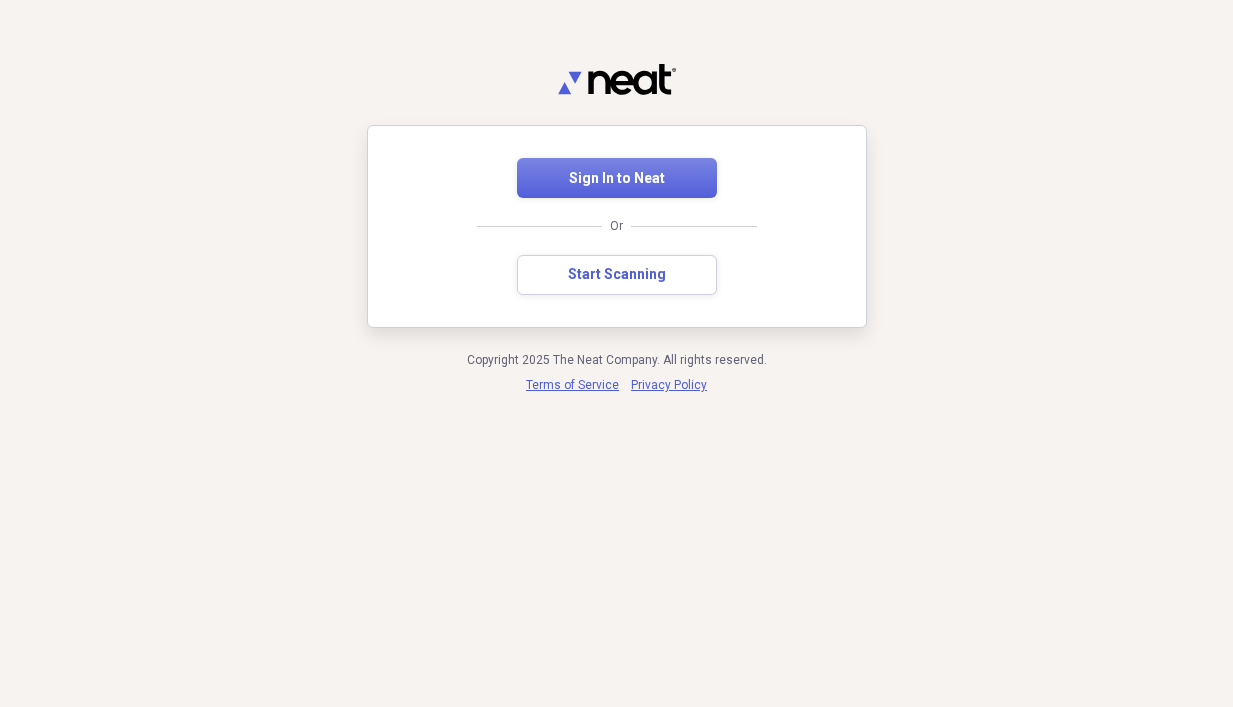 scroll, scrollTop: 0, scrollLeft: 0, axis: both 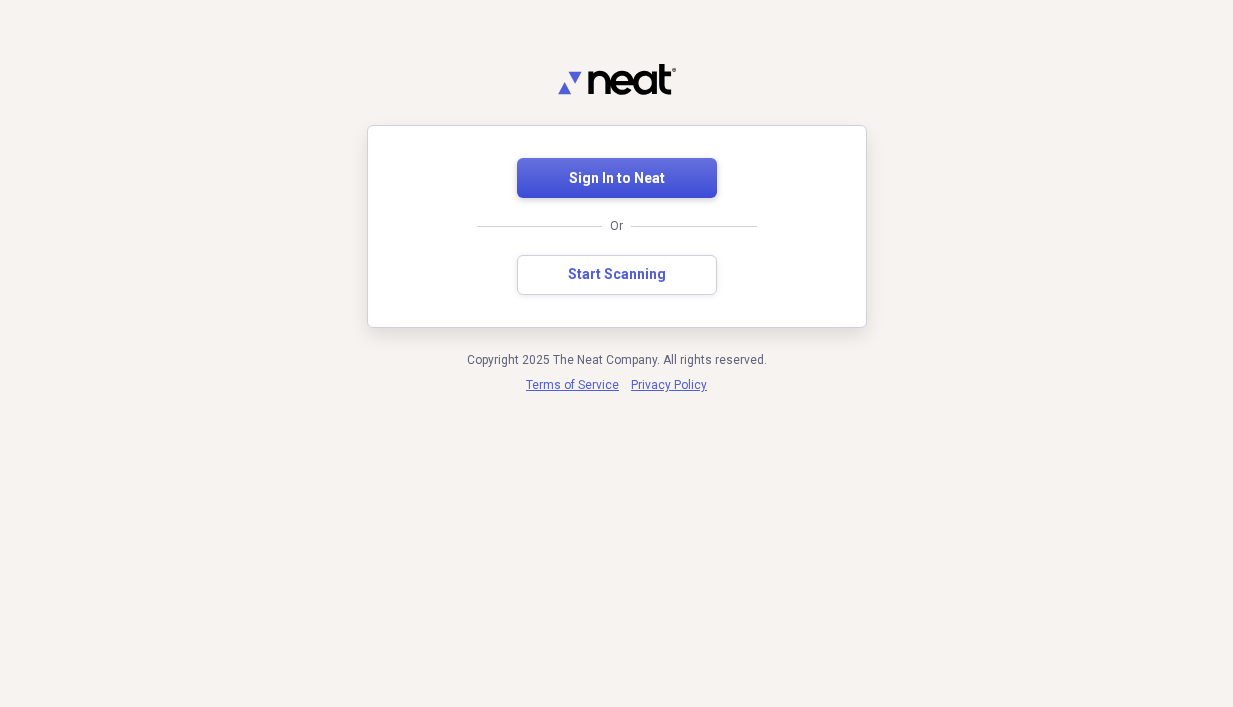 click on "Sign In to Neat" at bounding box center (617, 179) 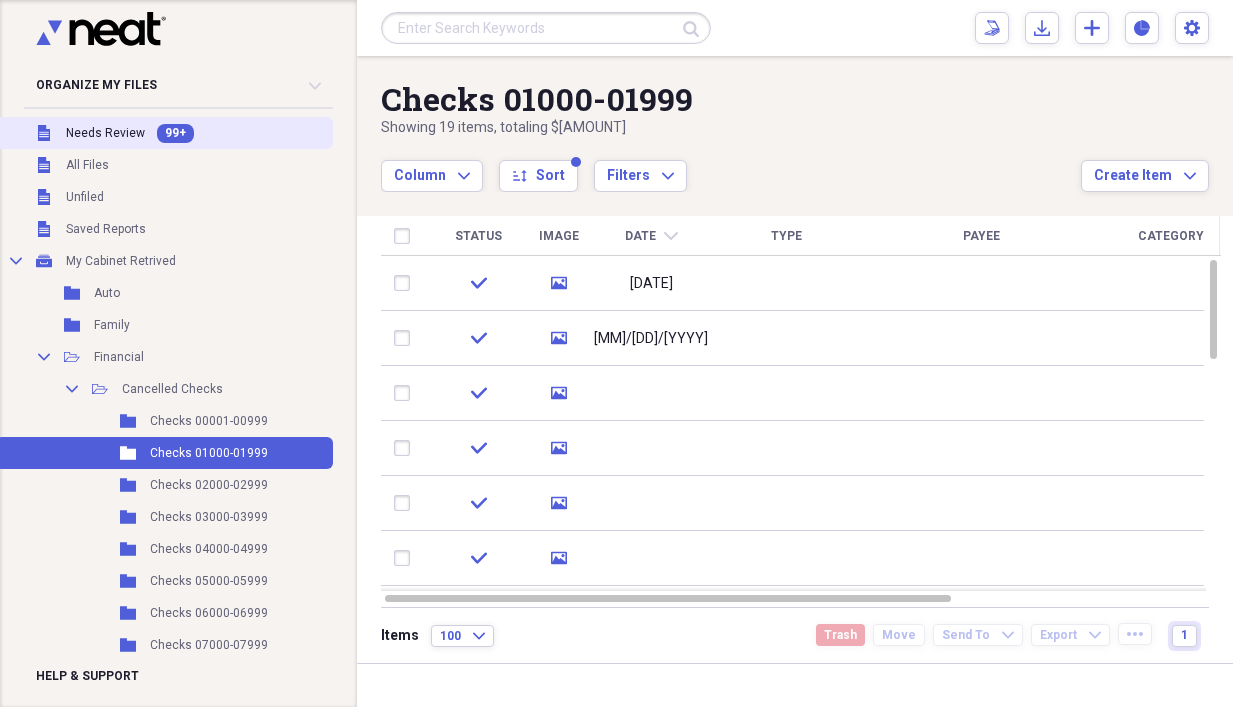 click on "Unfiled Needs Review 99+" at bounding box center [164, 133] 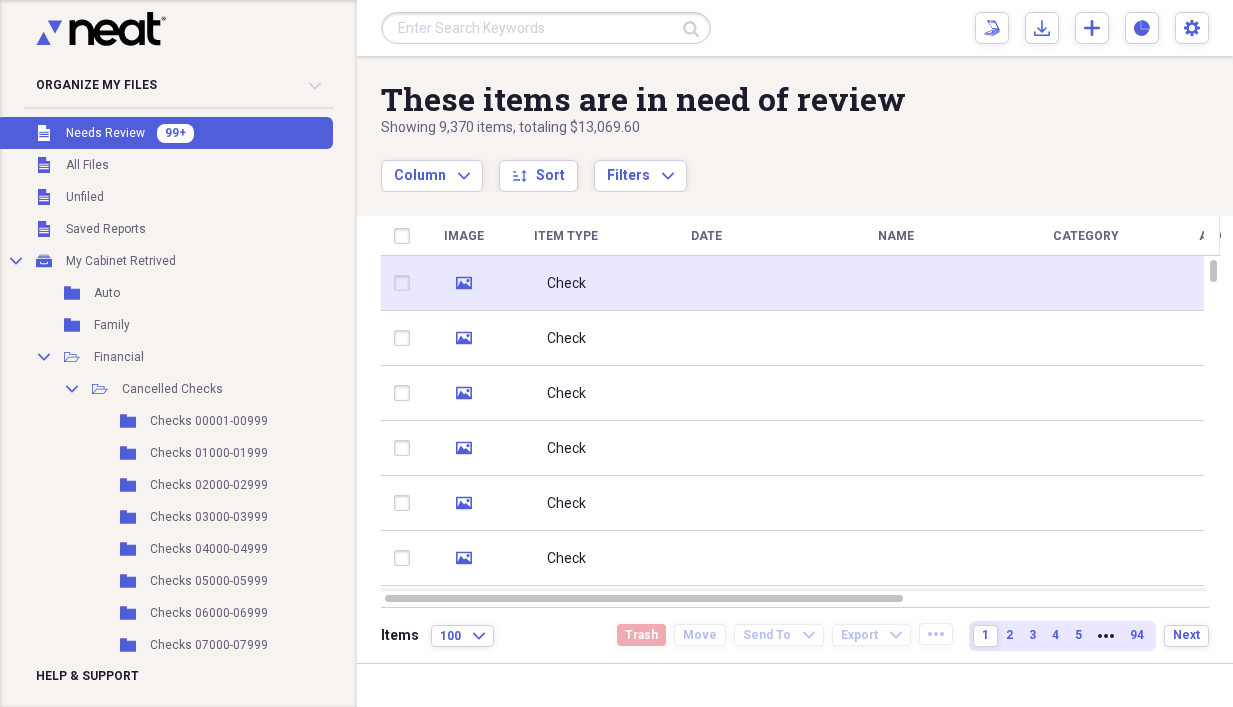 click at bounding box center [706, 283] 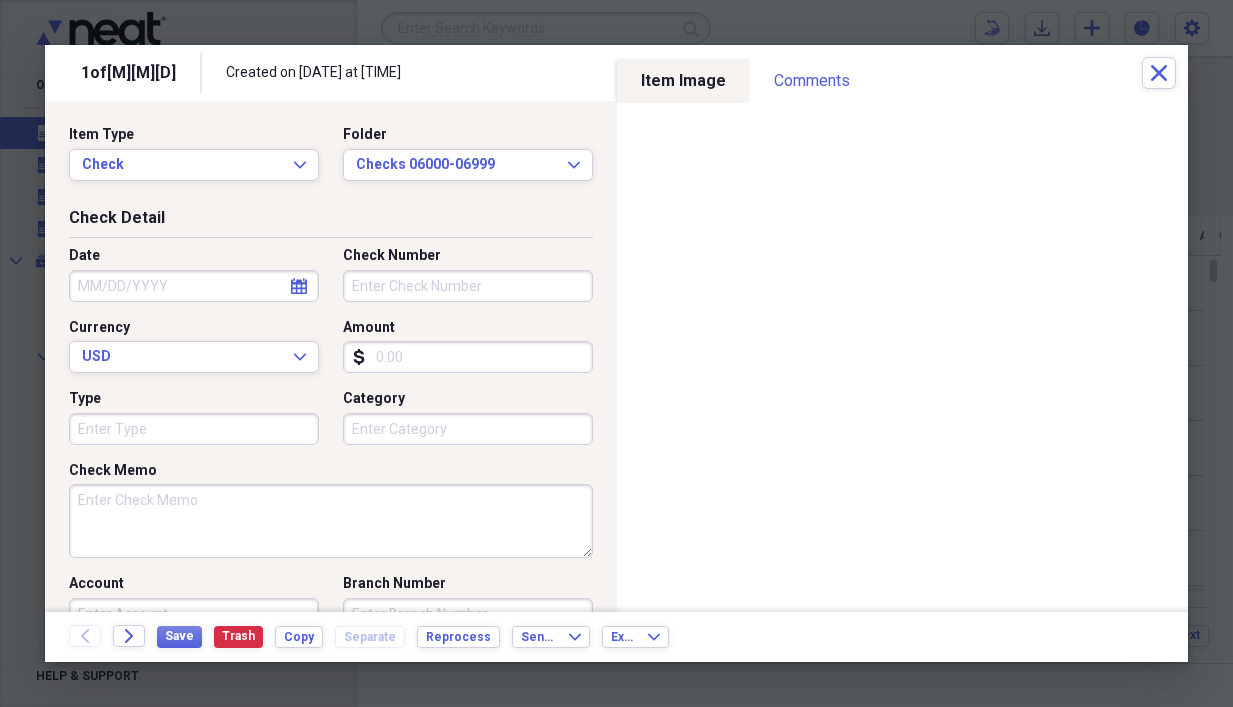 click on "Date" at bounding box center [194, 286] 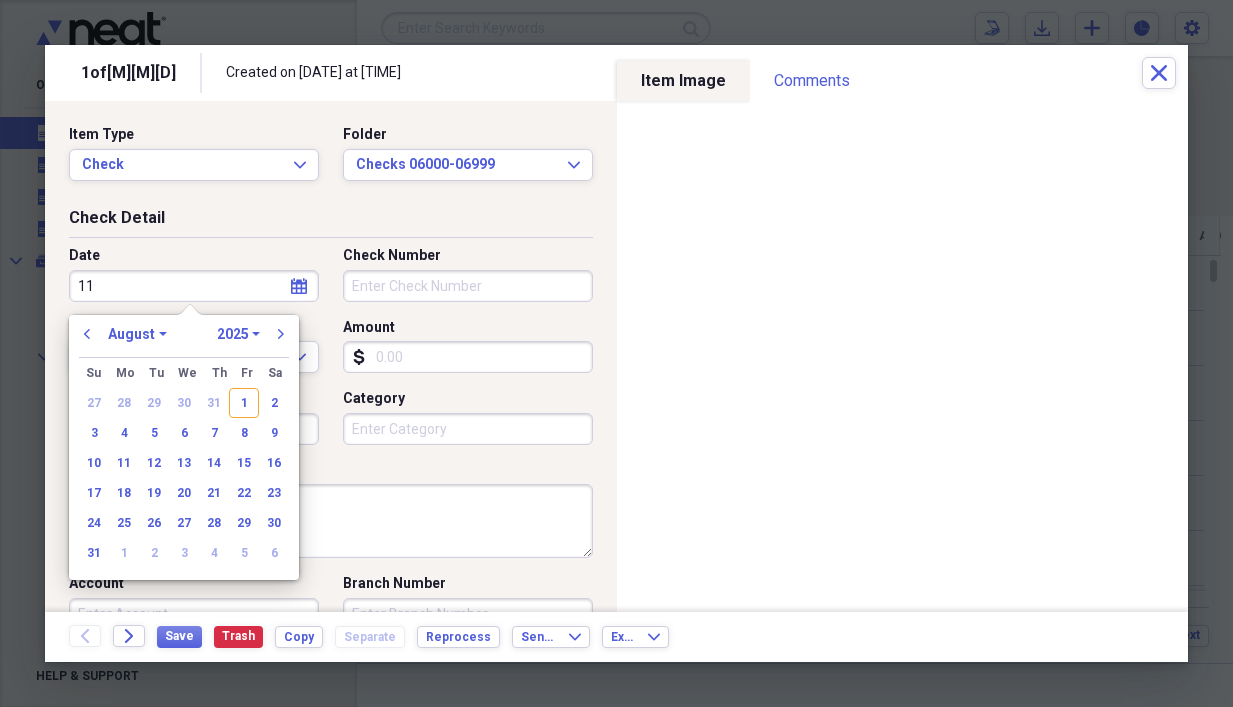 type on "11" 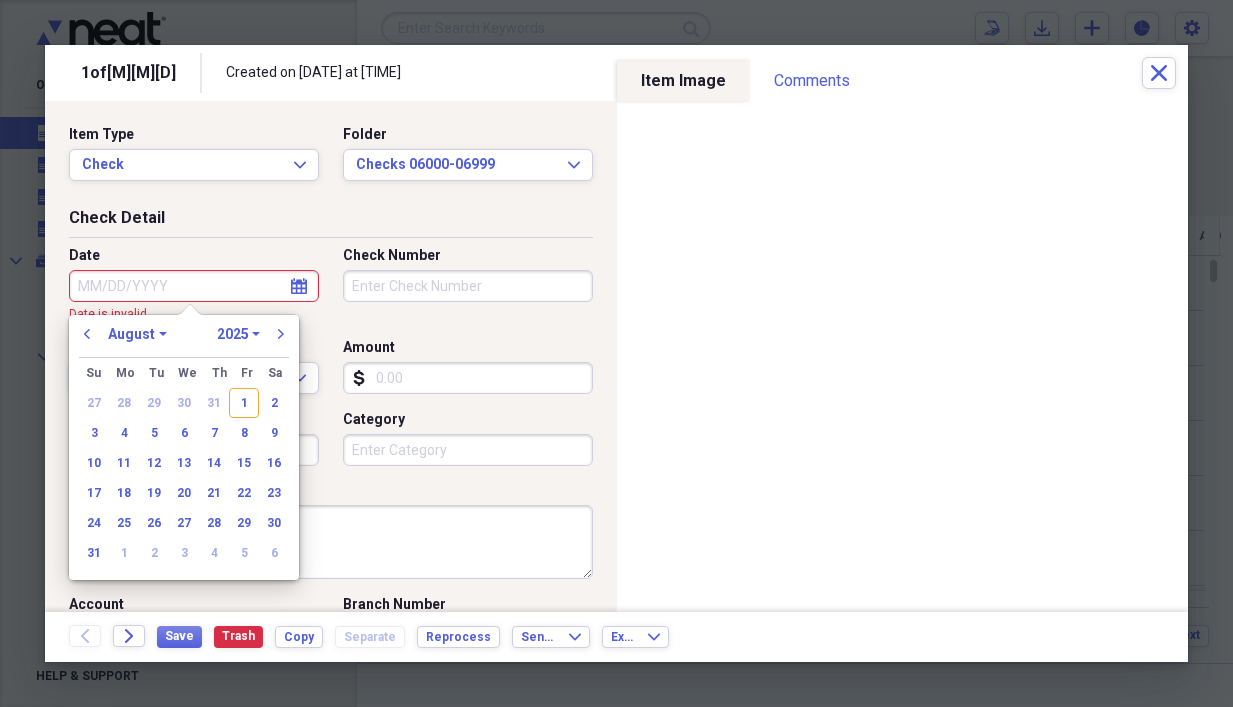 click on "Date" at bounding box center [194, 286] 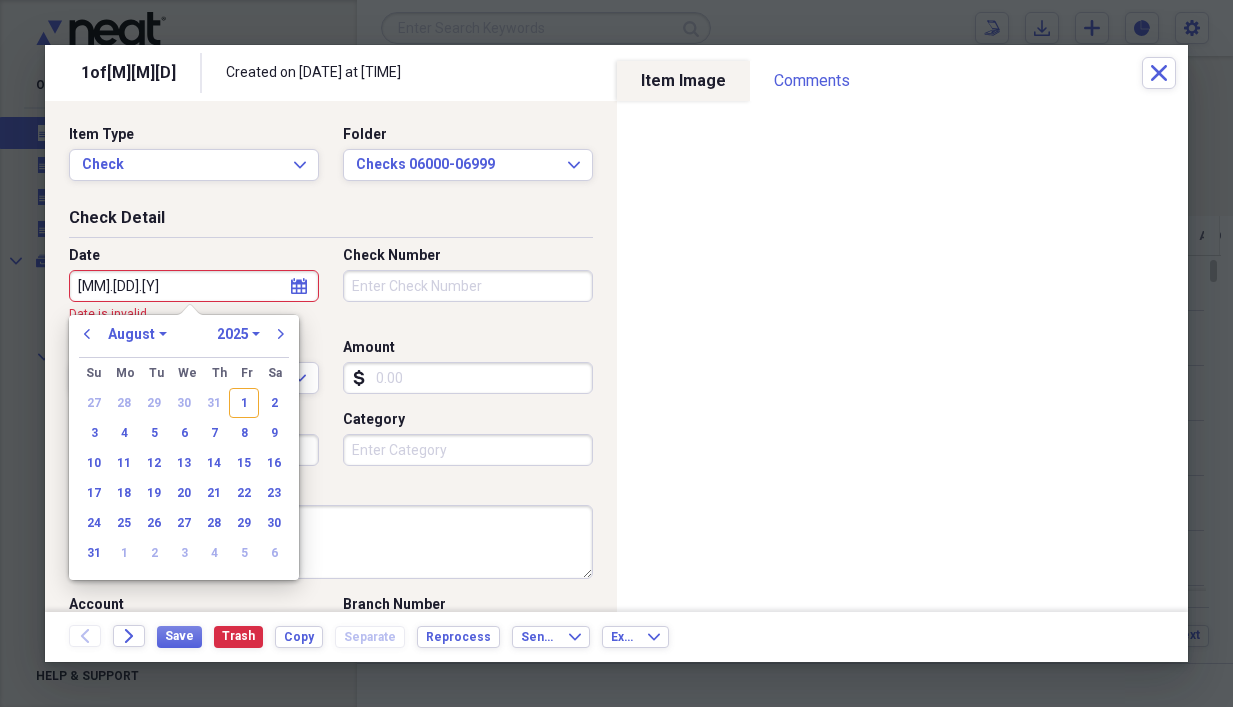 type on "[MM].[DD].[YY]" 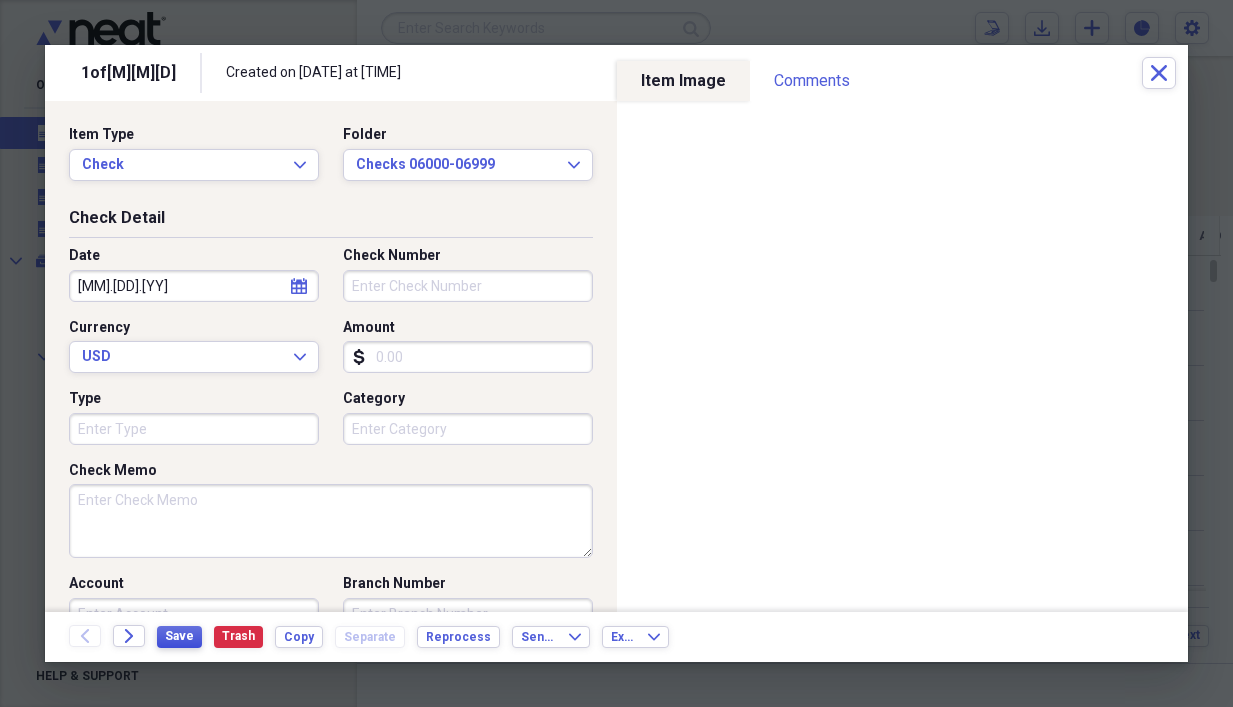 type on "[MM]/[DD]/[YYYY]" 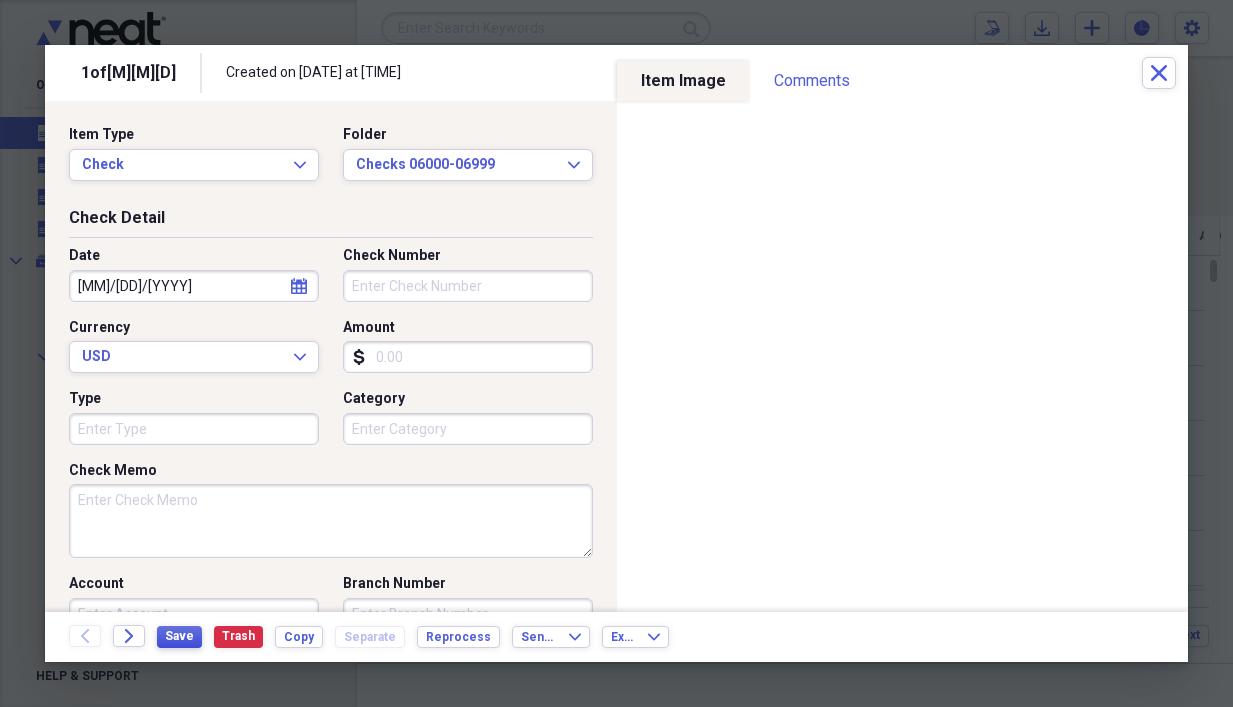 click on "Save" at bounding box center (179, 636) 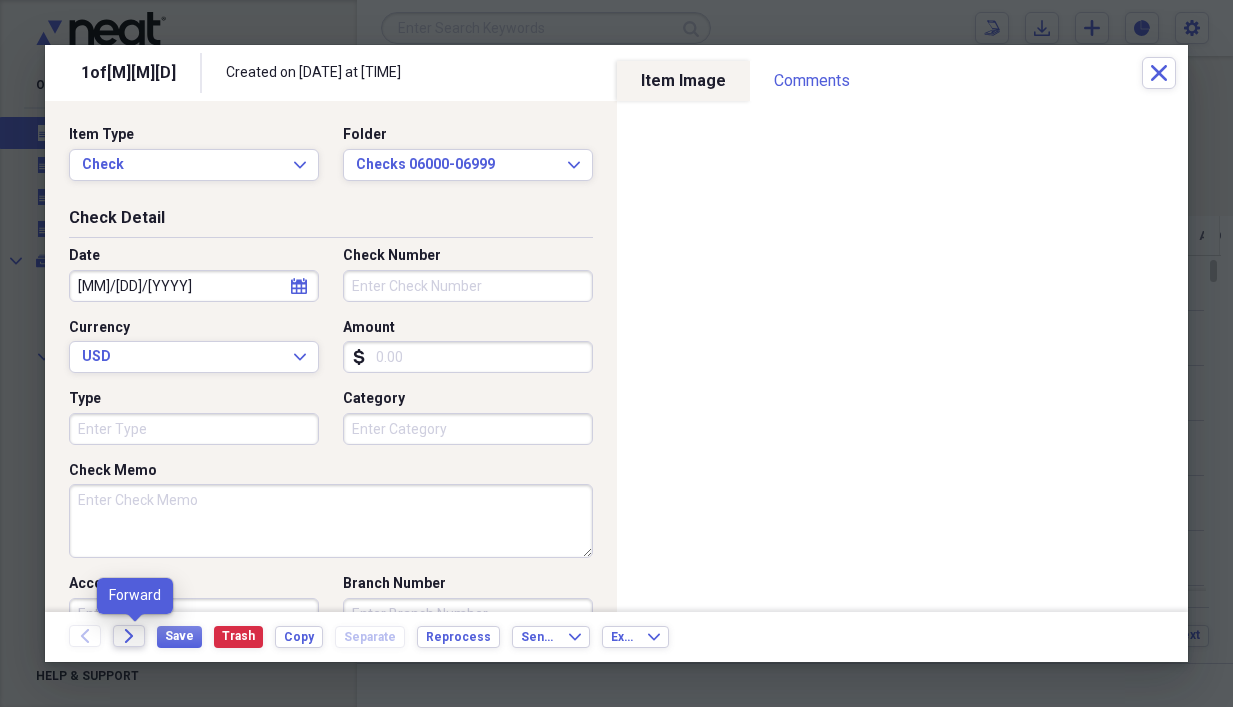 click 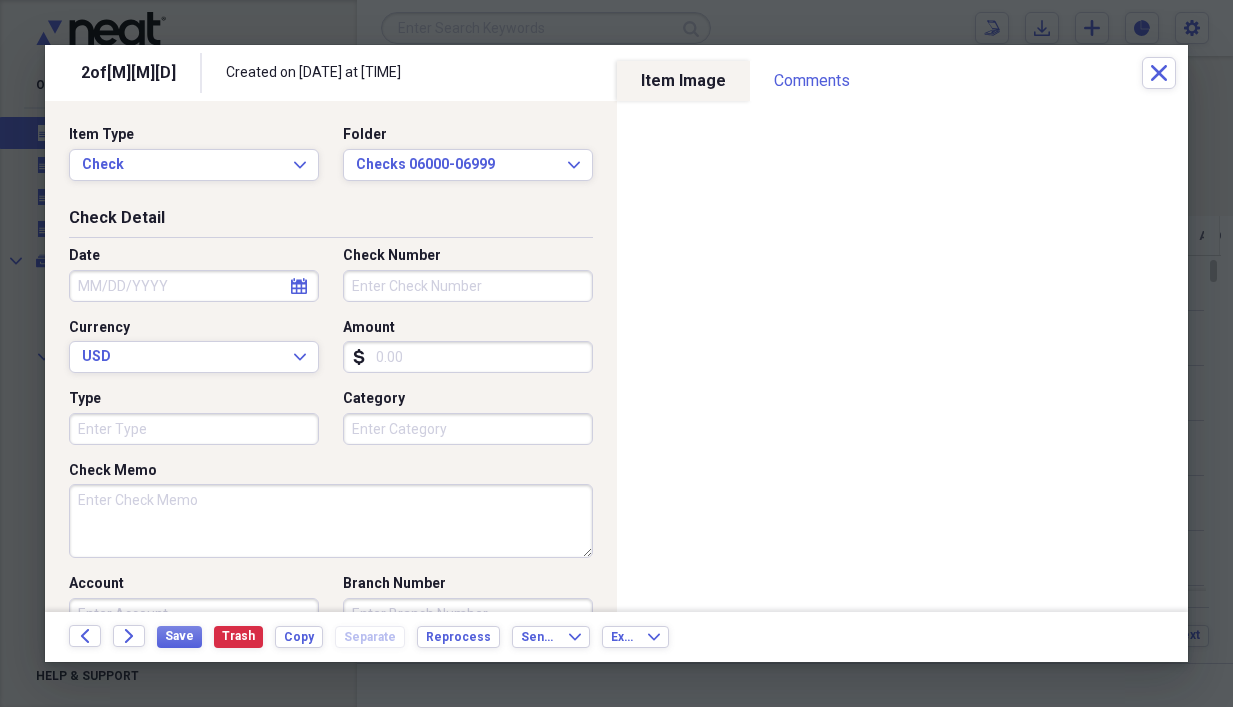 click on "Amount" at bounding box center (468, 357) 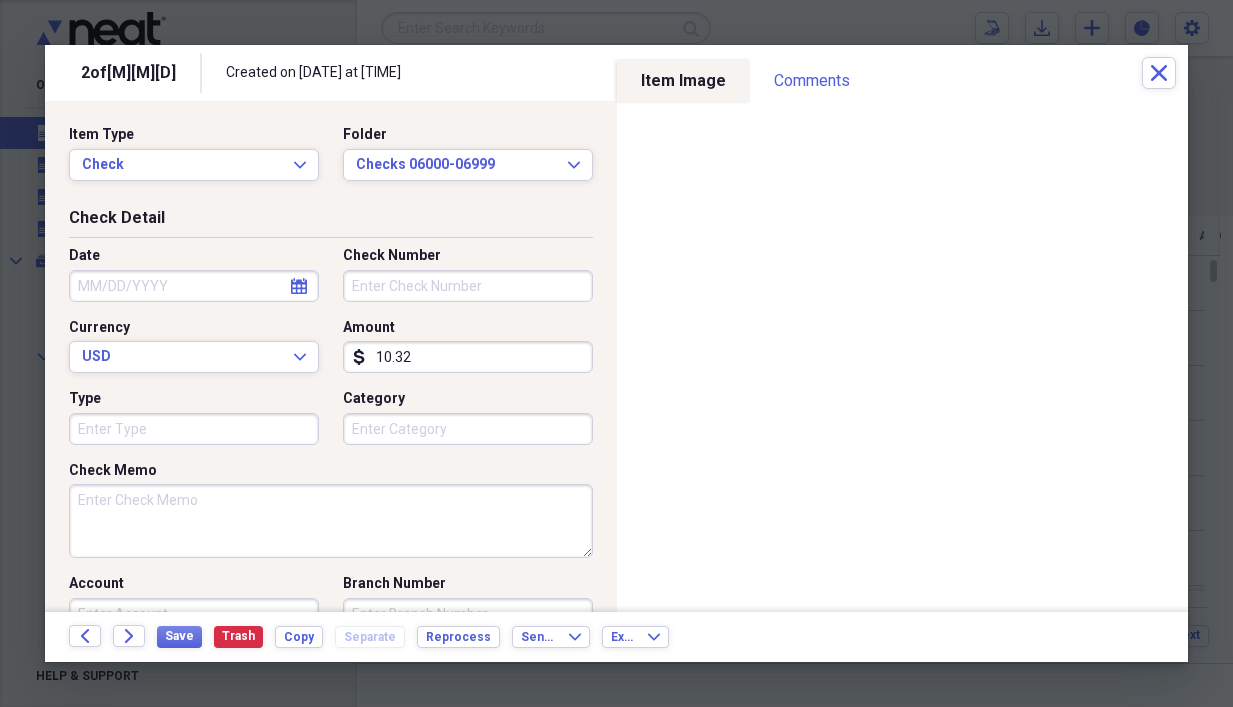type on "10.32" 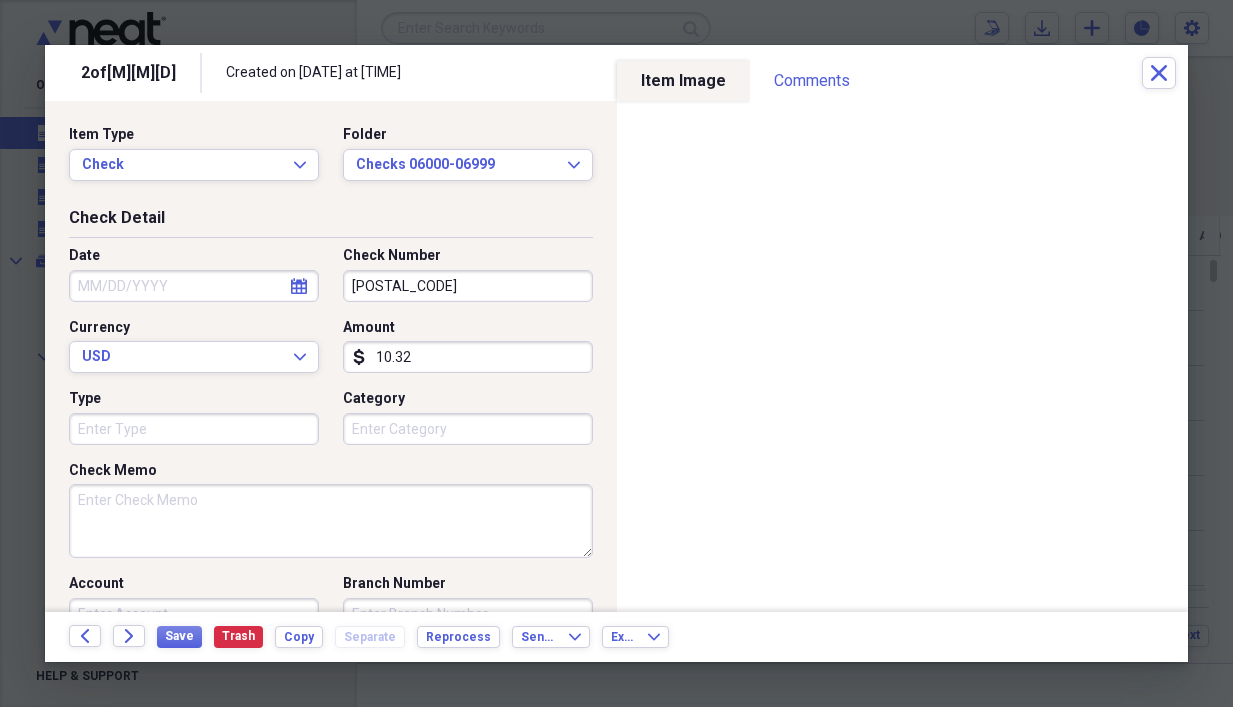 click on "[POSTAL_CODE]" at bounding box center [468, 286] 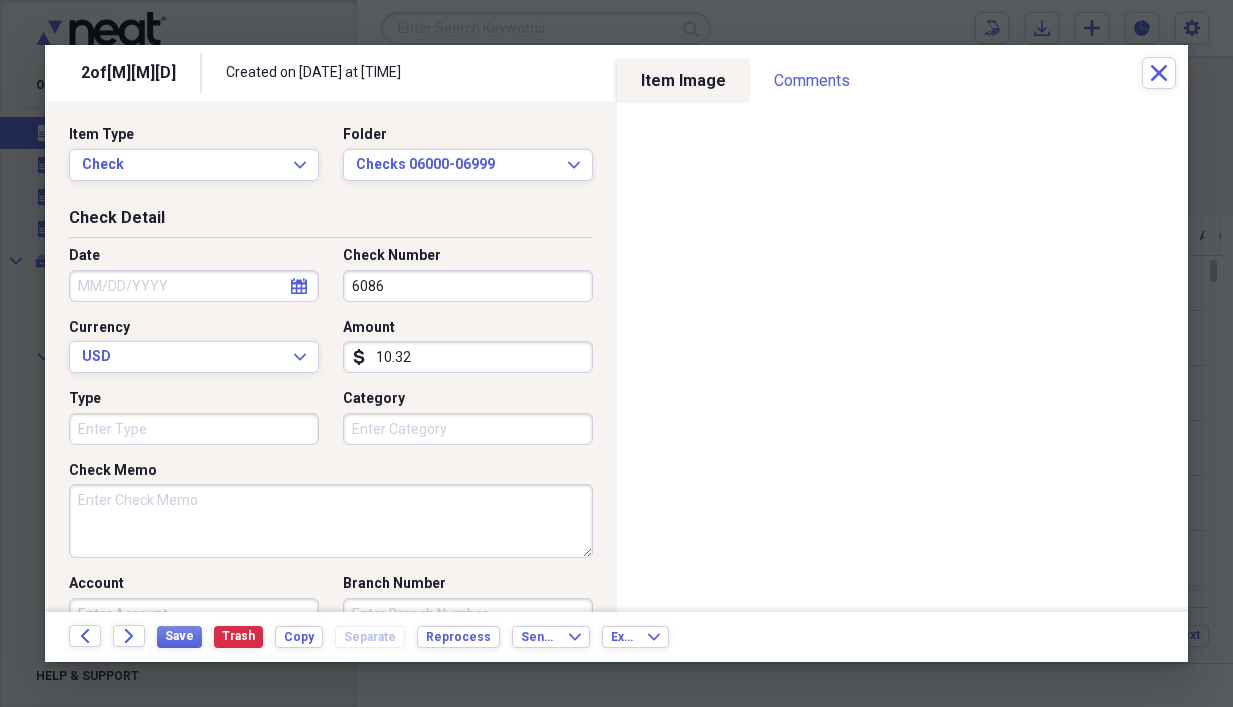 type on "6086" 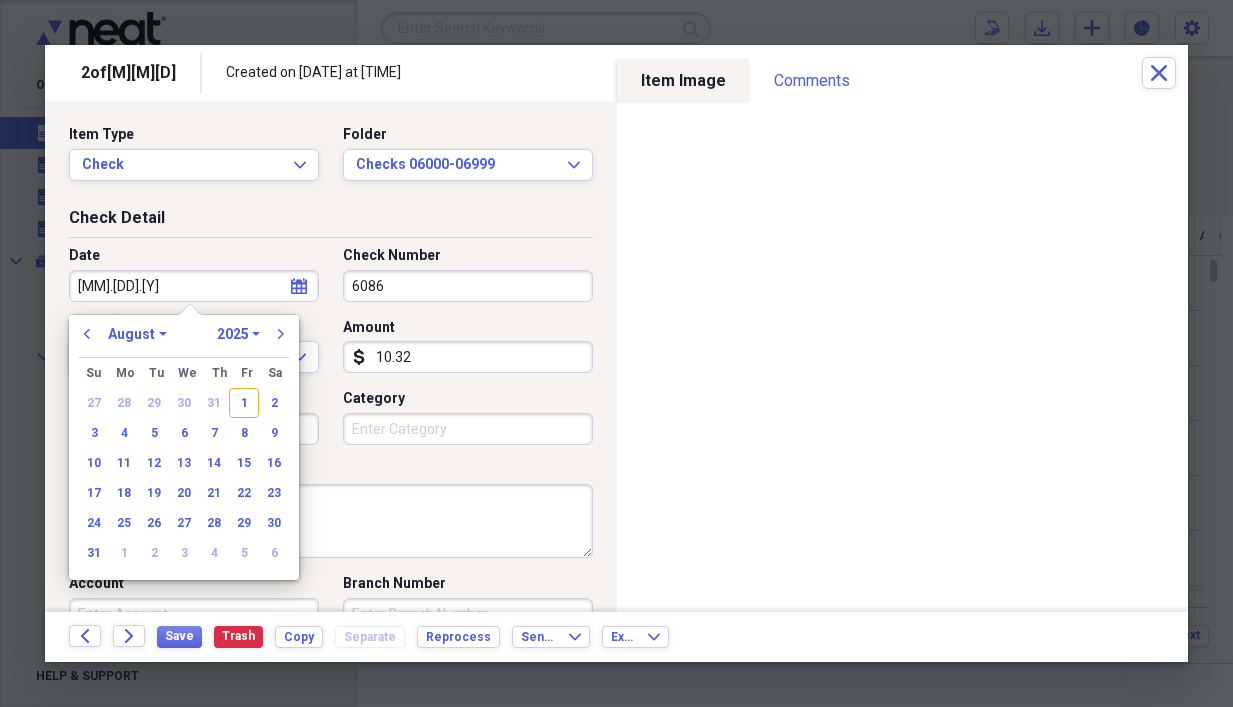 type on "[MM].[DD].[YY]" 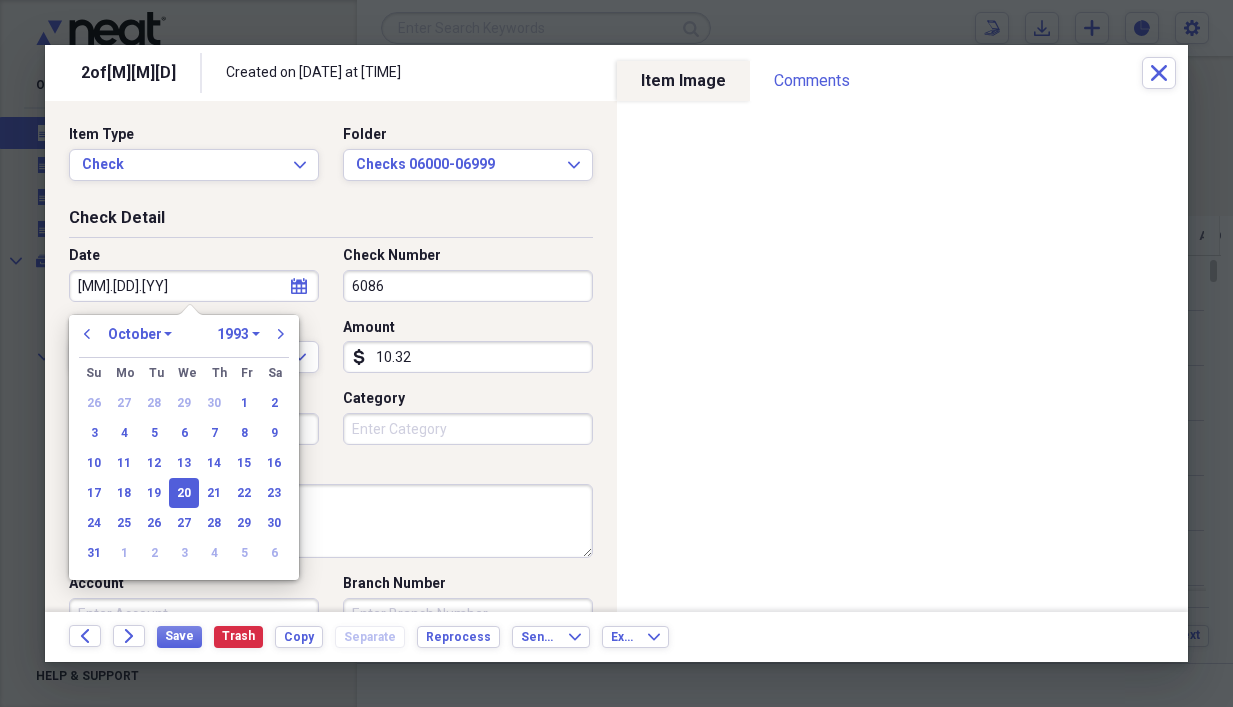 type on "[MM]/[DD]/[YYYY]" 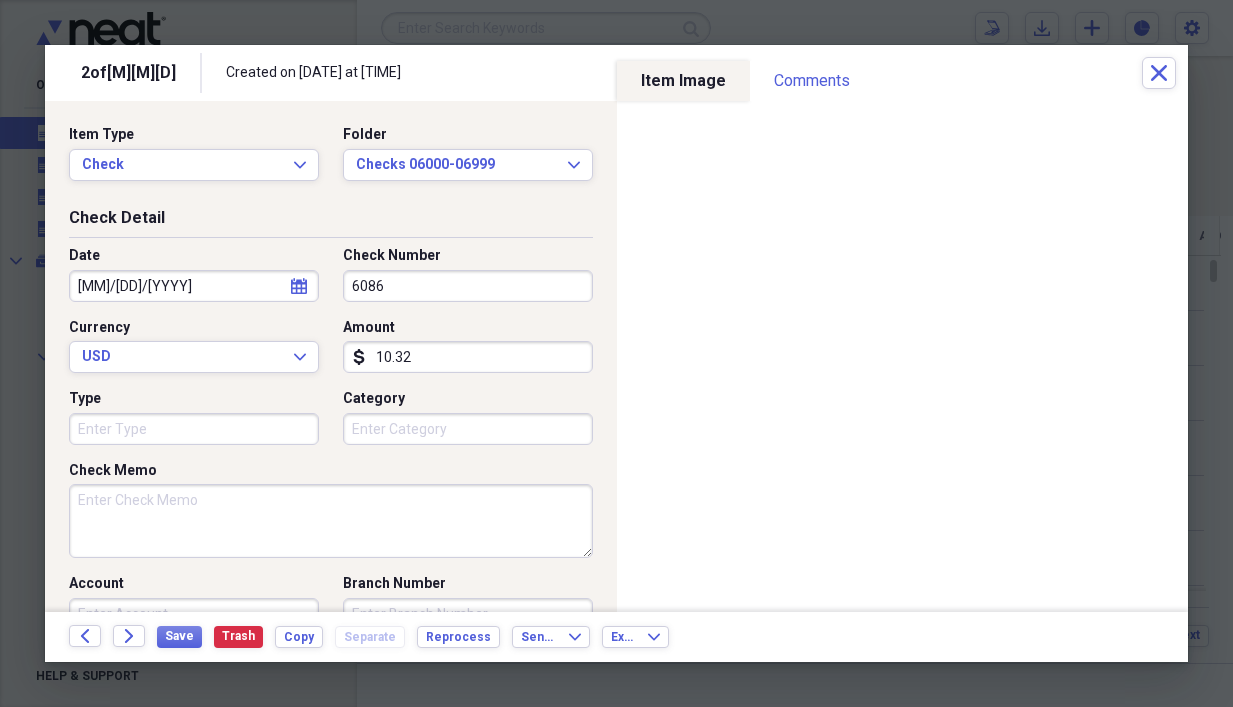 click on "Check Memo" at bounding box center [331, 521] 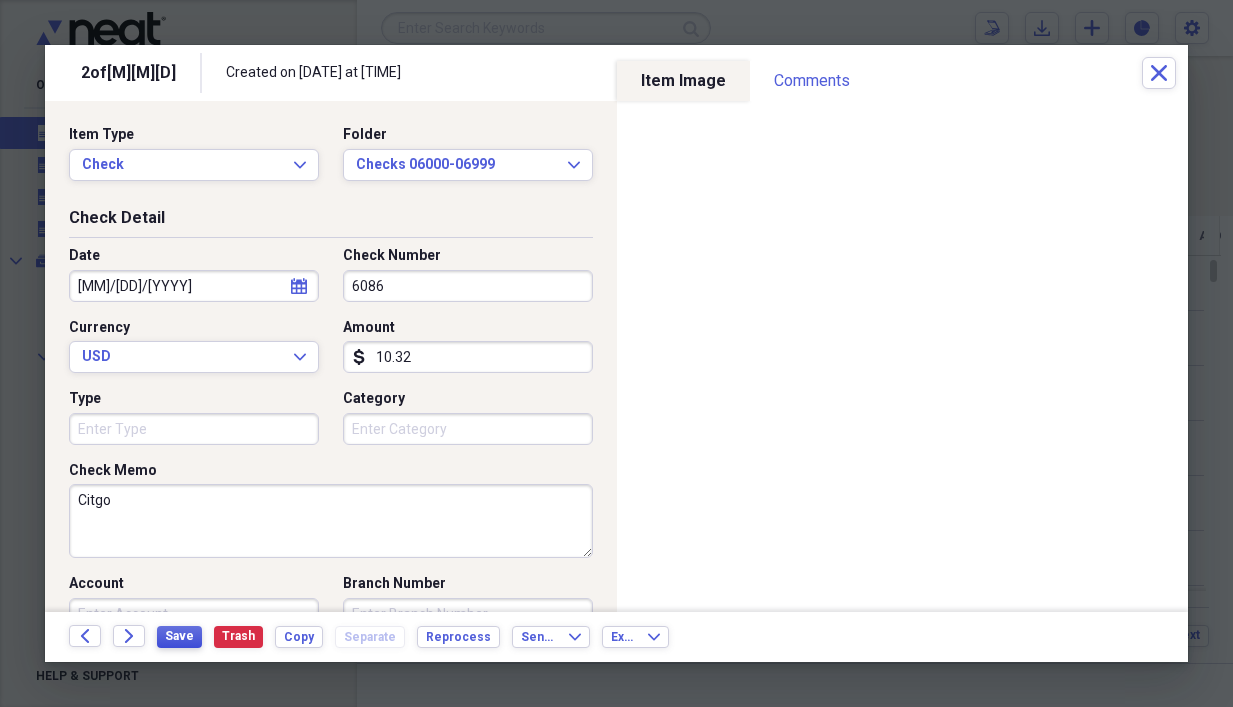 type on "Citgo" 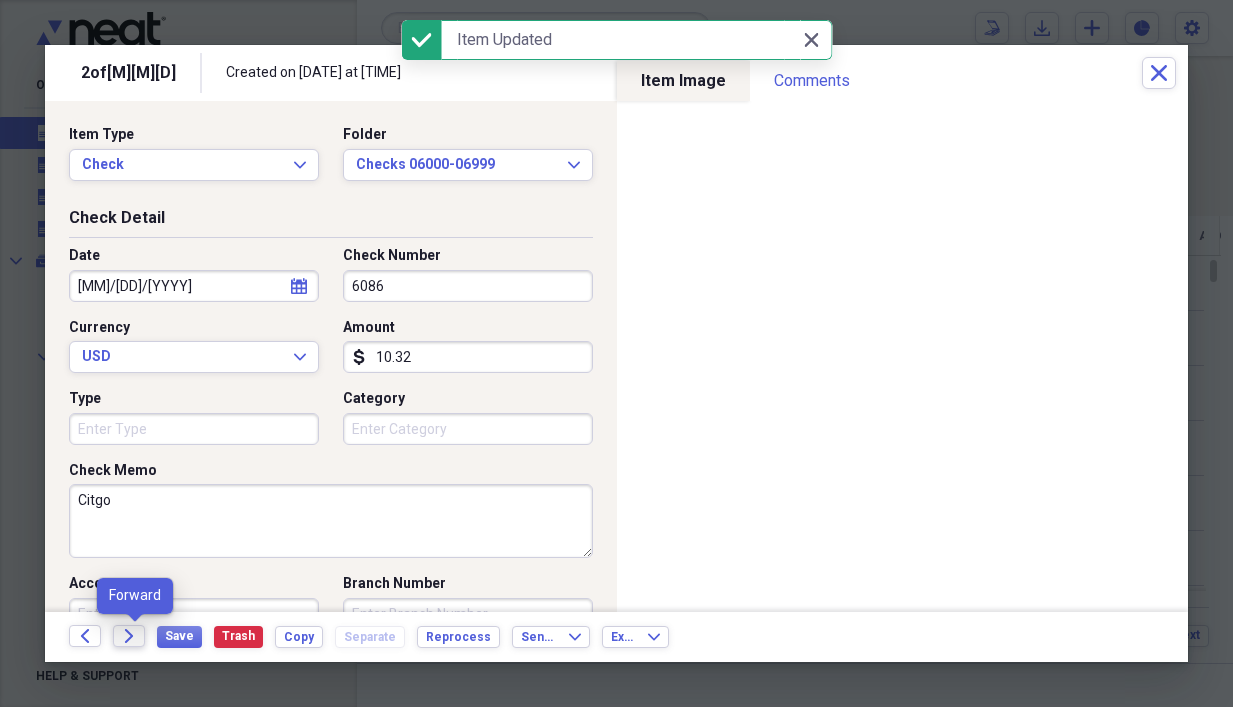 click 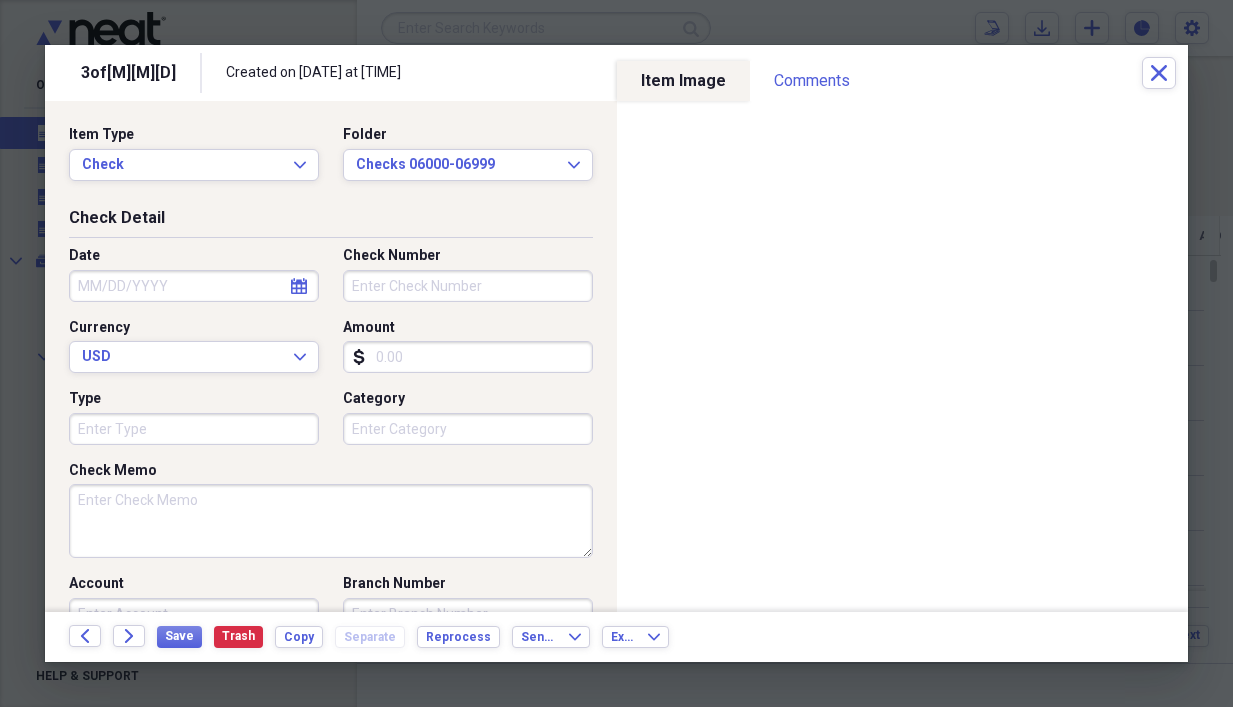 select on "7" 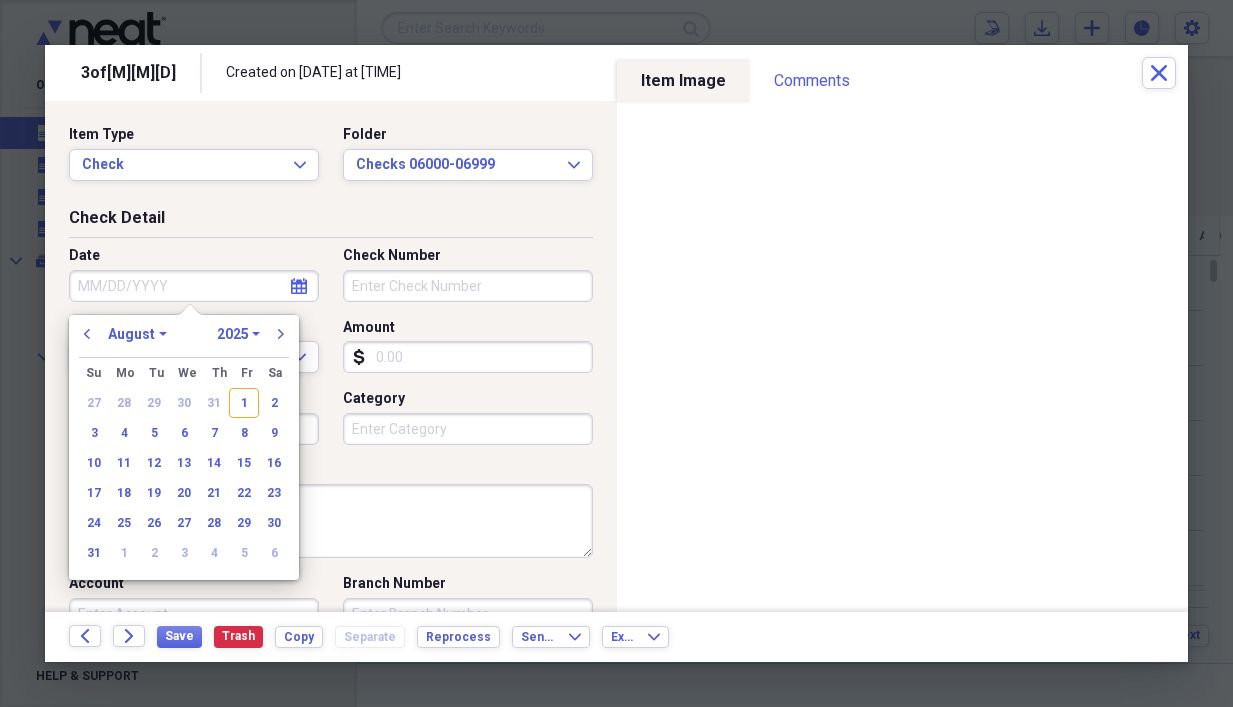 click on "Date" at bounding box center (194, 286) 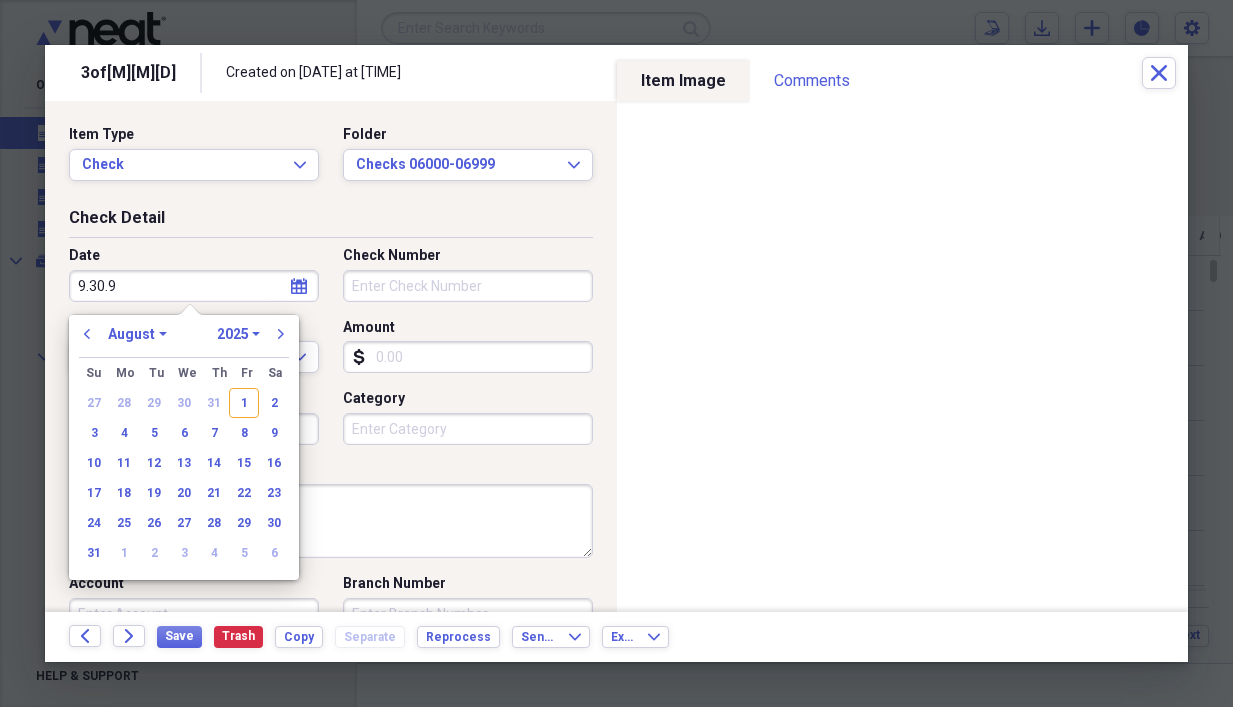 type on "9.30.93" 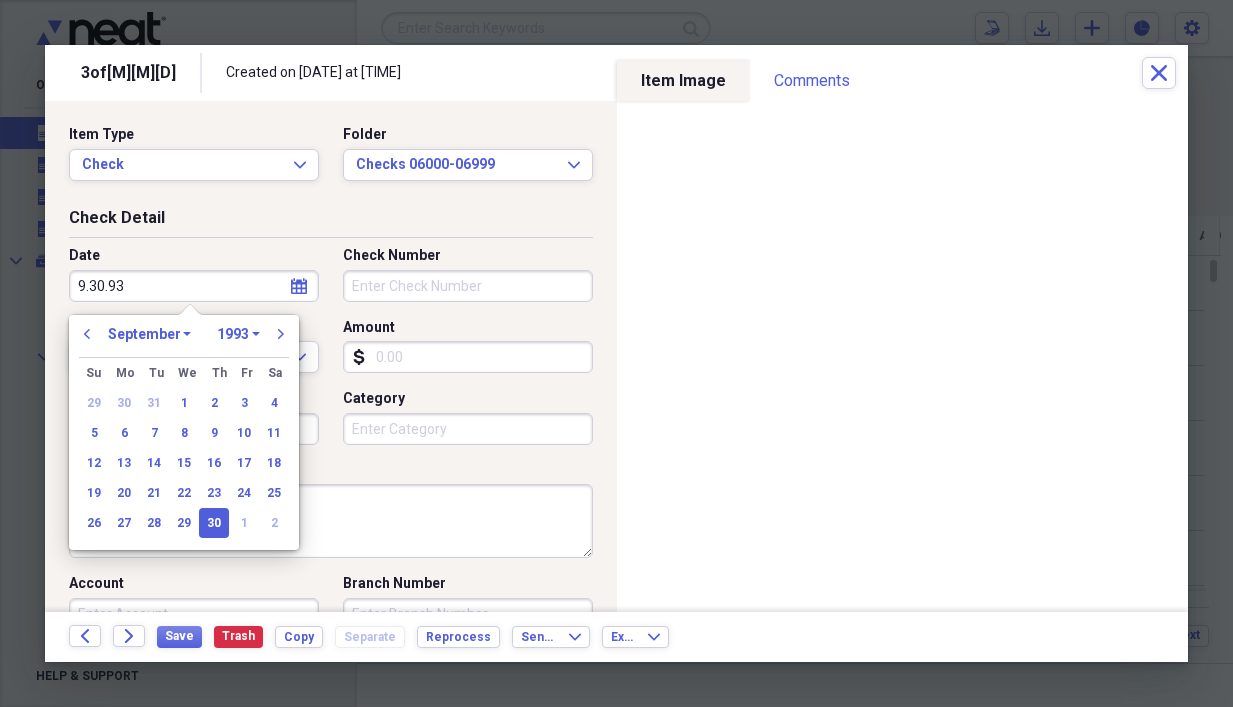 type on "09/30/1993" 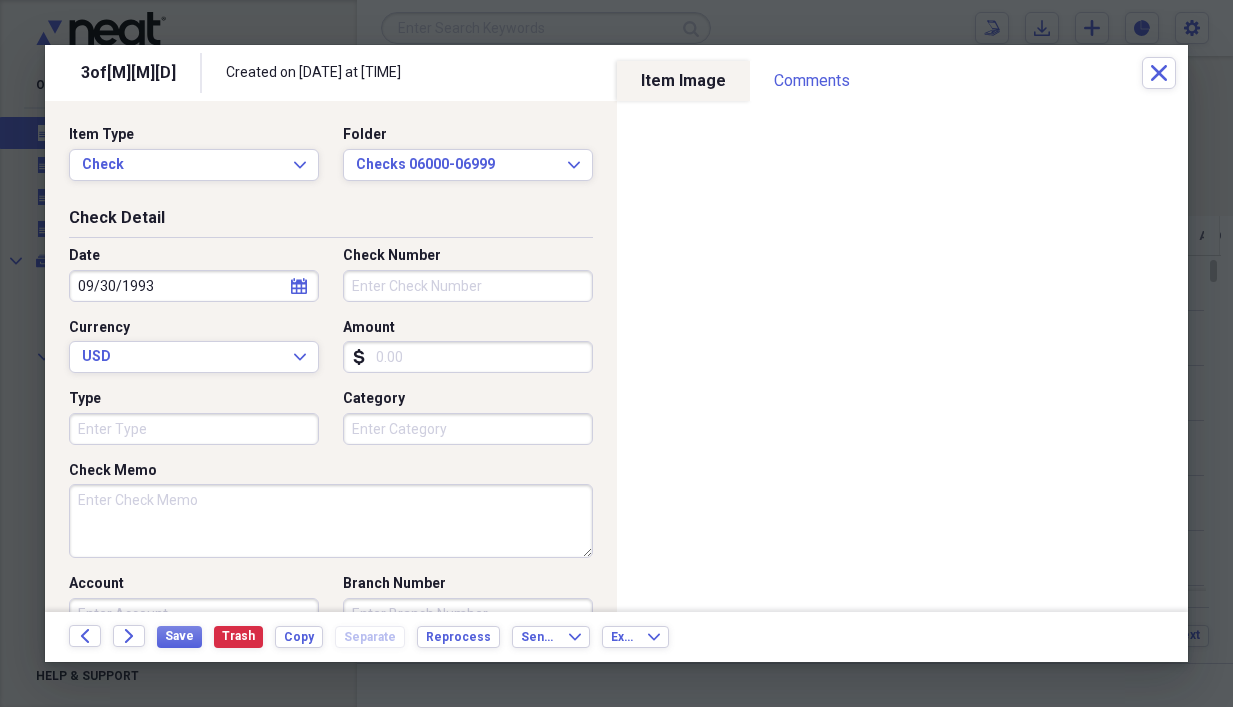 click on "Check Memo" at bounding box center [331, 521] 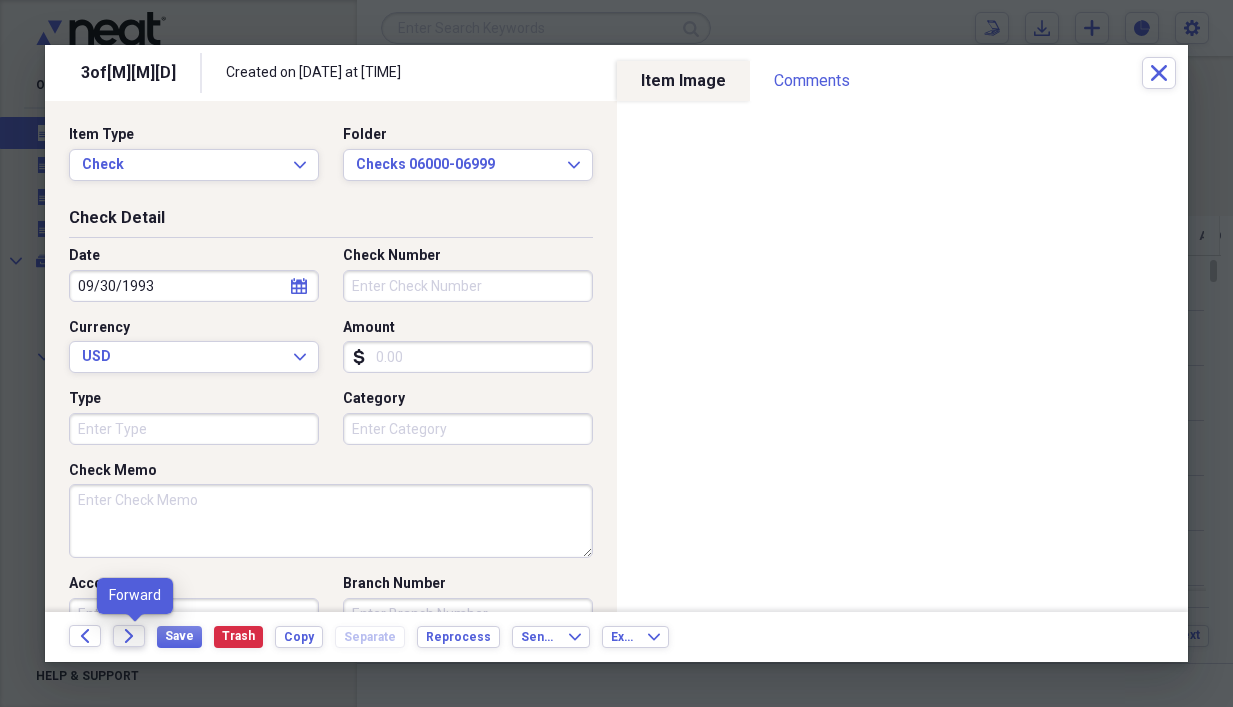 click 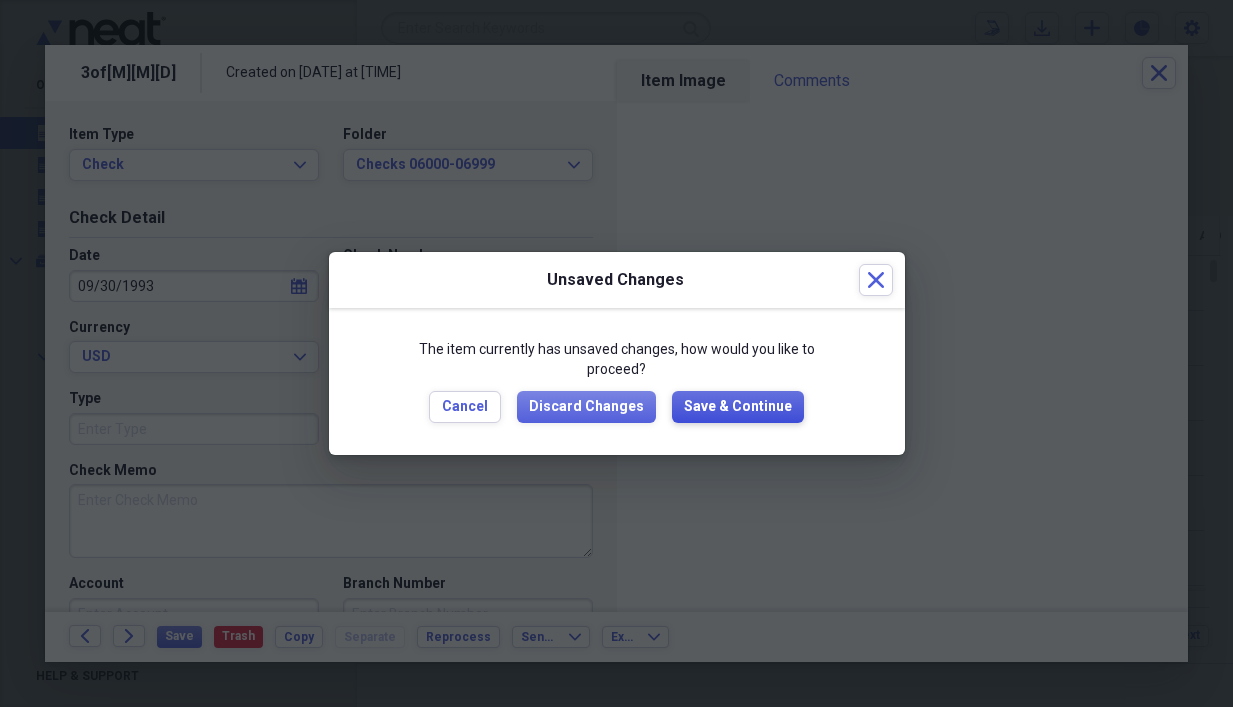 click on "Save & Continue" at bounding box center (738, 407) 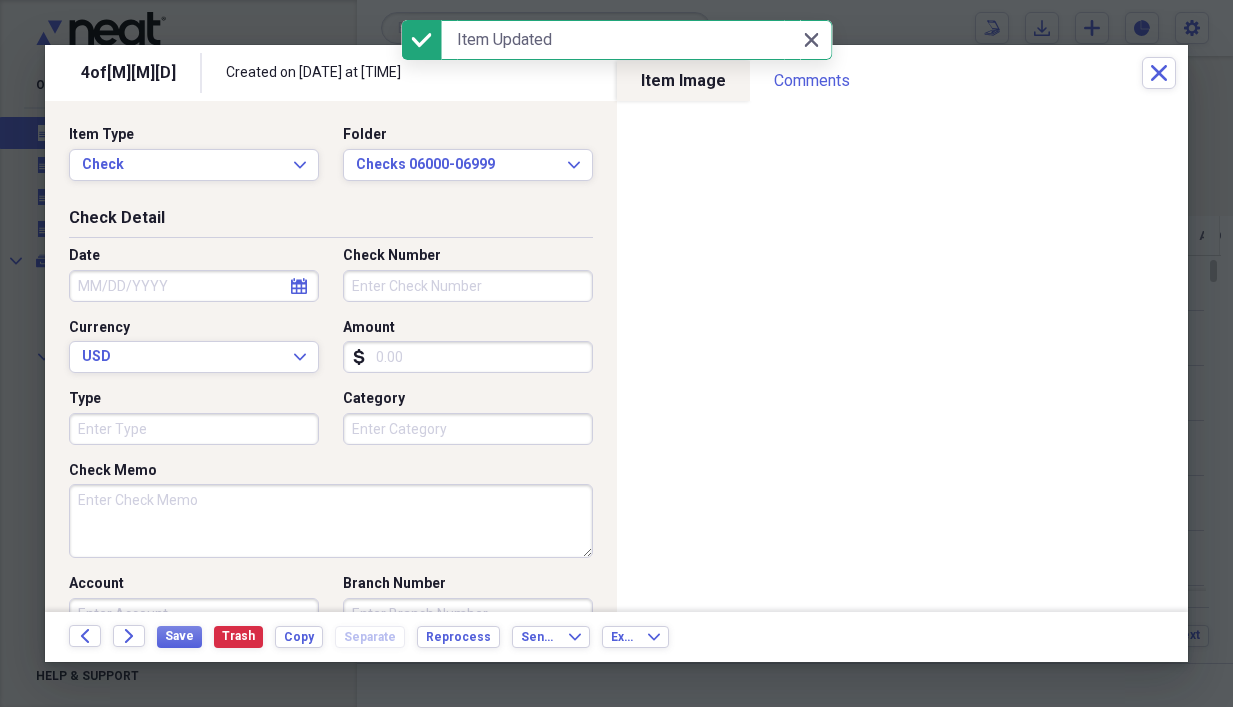 click on "Check Memo" at bounding box center [331, 521] 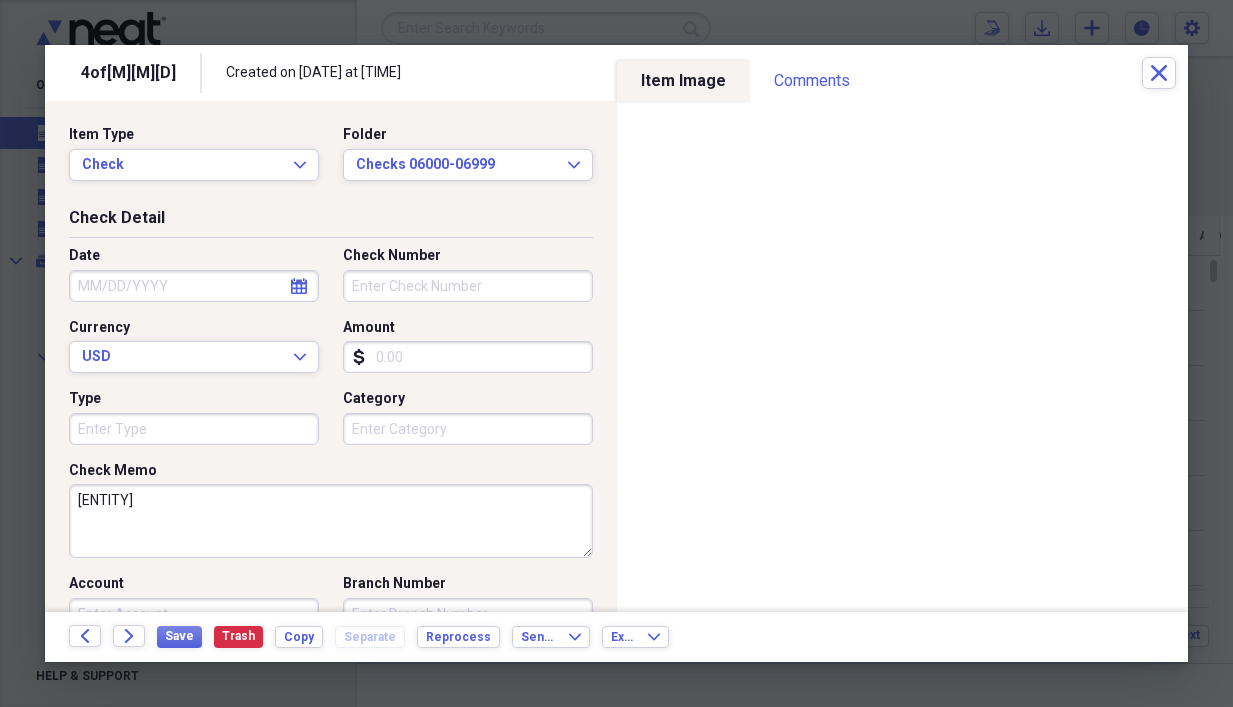 type on "[ENTITY]" 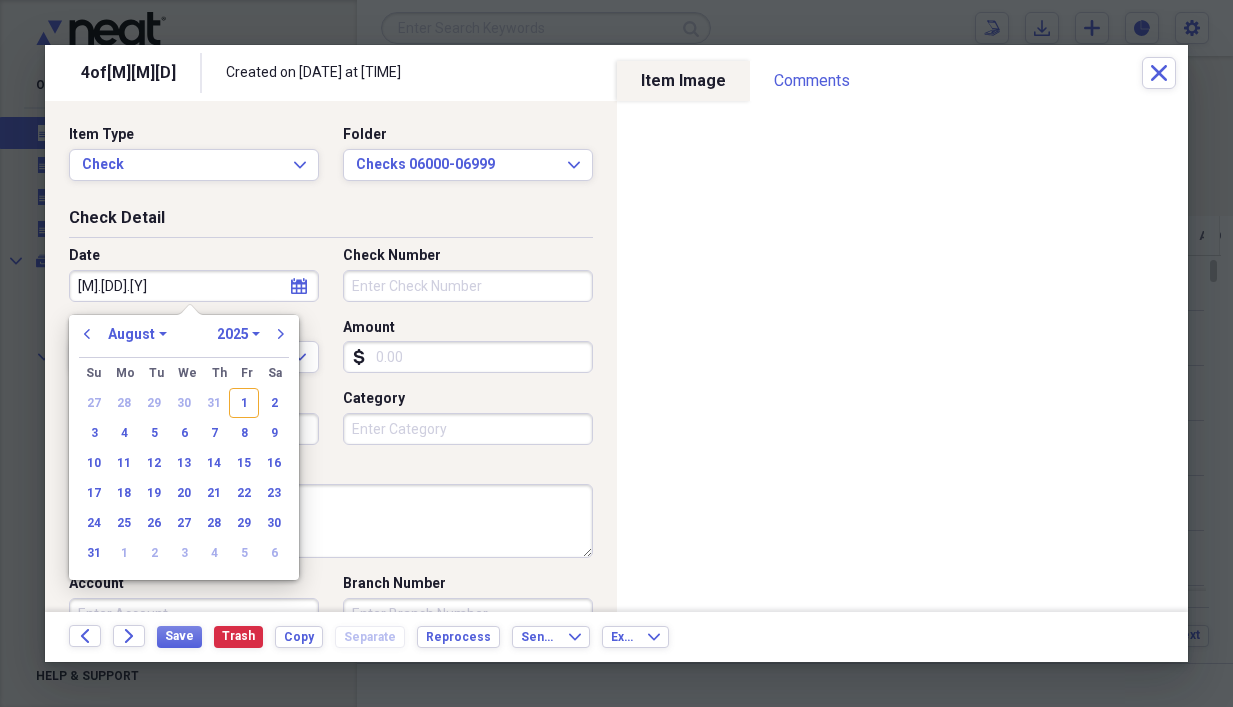 type on "9.29.93" 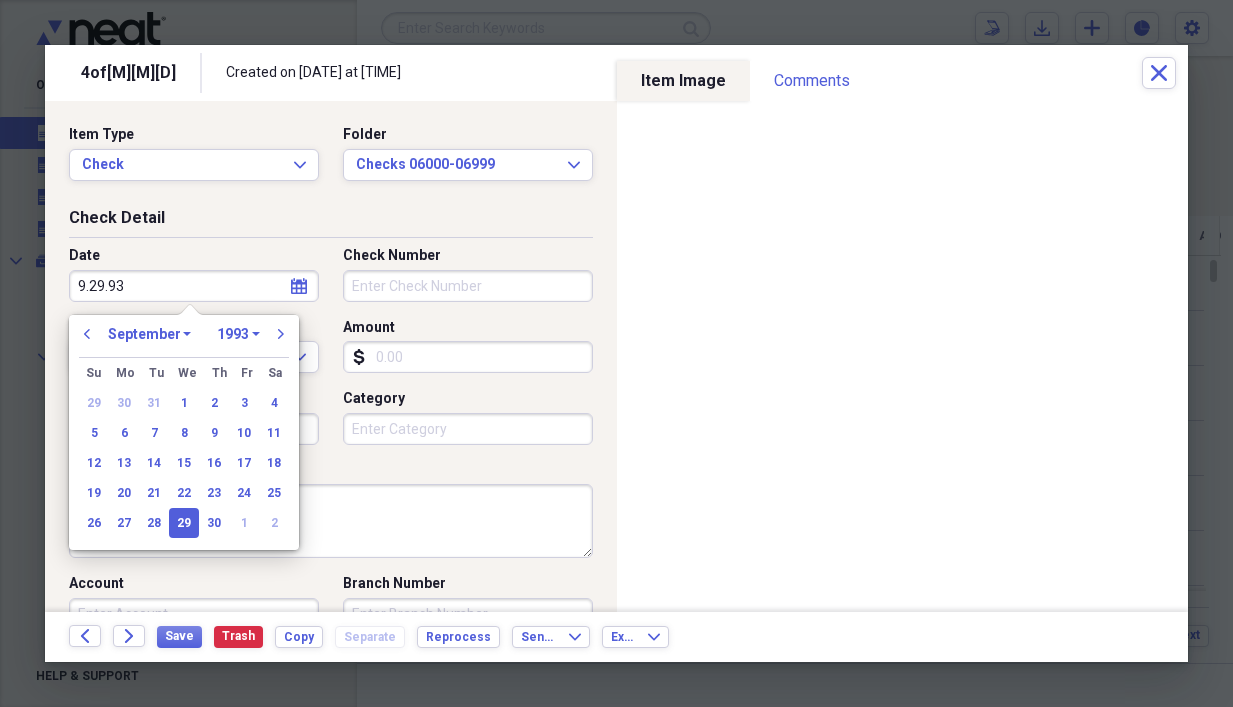 type on "[MM]/[DD]/[YYYY]" 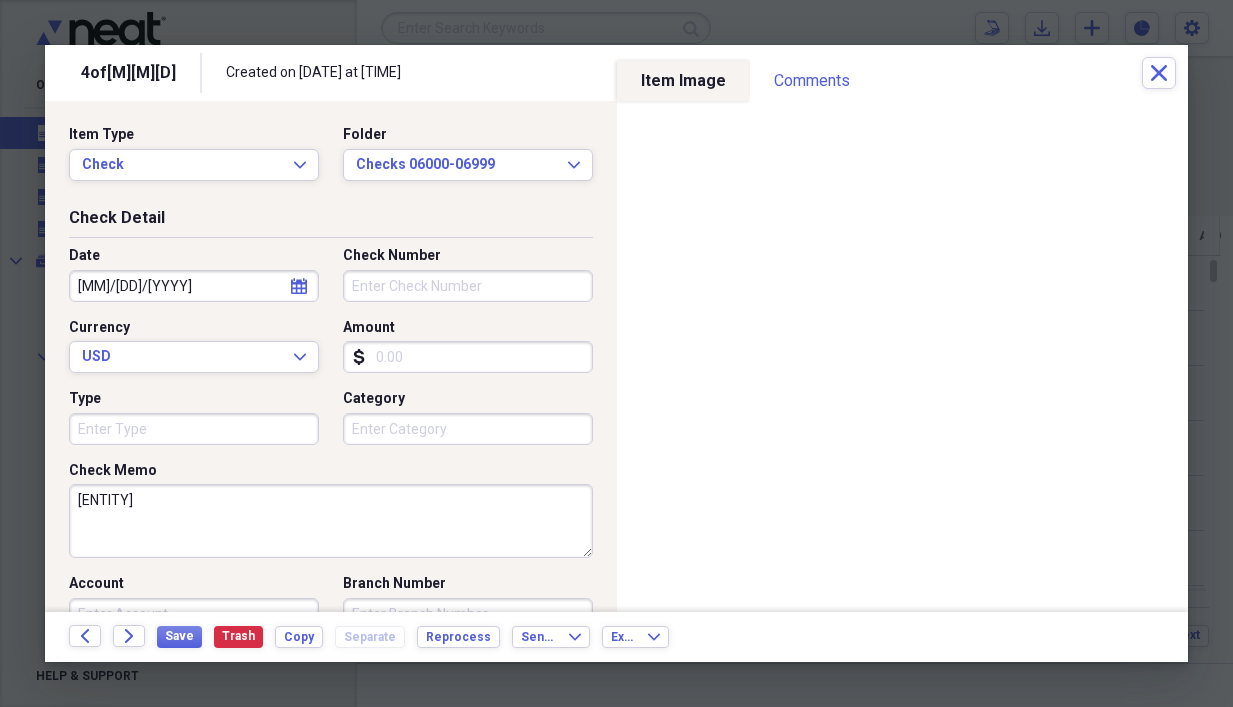 click on "[ENTITY]" at bounding box center (331, 521) 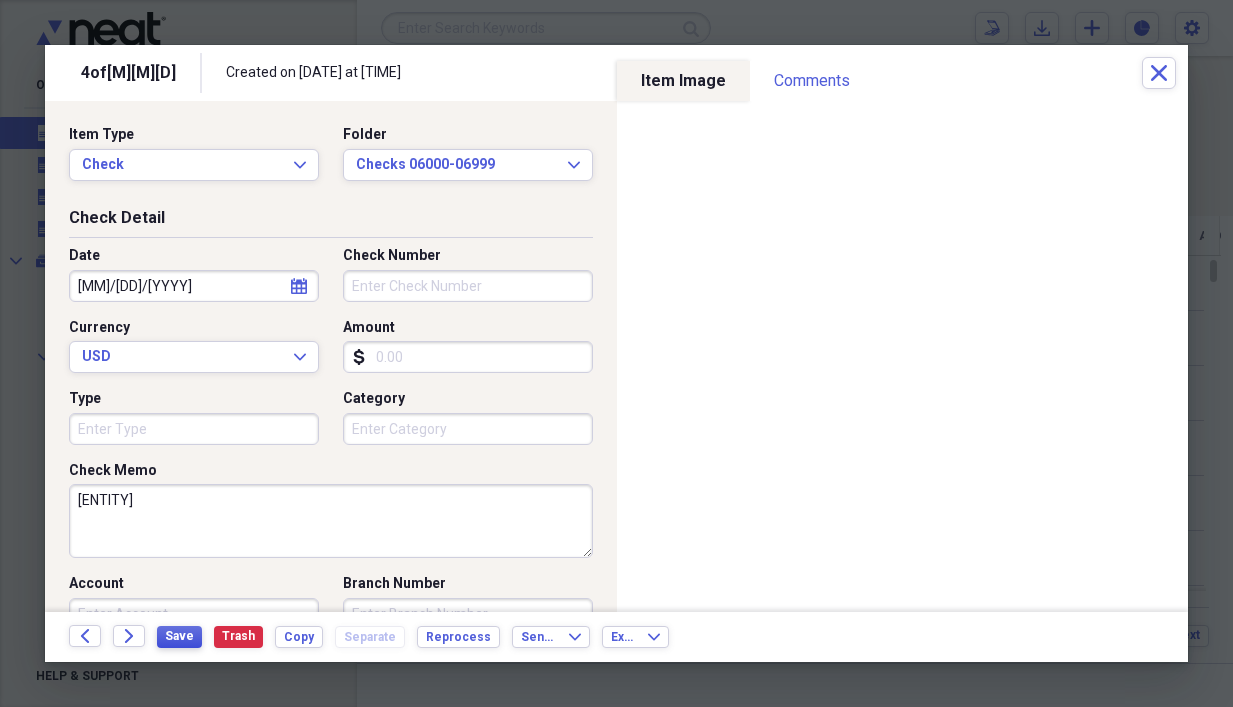 click on "Save" at bounding box center (179, 636) 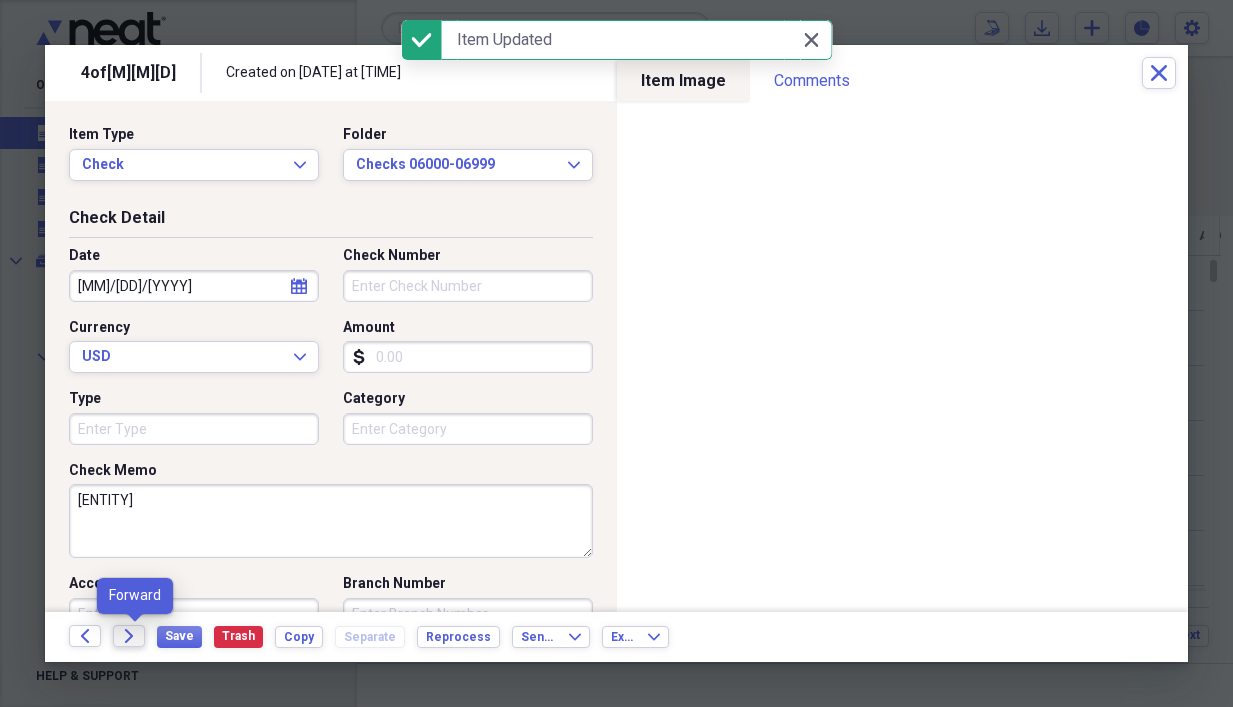 click on "Forward" 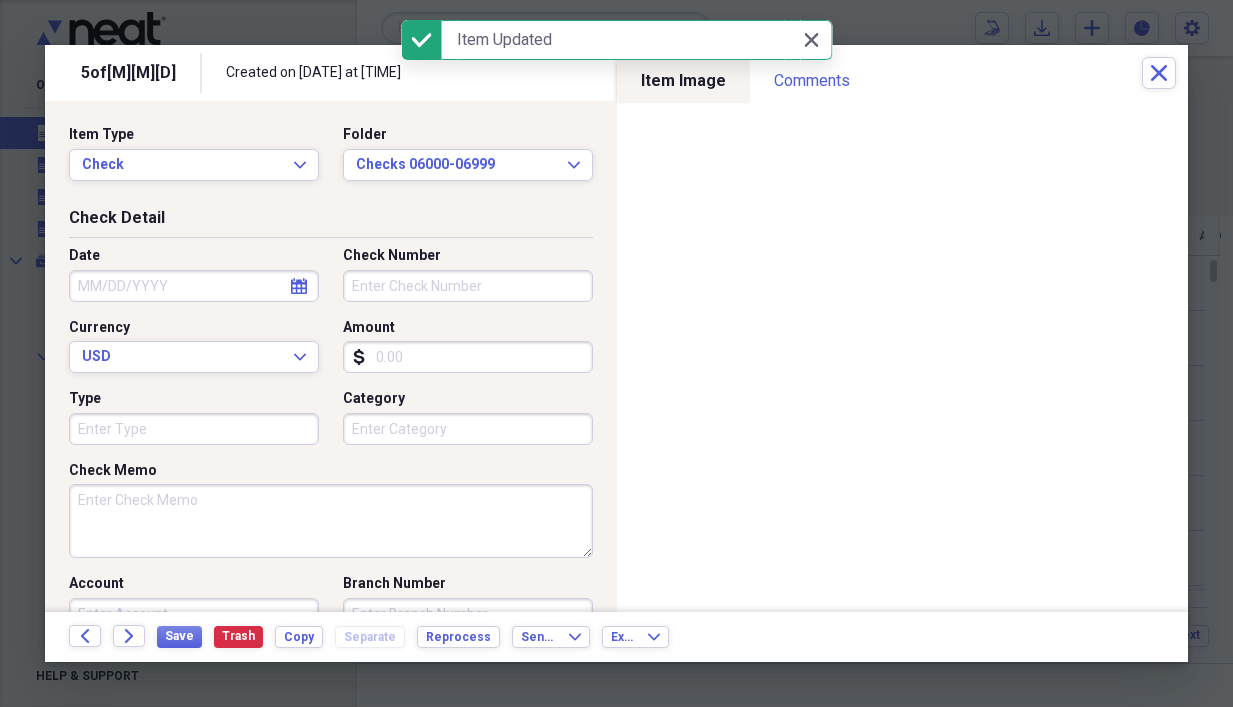select on "7" 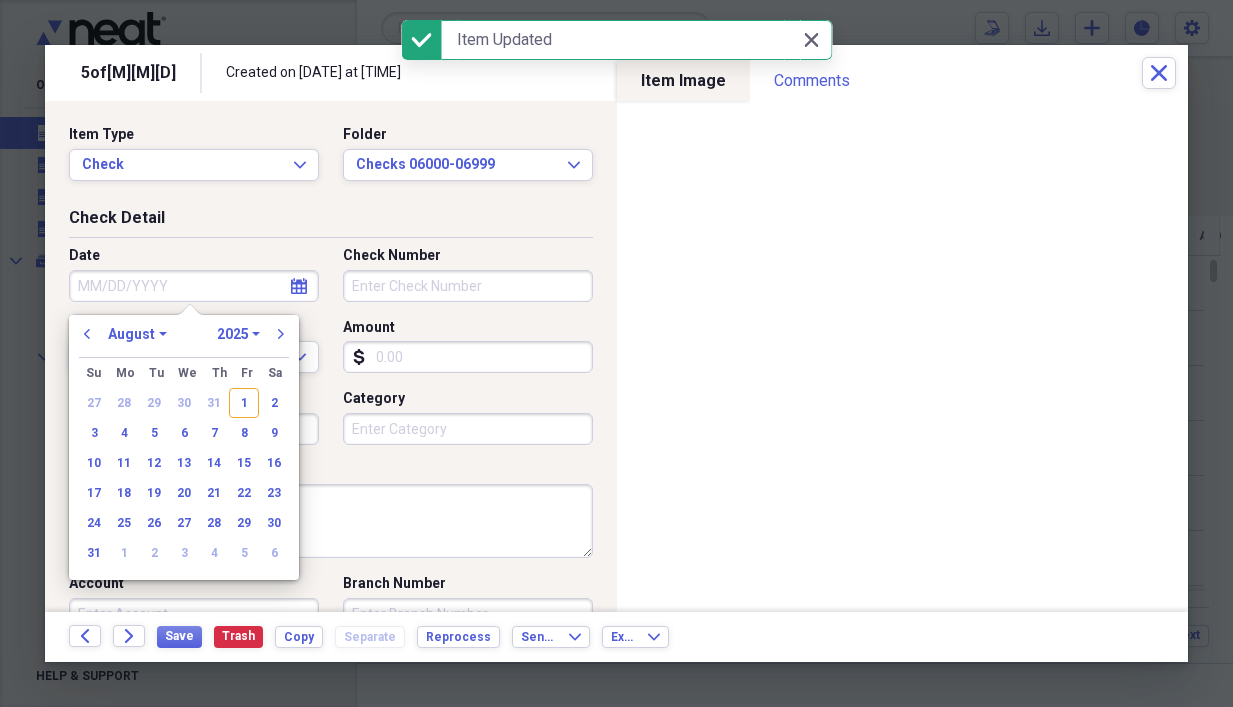 click on "Date" at bounding box center (194, 286) 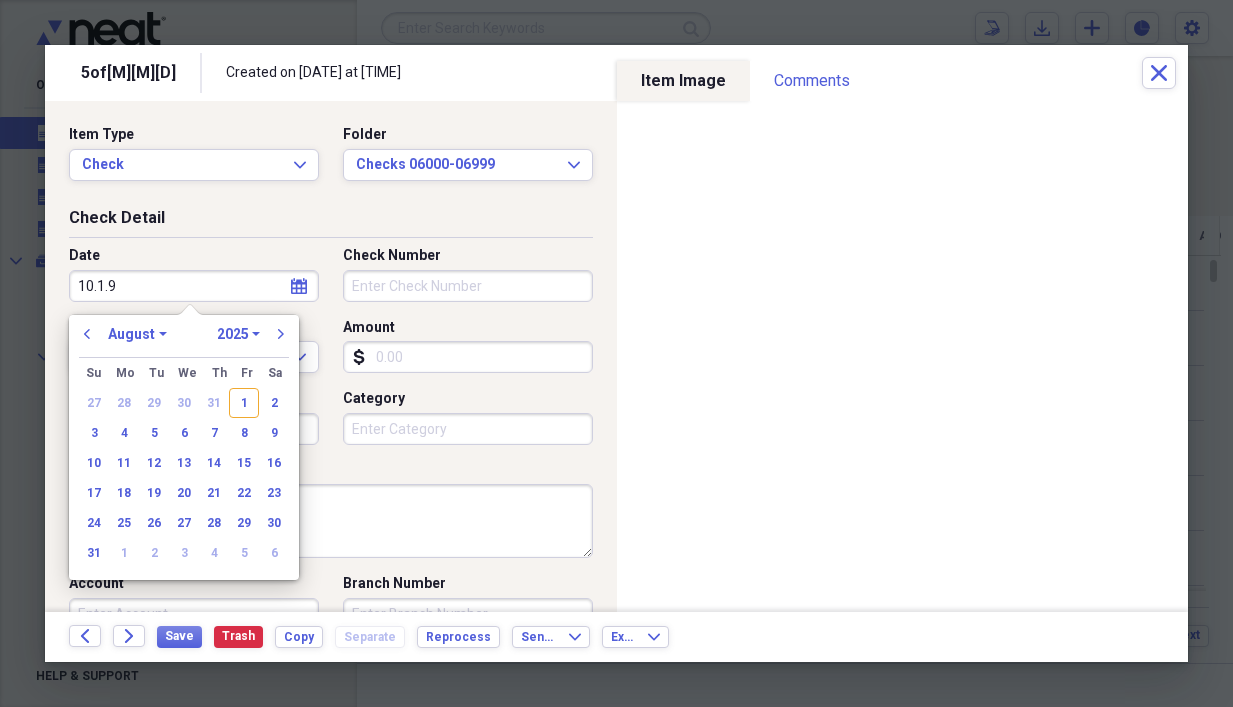 type on "[MM].[DD].[YY]" 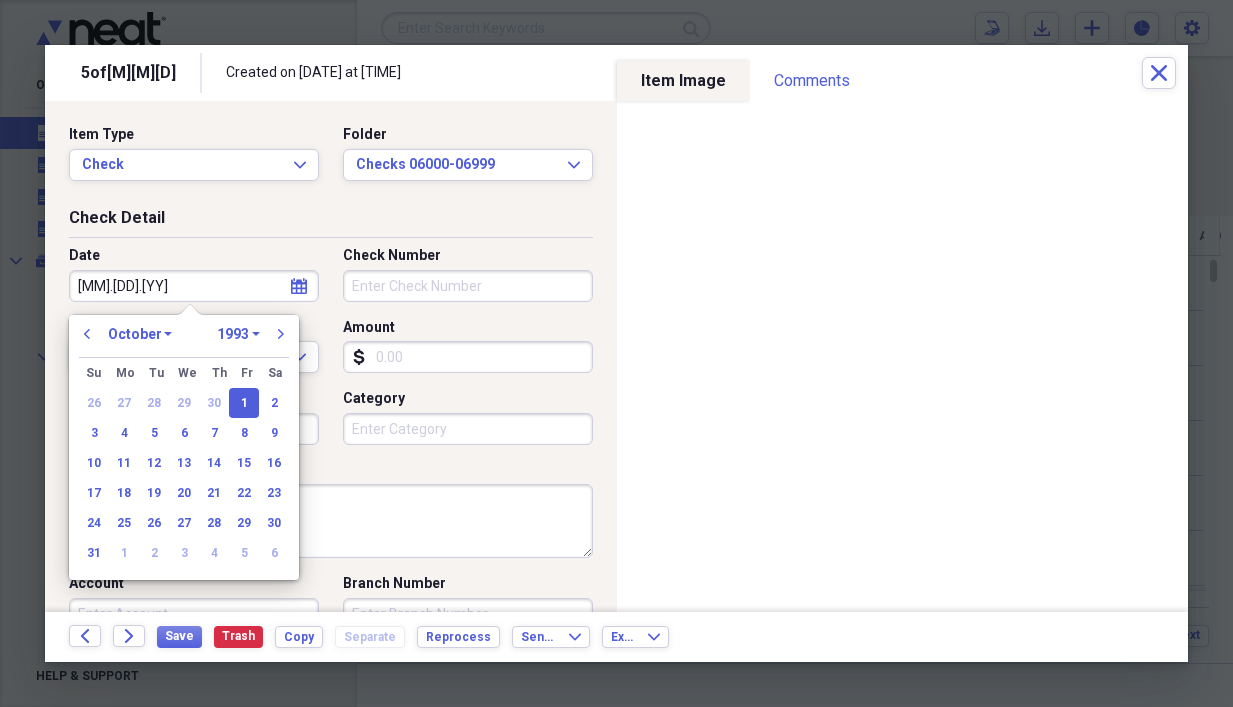 type on "10/01/1993" 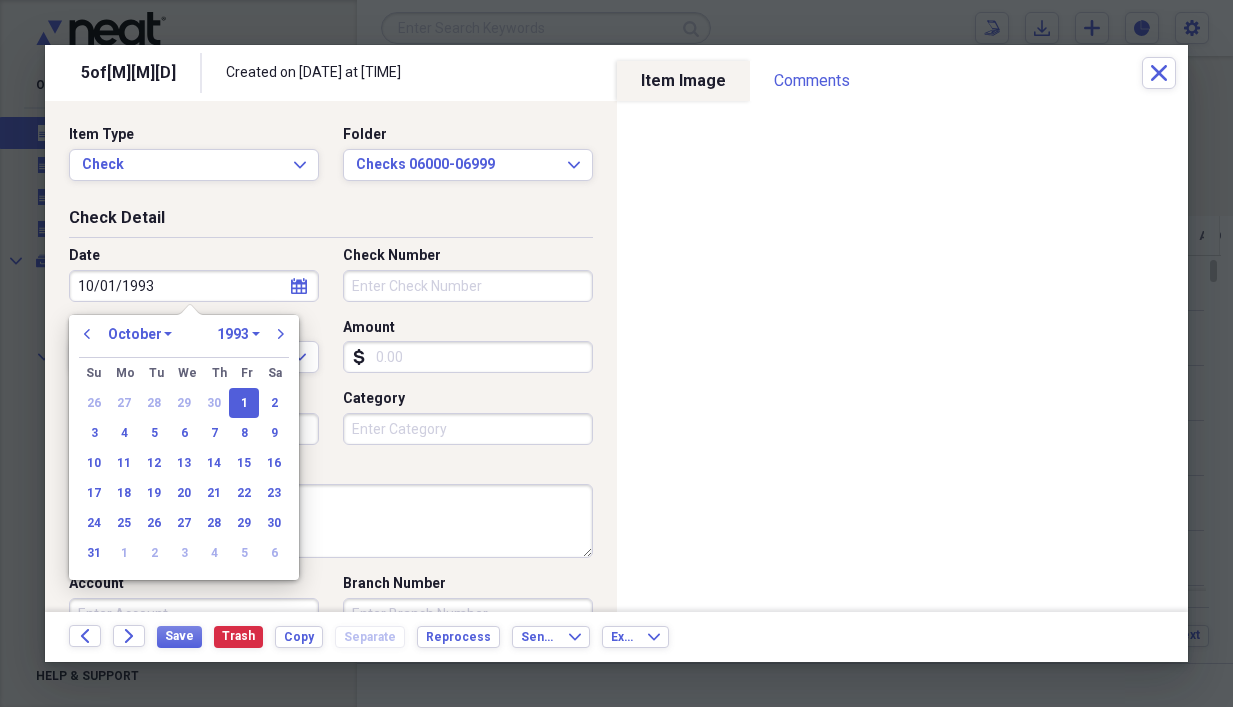 click on "Check Memo" at bounding box center (331, 521) 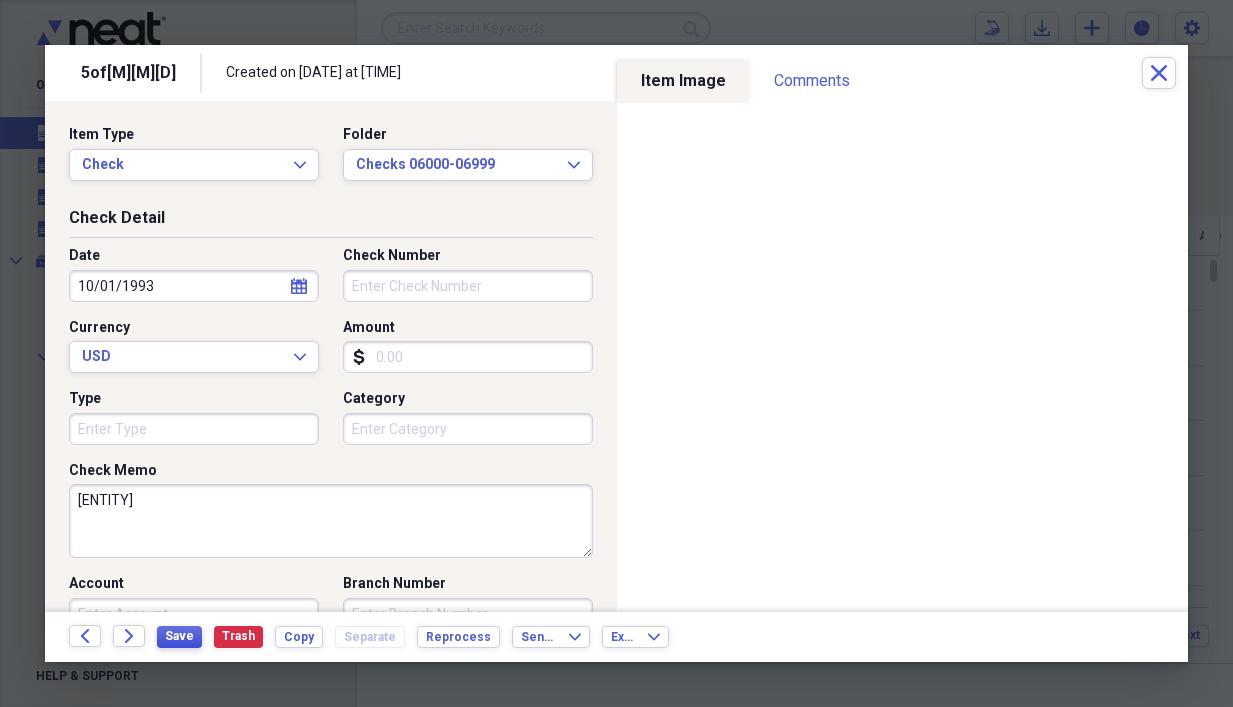 type on "[ENTITY]" 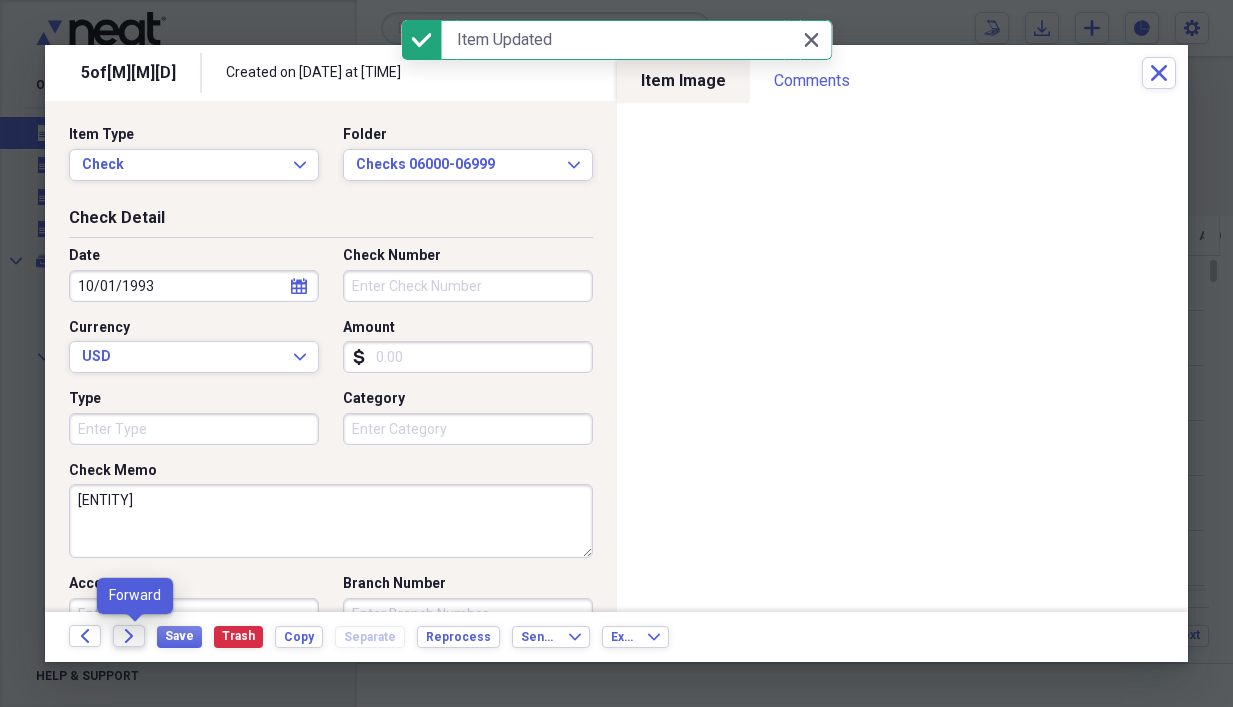 click on "Forward" 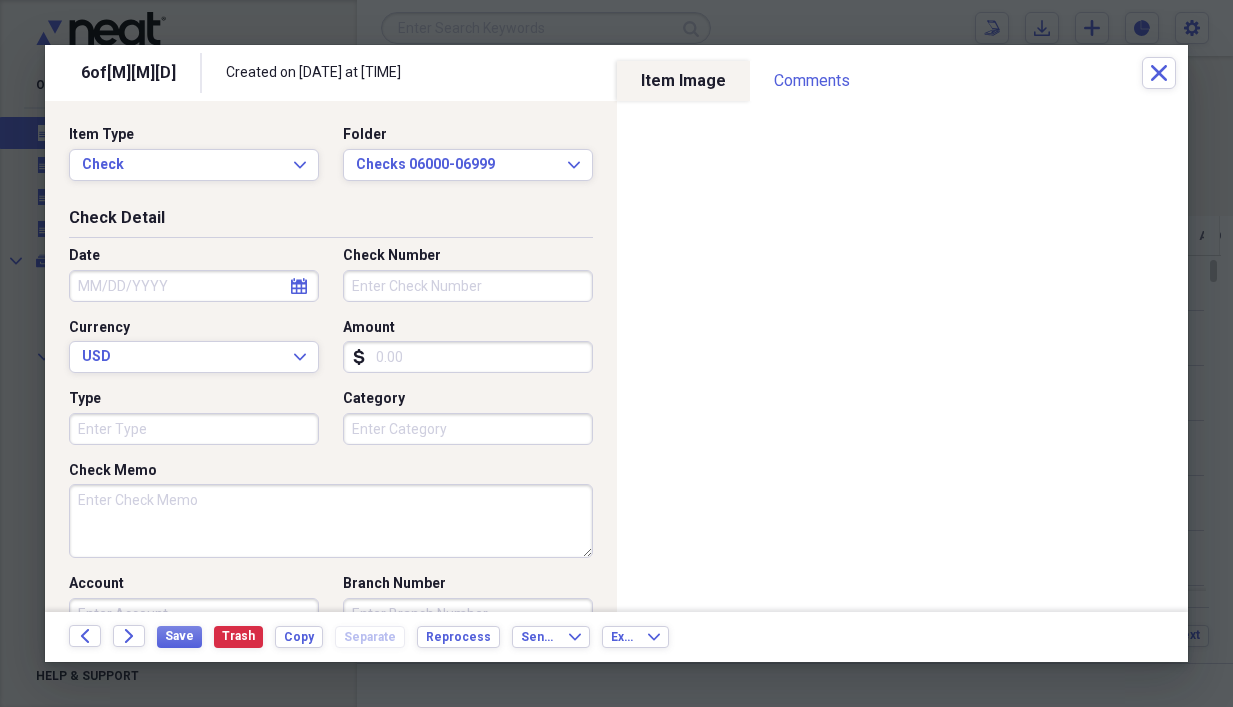 click on "Date calendar Calendar" at bounding box center (200, 274) 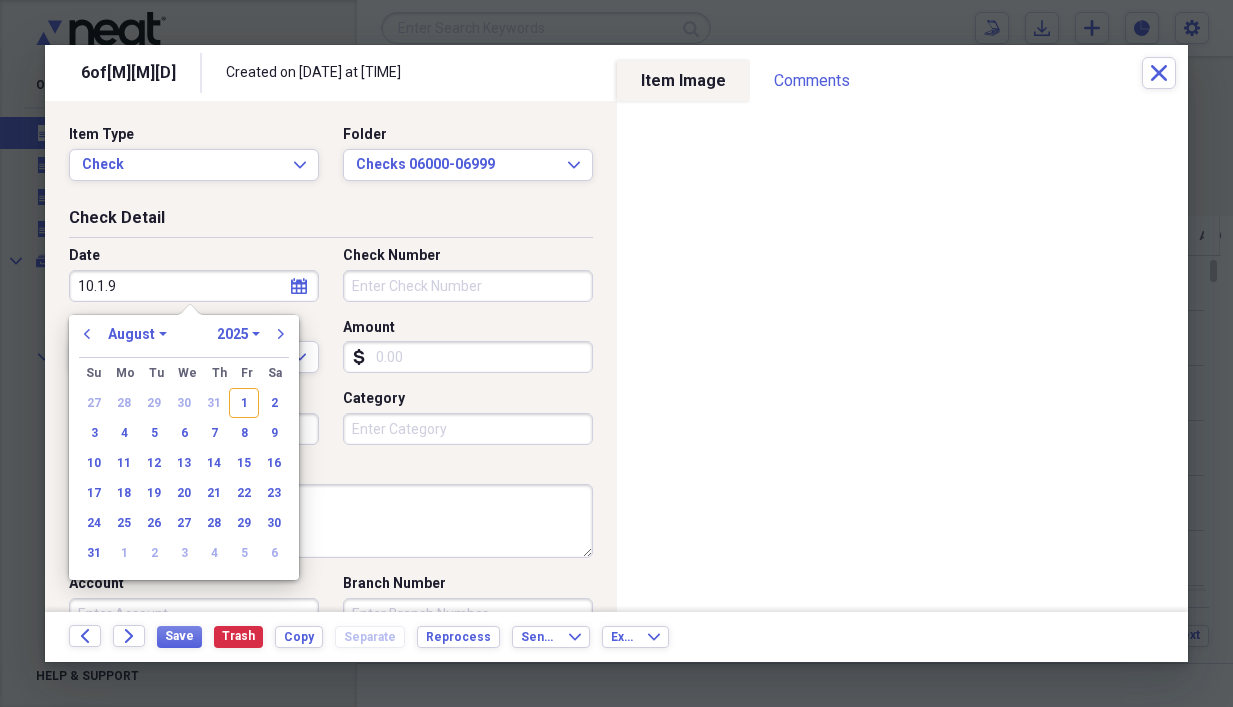 type on "[MM].[DD].[YY]" 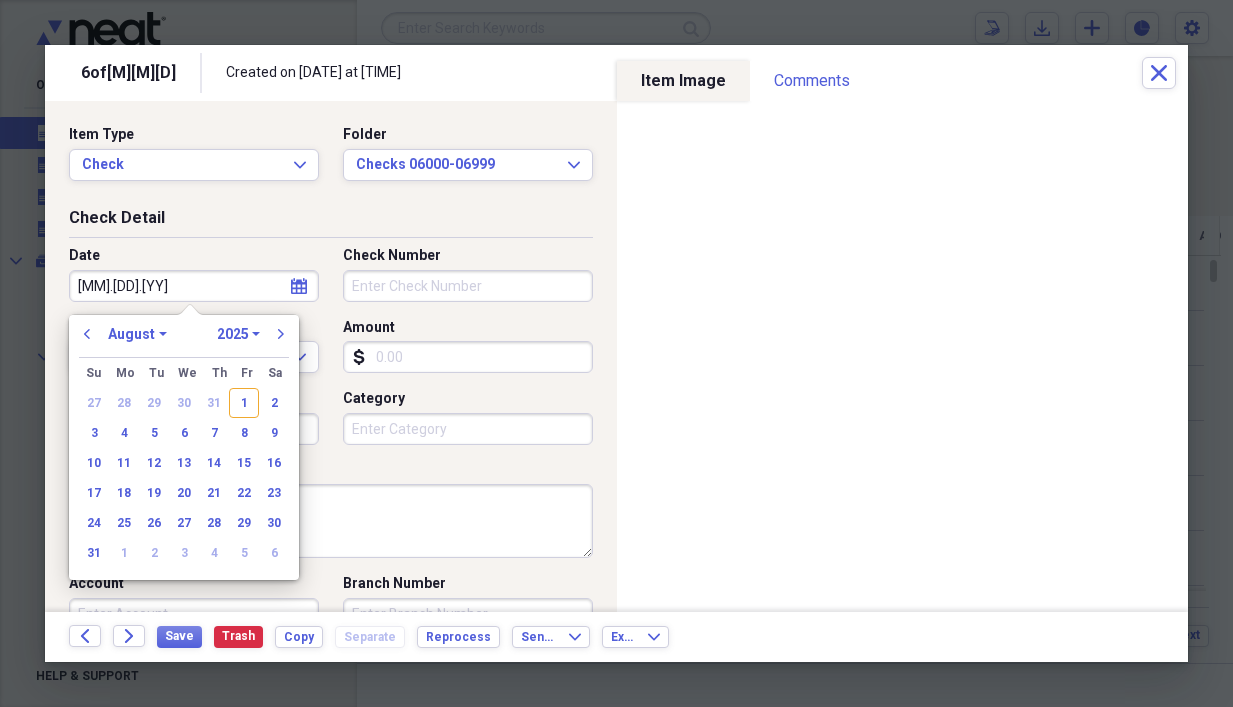 select on "9" 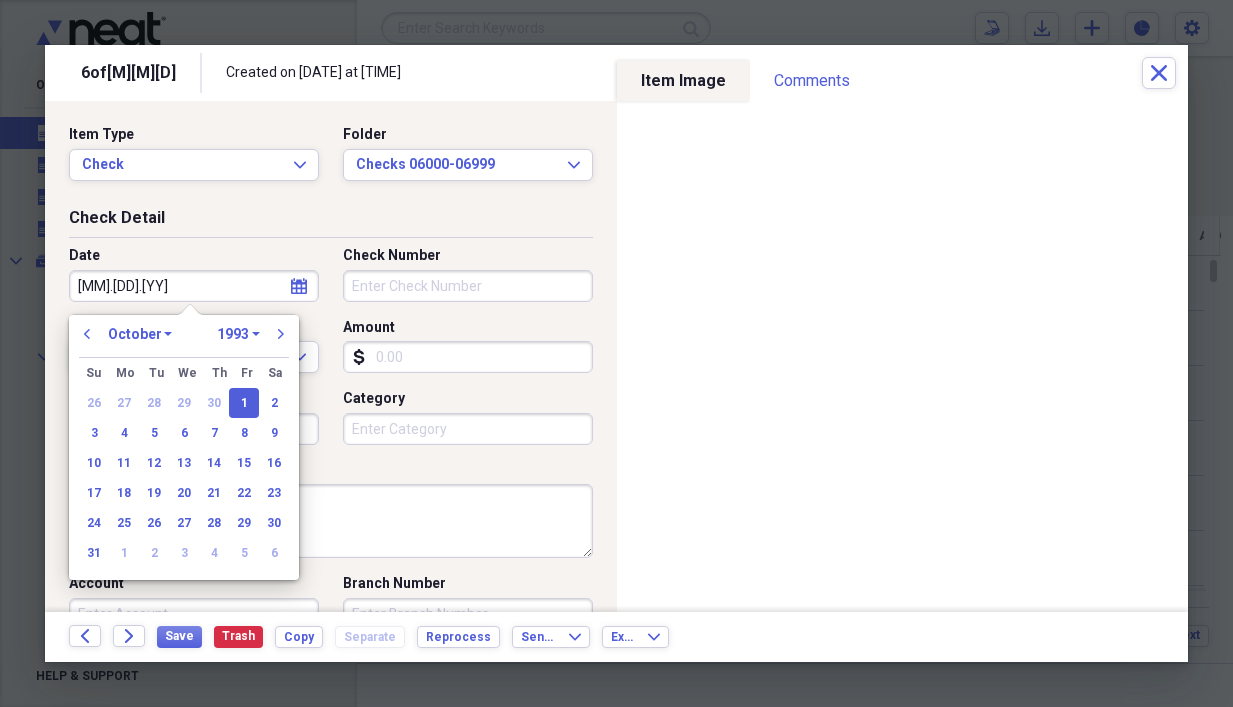 type on "10/01/1993" 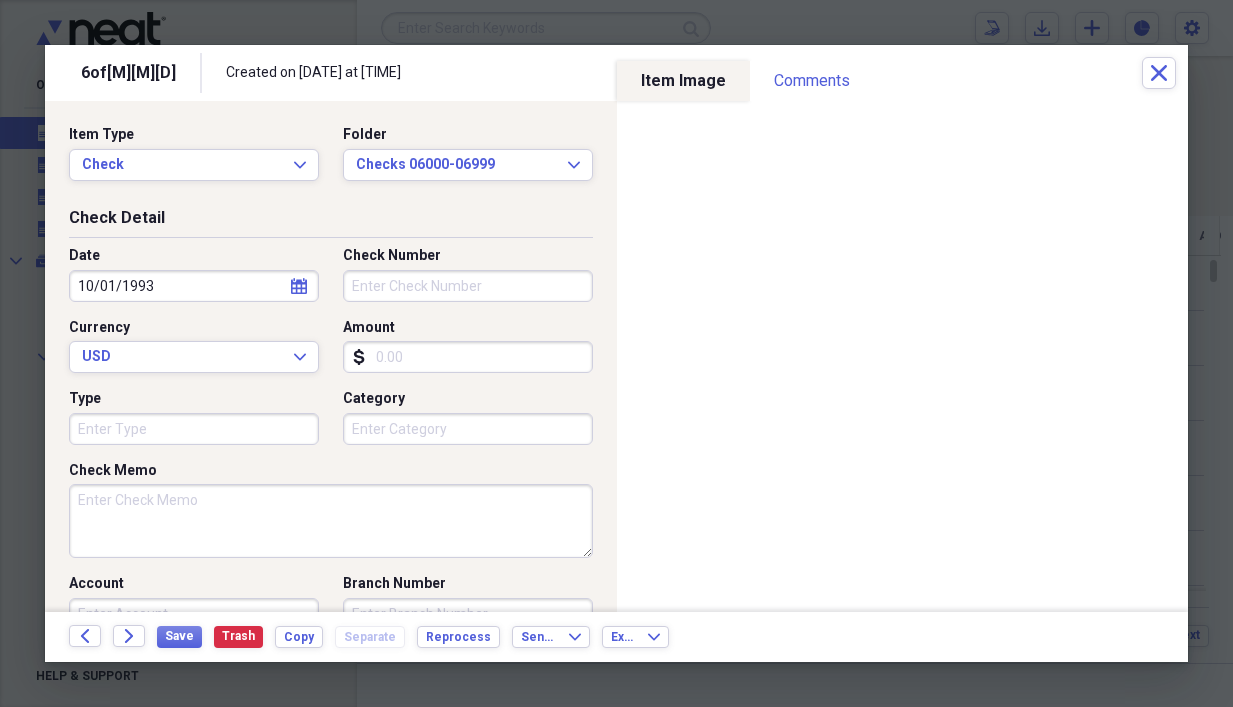 click on "Check Memo" at bounding box center (331, 521) 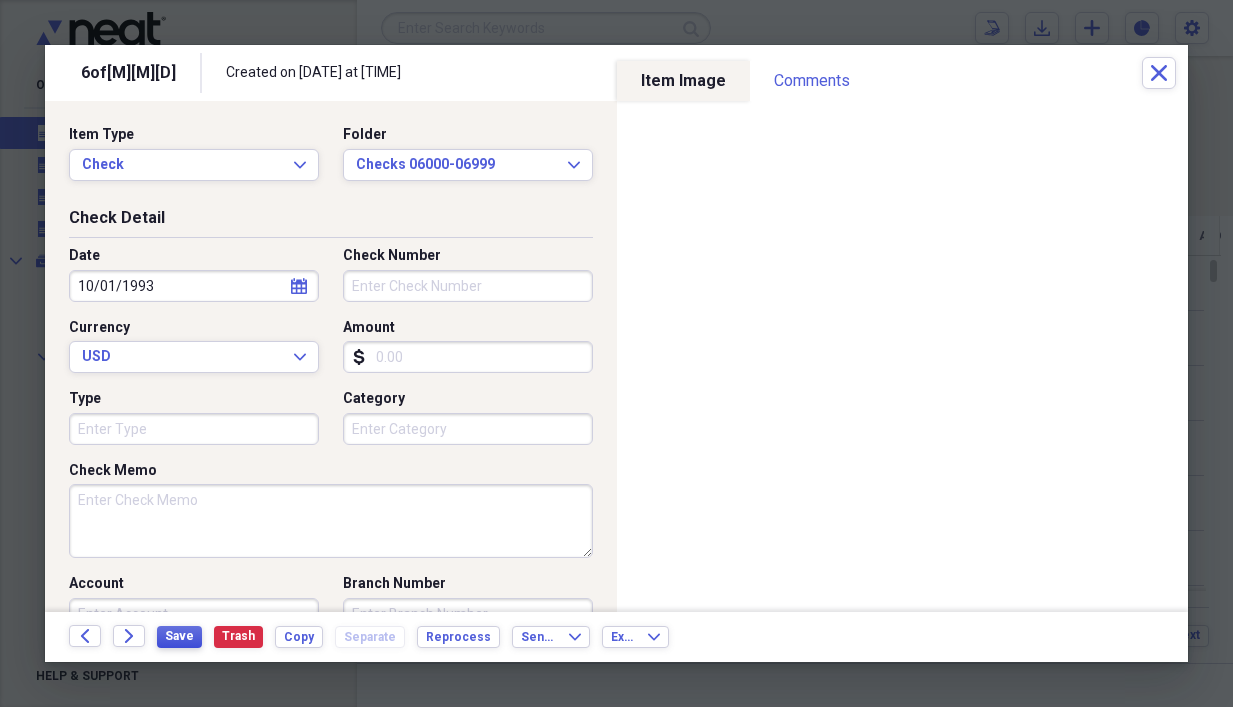 click on "Save" at bounding box center [179, 636] 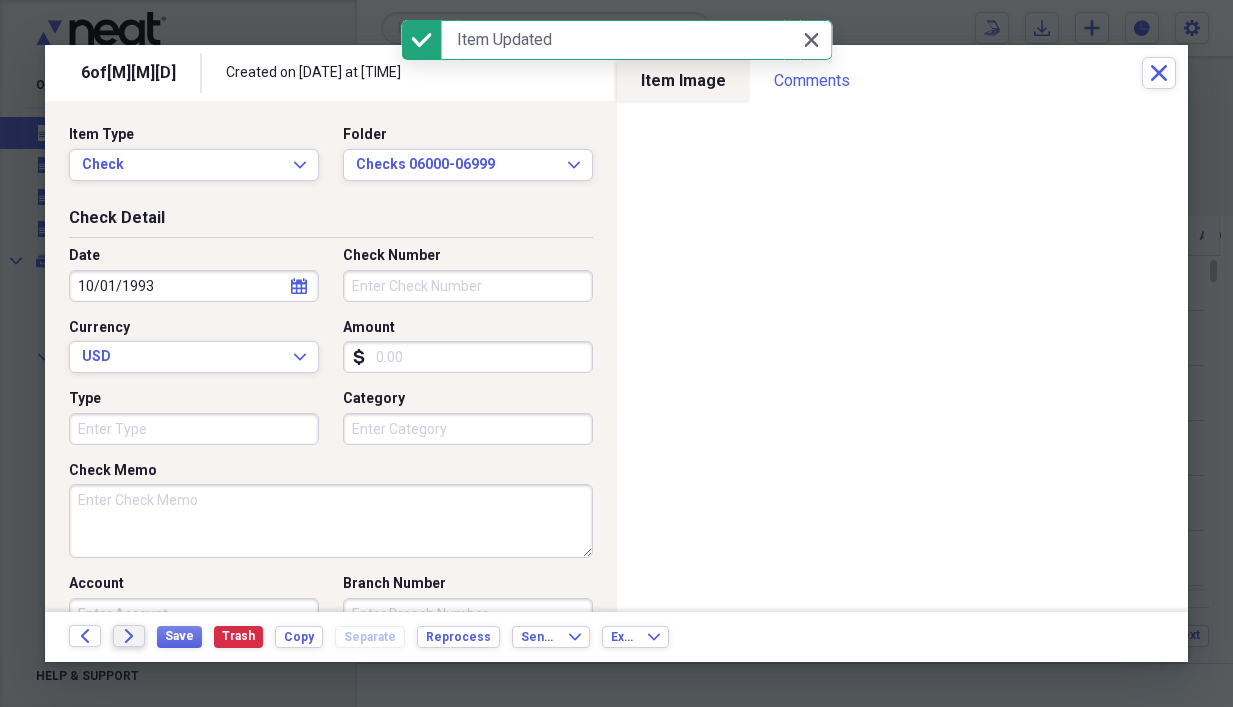 click on "Forward" 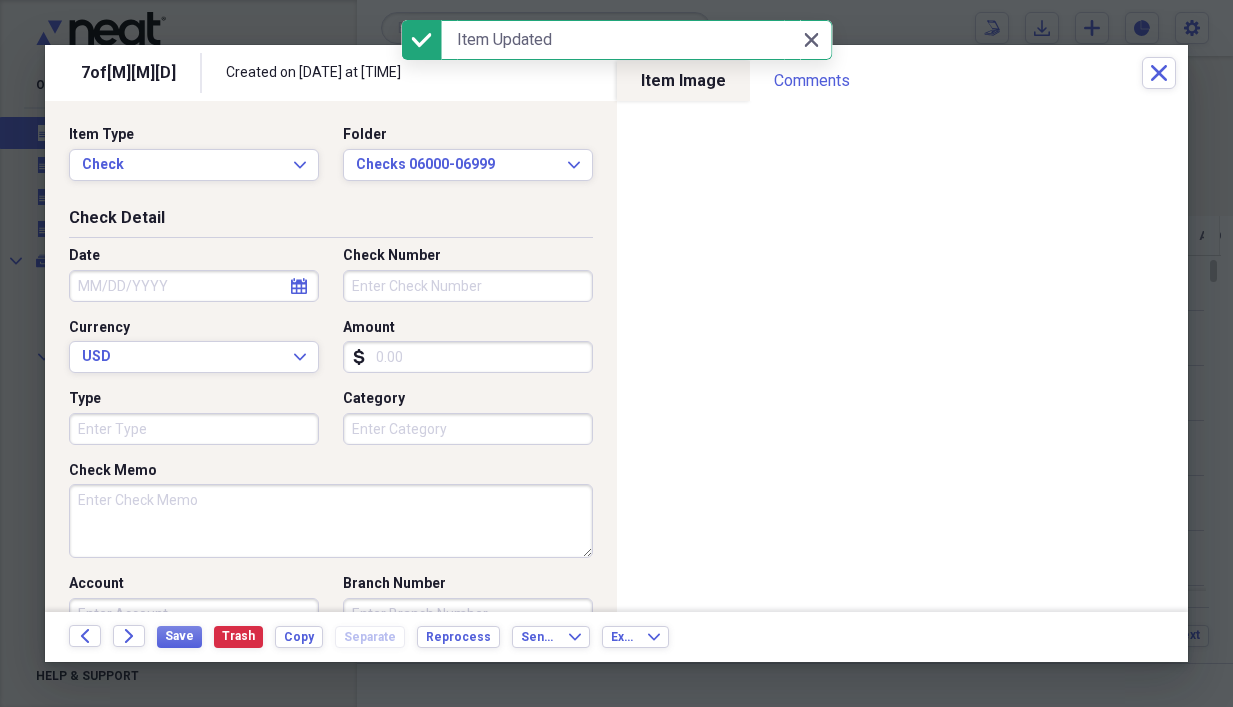 click on "Check Memo" at bounding box center [331, 521] 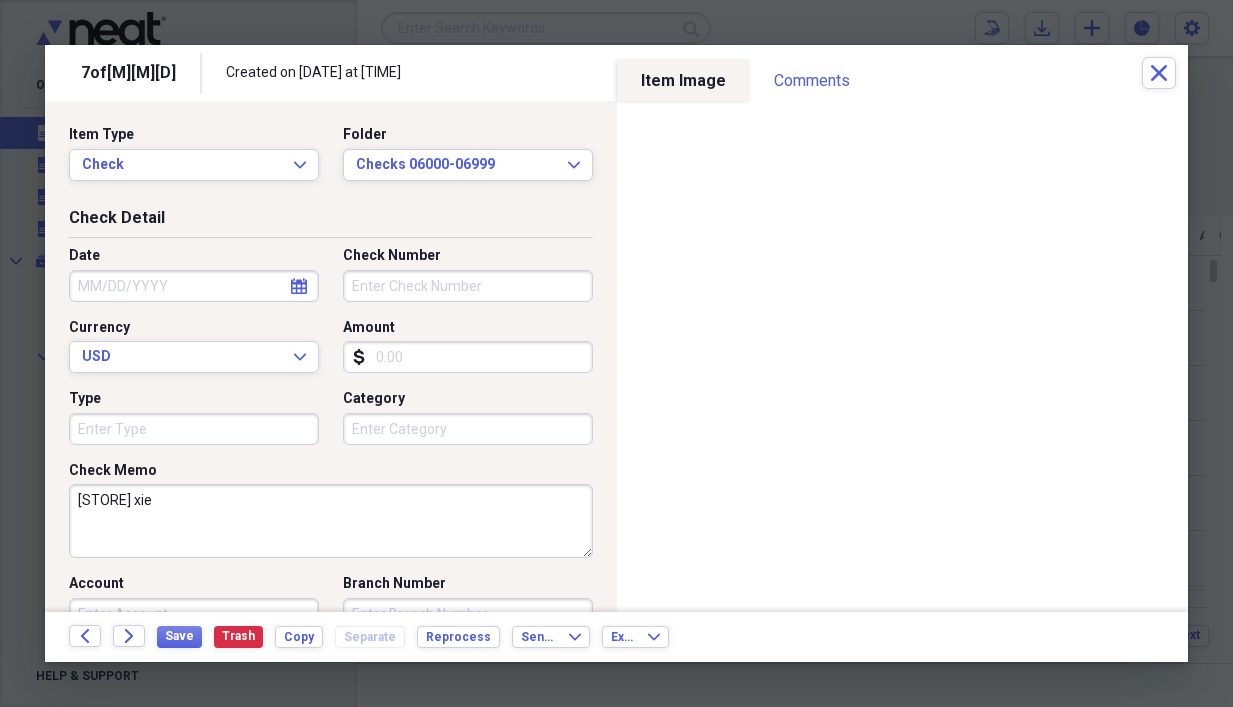 drag, startPoint x: 133, startPoint y: 496, endPoint x: 120, endPoint y: 497, distance: 13.038404 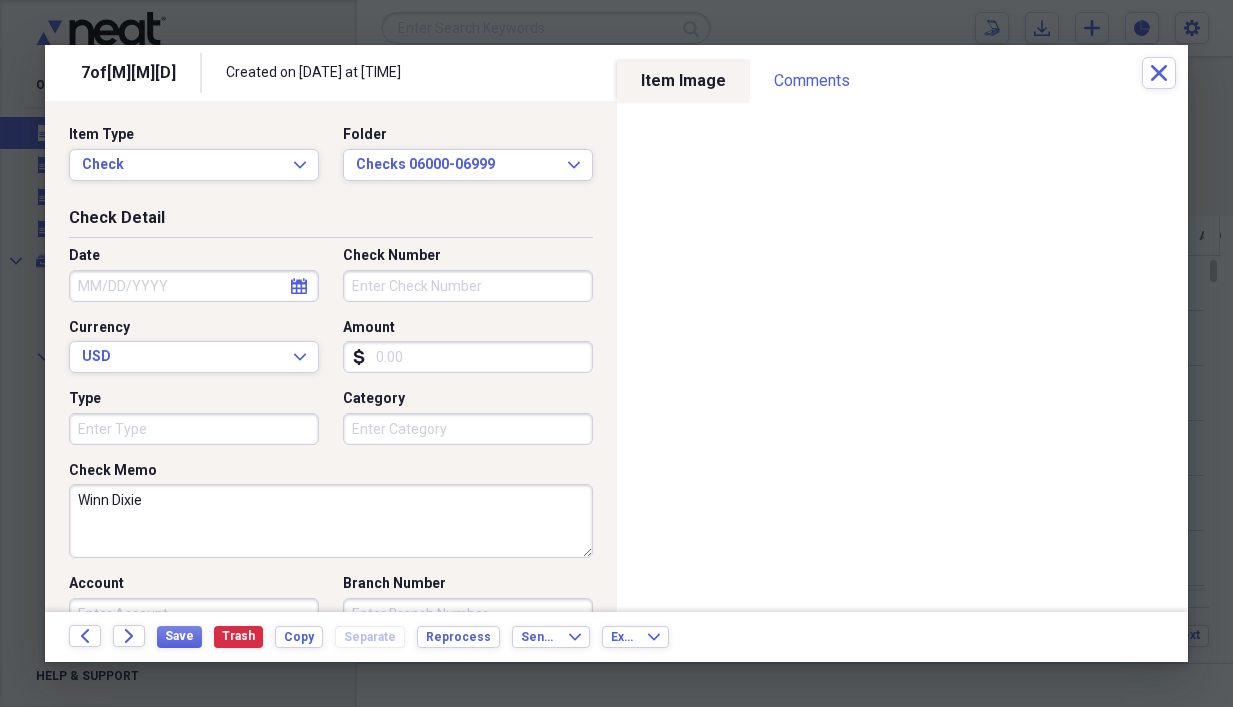 type on "Winn Dixie" 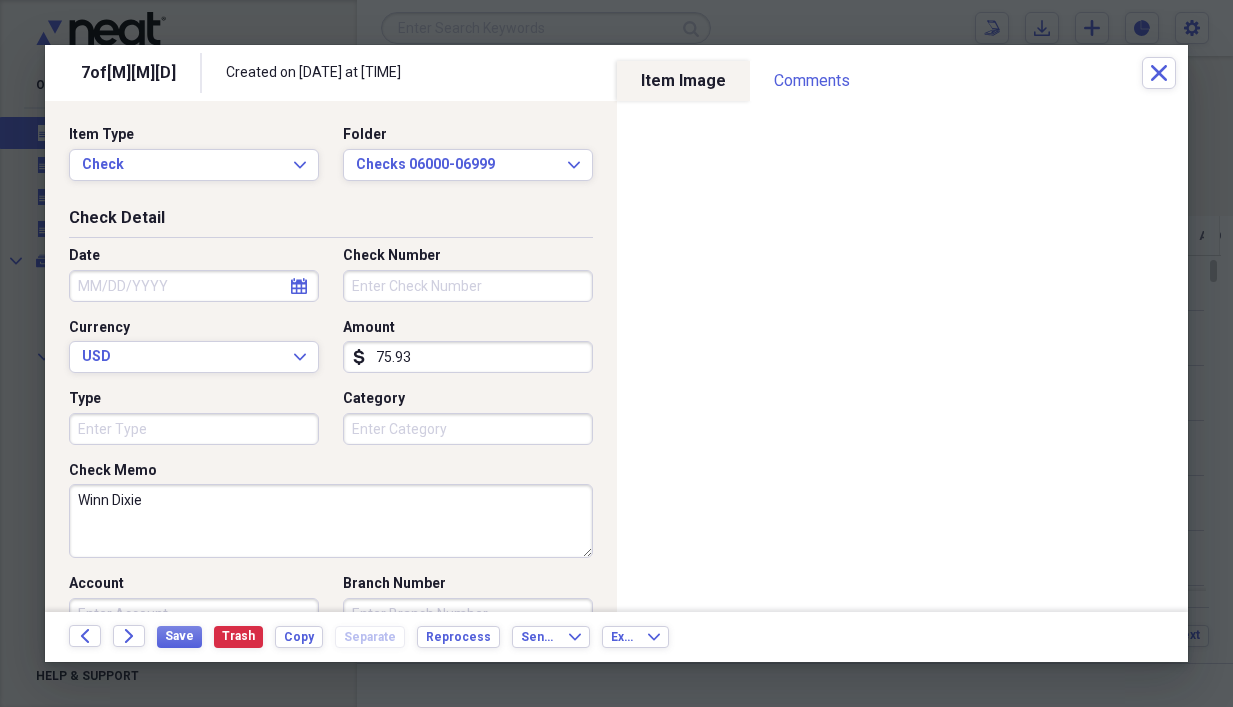 type on "75.93" 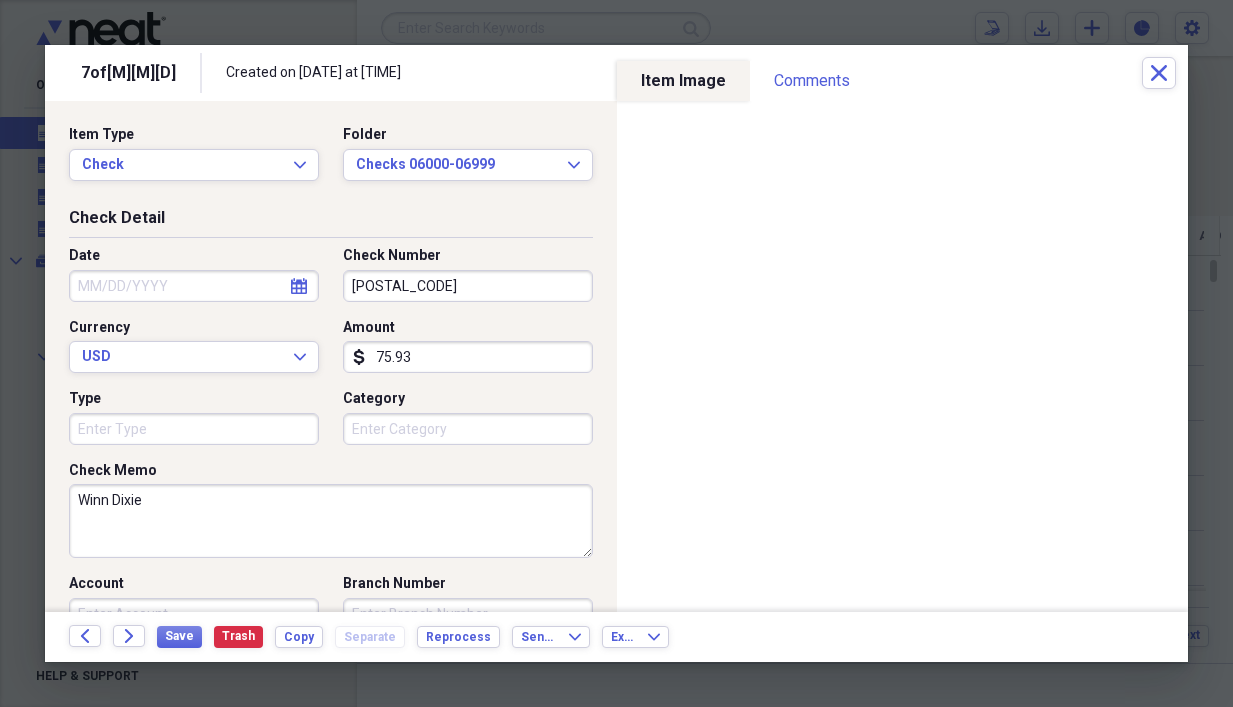type on "[POSTAL_CODE]" 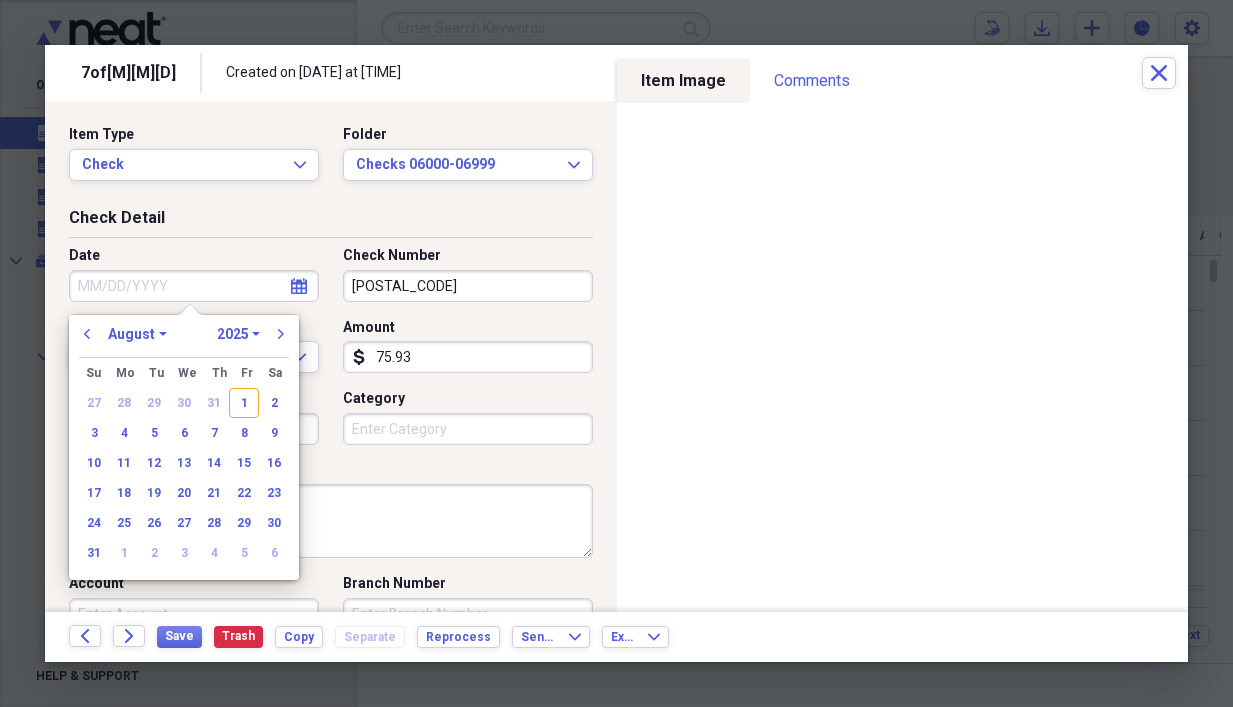 click on "Date" at bounding box center [194, 286] 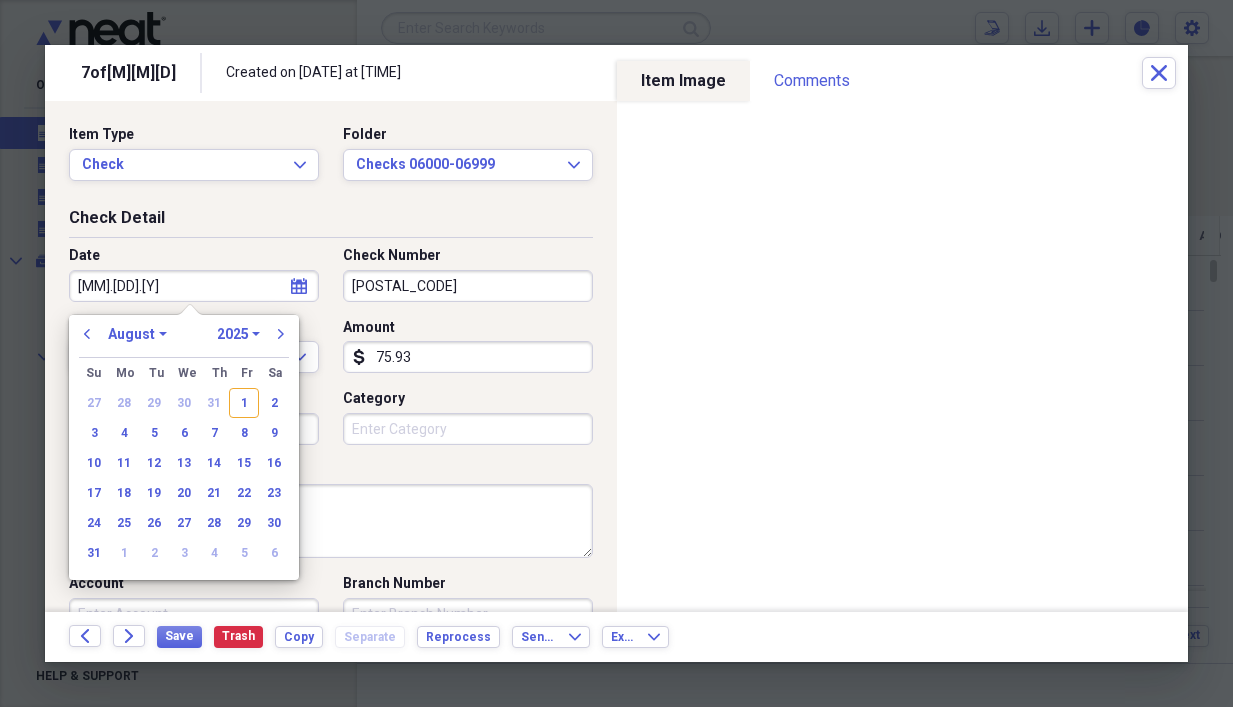 type on "[MM].[DD].[YY]" 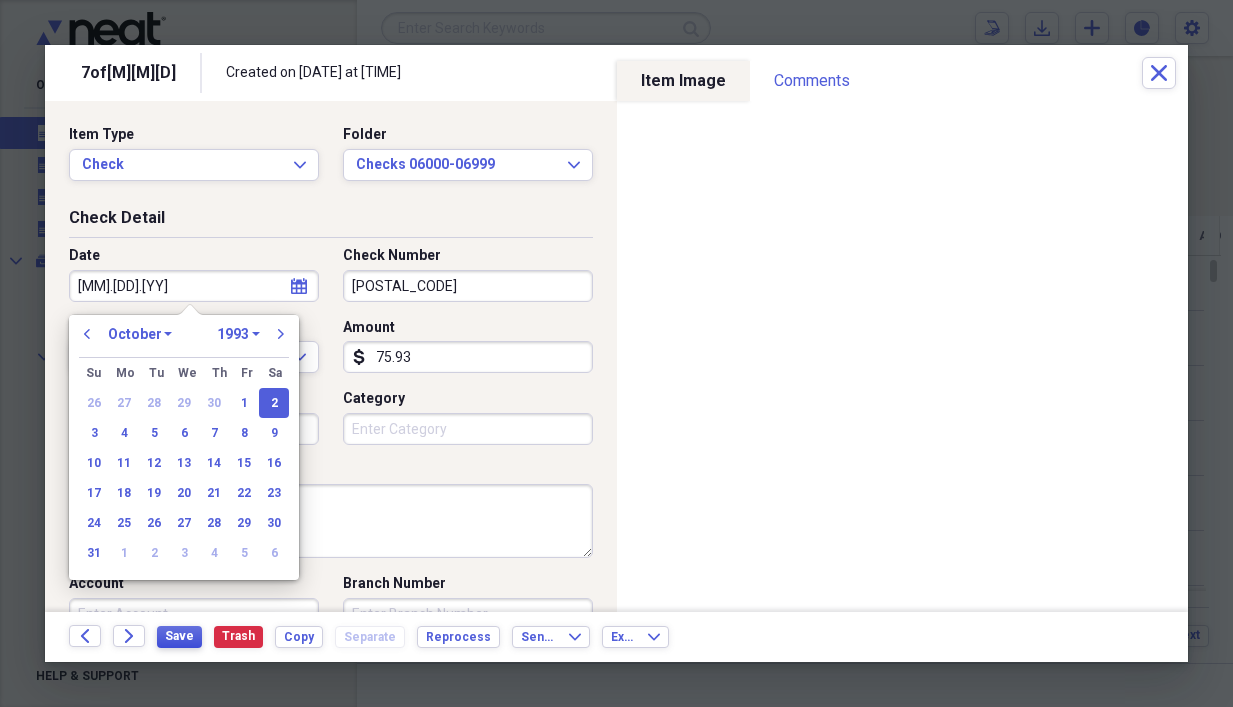 type on "[MM]/[DD]/[YYYY]" 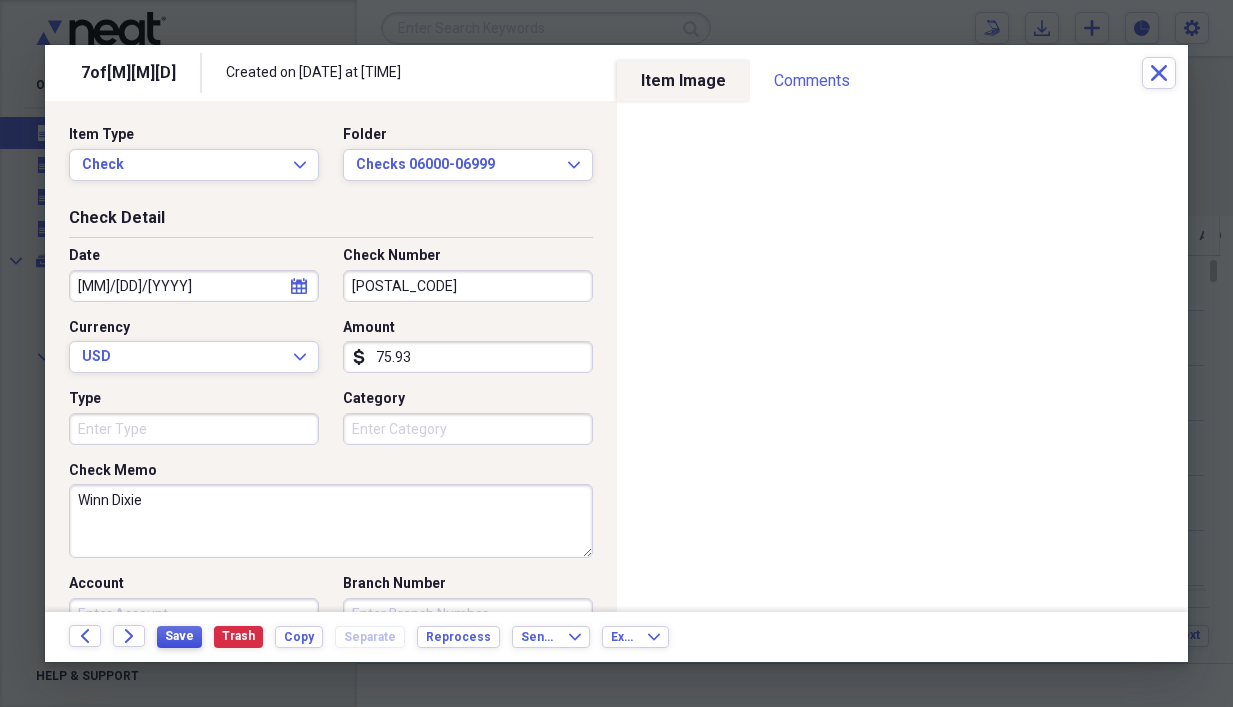 click on "Save" at bounding box center (179, 636) 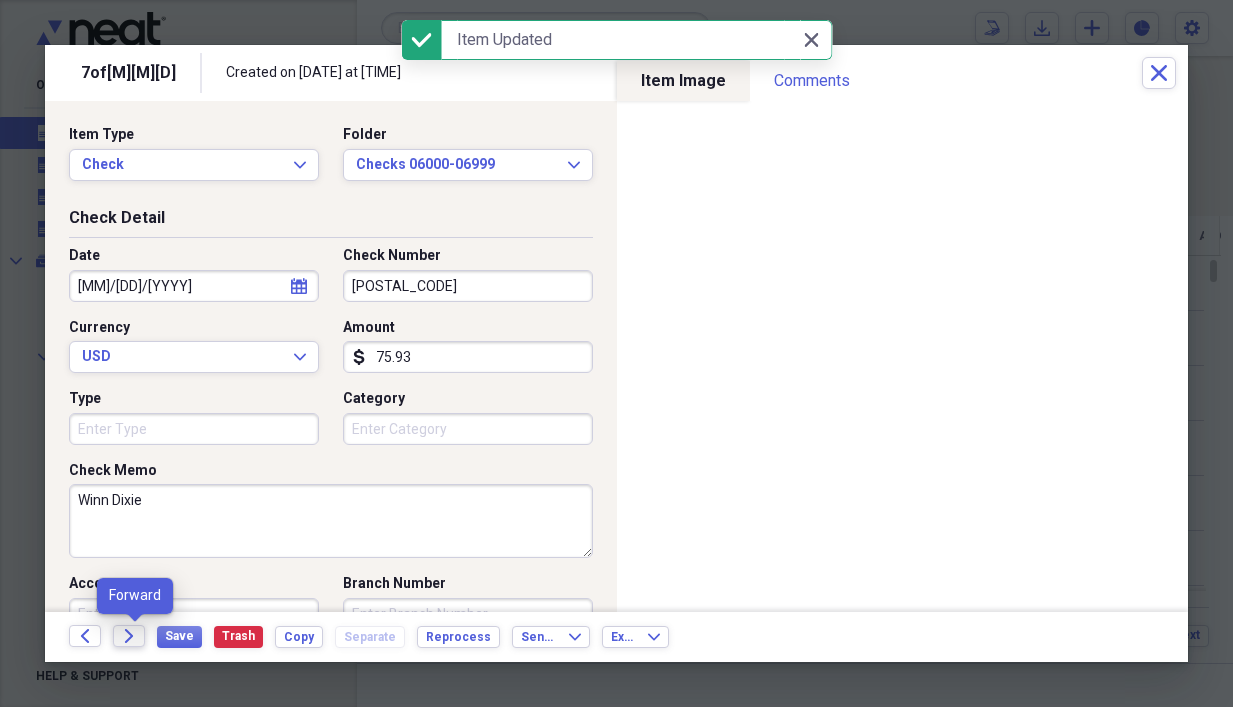 click on "Forward" 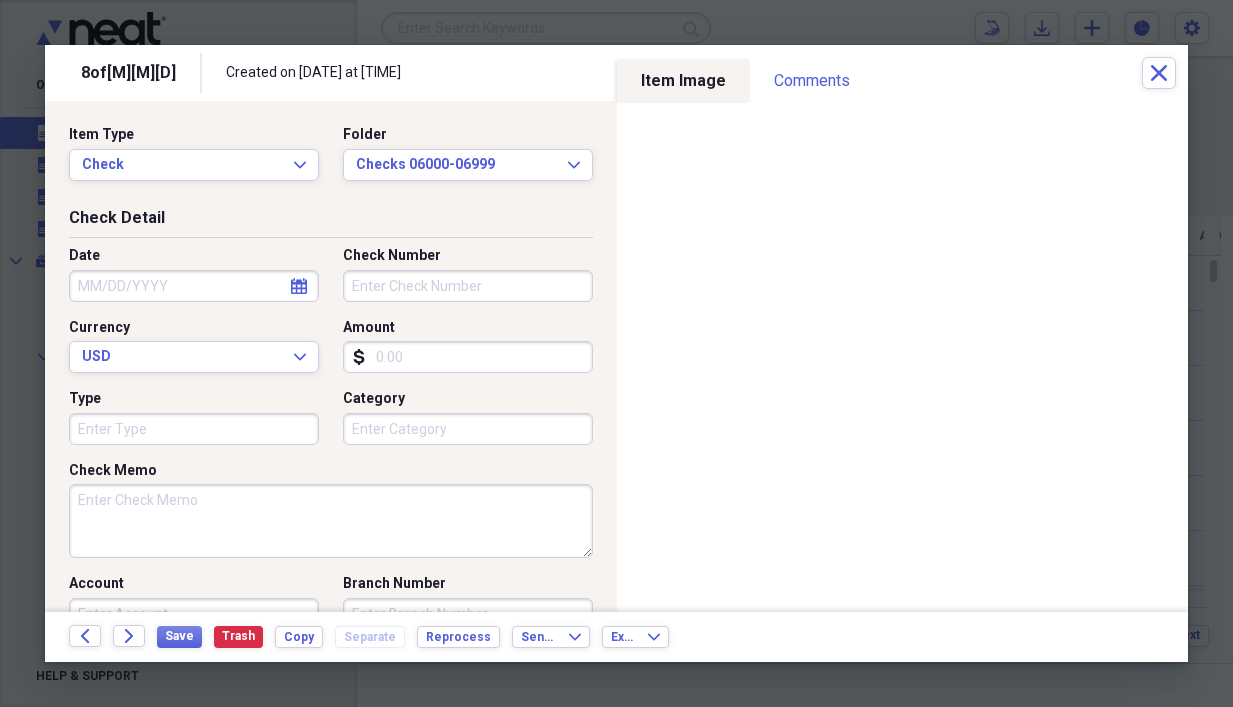 click on "Check Memo" at bounding box center [331, 521] 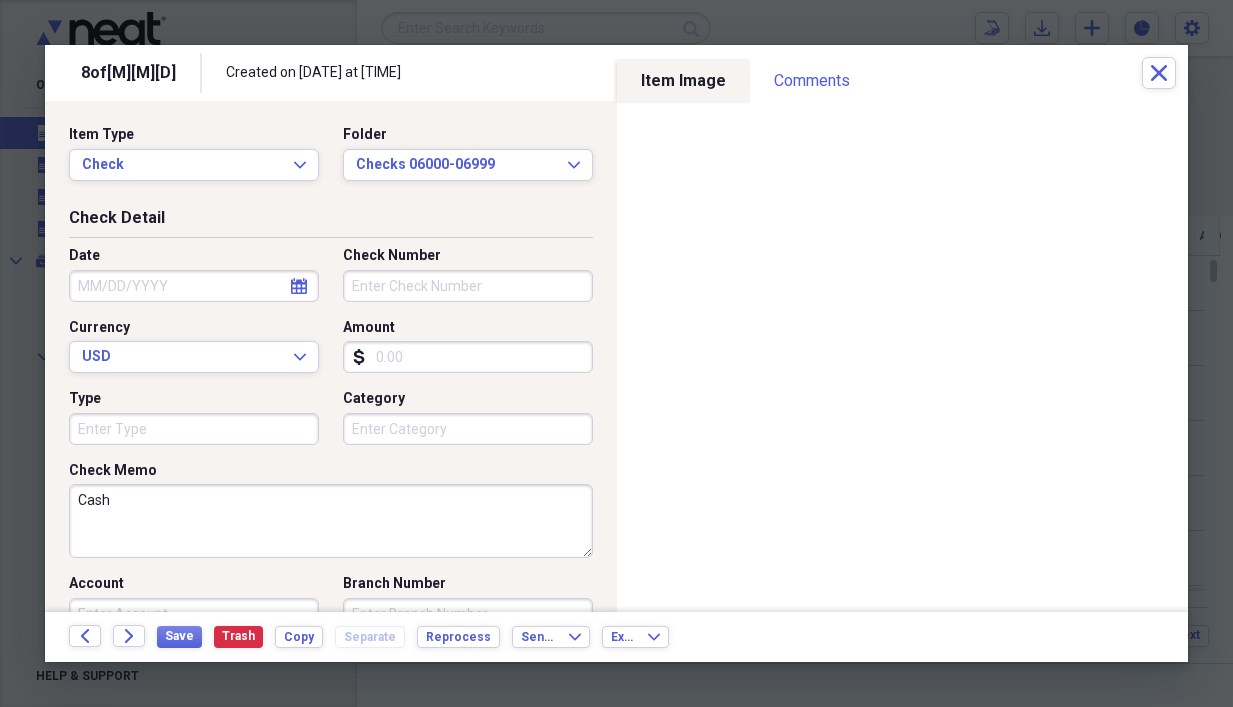 type on "Cash" 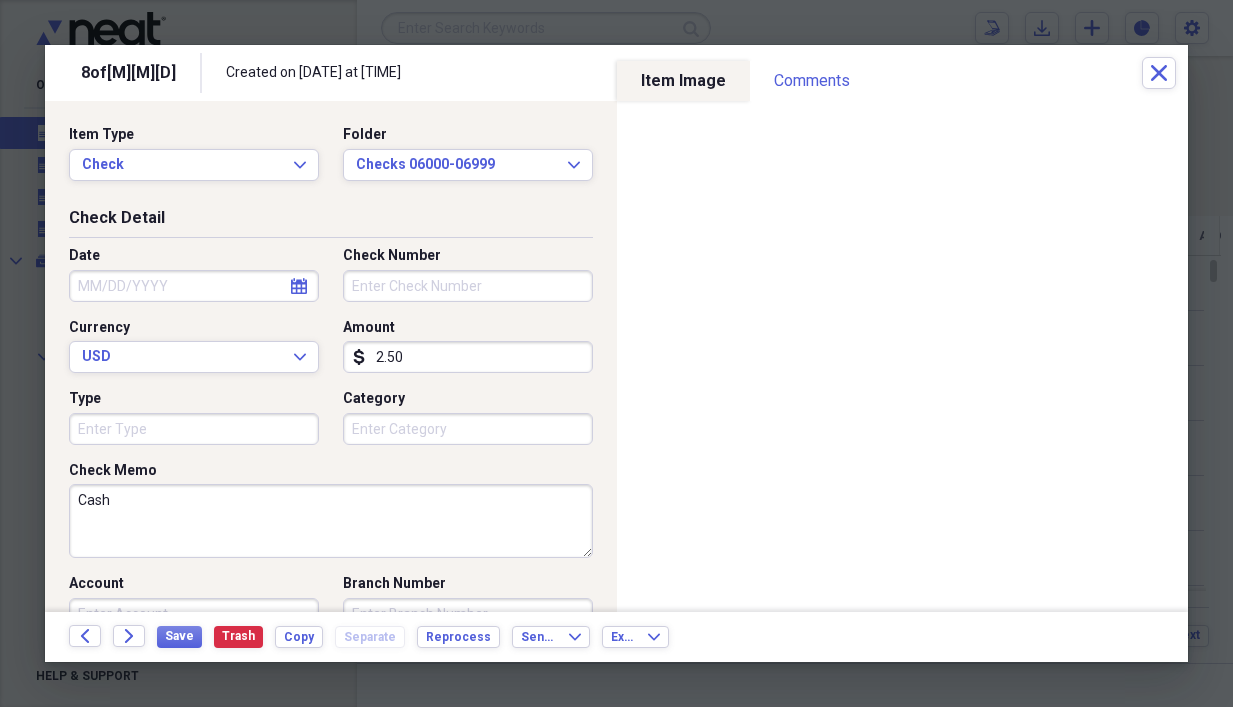 type on "2.50" 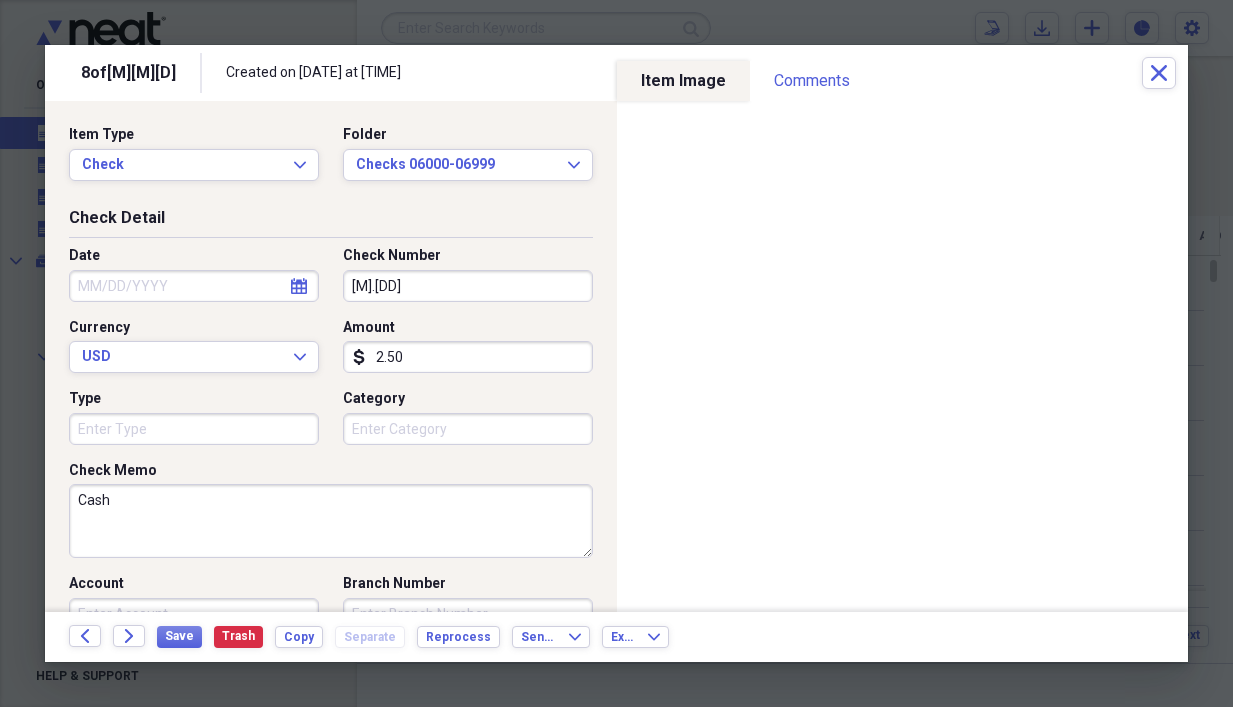 drag, startPoint x: 420, startPoint y: 284, endPoint x: 279, endPoint y: 292, distance: 141.22676 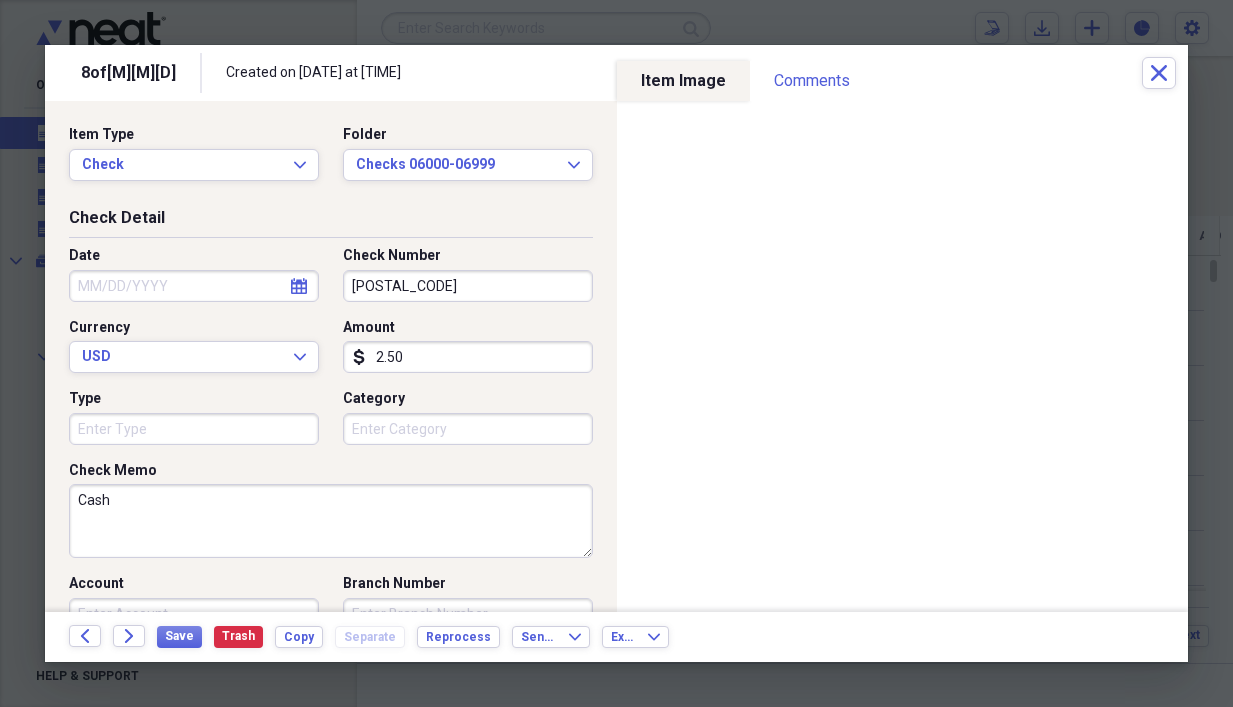 type on "[POSTAL_CODE]" 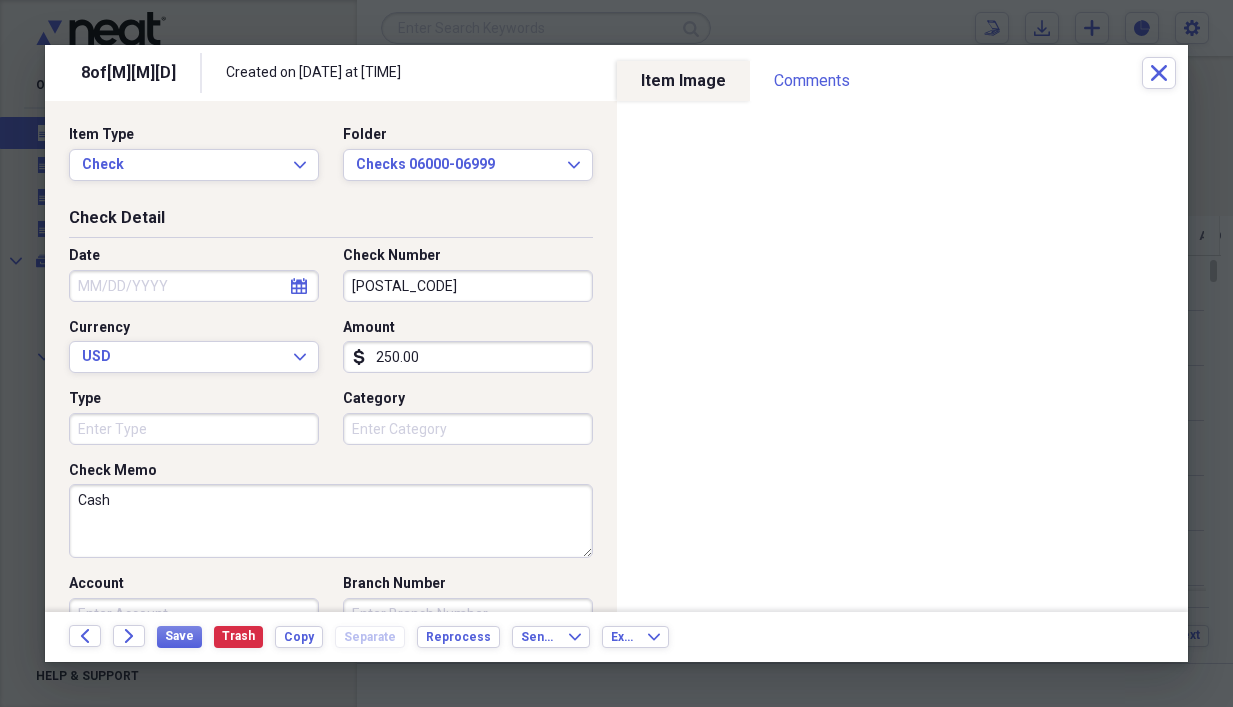 type on "250.00" 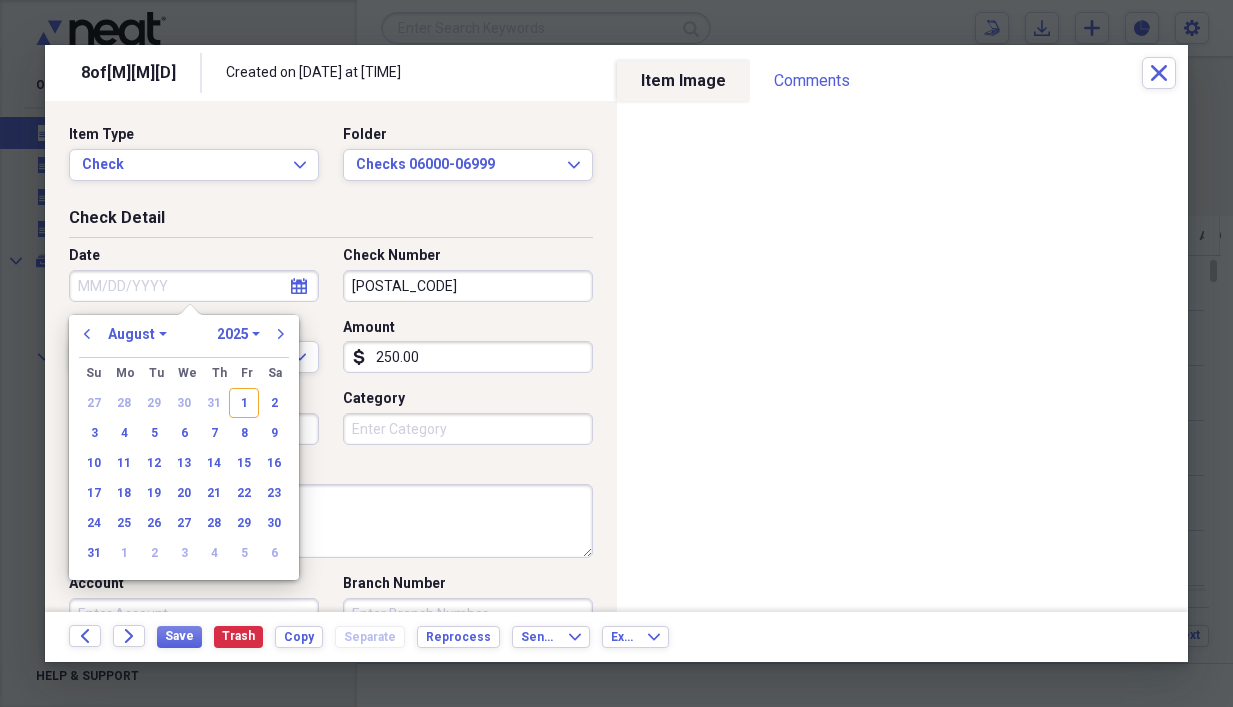 click on "Date" at bounding box center (194, 286) 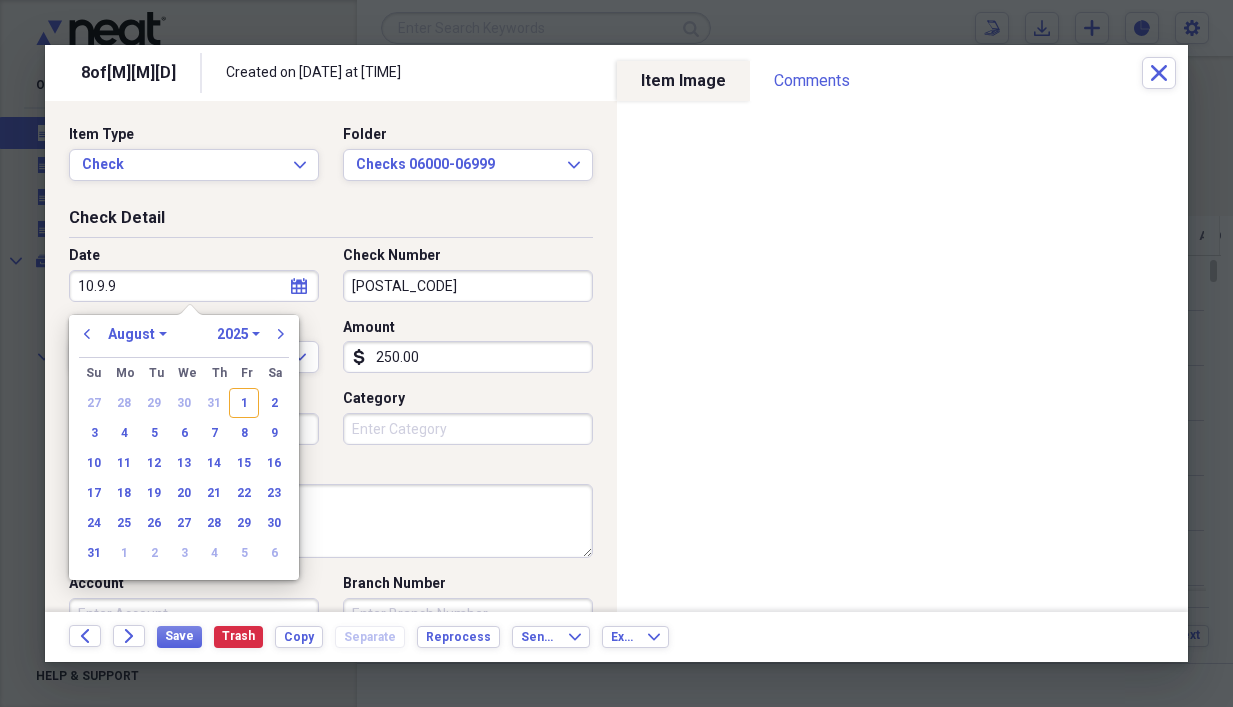 type on "10.9.93" 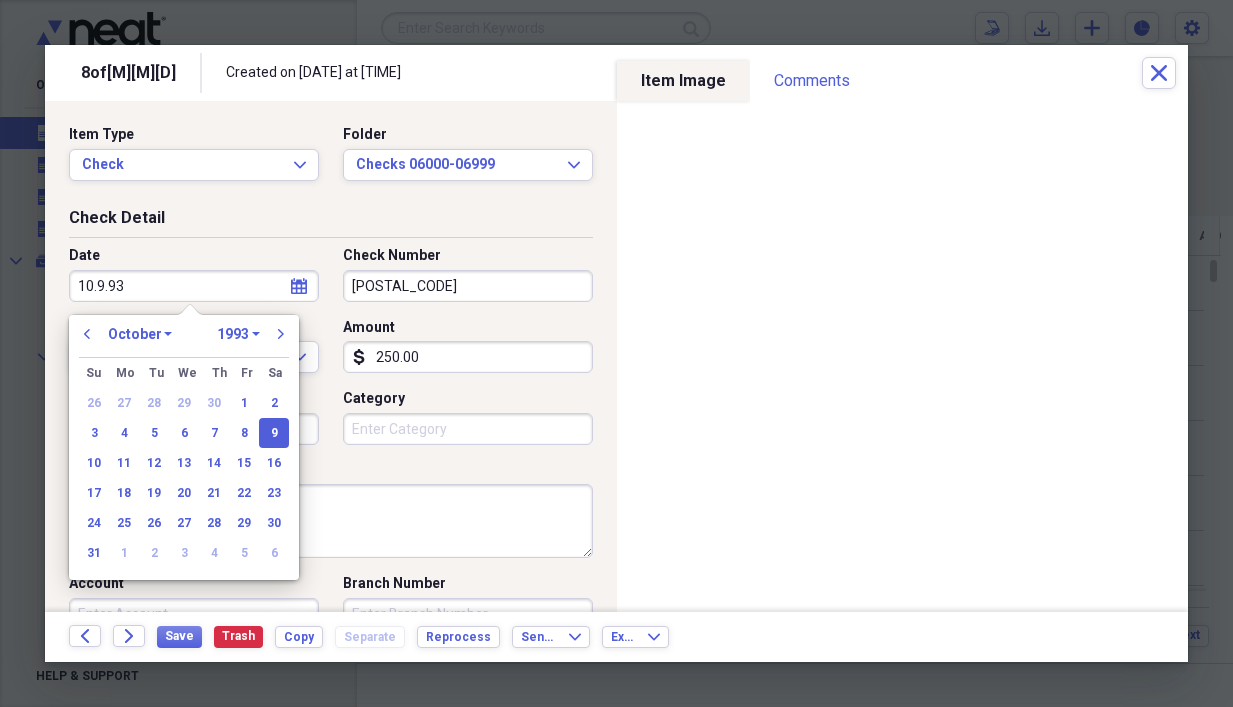 type on "10/09/1993" 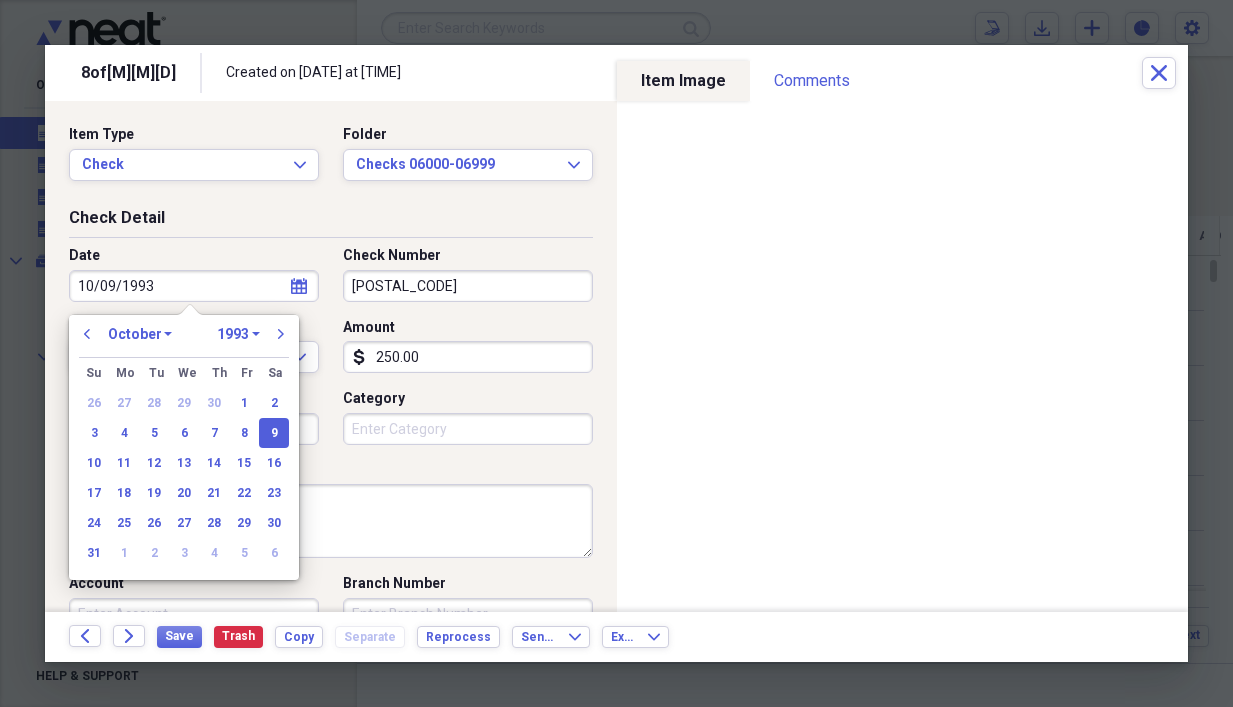 click on "Cash" at bounding box center (331, 521) 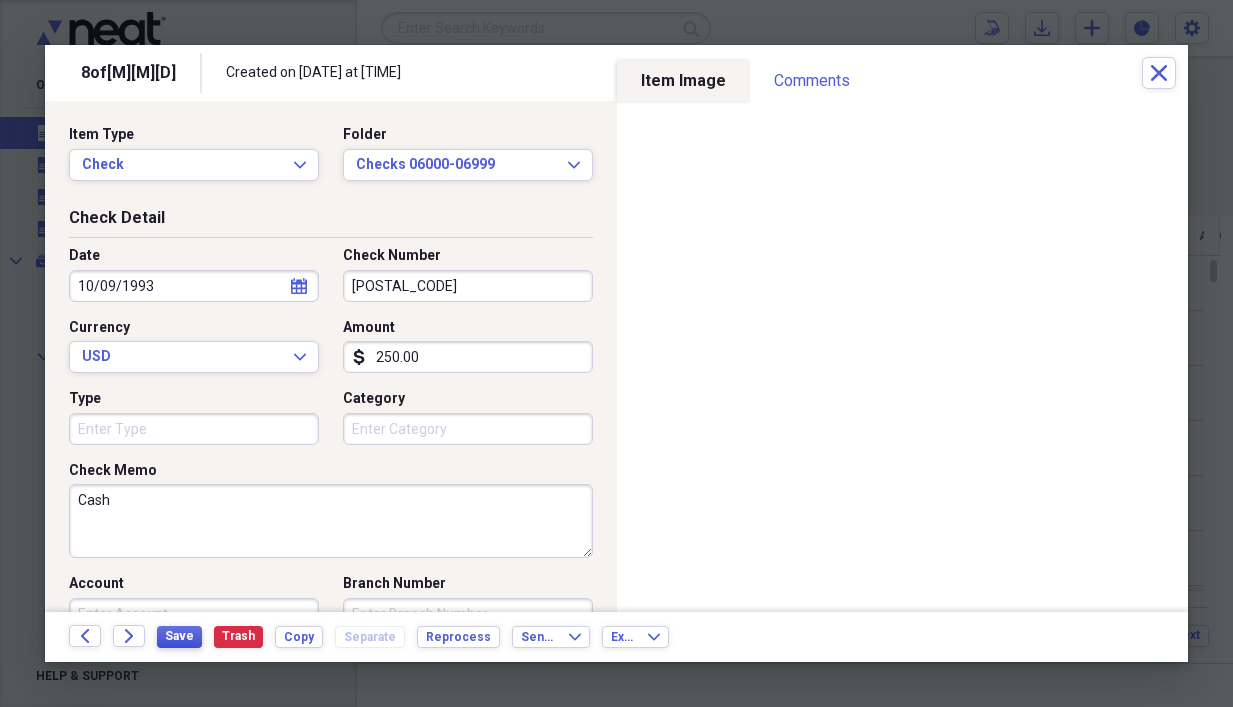 click on "Save" at bounding box center [179, 636] 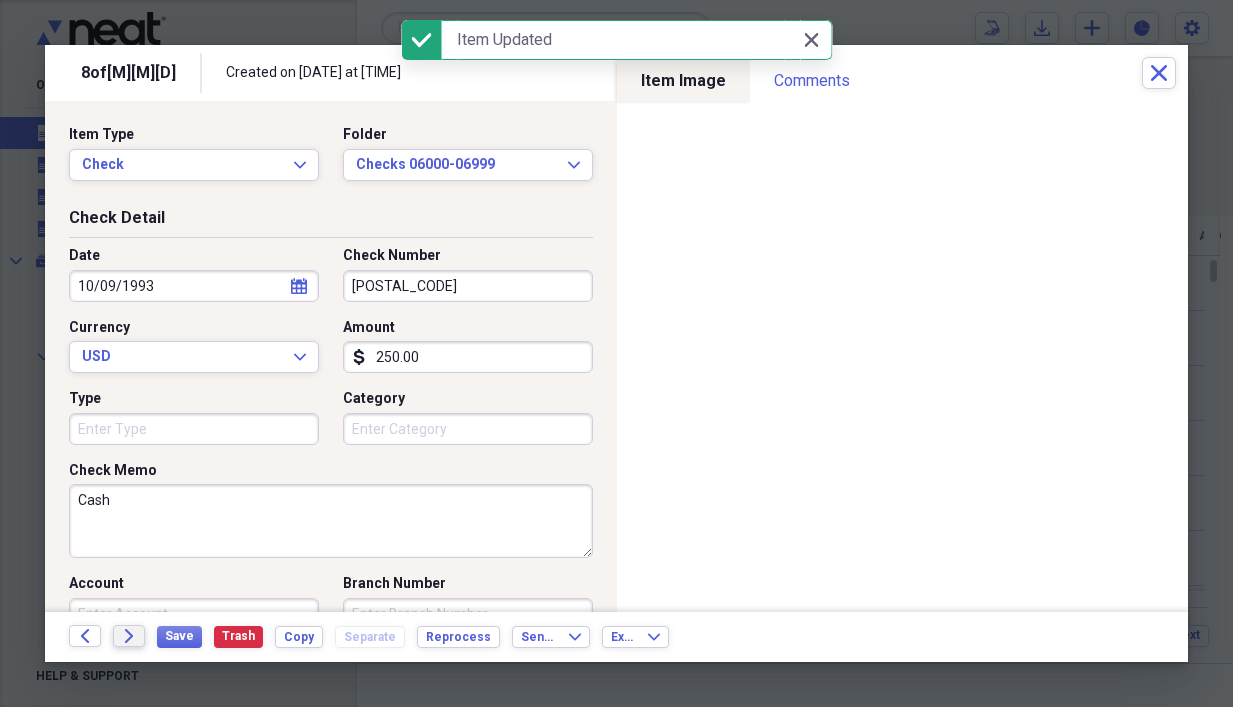 click on "Forward" at bounding box center [129, 636] 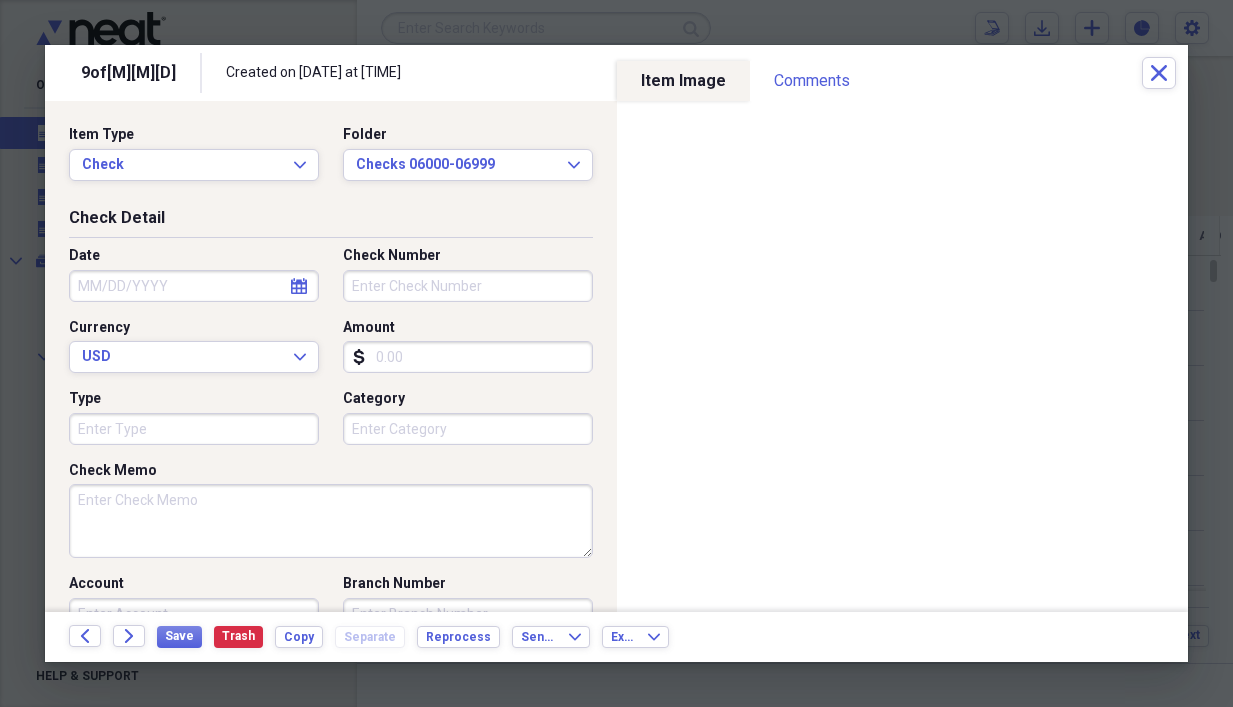 click on "Date" at bounding box center (194, 286) 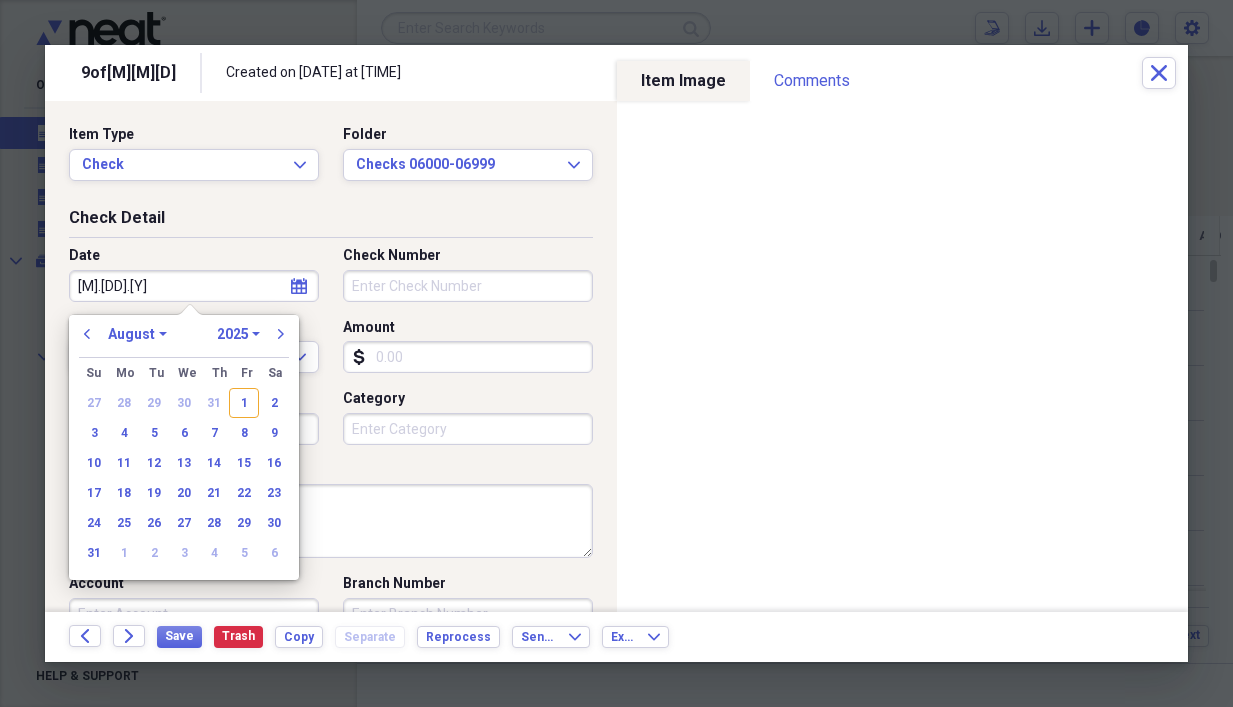 type on "9.29.93" 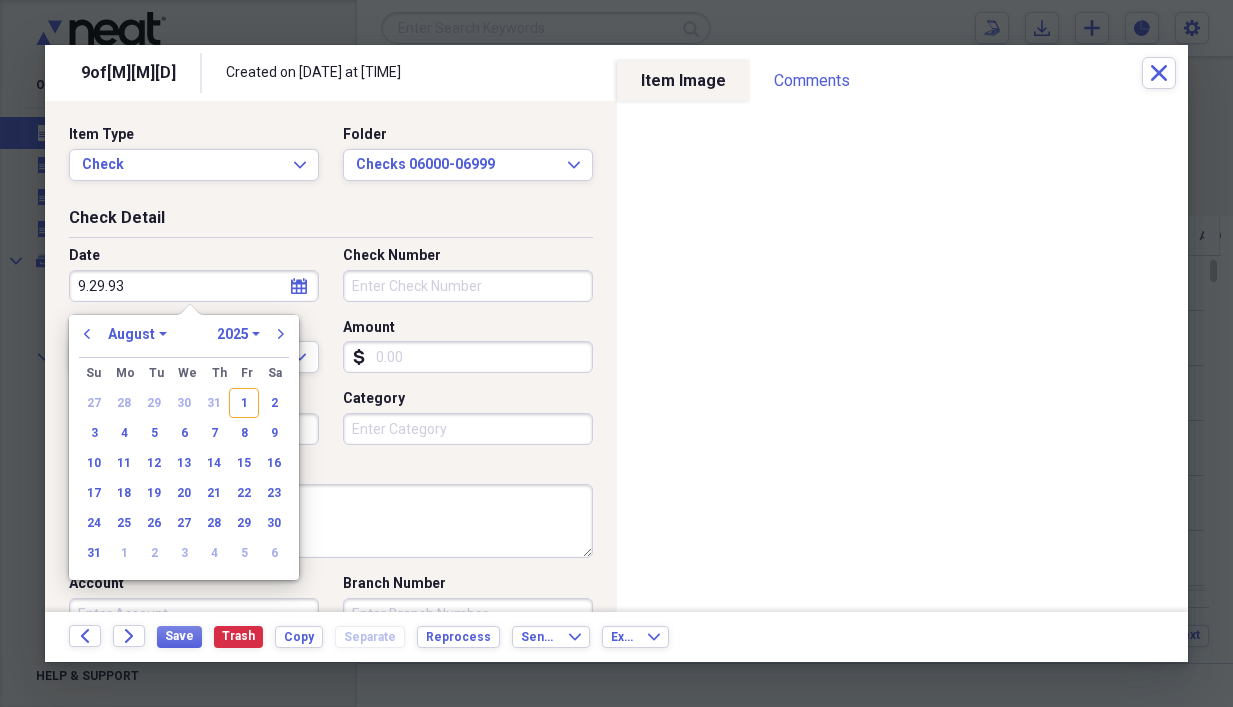 select on "8" 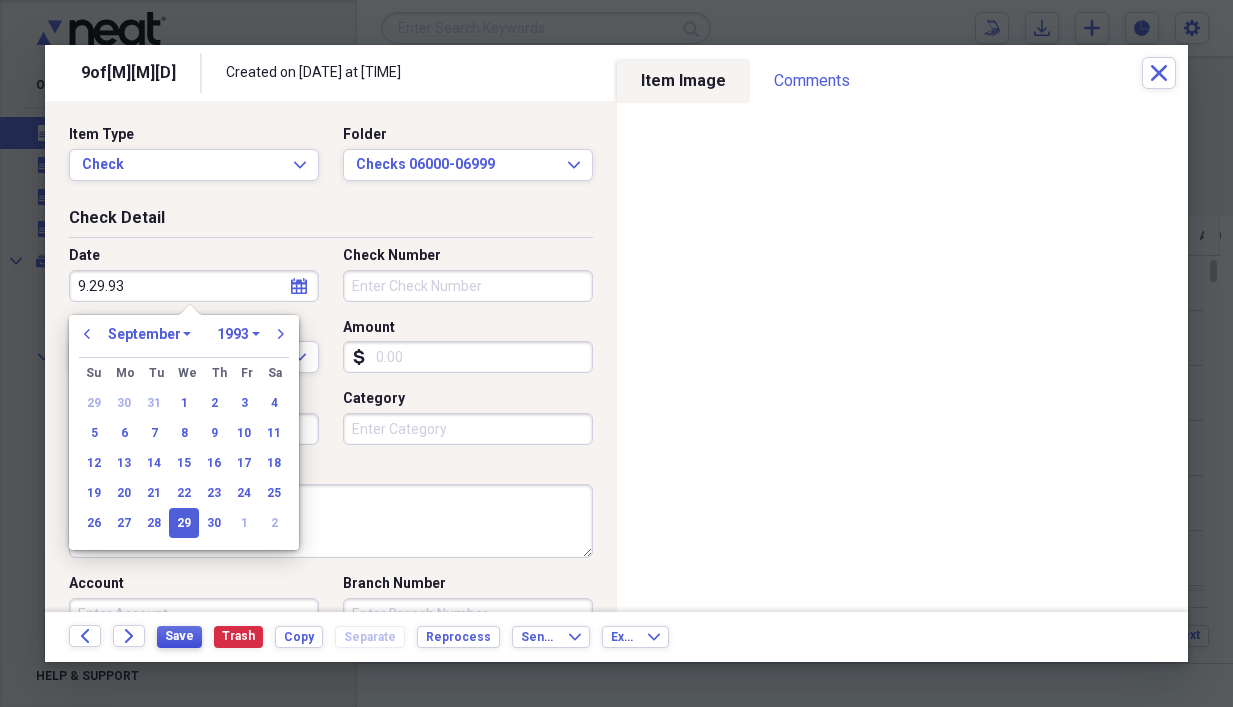 type on "[MM]/[DD]/[YYYY]" 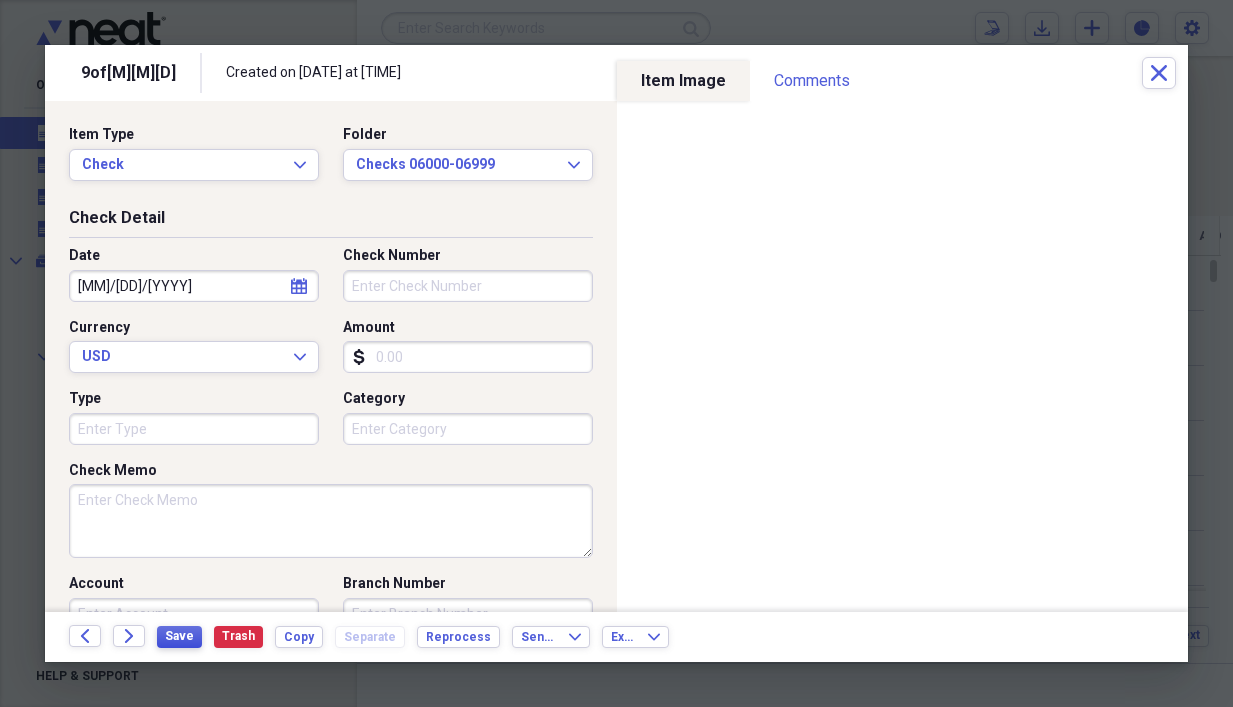 click on "Save" at bounding box center (179, 636) 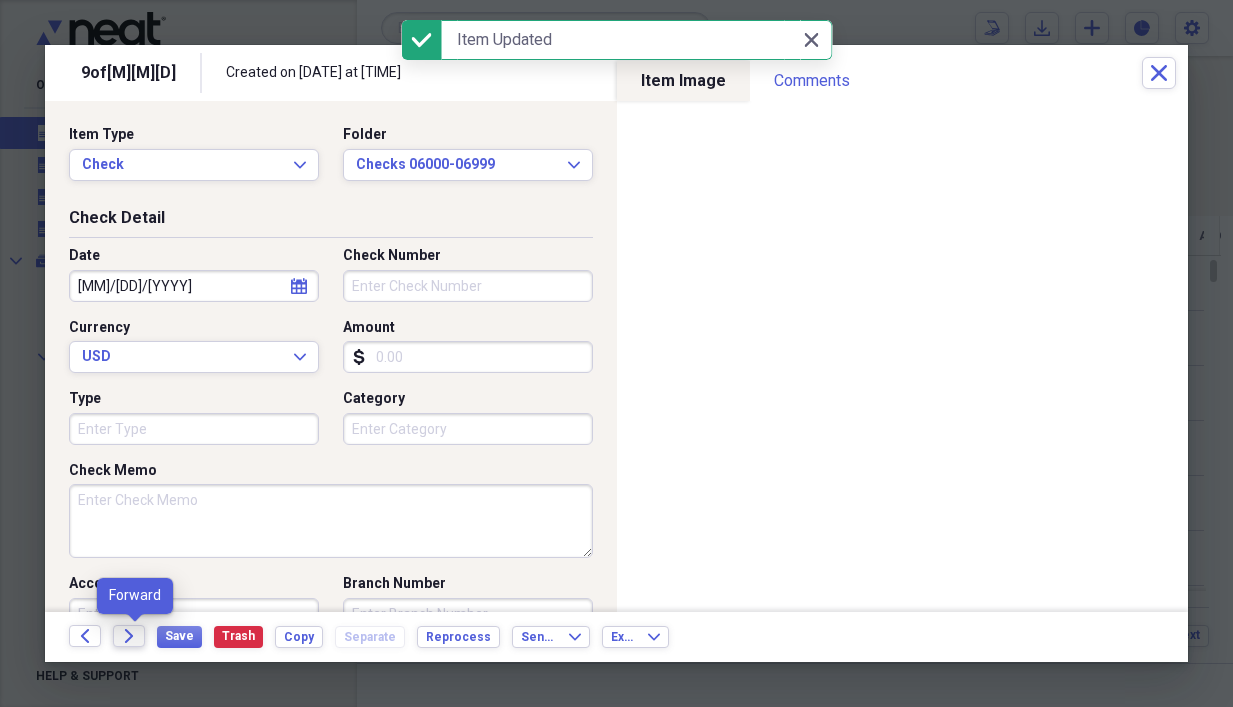 click 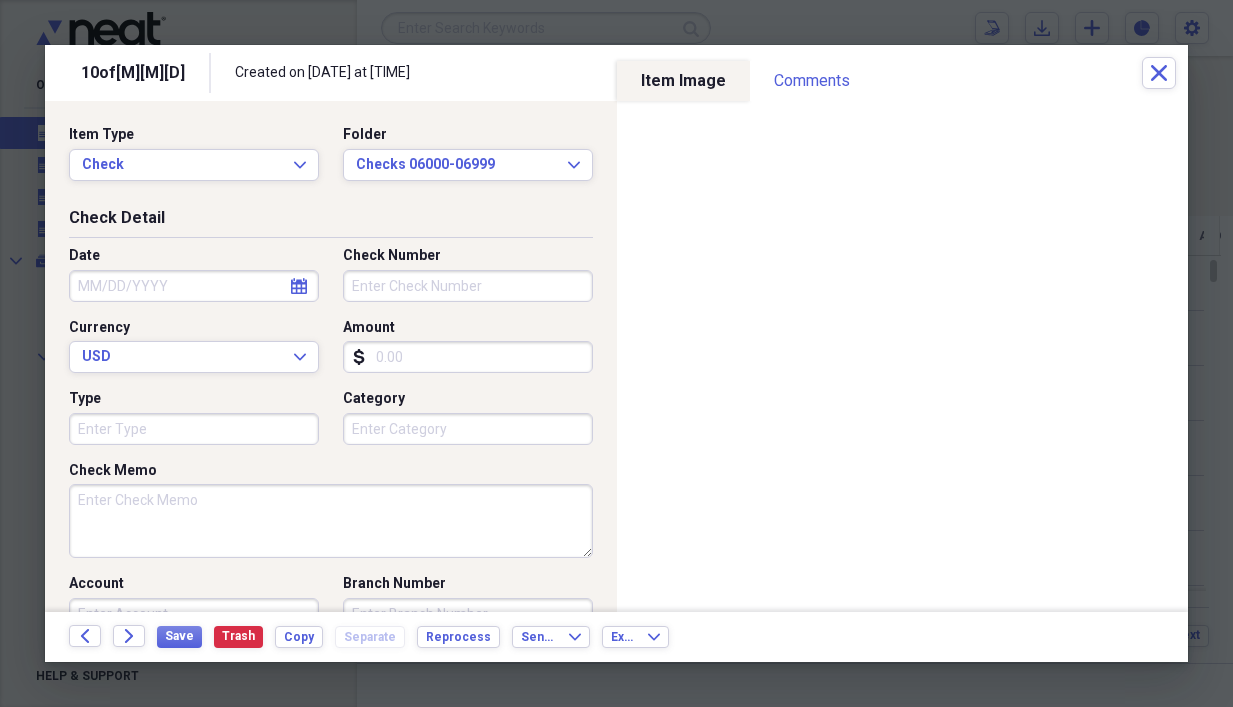 select on "7" 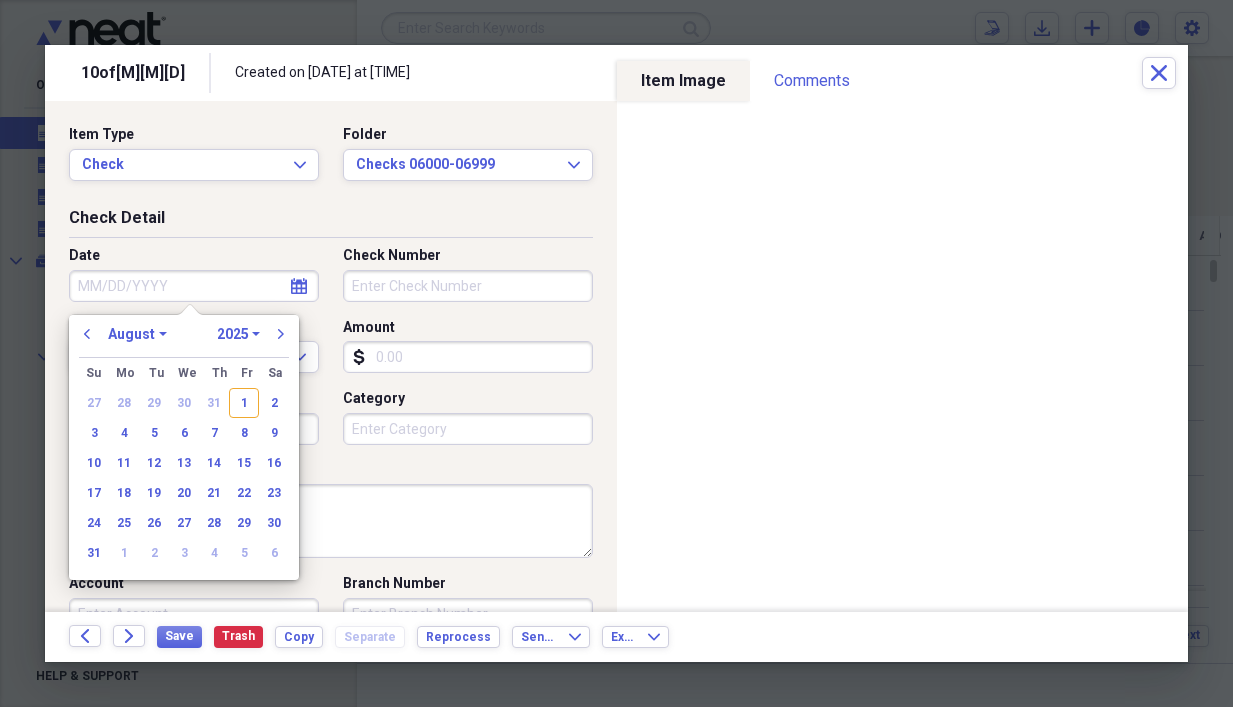click on "Date" at bounding box center [194, 286] 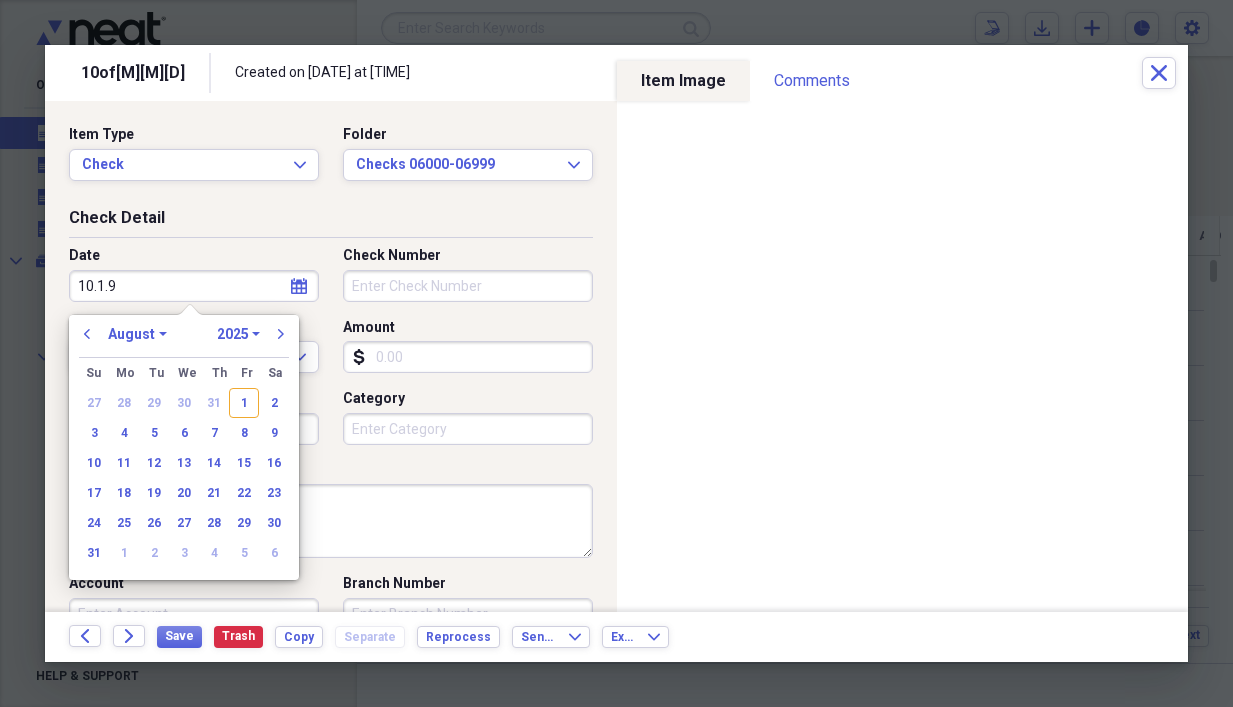 type on "[MM].[DD].[YY]" 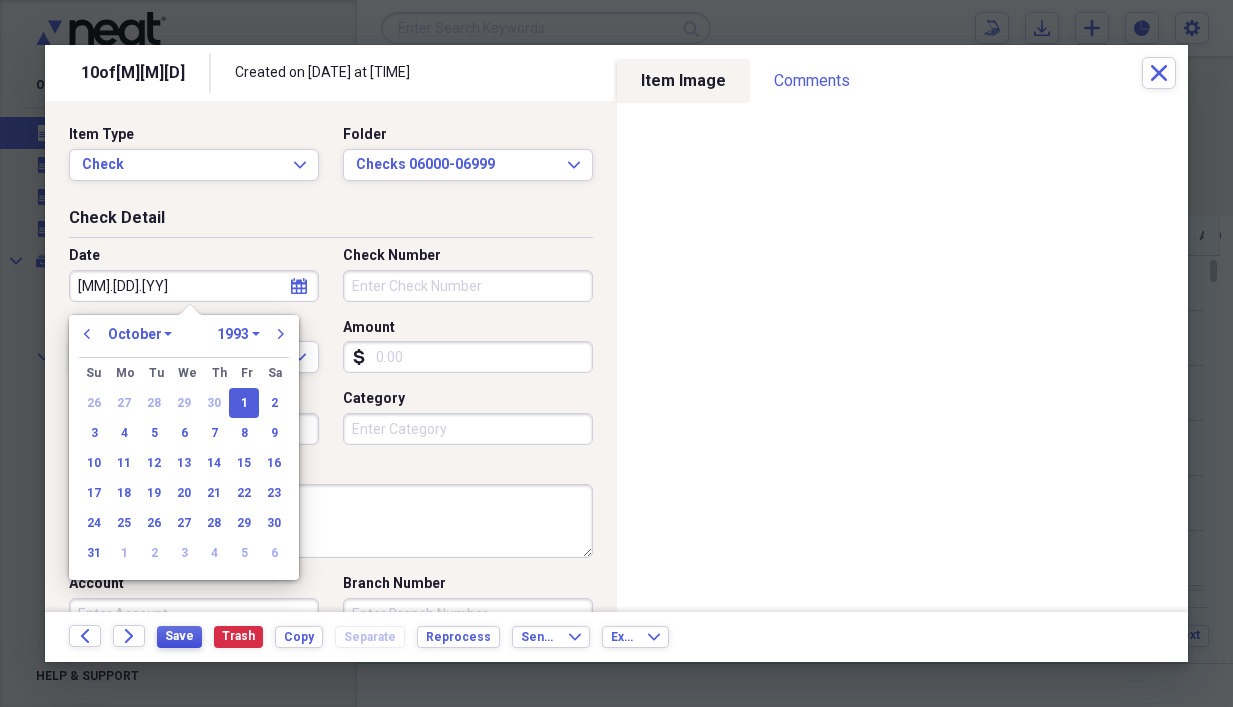 type on "10/01/1993" 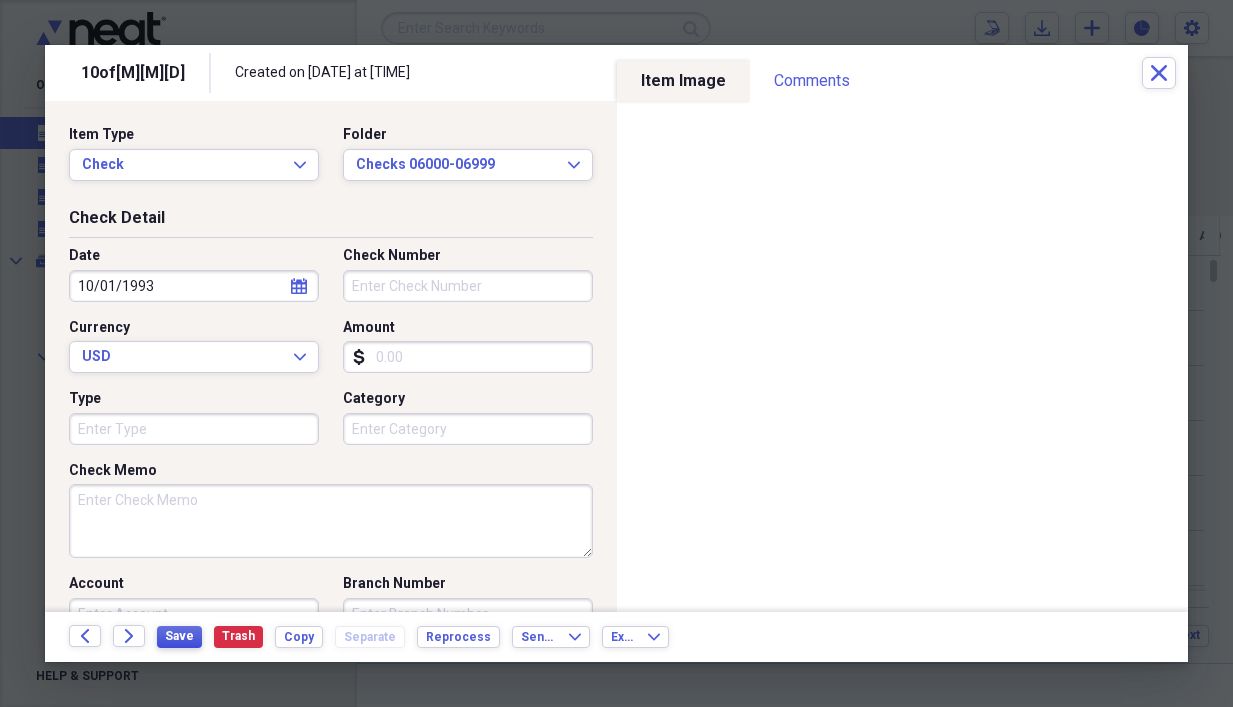 click on "Save" at bounding box center [179, 636] 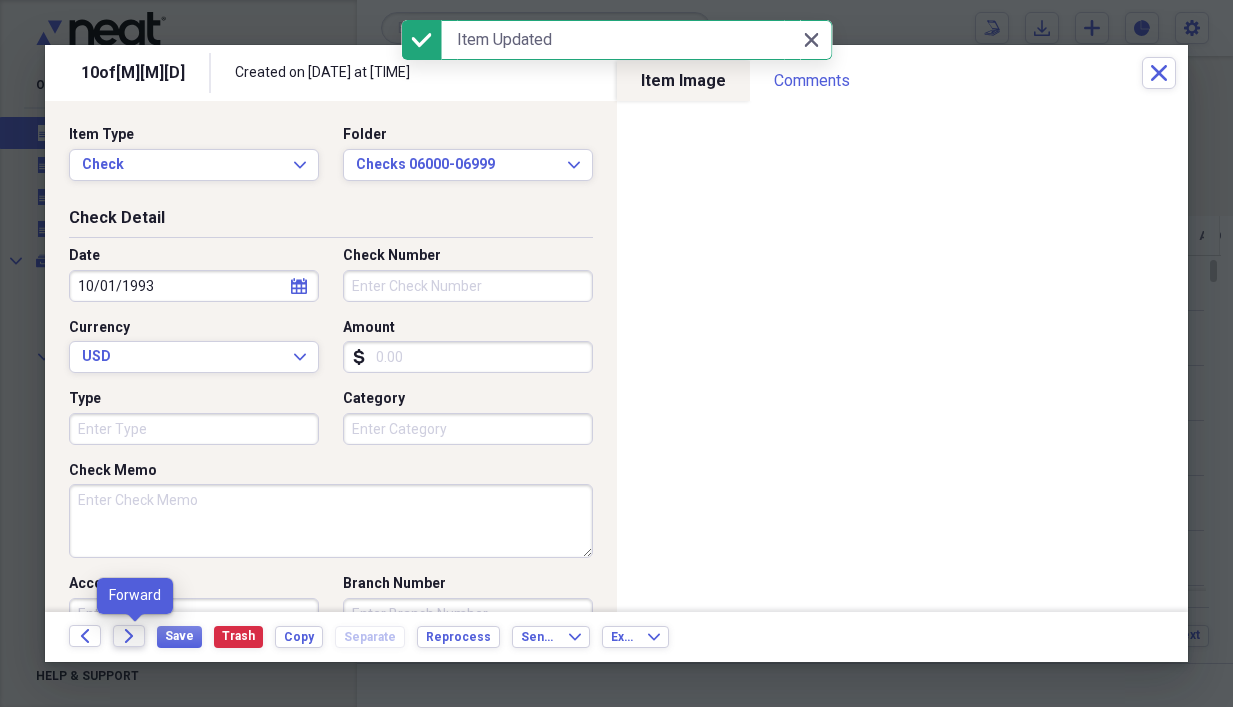 click on "Forward" 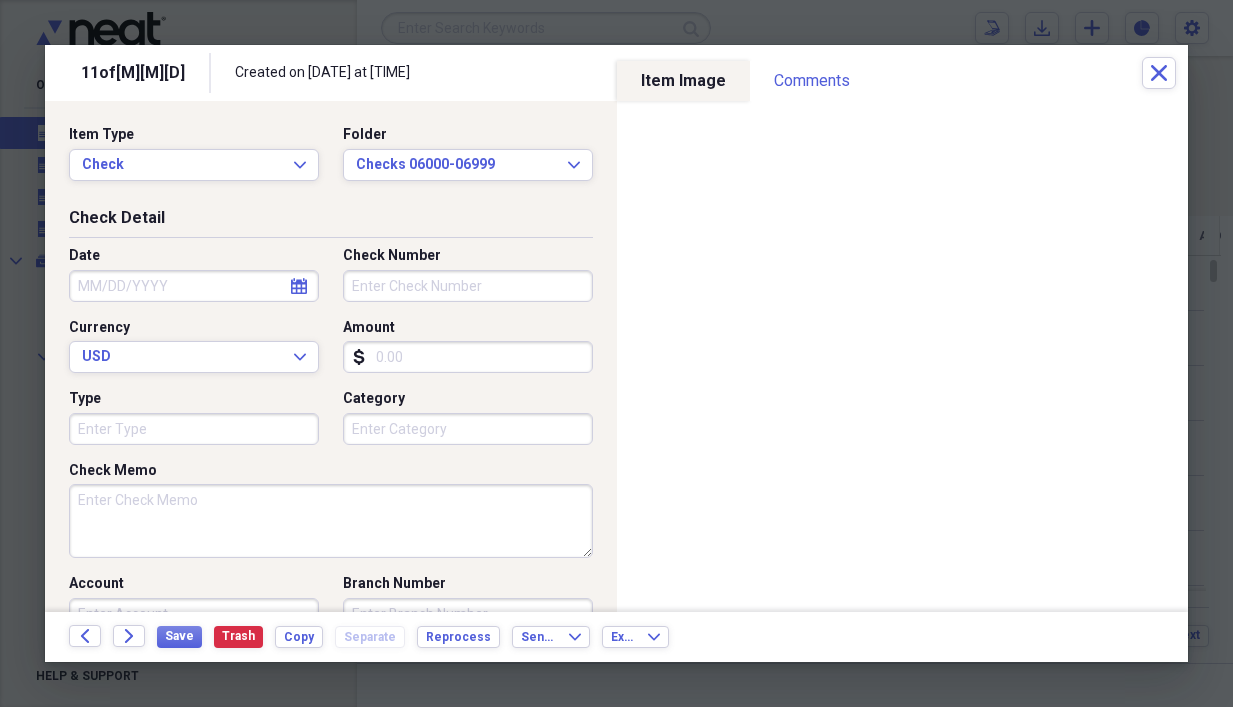 select on "7" 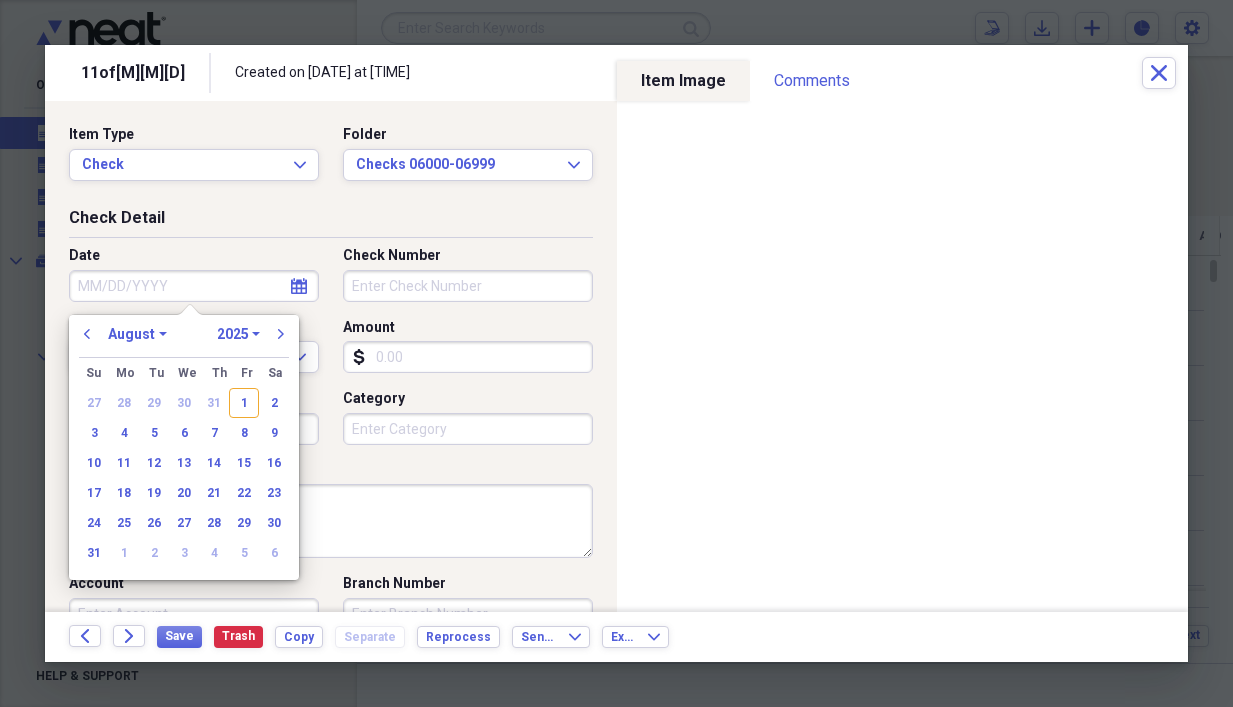 click on "Date" at bounding box center [194, 286] 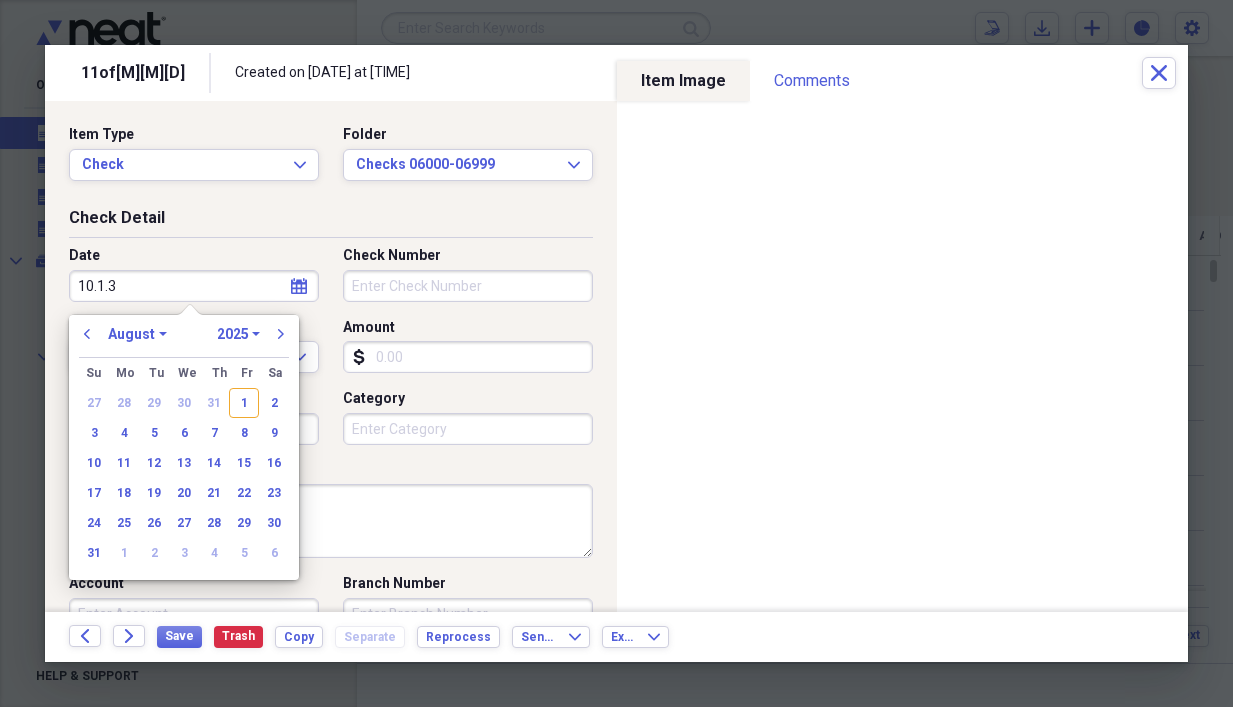 click on "10.1.3" at bounding box center (194, 286) 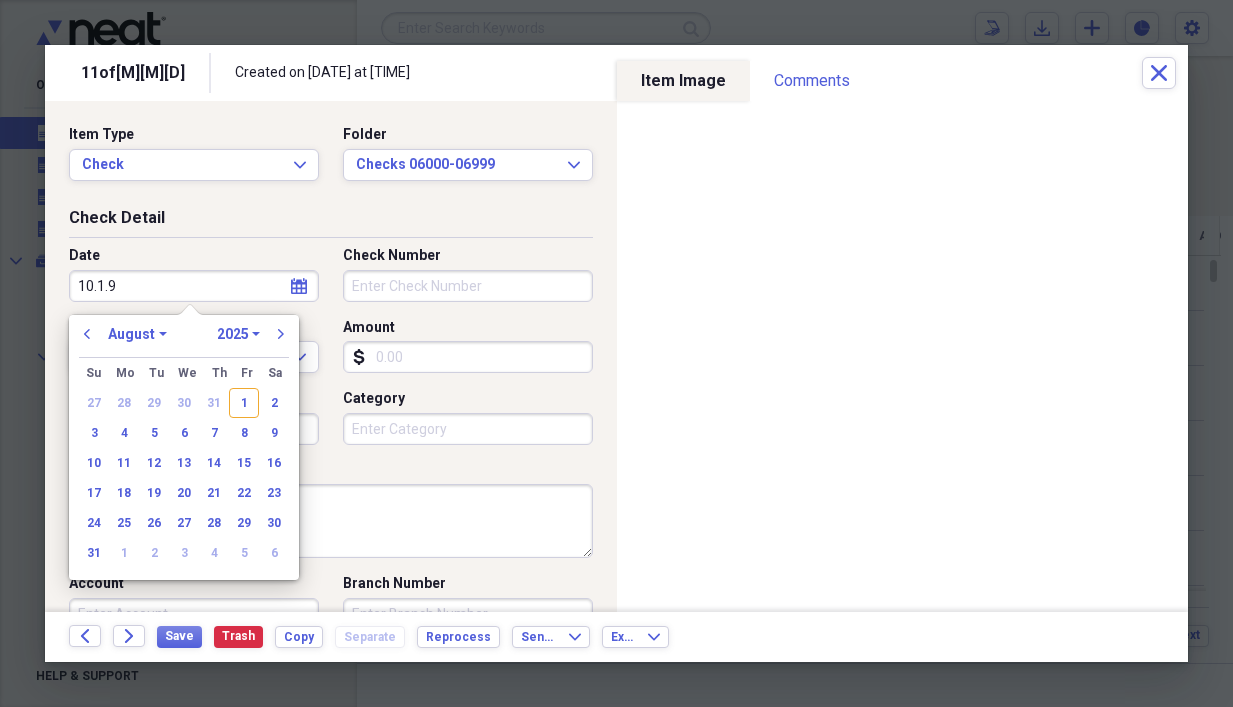 type on "[MM].[DD].[YY]" 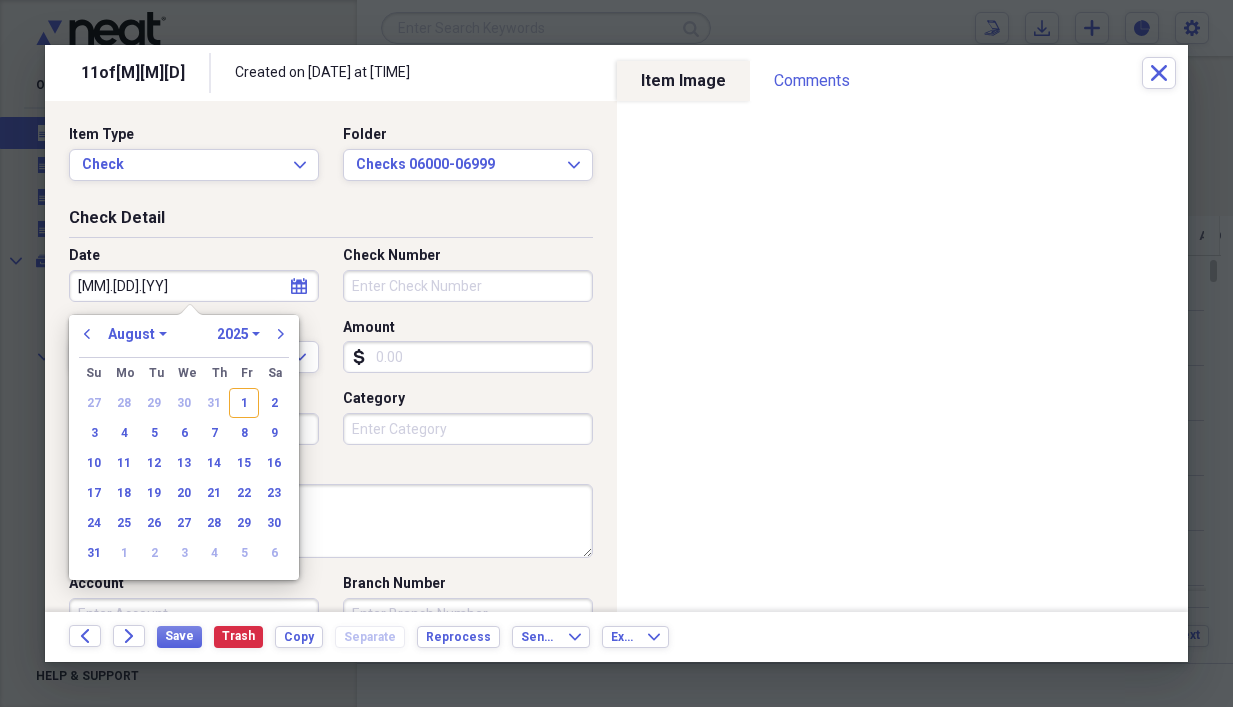 select on "9" 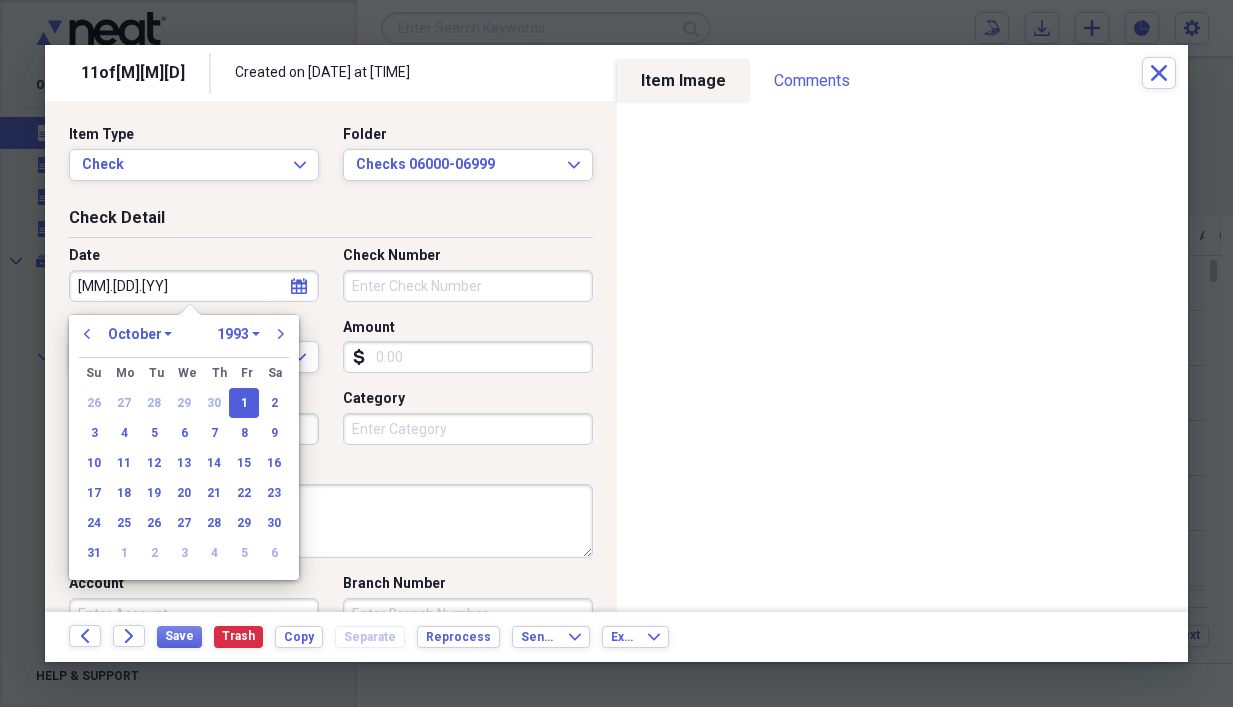 type on "10/01/1993" 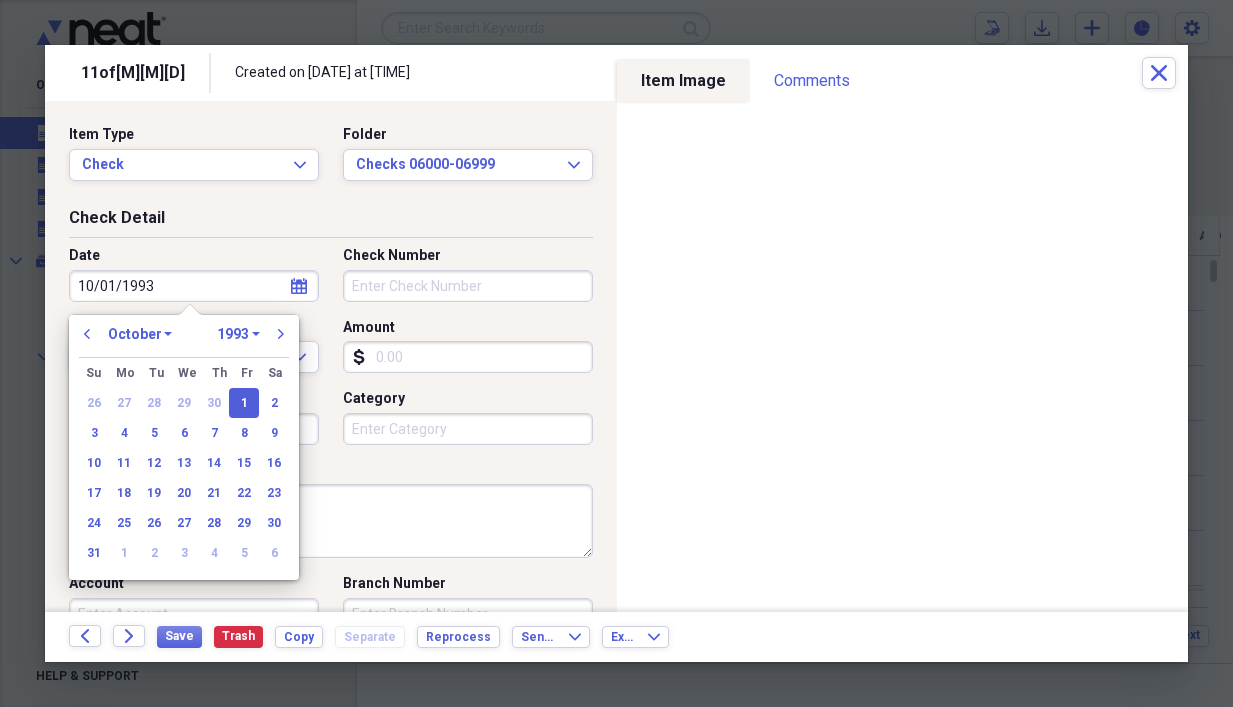 click on "Check Memo" at bounding box center (331, 521) 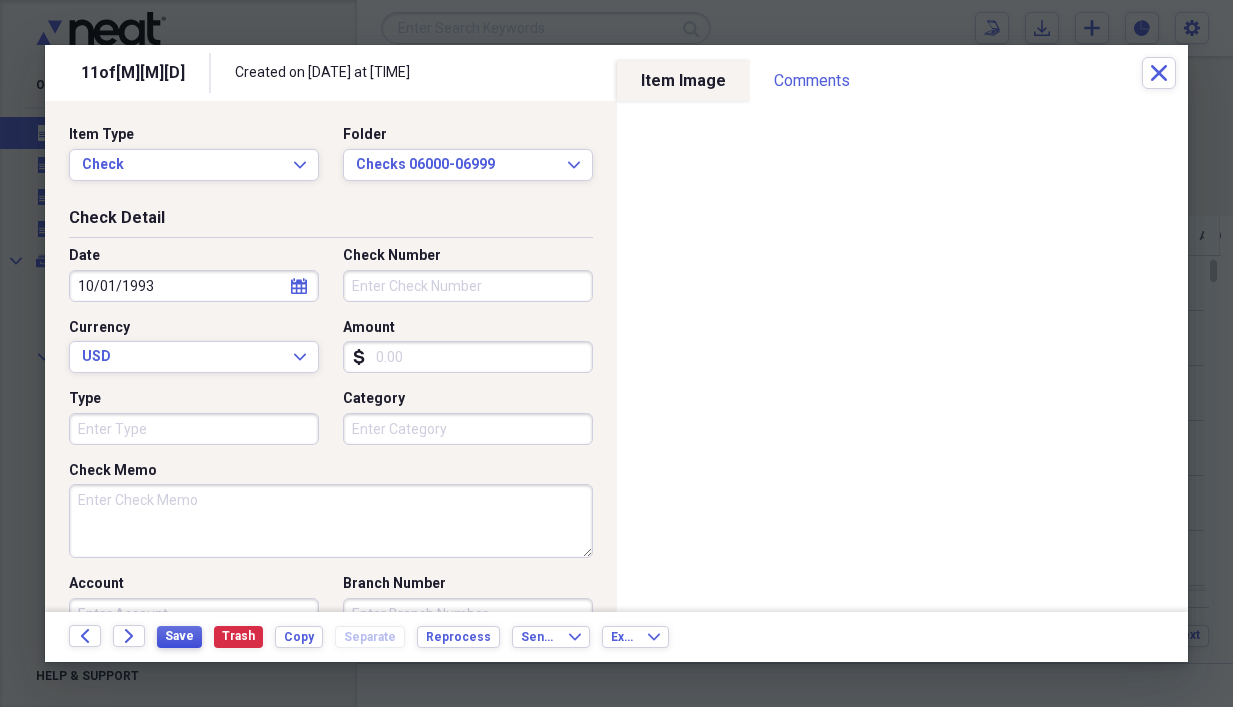 click on "Save" at bounding box center (179, 636) 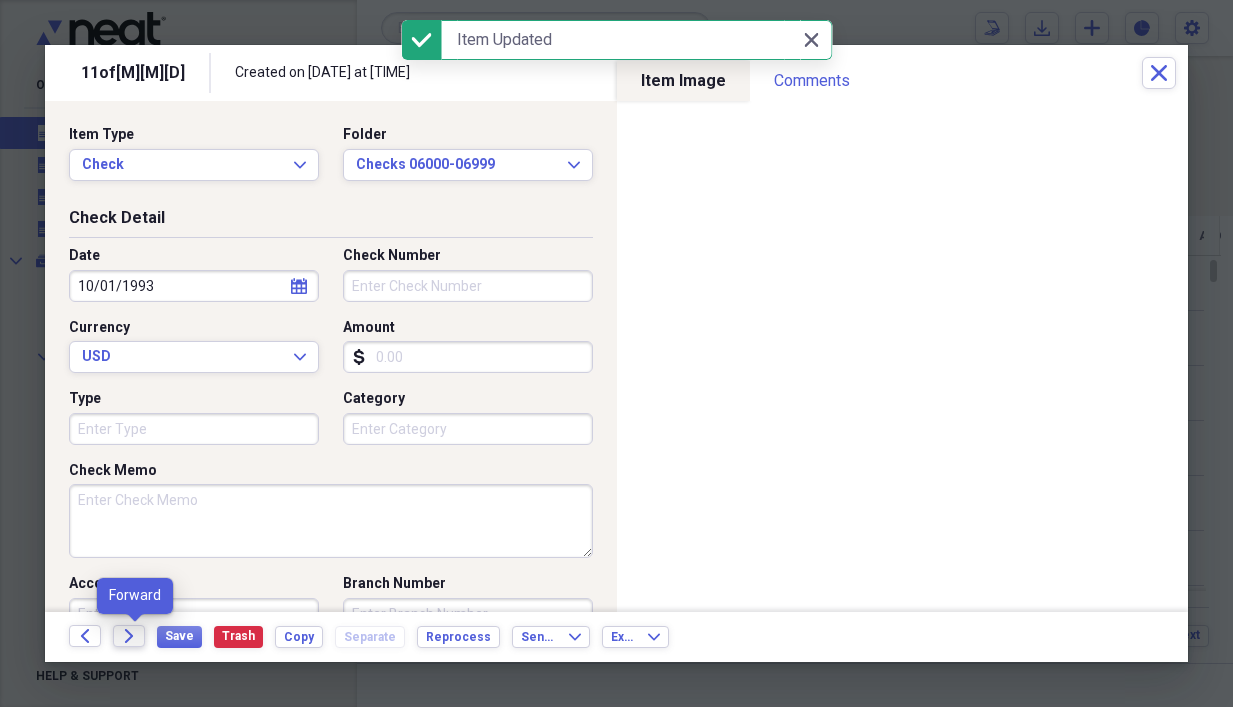 click on "Forward" 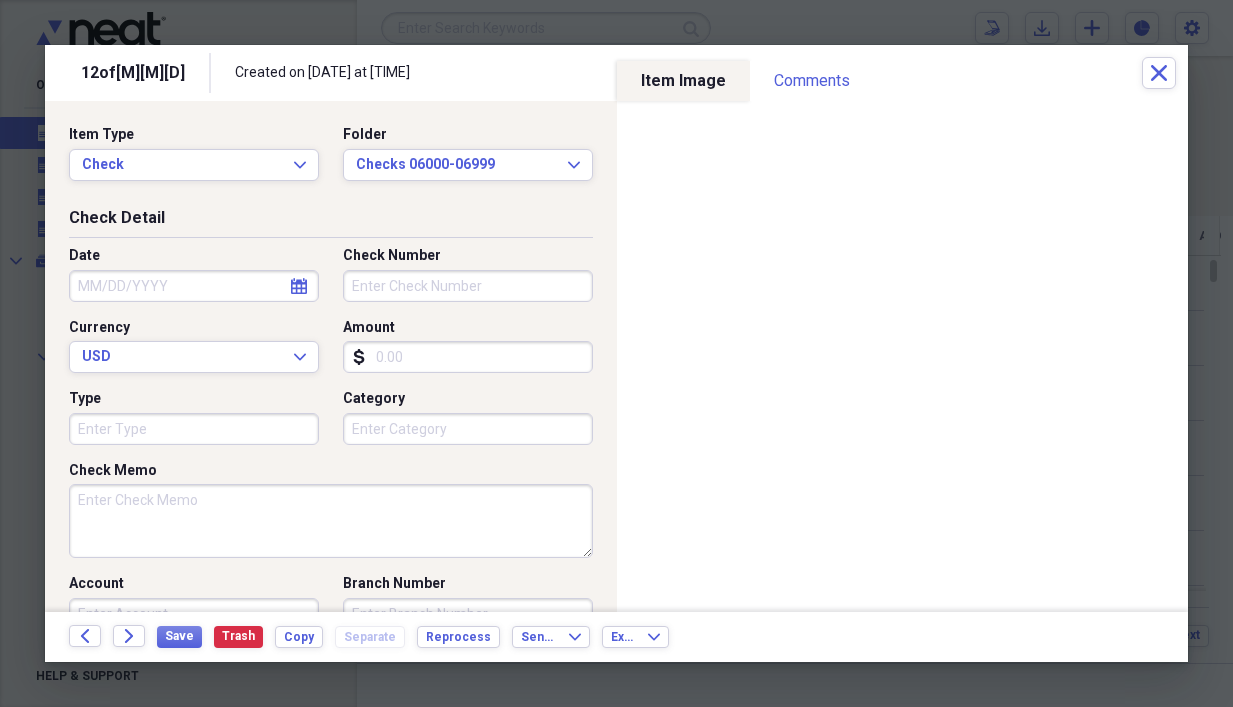 click on "Check Memo" at bounding box center [331, 521] 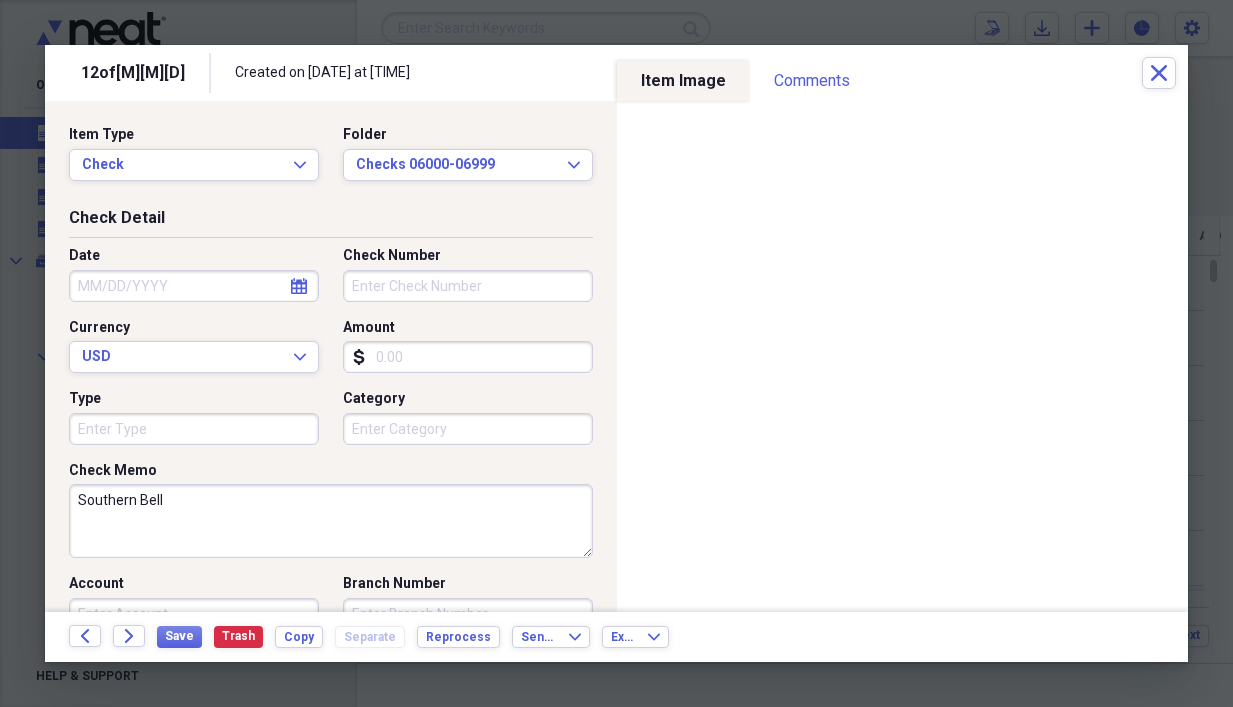 type on "Southern Bell" 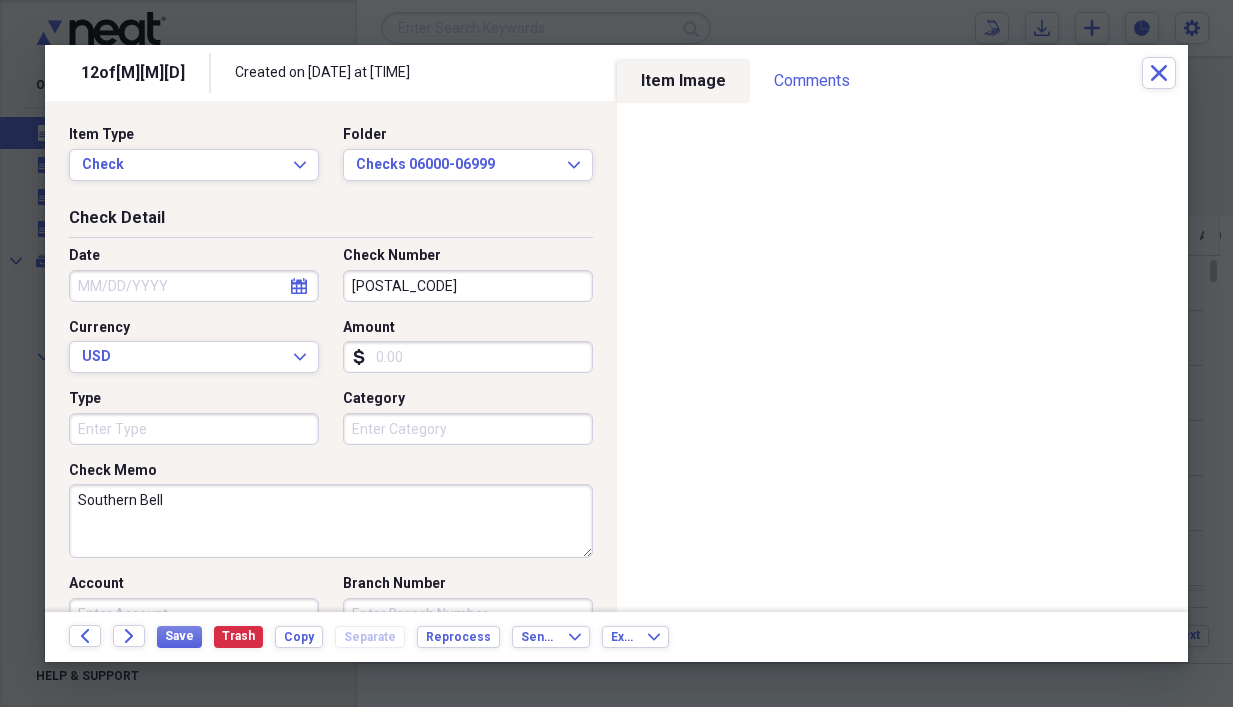 type on "[POSTAL_CODE]" 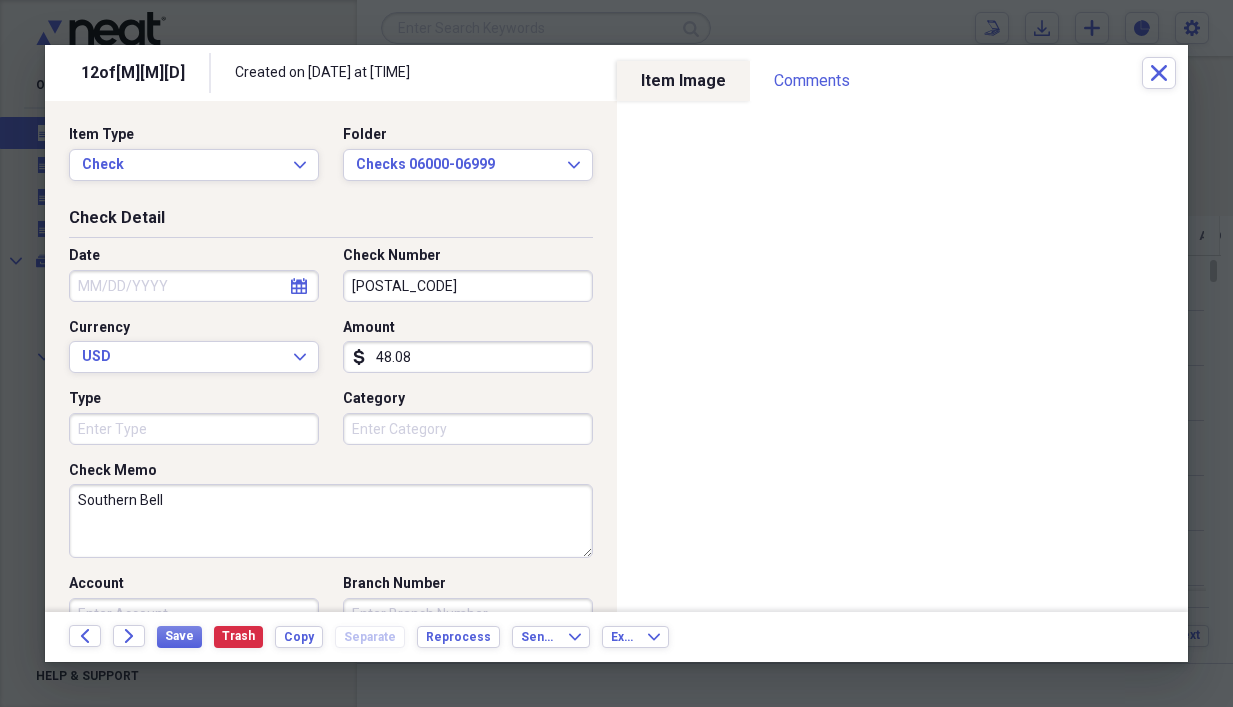 type on "48.08" 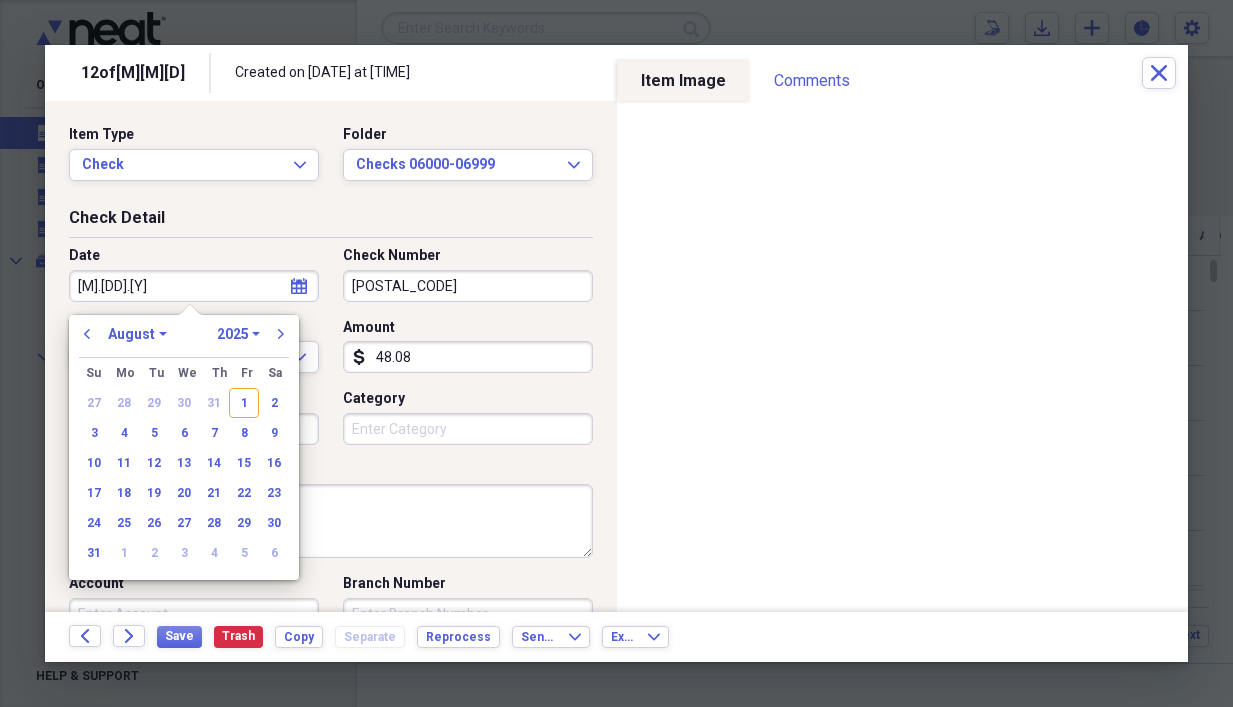 type on "9.26.93" 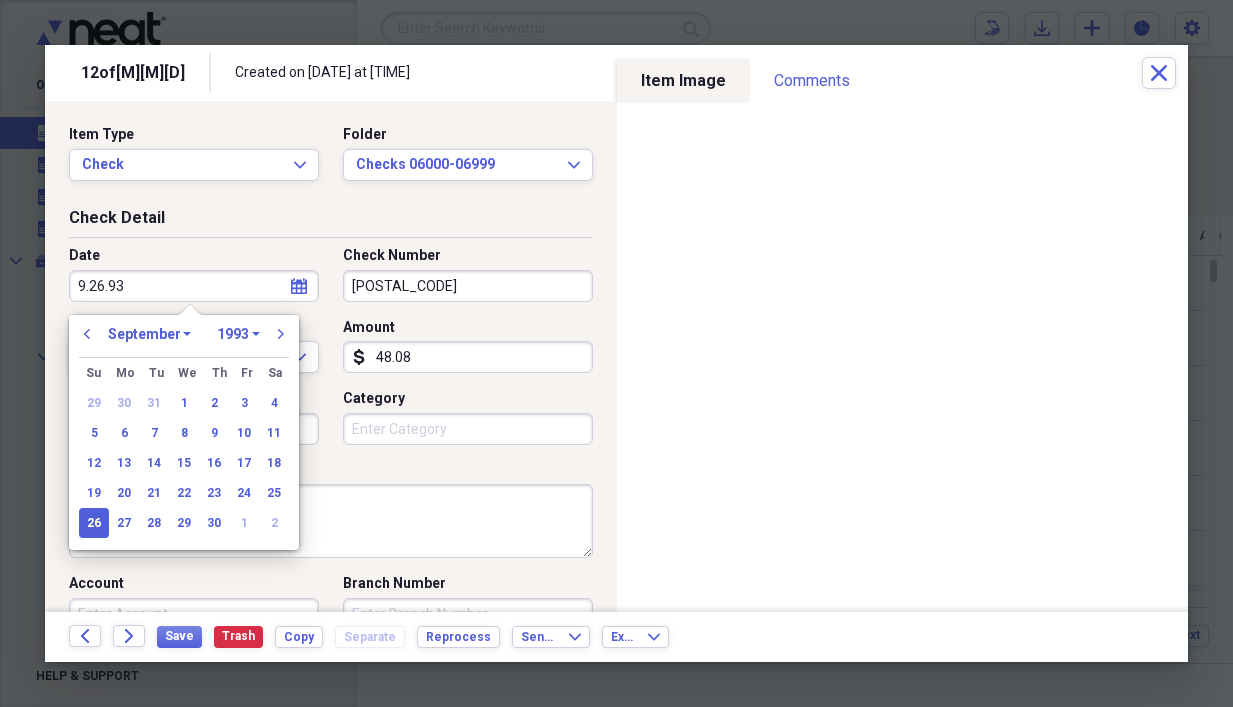 type on "09/26/1993" 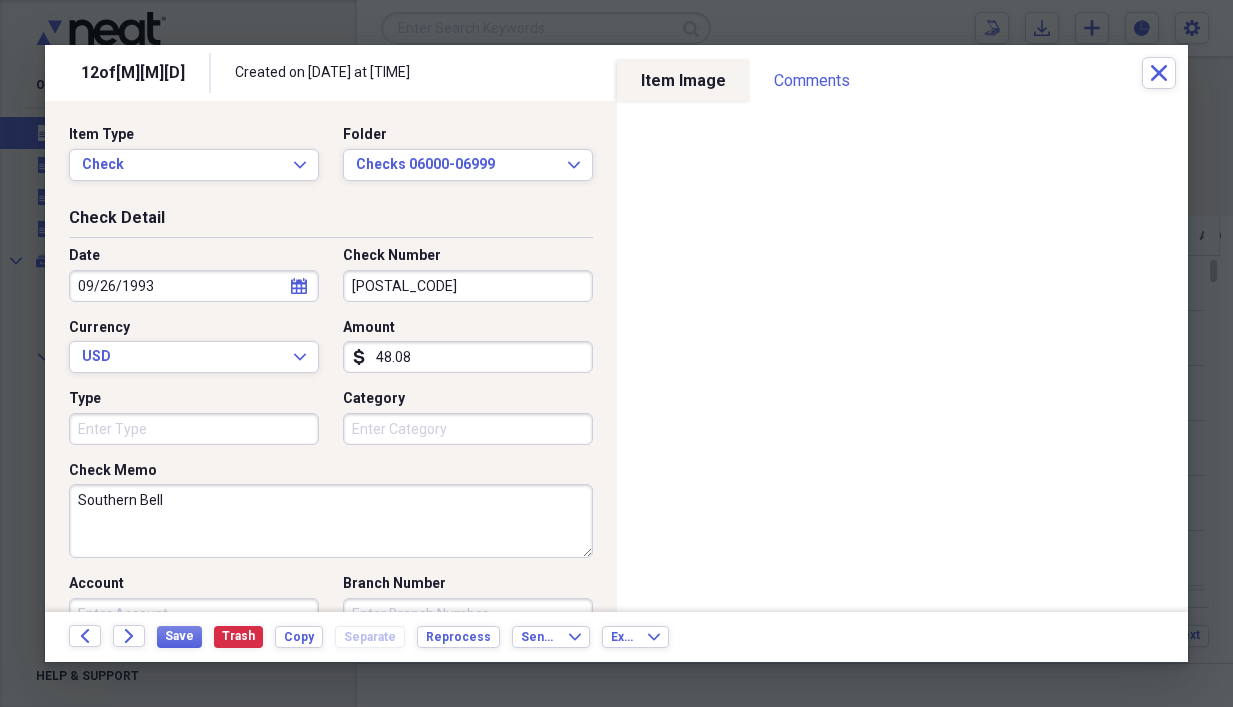 click on "Southern Bell" at bounding box center (331, 521) 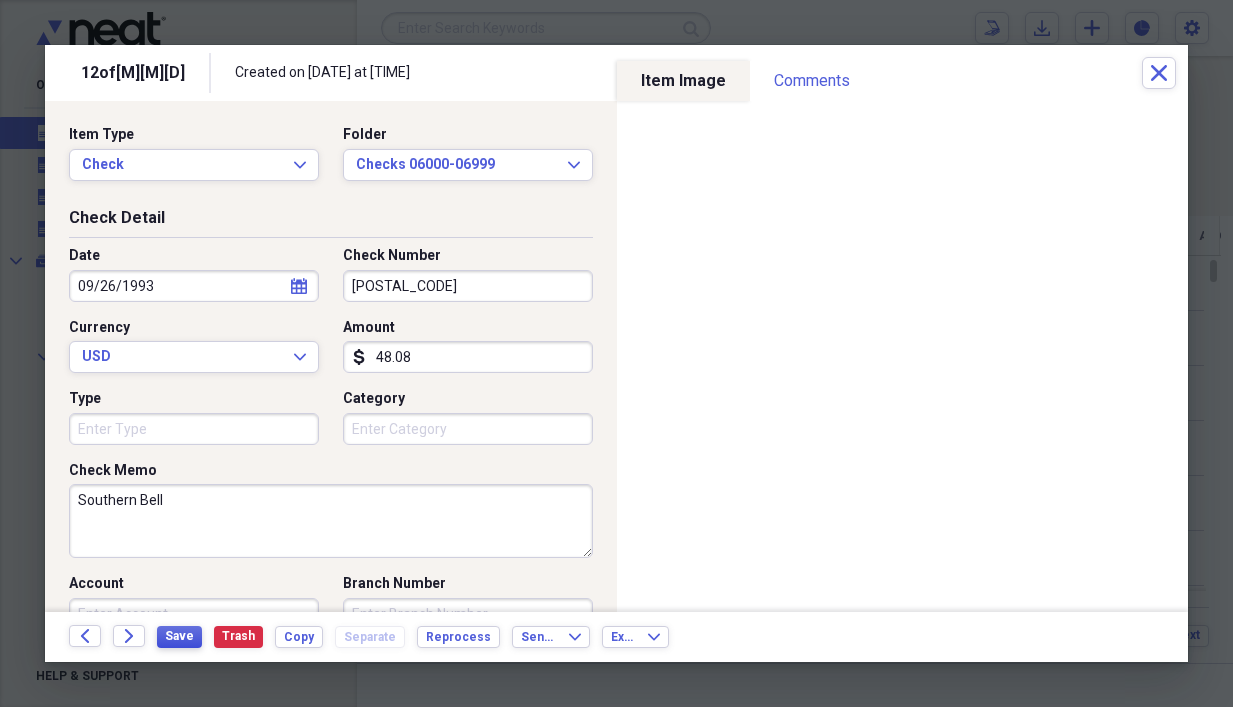 click on "Save" at bounding box center (179, 636) 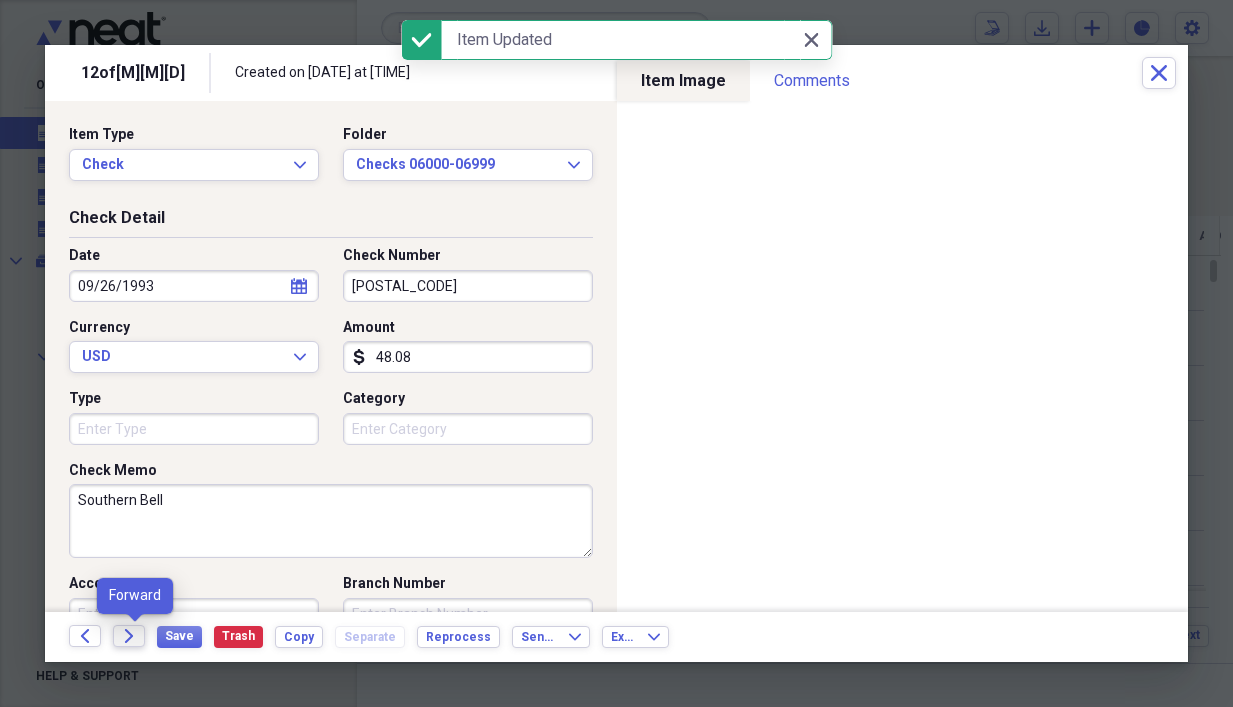 click on "Forward" 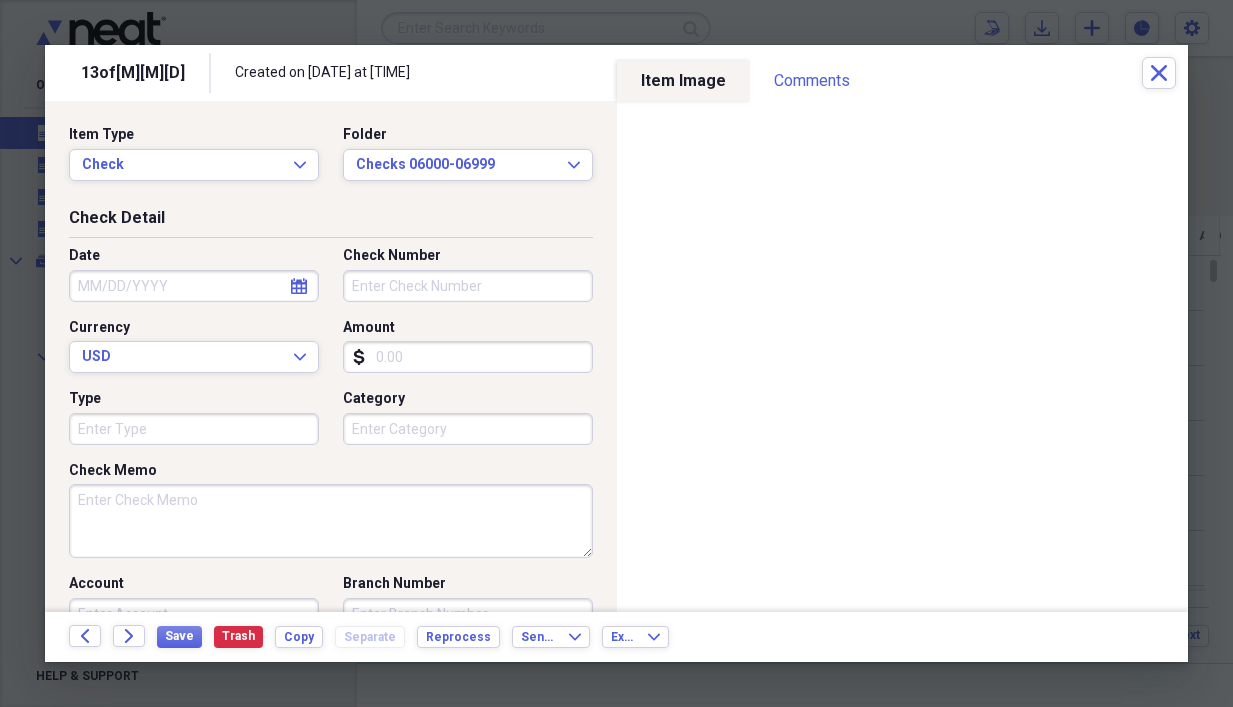click on "Date" at bounding box center [194, 286] 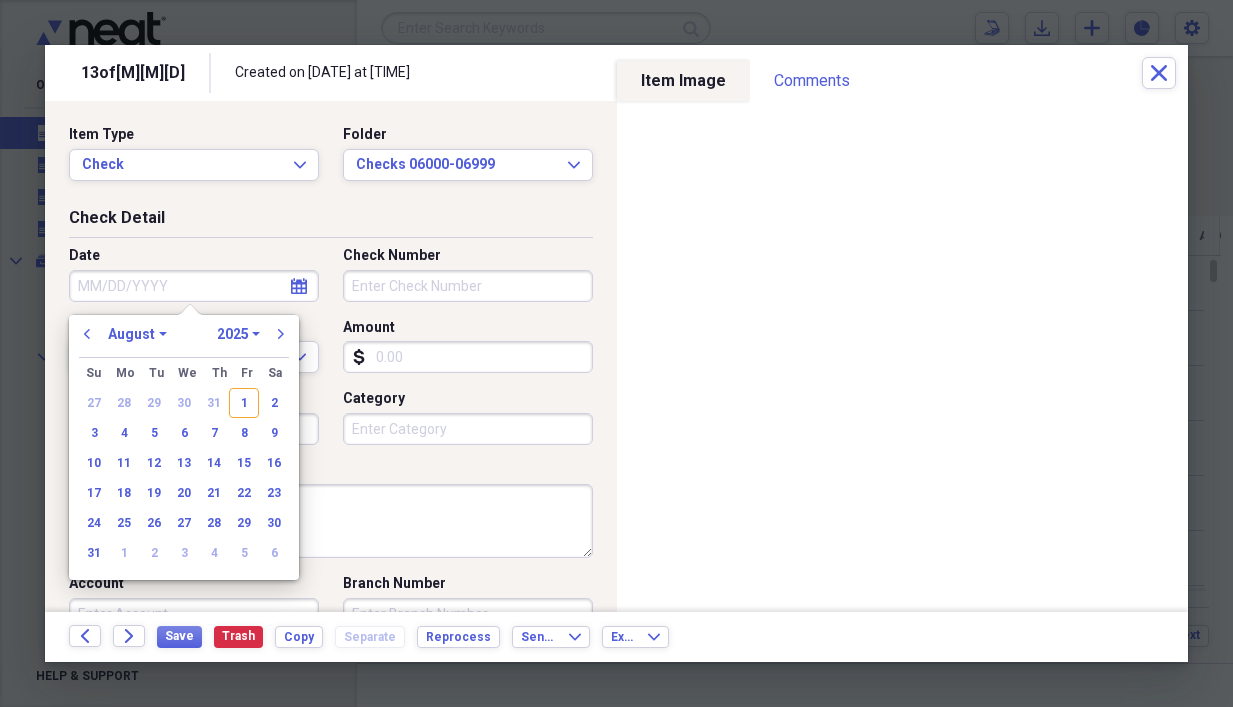 click on "Date" at bounding box center (194, 286) 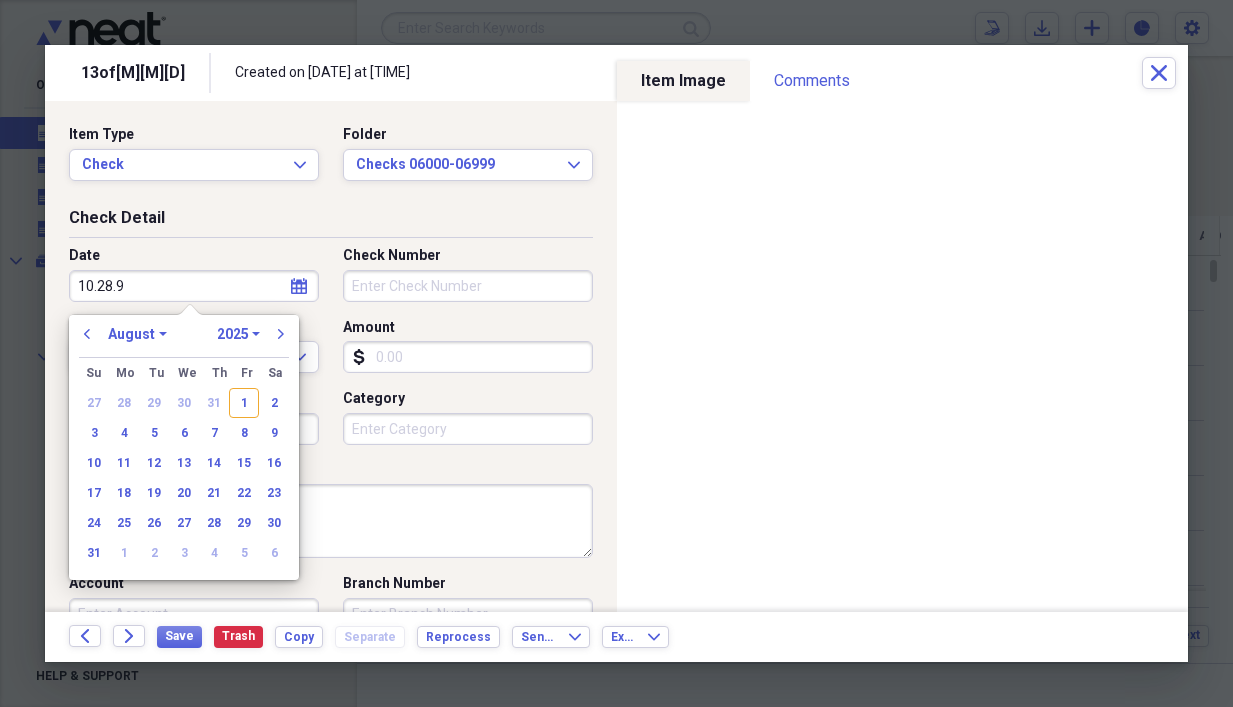 type on "10.28.93" 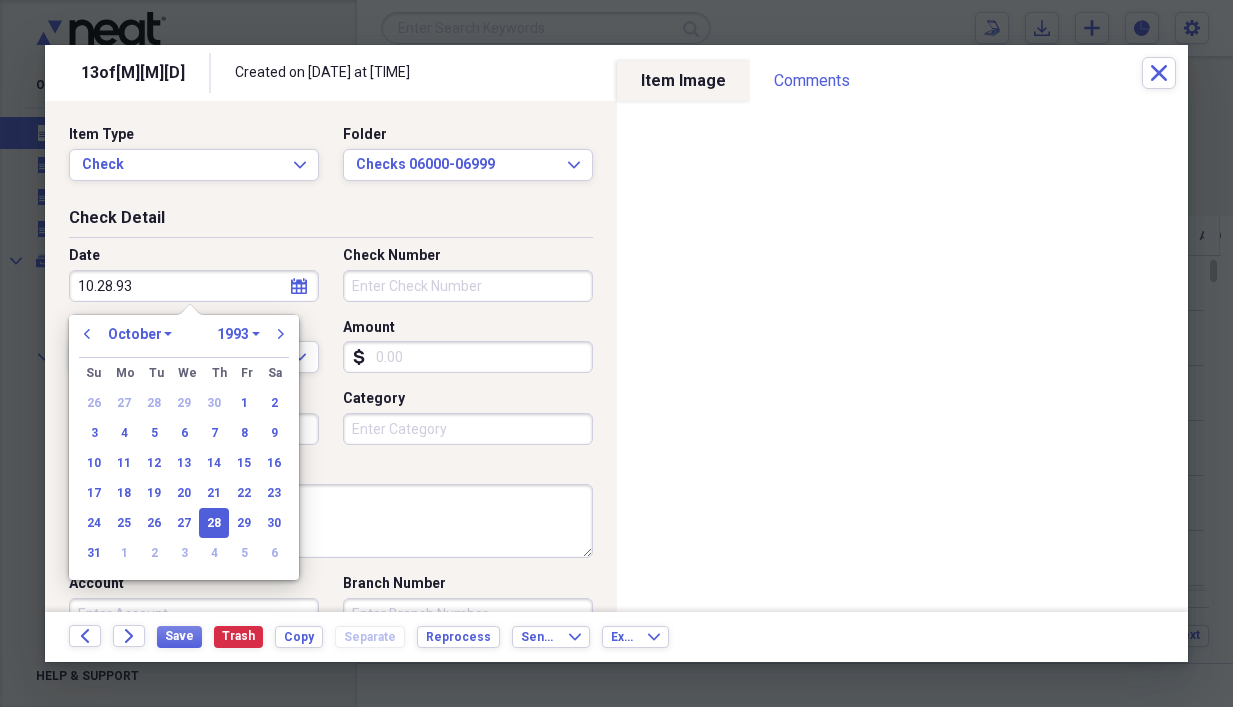 type on "10/28/1993" 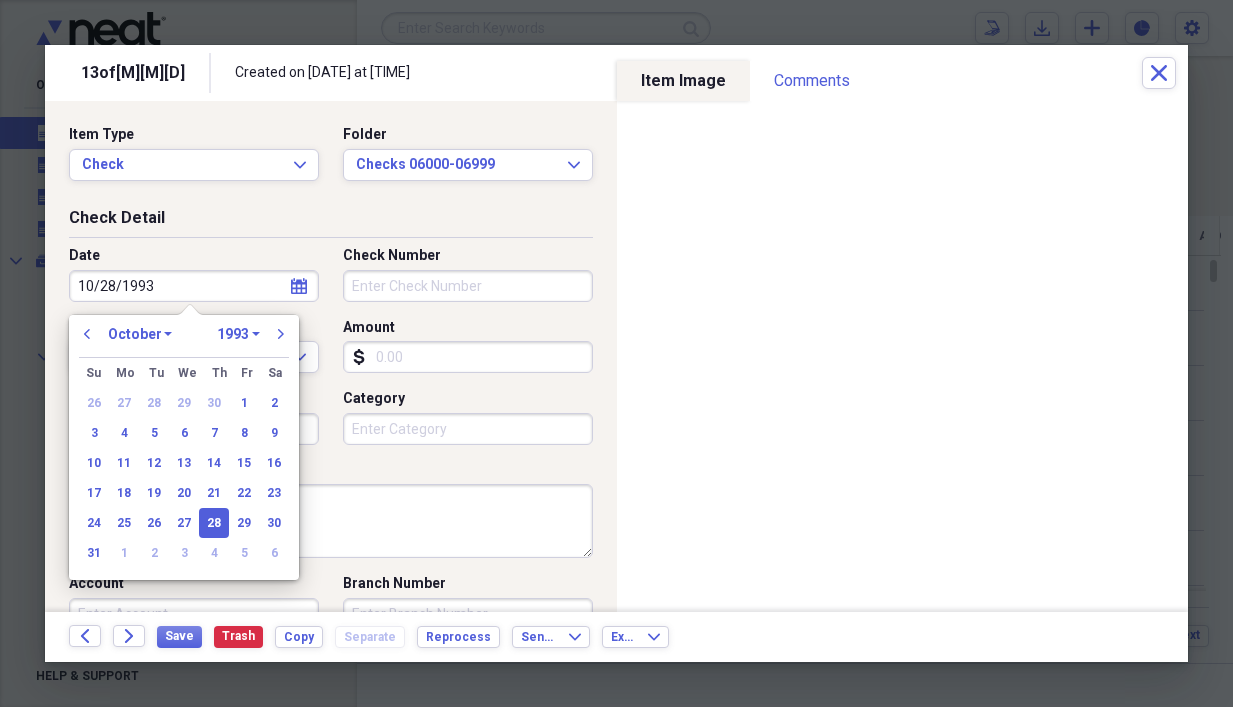 click on "Amount" at bounding box center [468, 357] 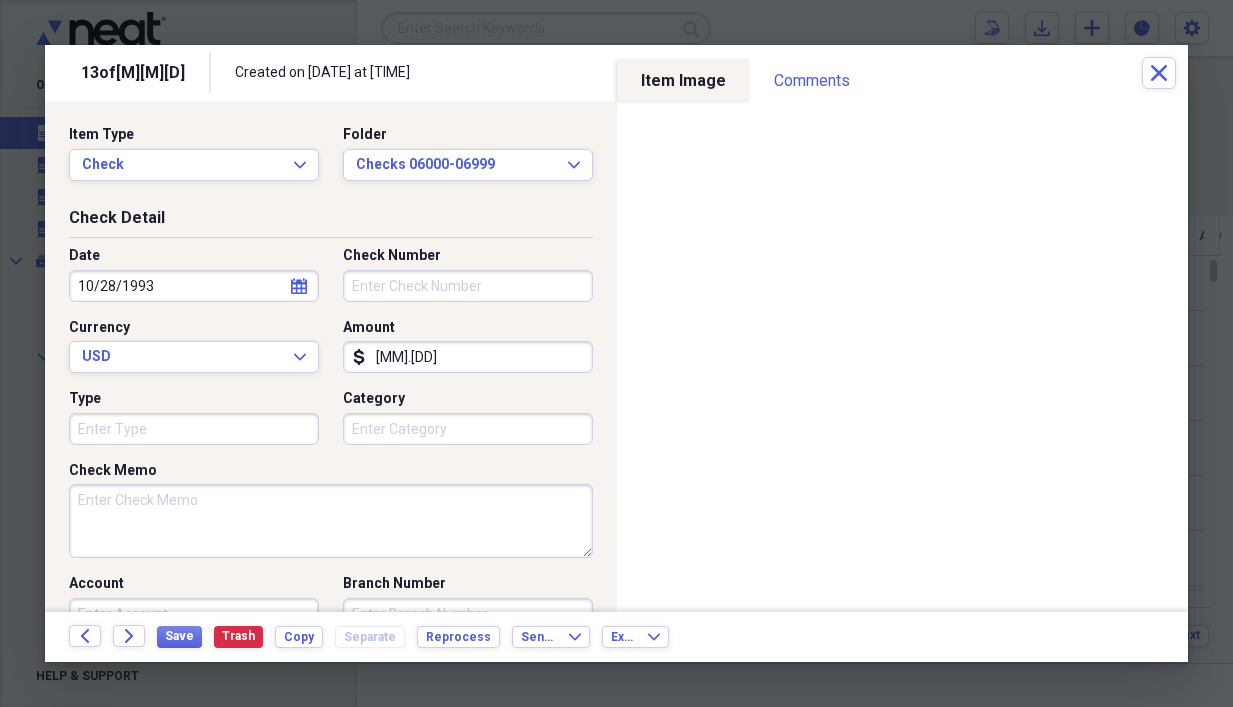 type on "[MM].[DD]" 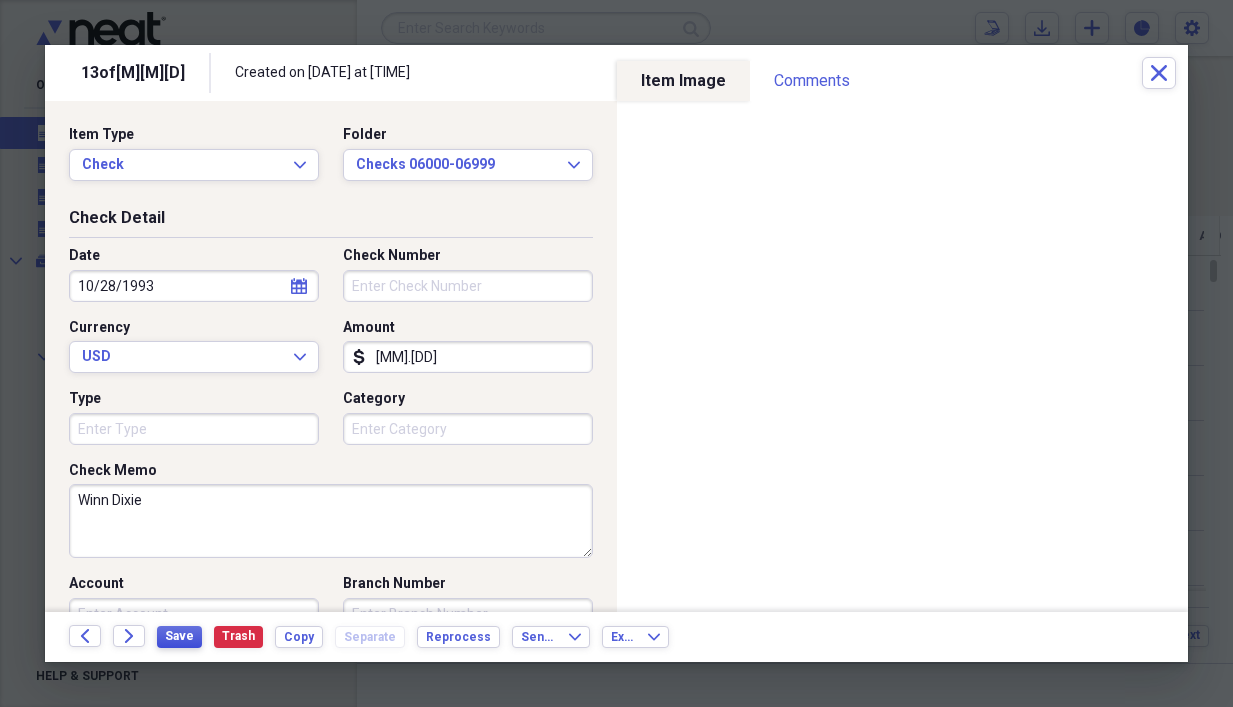 type on "Winn Dixie" 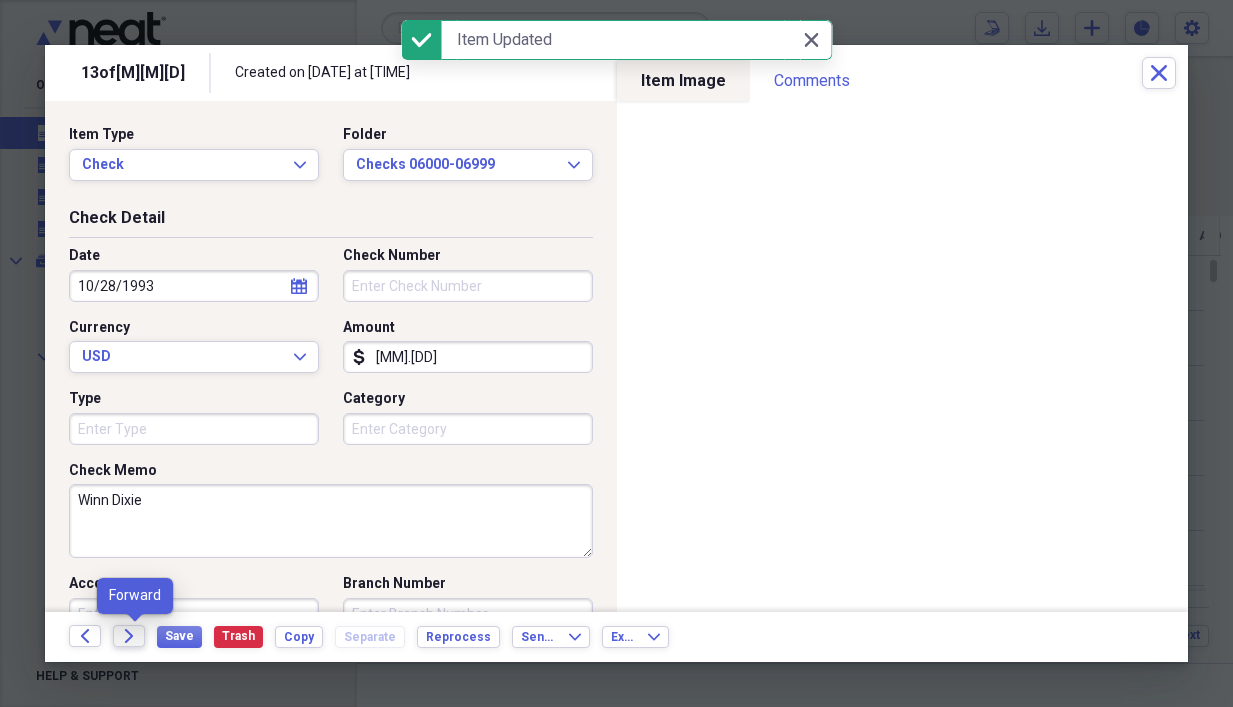 click 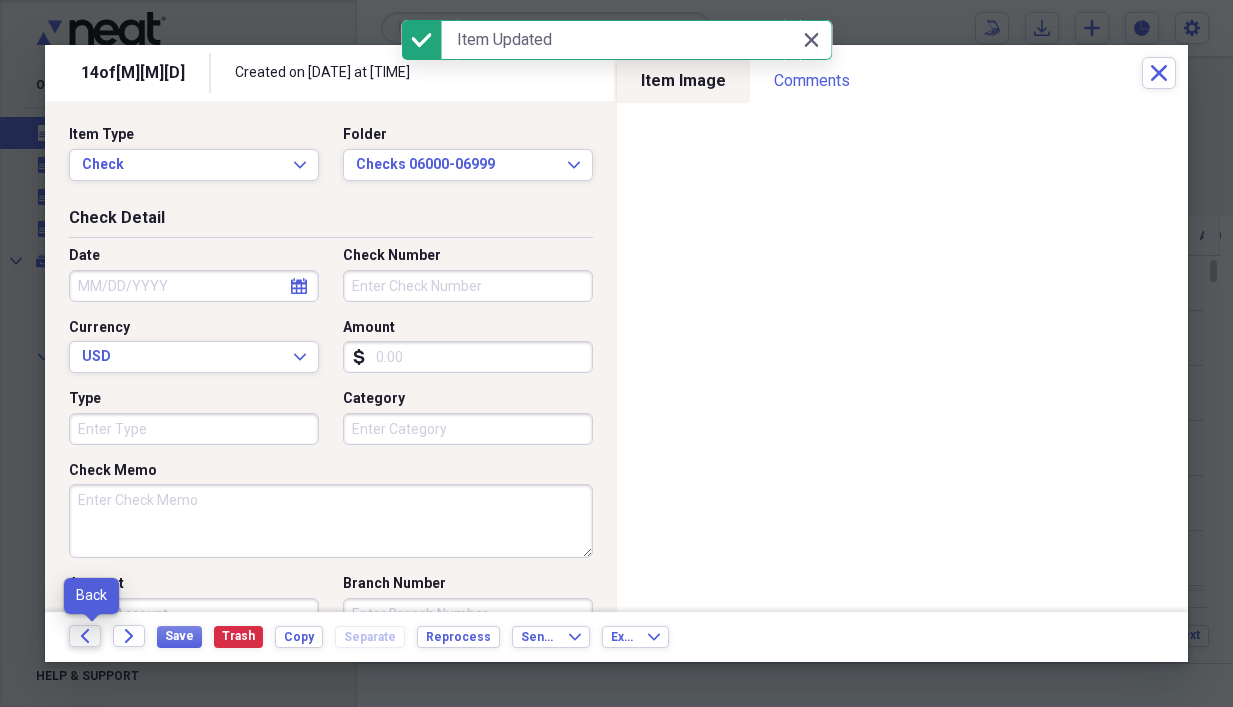 click on "Back" at bounding box center [85, 636] 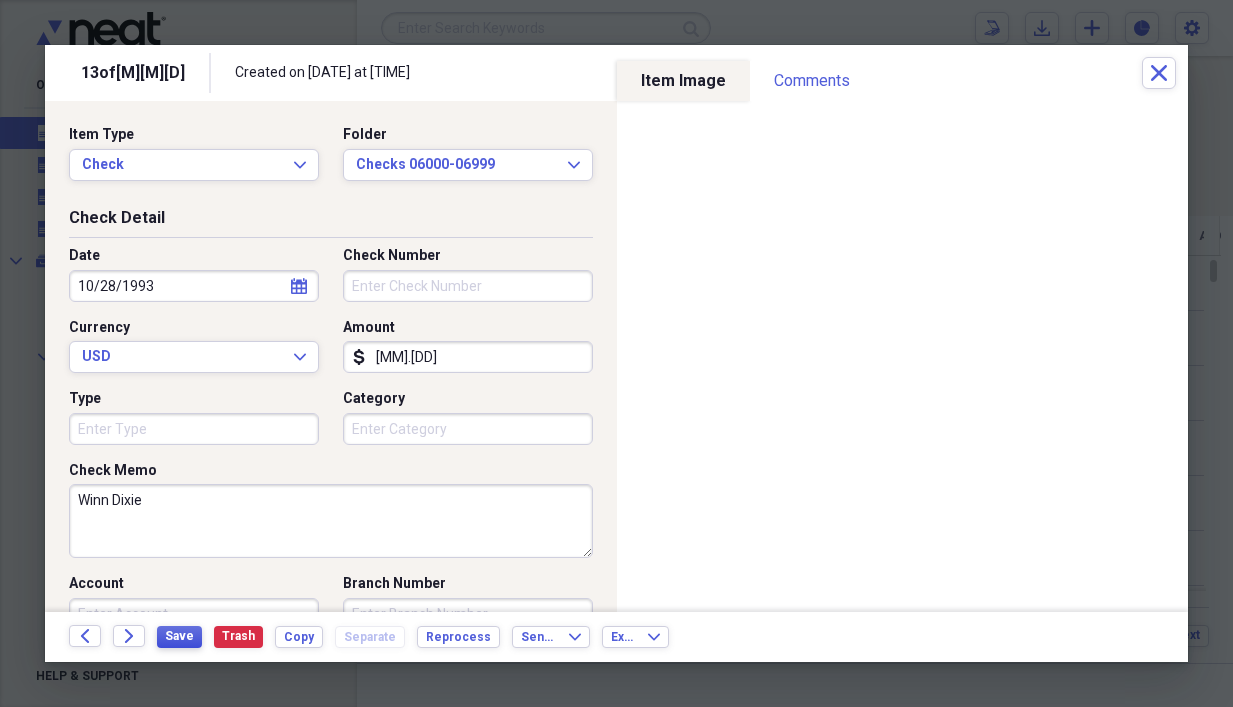 click on "Save" at bounding box center (179, 636) 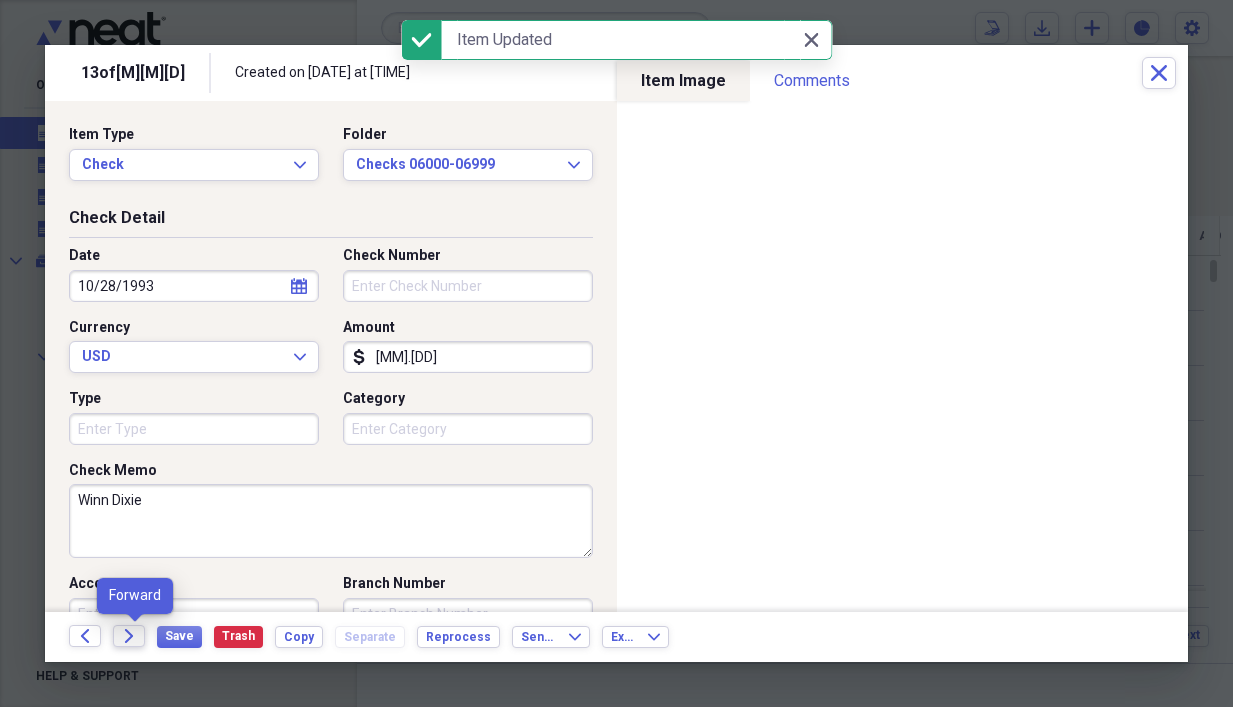 click 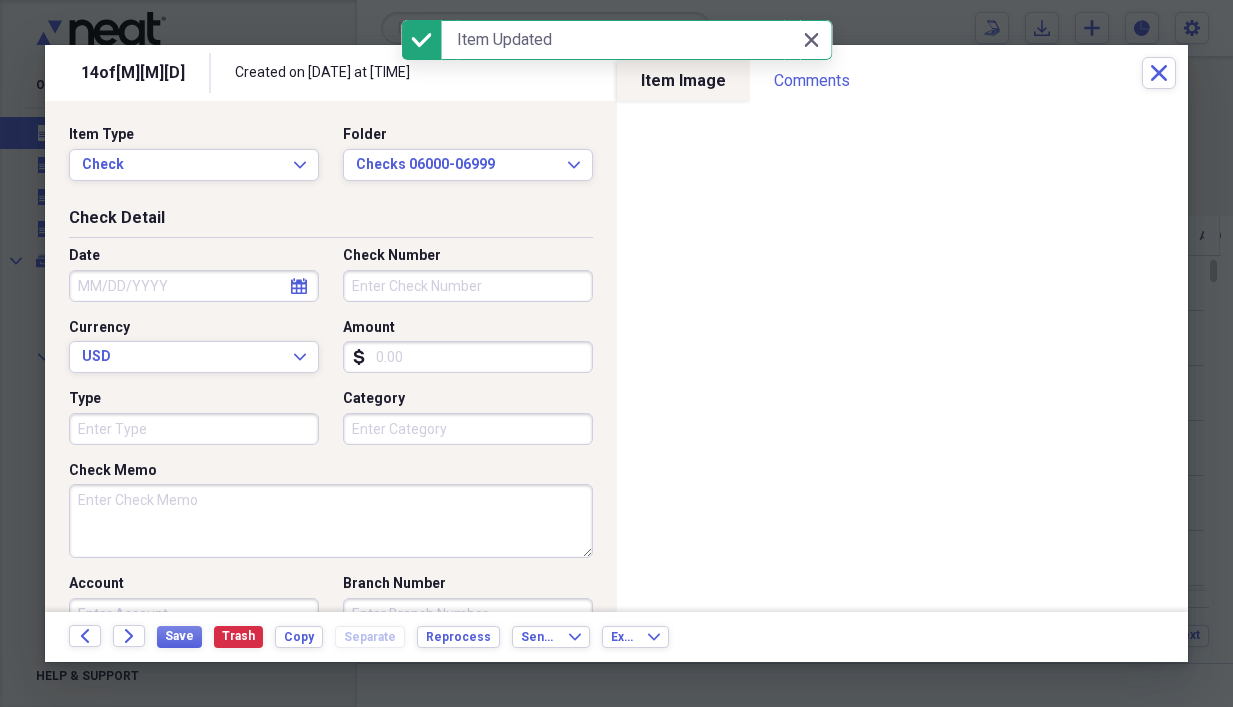 click on "Check Memo" at bounding box center [331, 521] 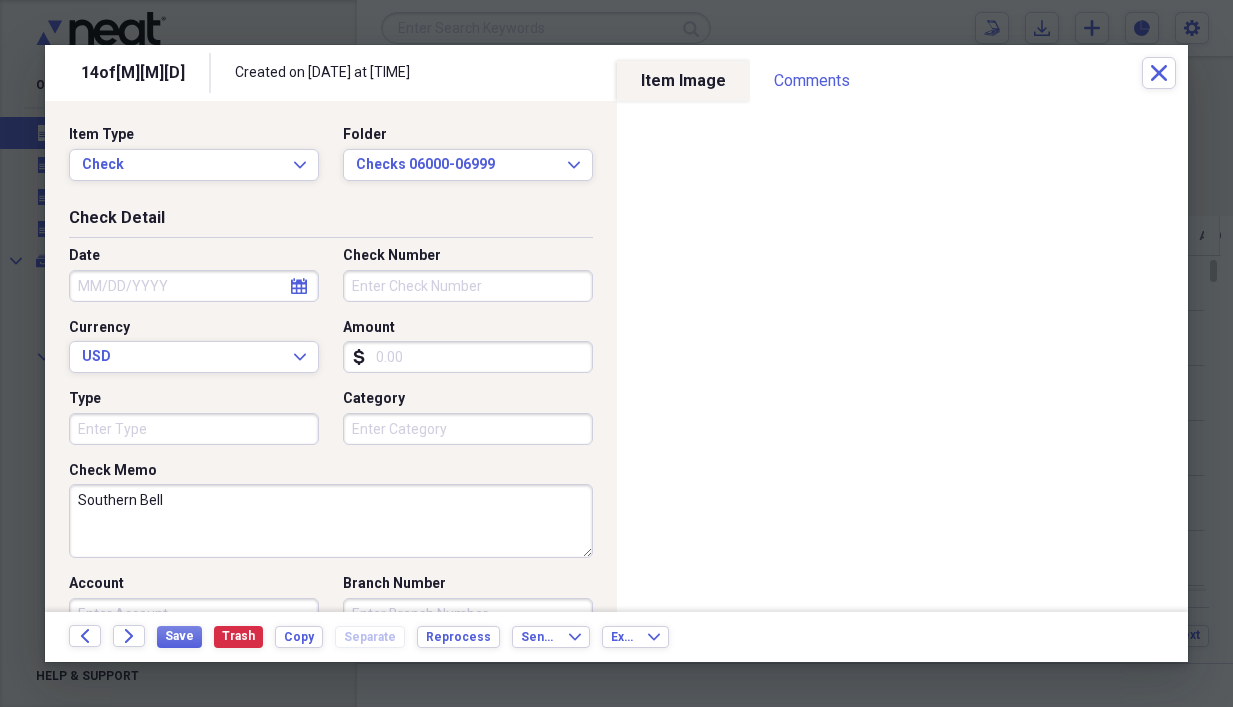 type on "Southern Bell" 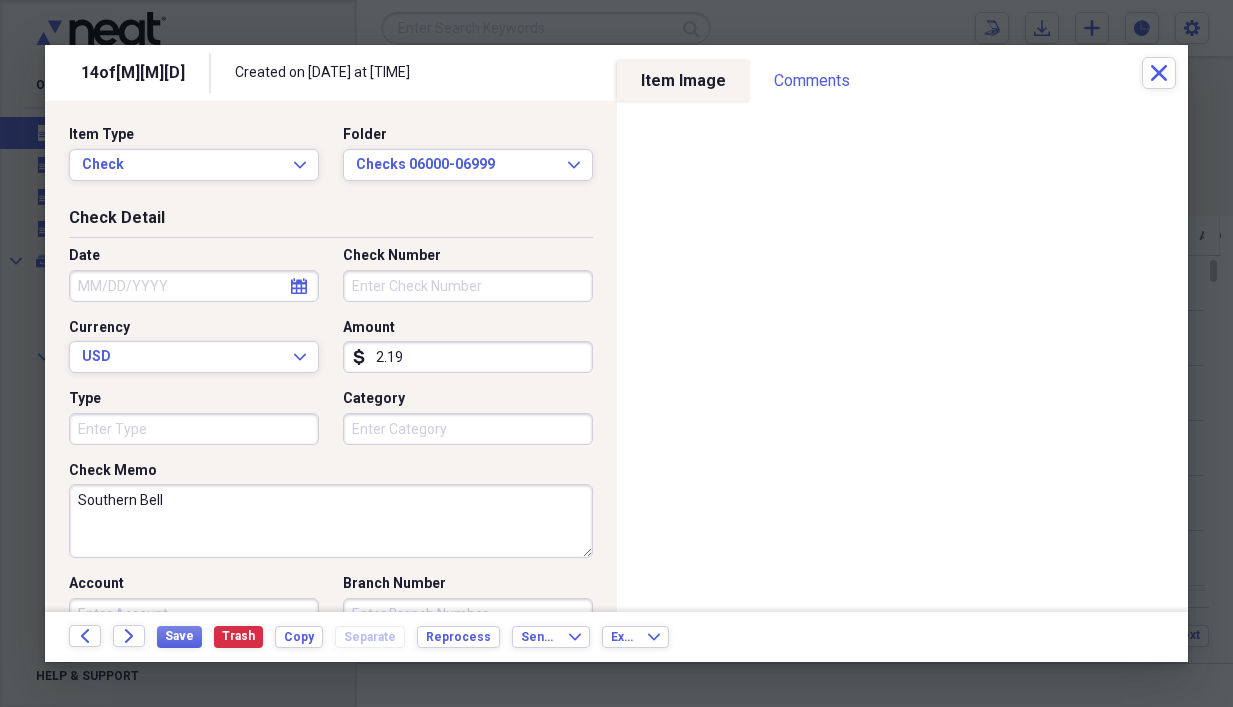 click on "2.19" at bounding box center (468, 357) 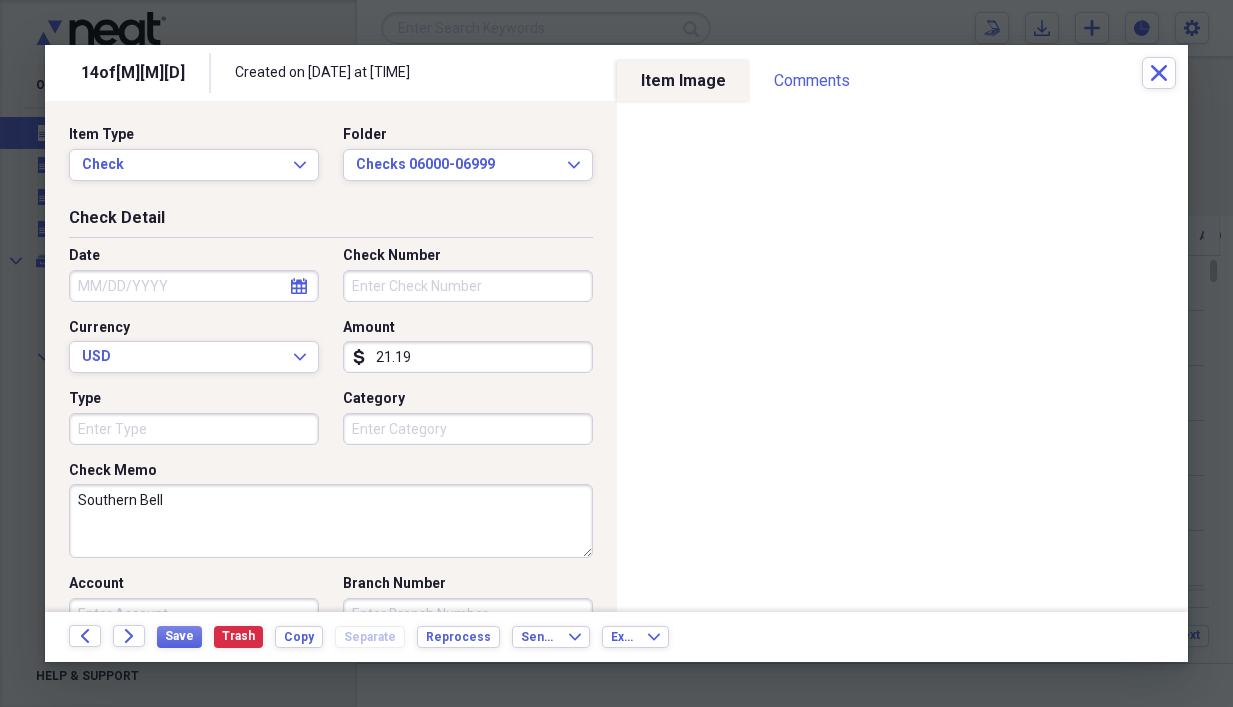 type on "21.19" 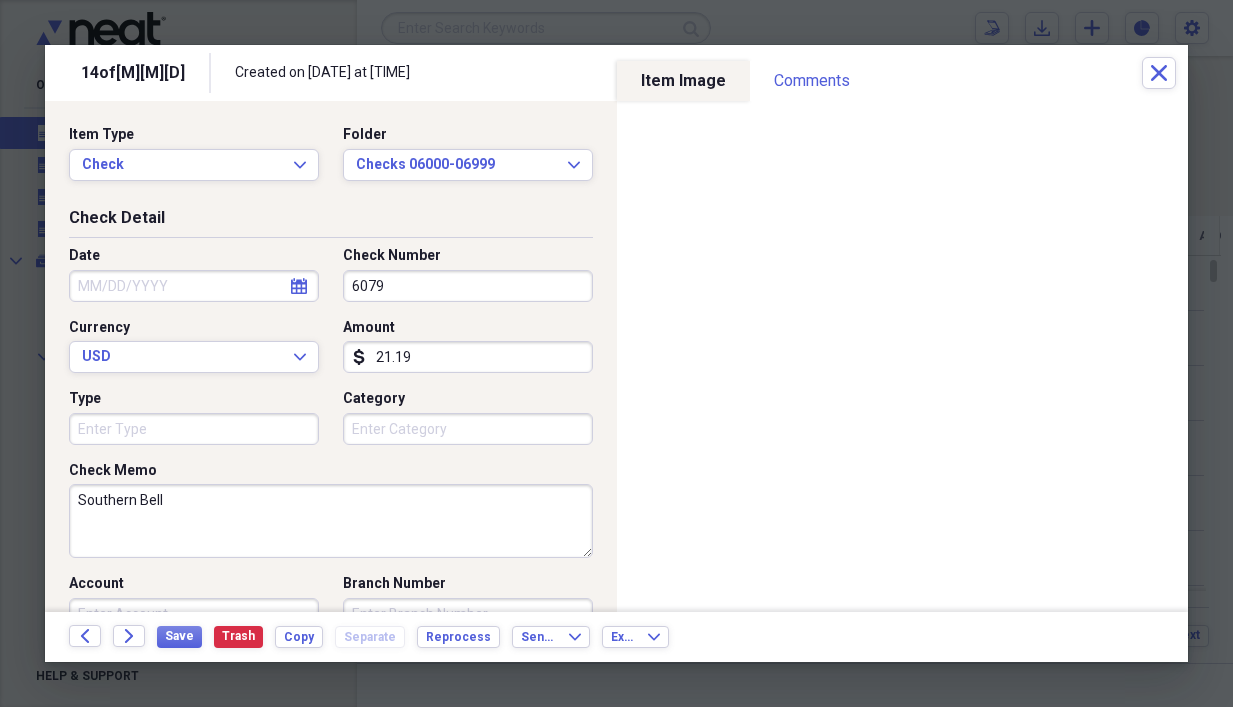 type on "6079" 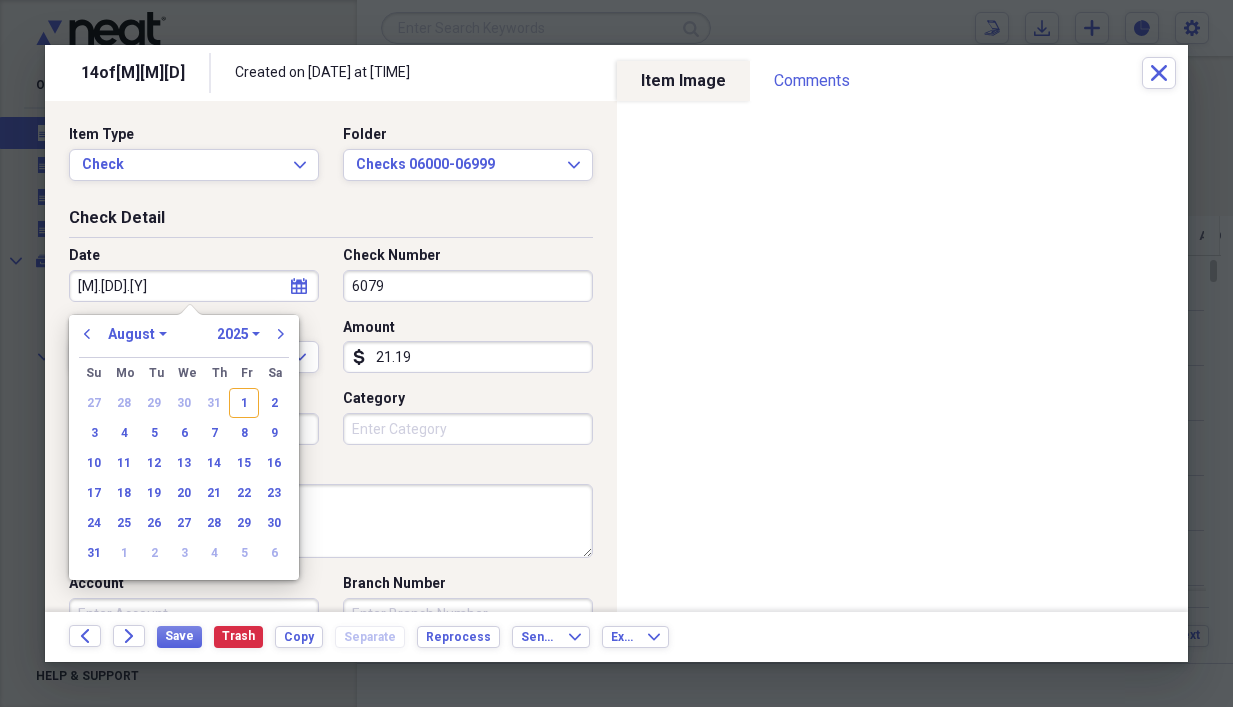 type on "[MM].[DD].[YY]" 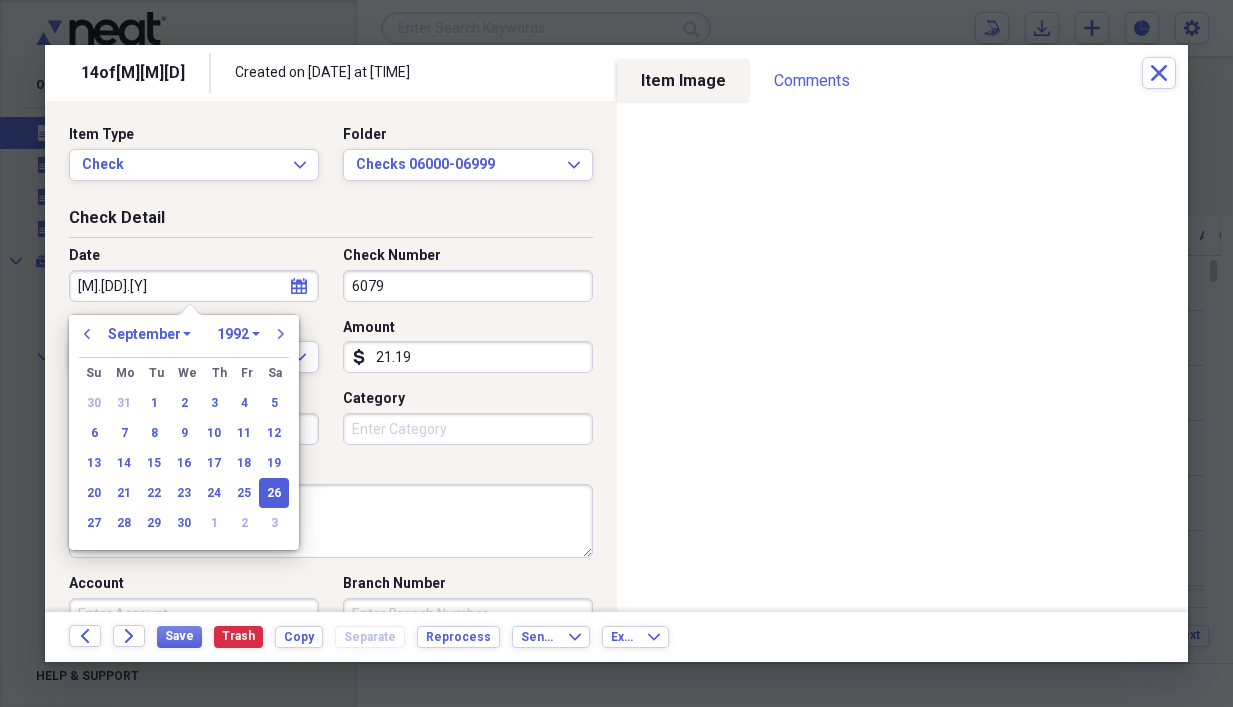 type on "9.26.93" 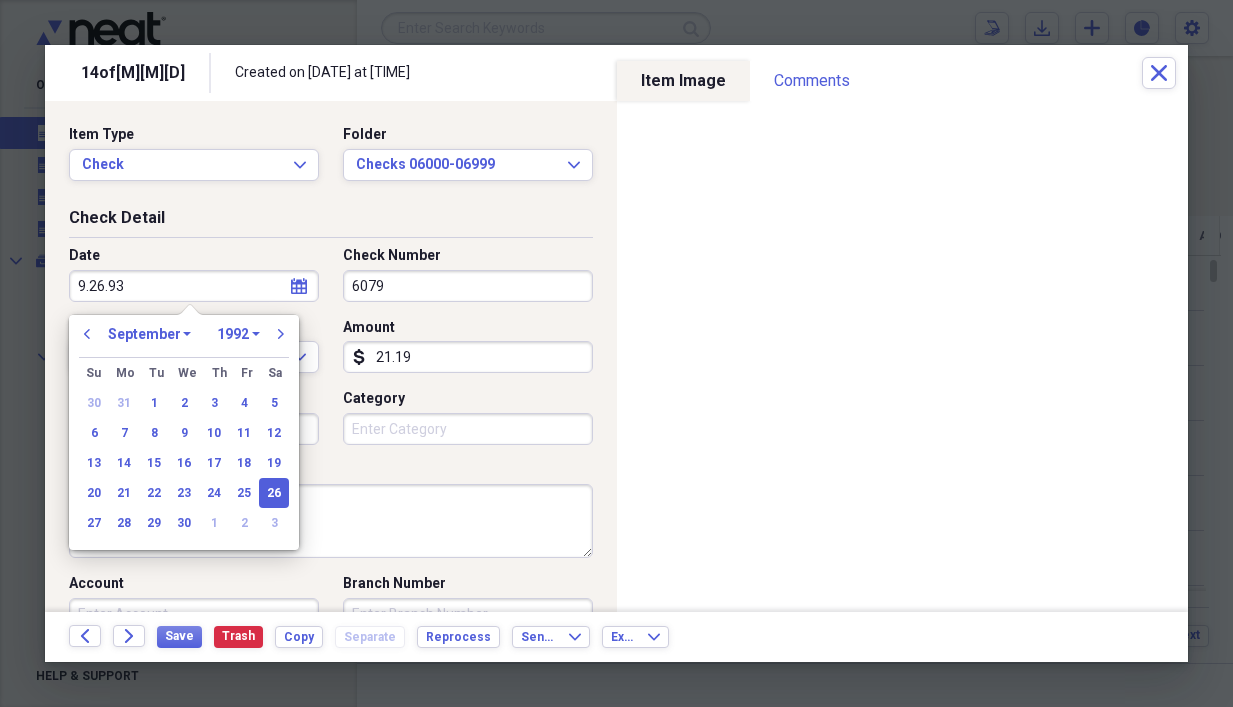 select on "1993" 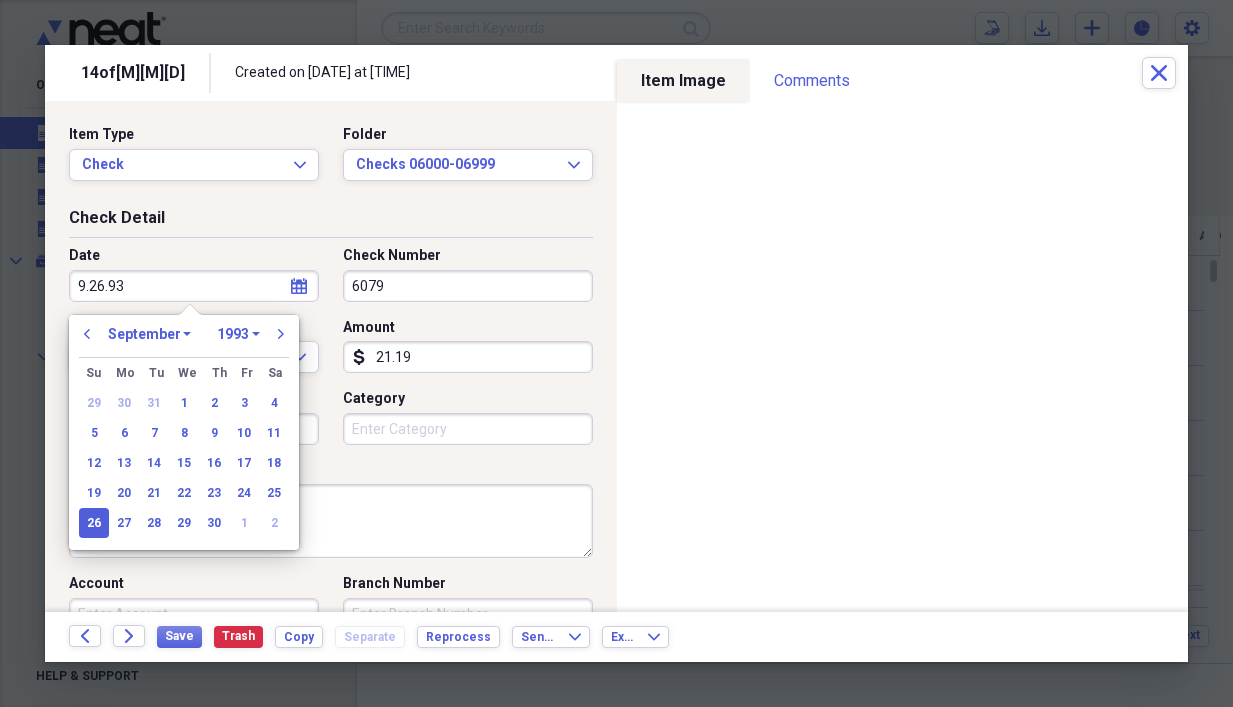 type on "09/26/1993" 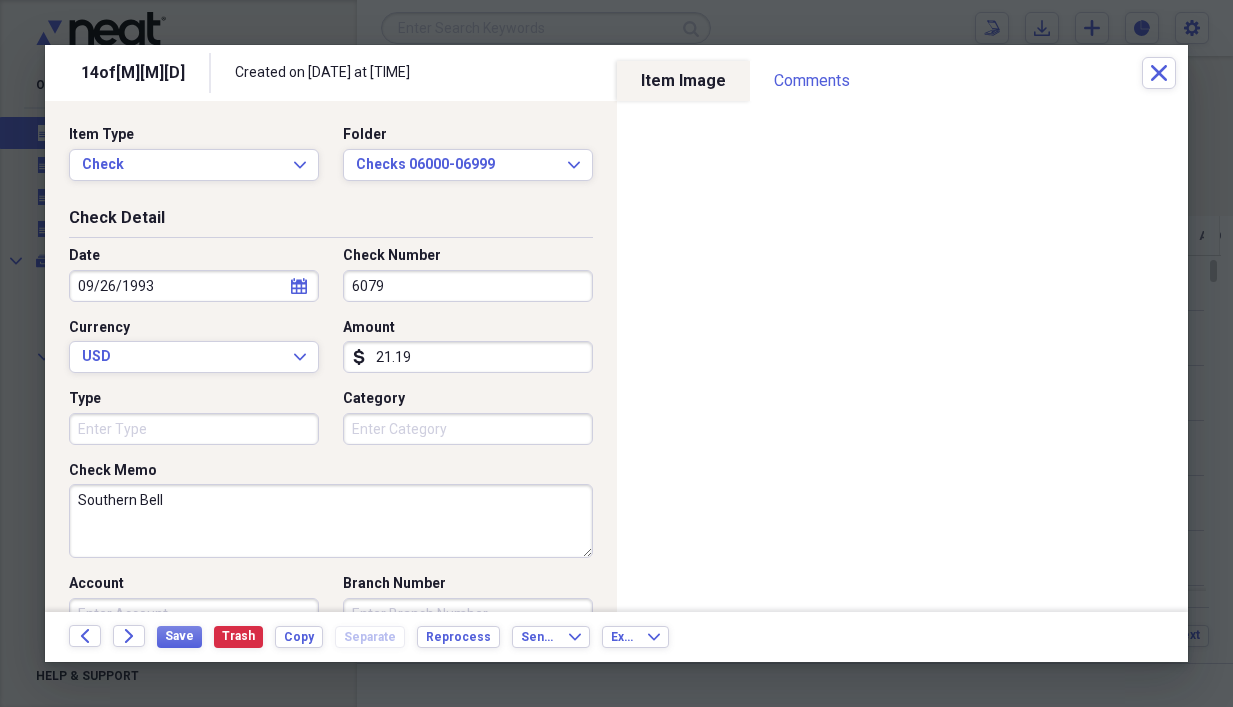 click on "Southern Bell" at bounding box center [331, 521] 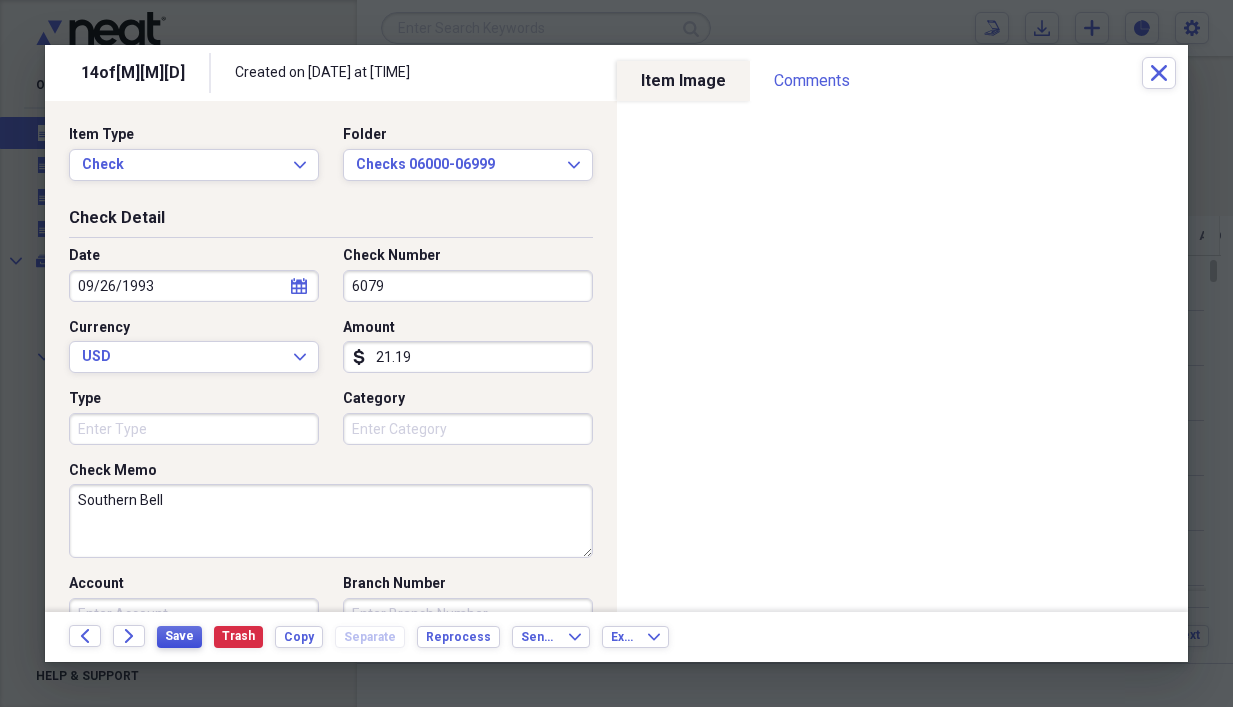 click on "Save" at bounding box center [179, 637] 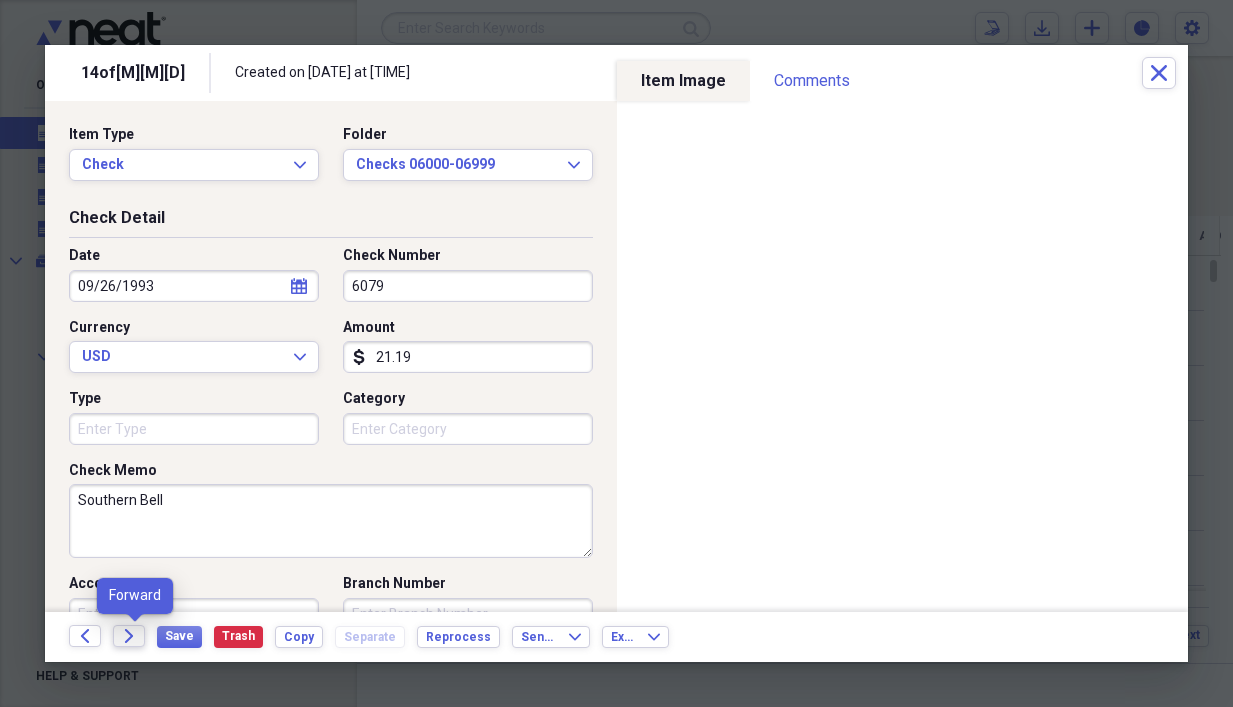 click 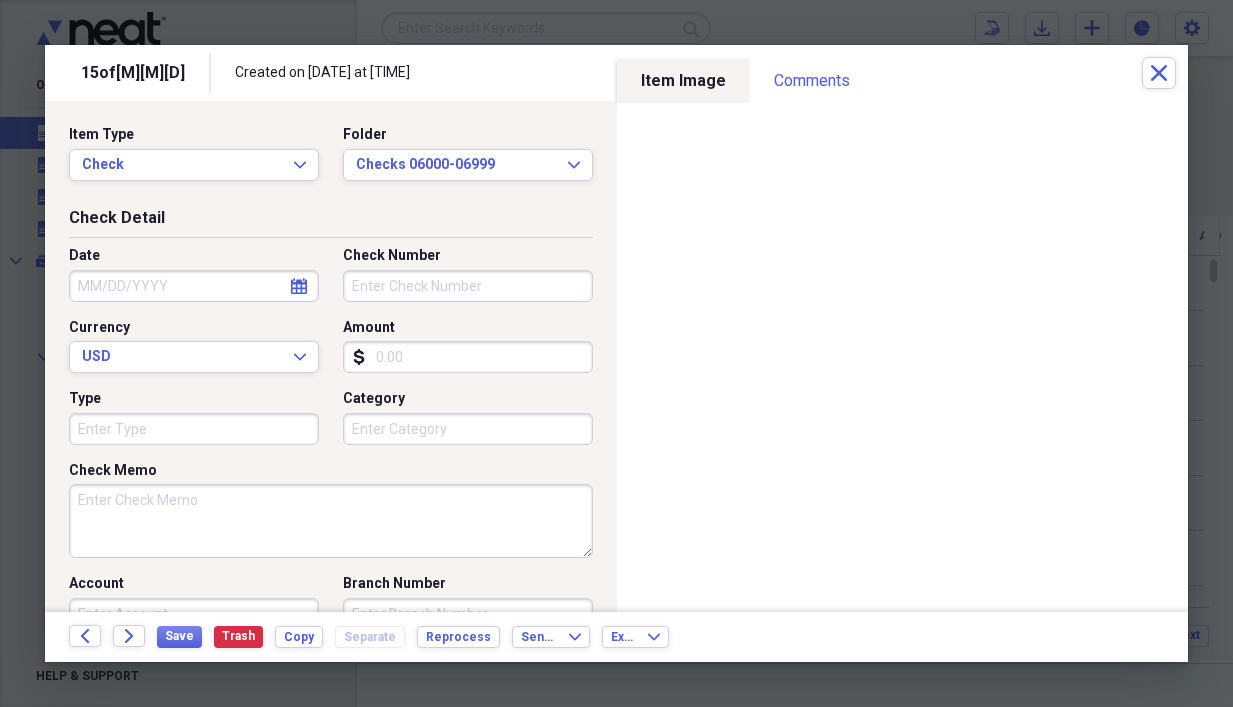 click on "Check Memo" at bounding box center [331, 521] 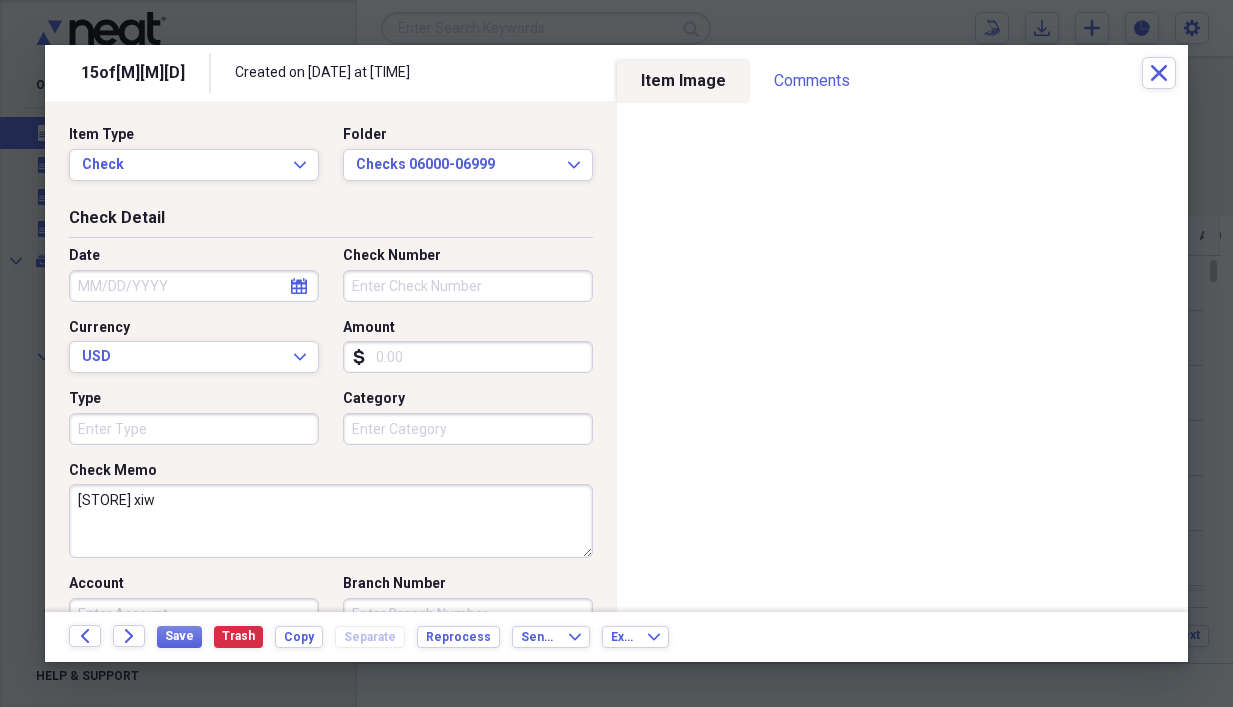 type on "[STORE] xiw" 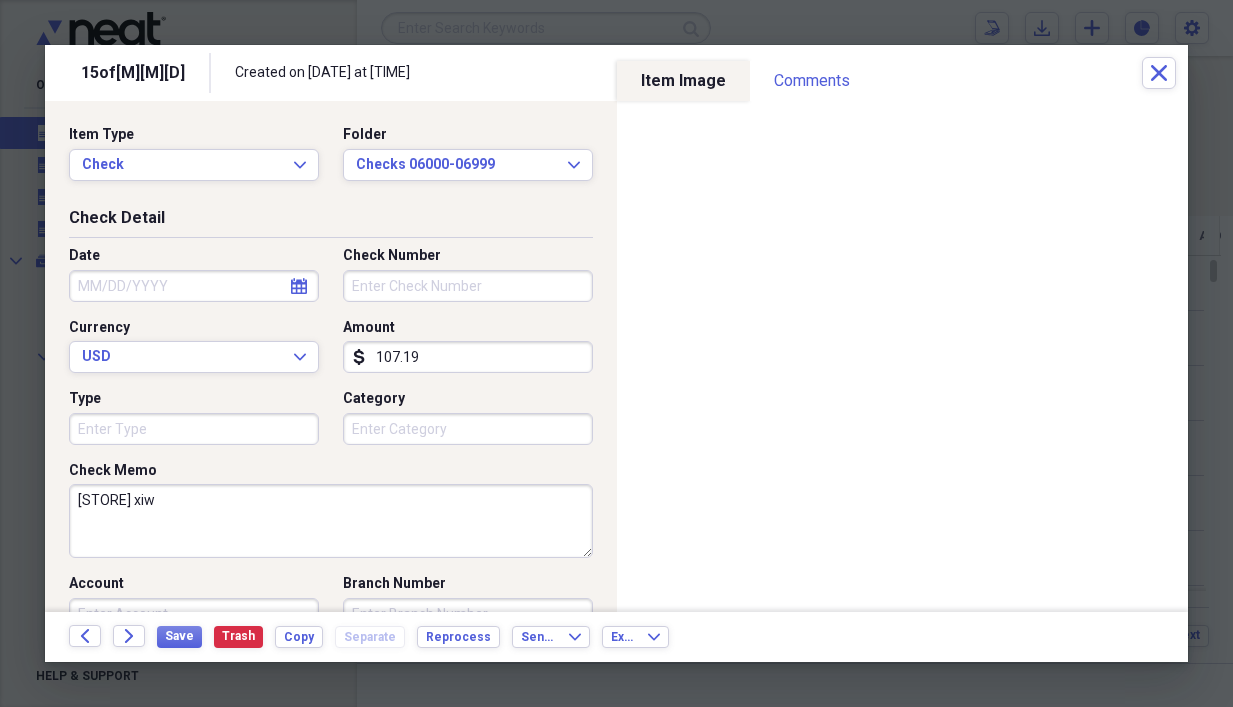 type on "107.19" 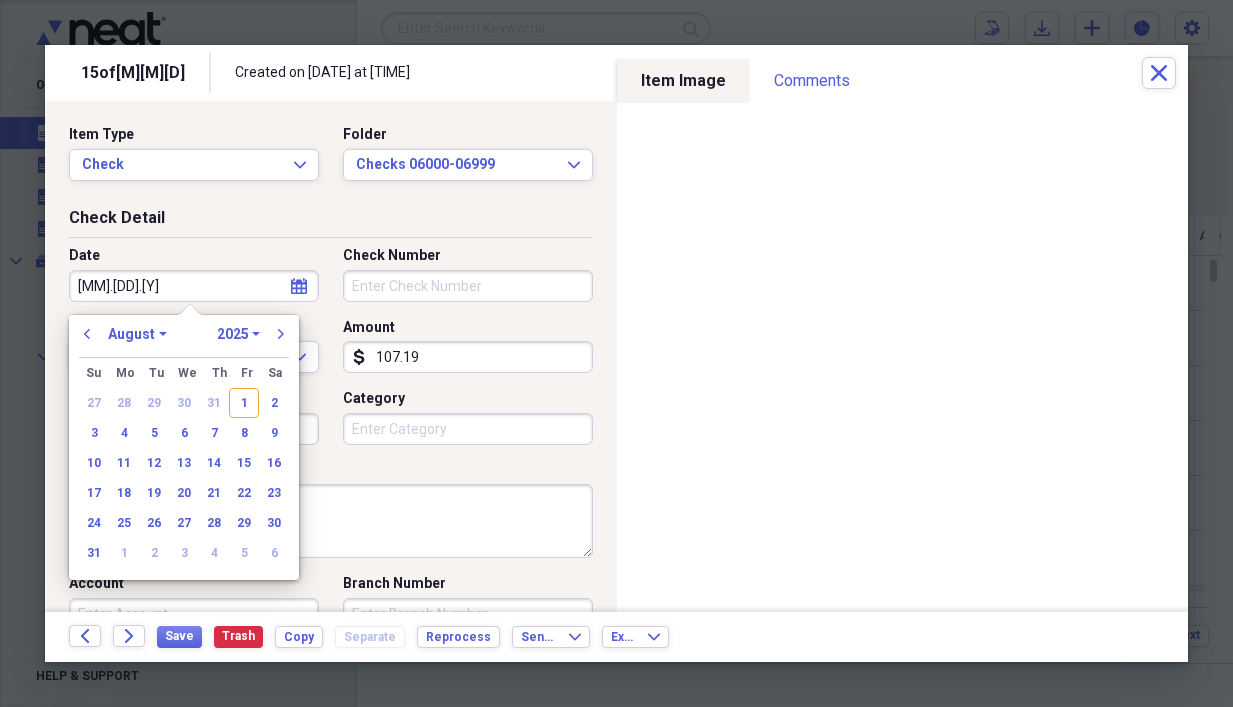 type on "10.17.93" 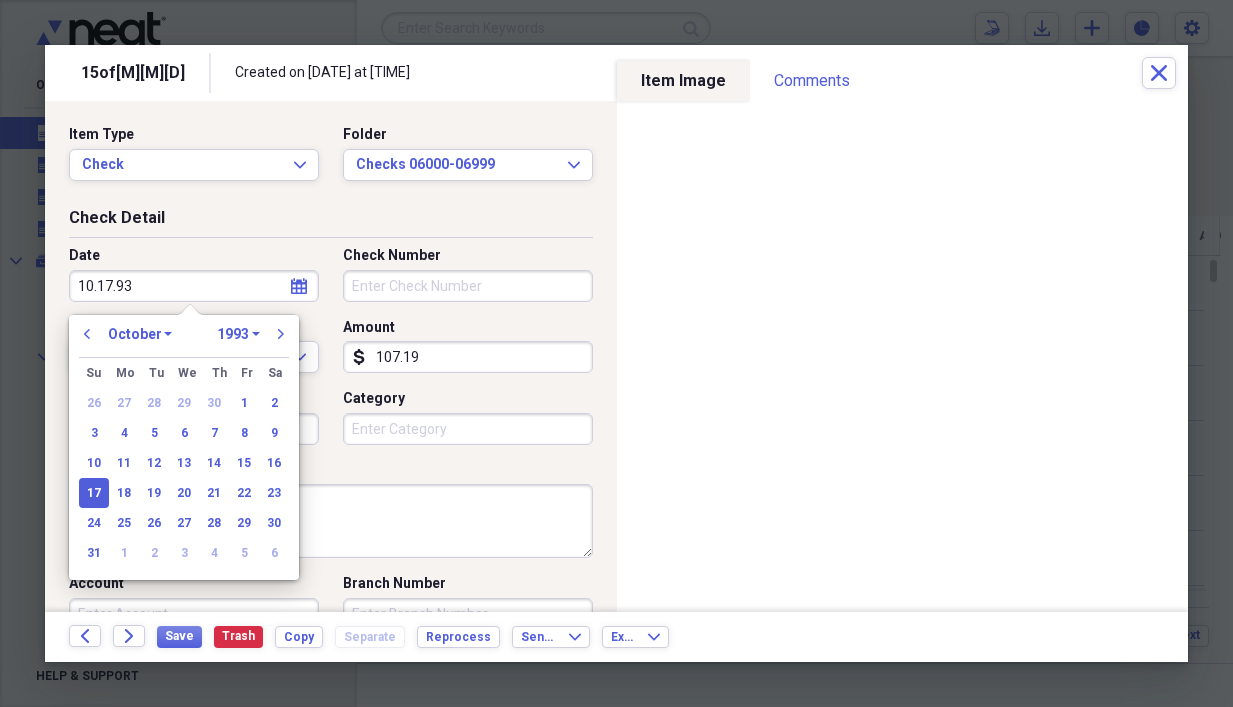 type on "10/17/1993" 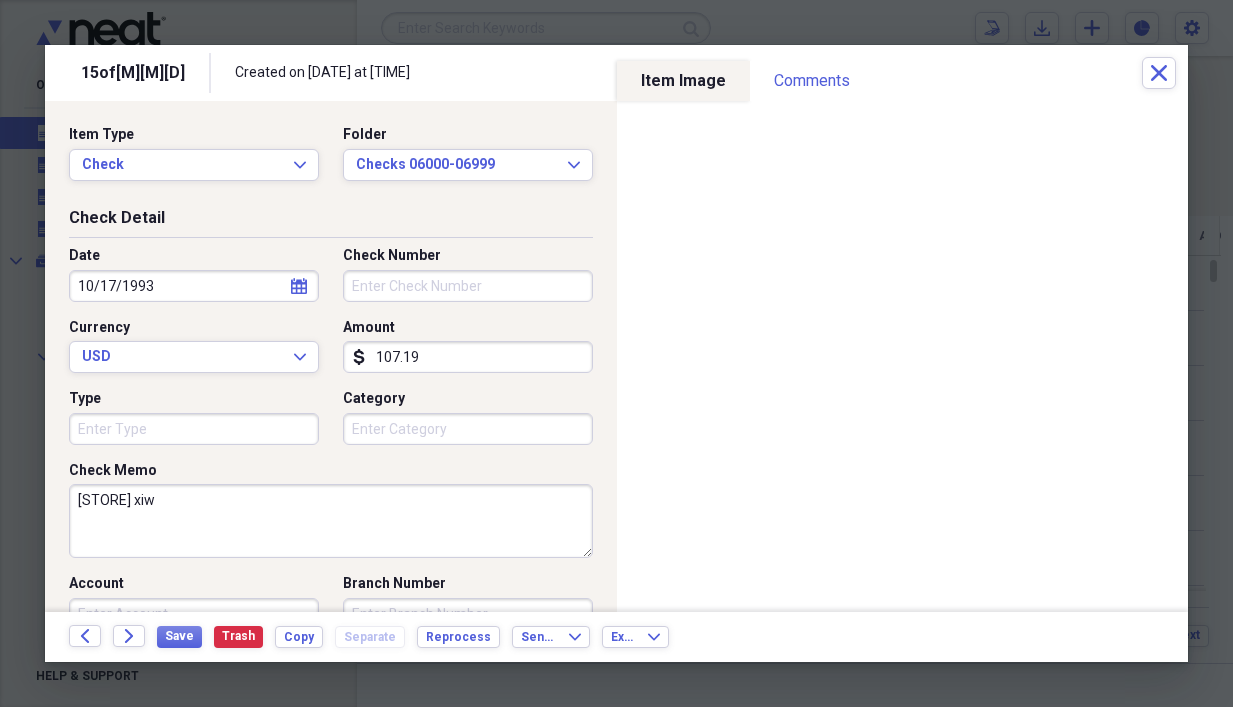 click on "[STORE] xiw" at bounding box center (331, 521) 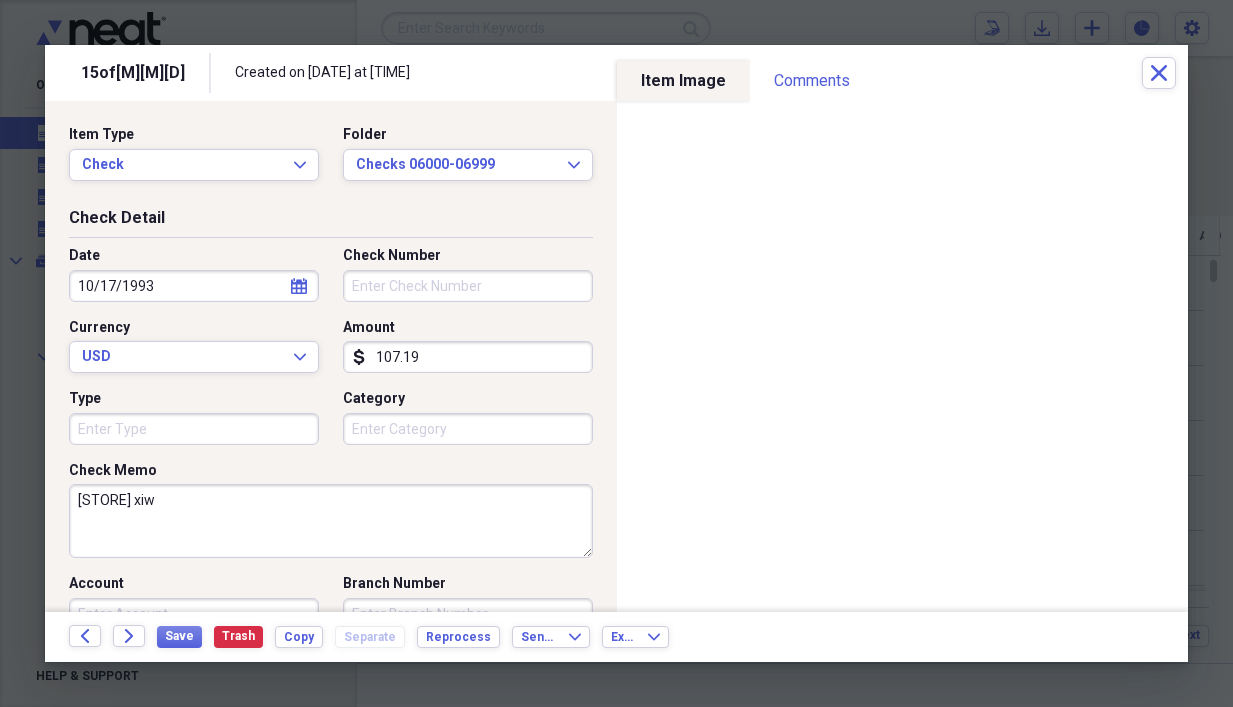 click on "[STORE] xiw" at bounding box center [331, 521] 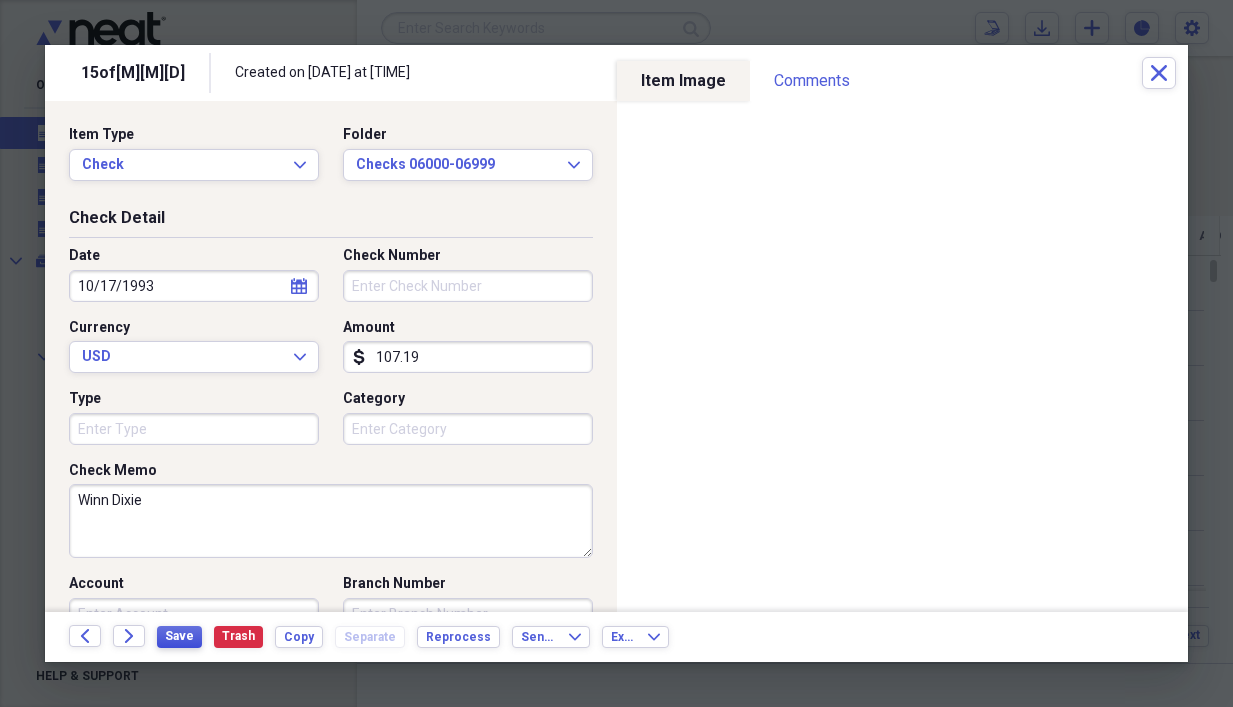 type on "Winn Dixie" 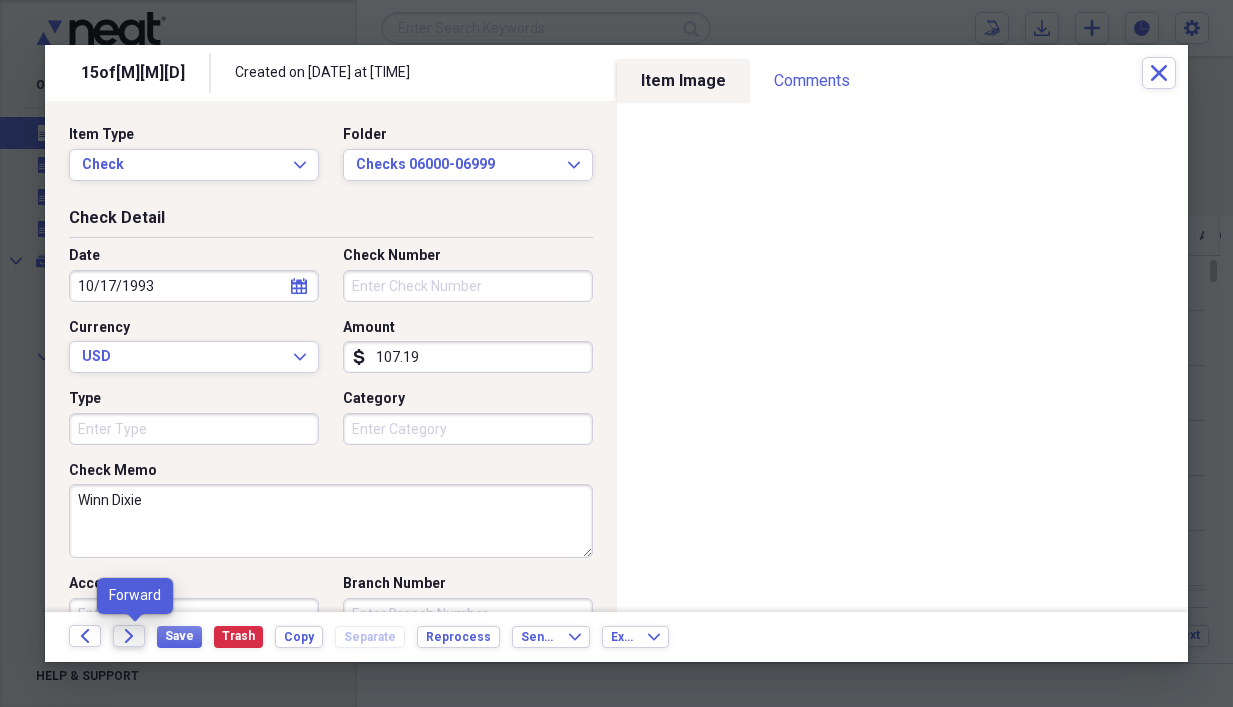 click on "Forward" 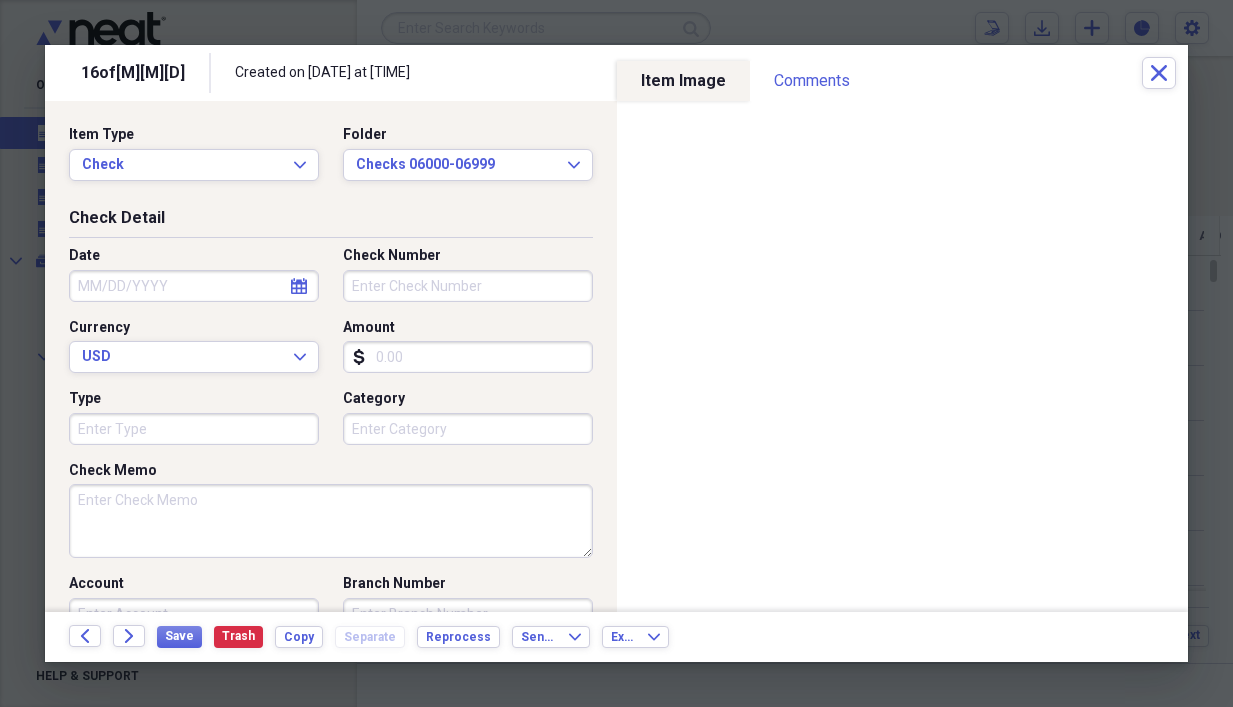 click on "Check Memo" at bounding box center (331, 521) 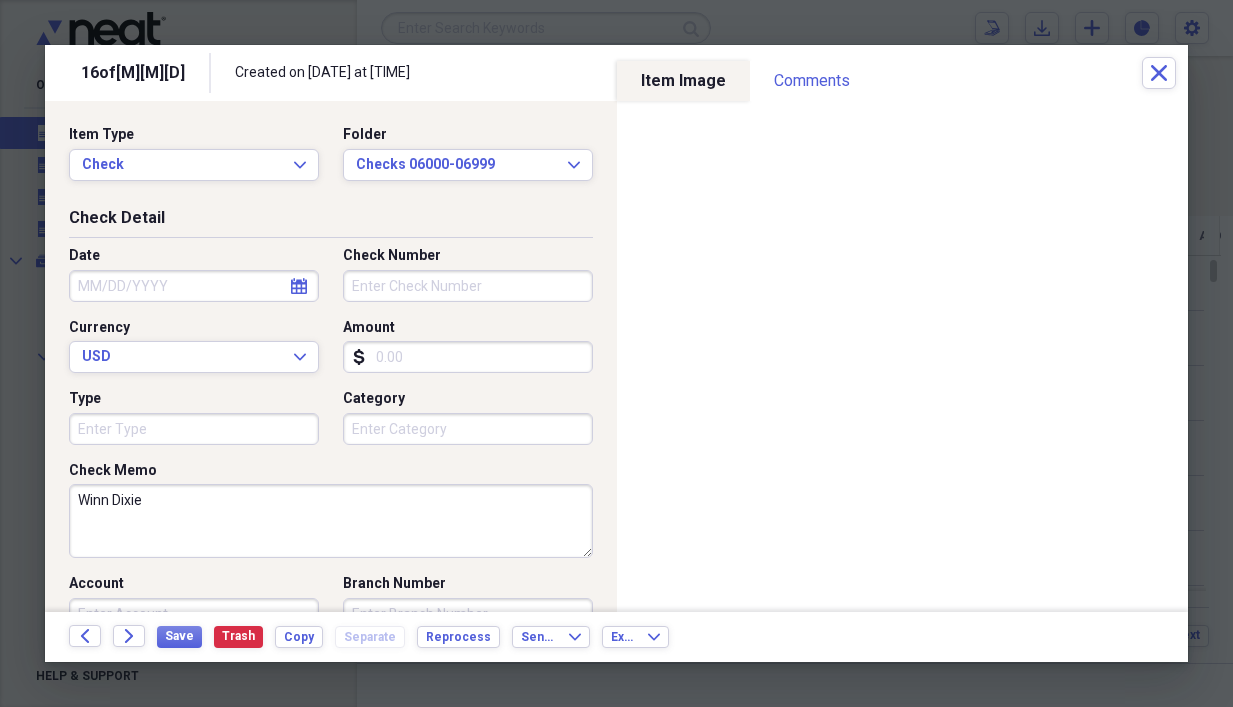 type on "Winn Dixie" 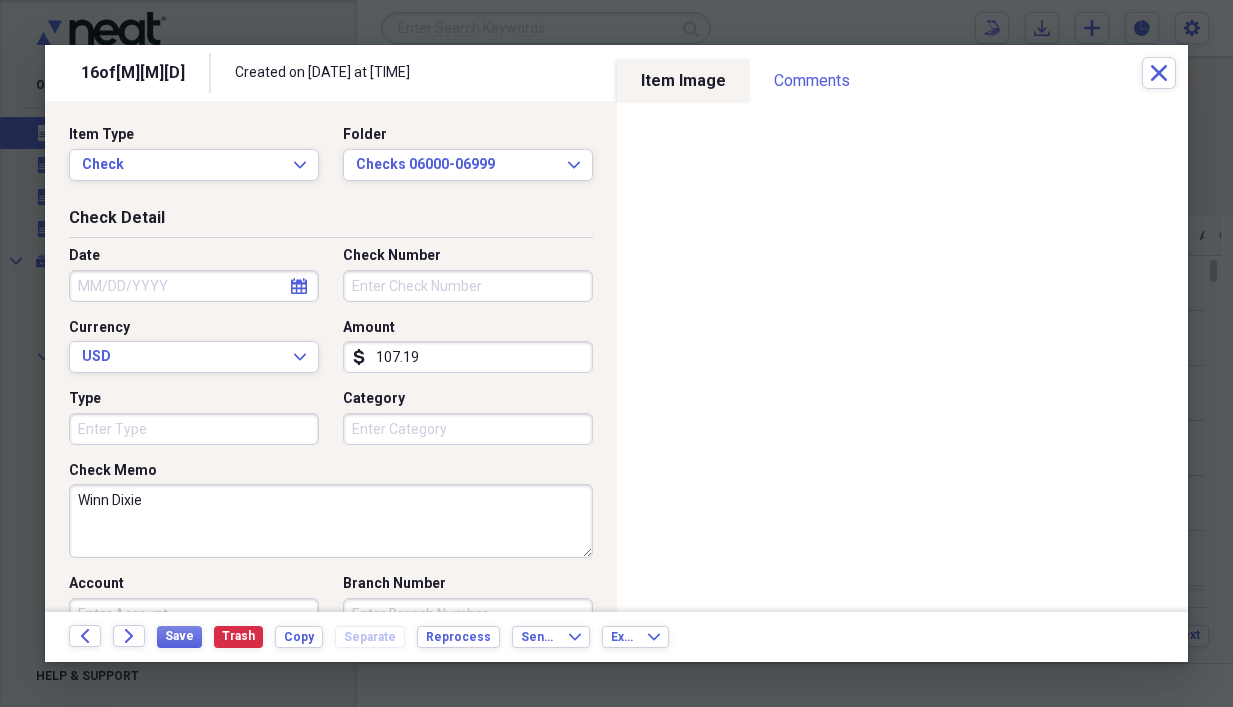 type on "107.19" 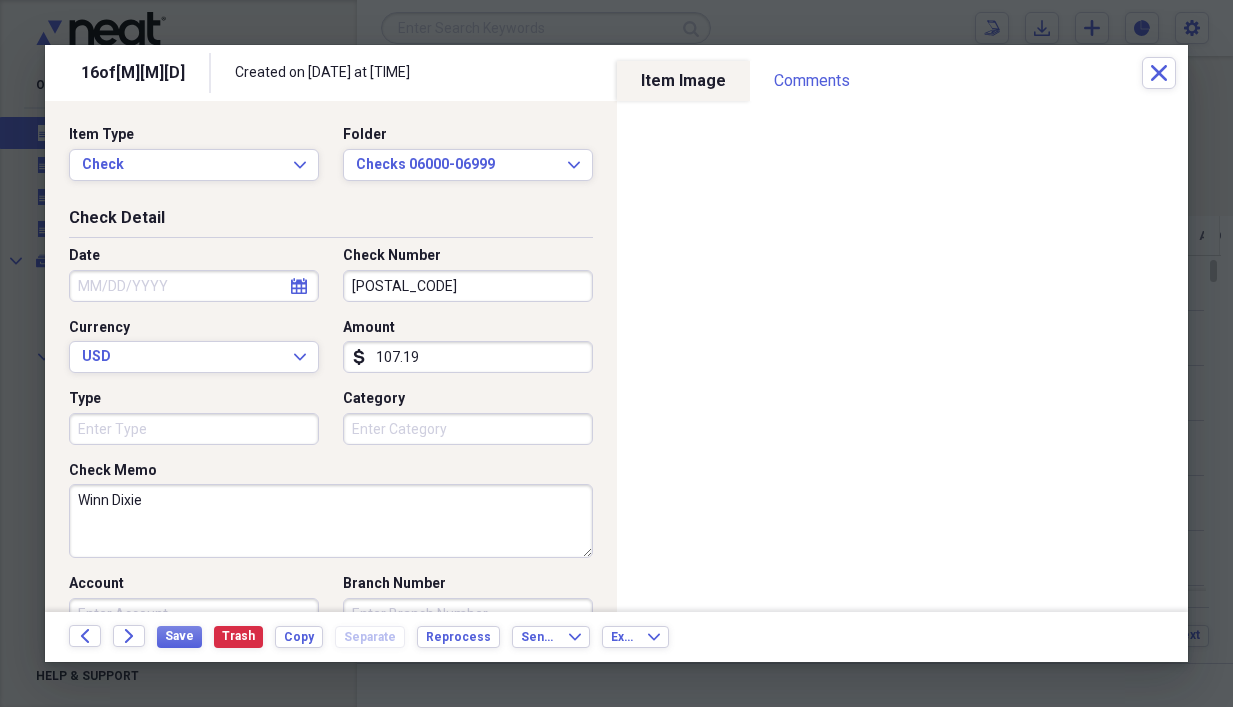 type on "[POSTAL_CODE]" 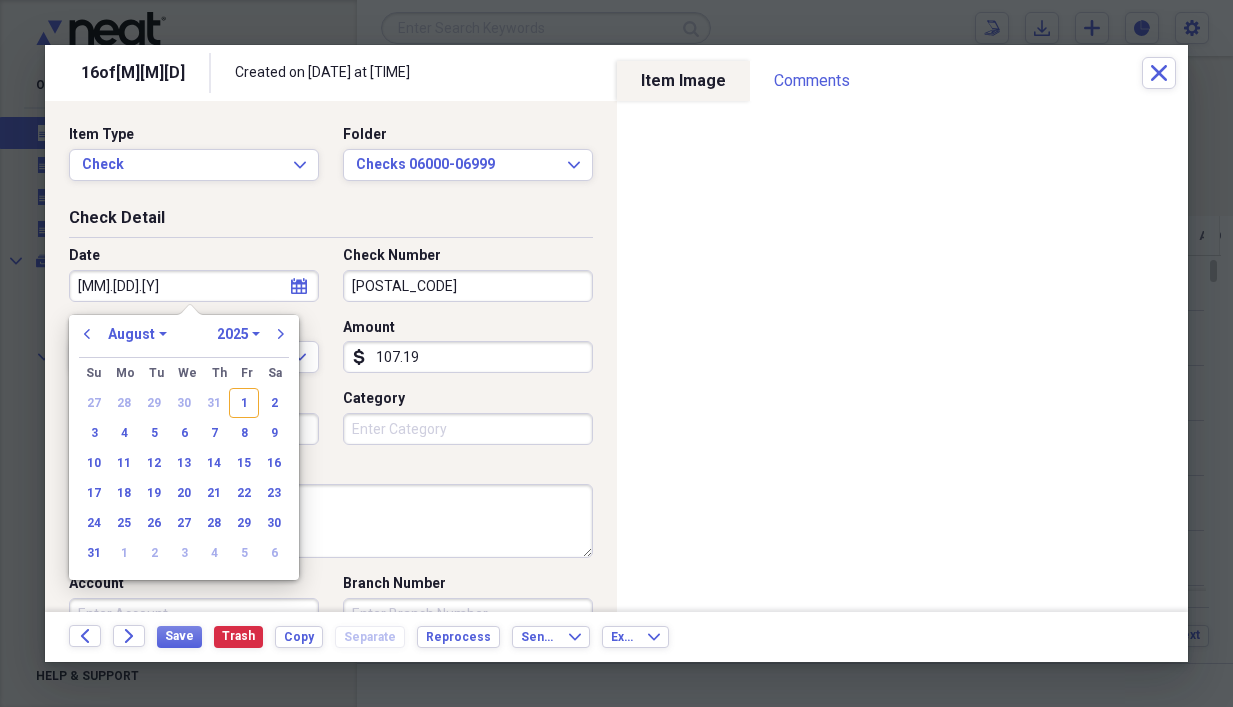 type on "10.17.93" 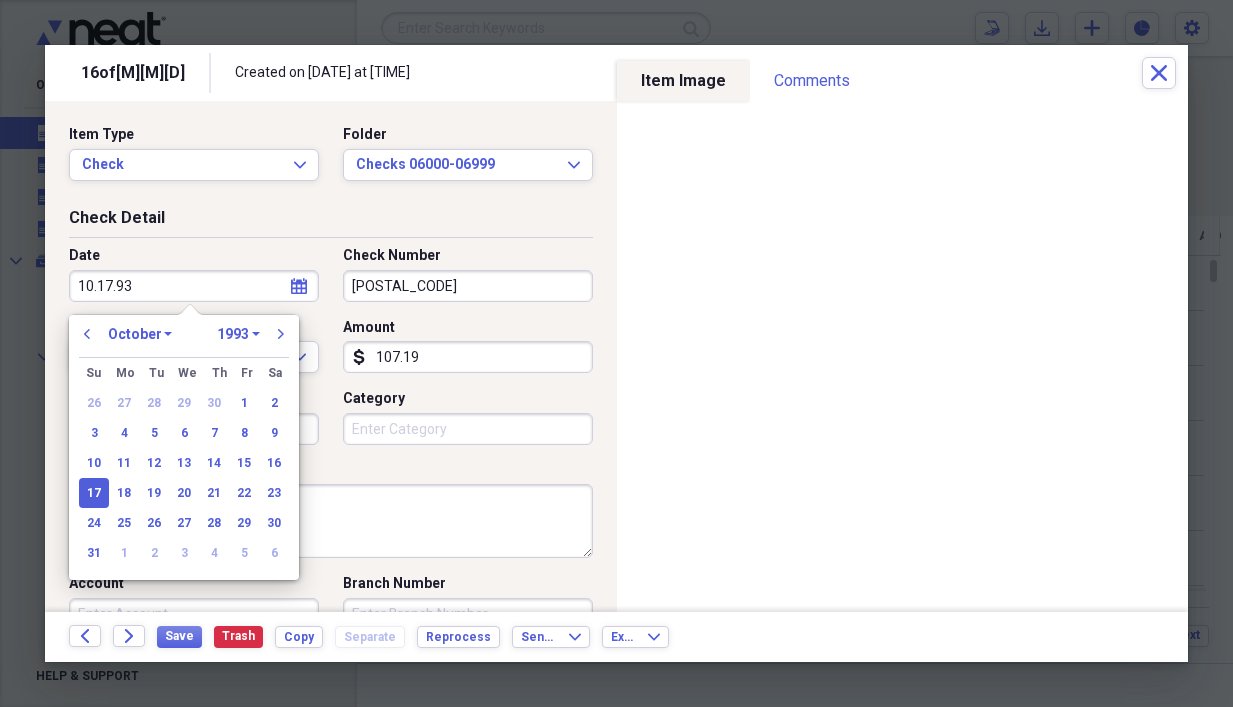 type on "10/17/1993" 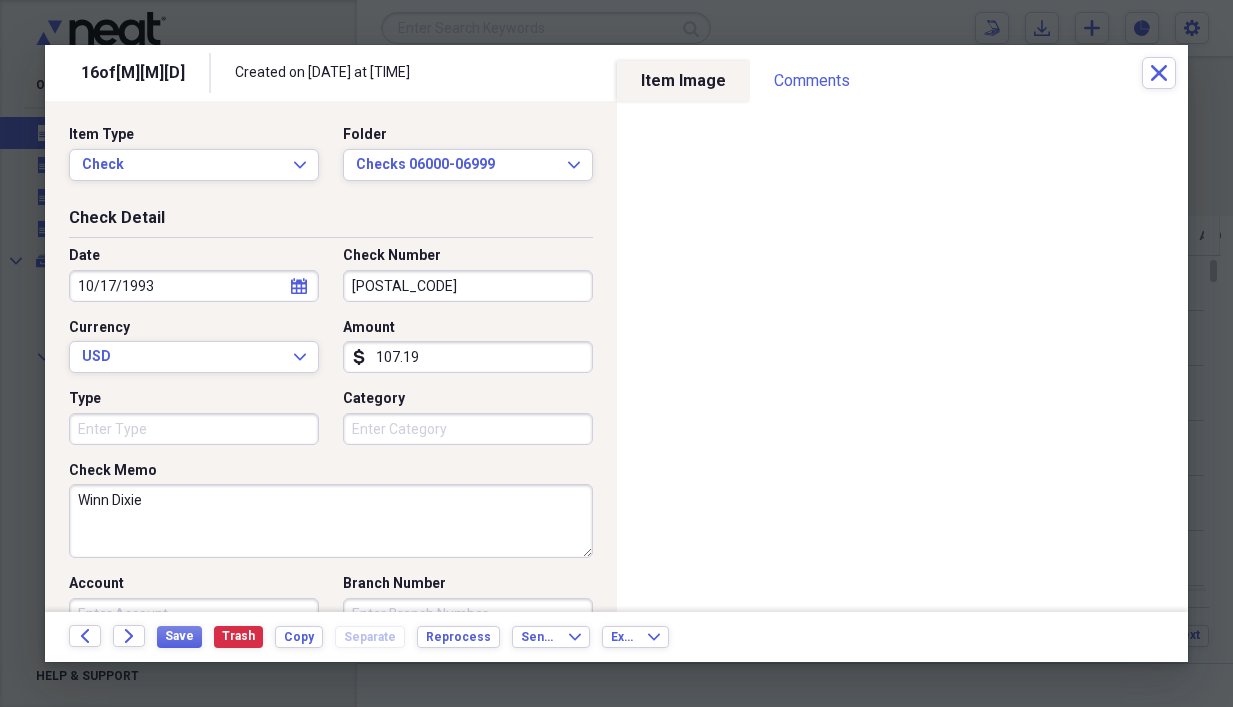 click on "Check Memo" at bounding box center [331, 471] 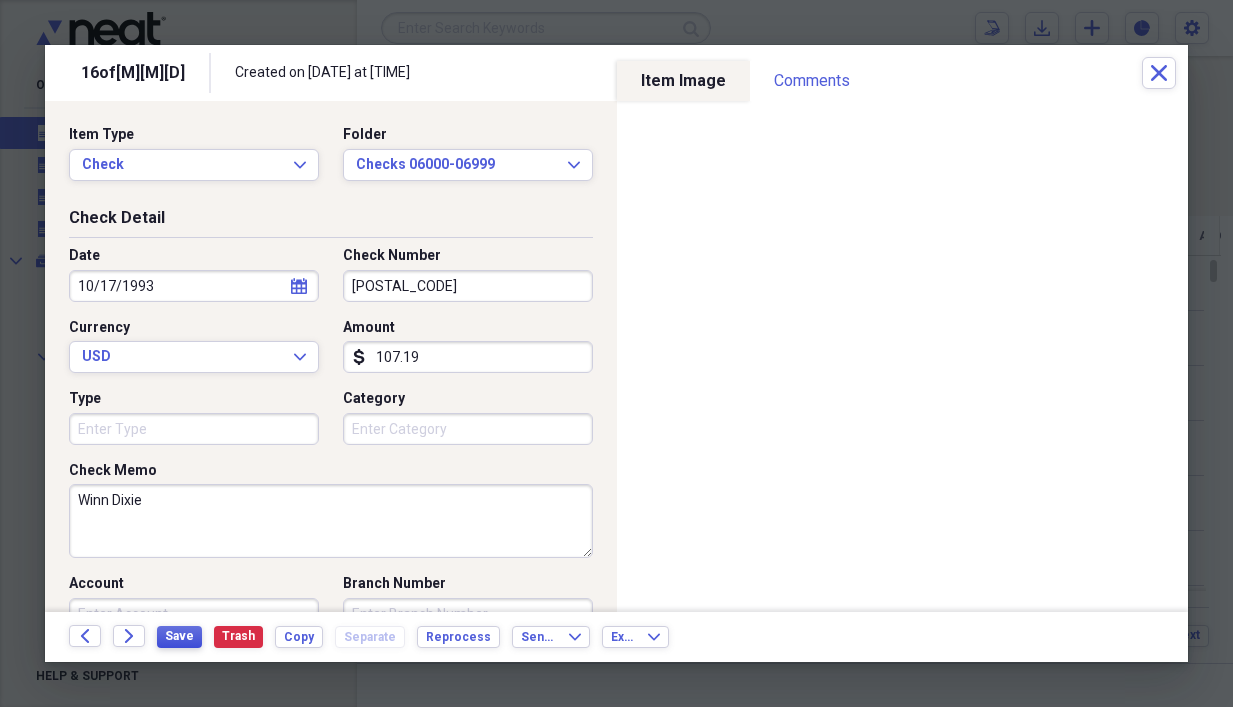 click on "Save" at bounding box center [179, 636] 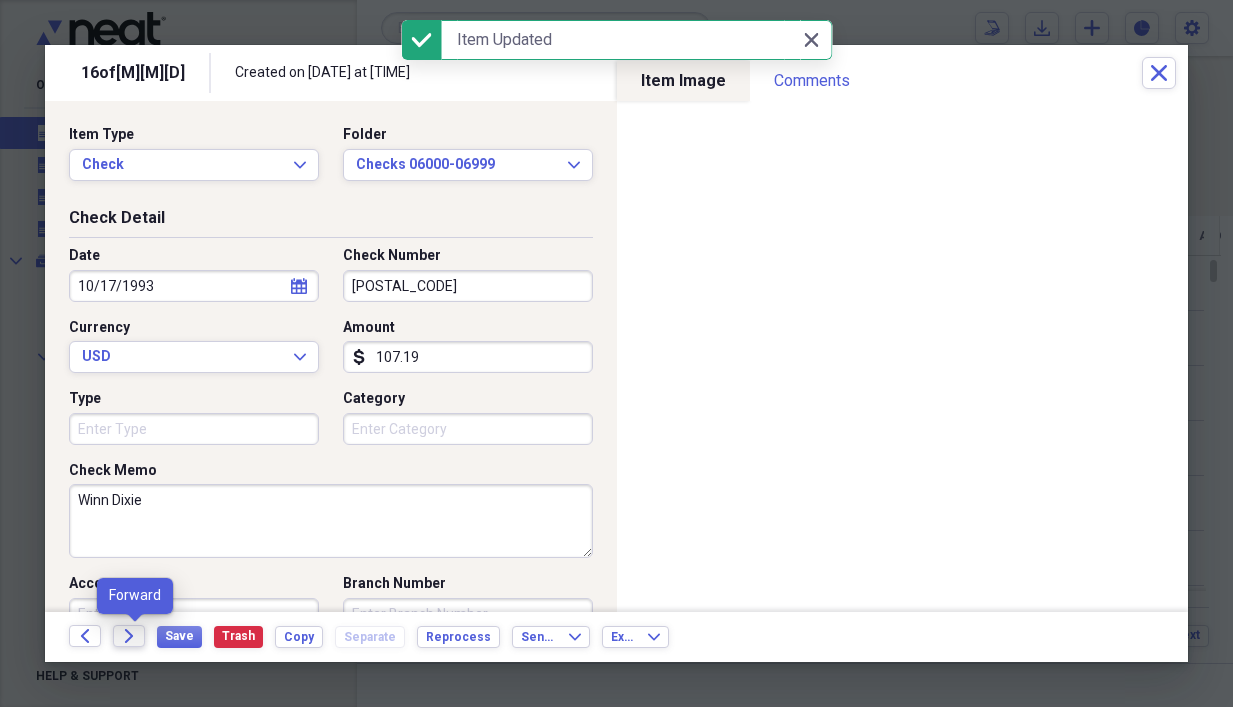 click on "Forward" 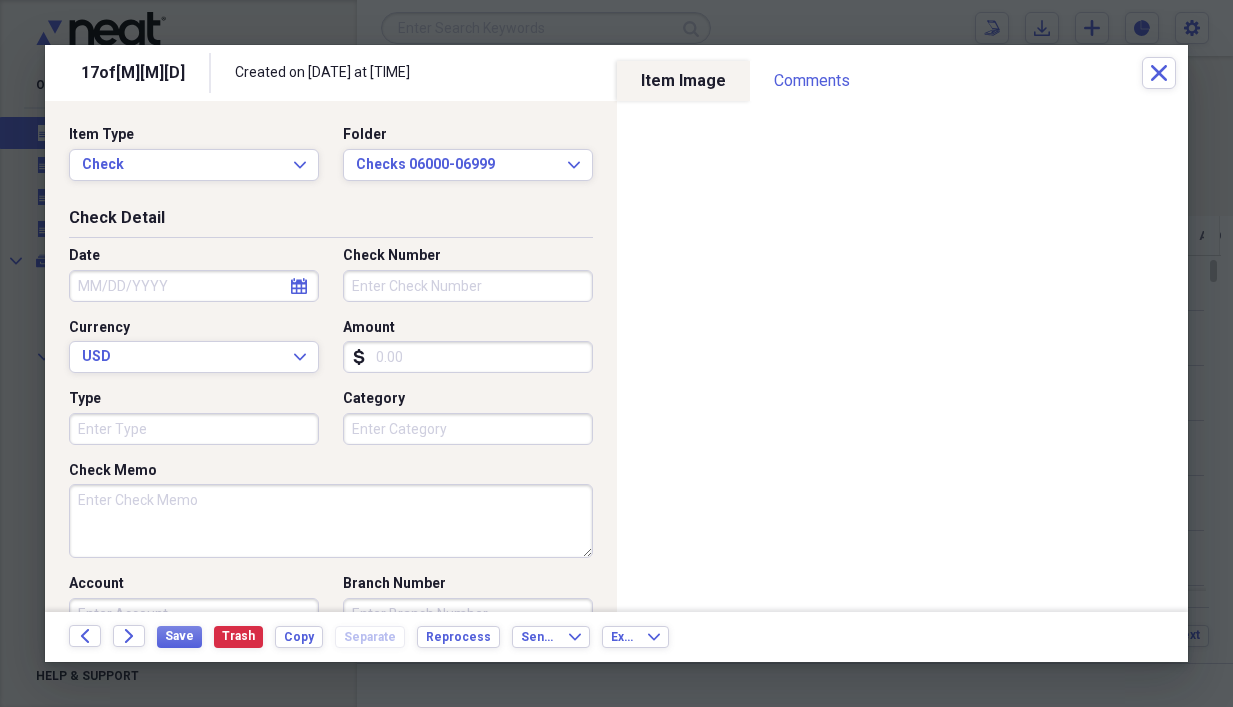 click on "Check Memo" at bounding box center (331, 521) 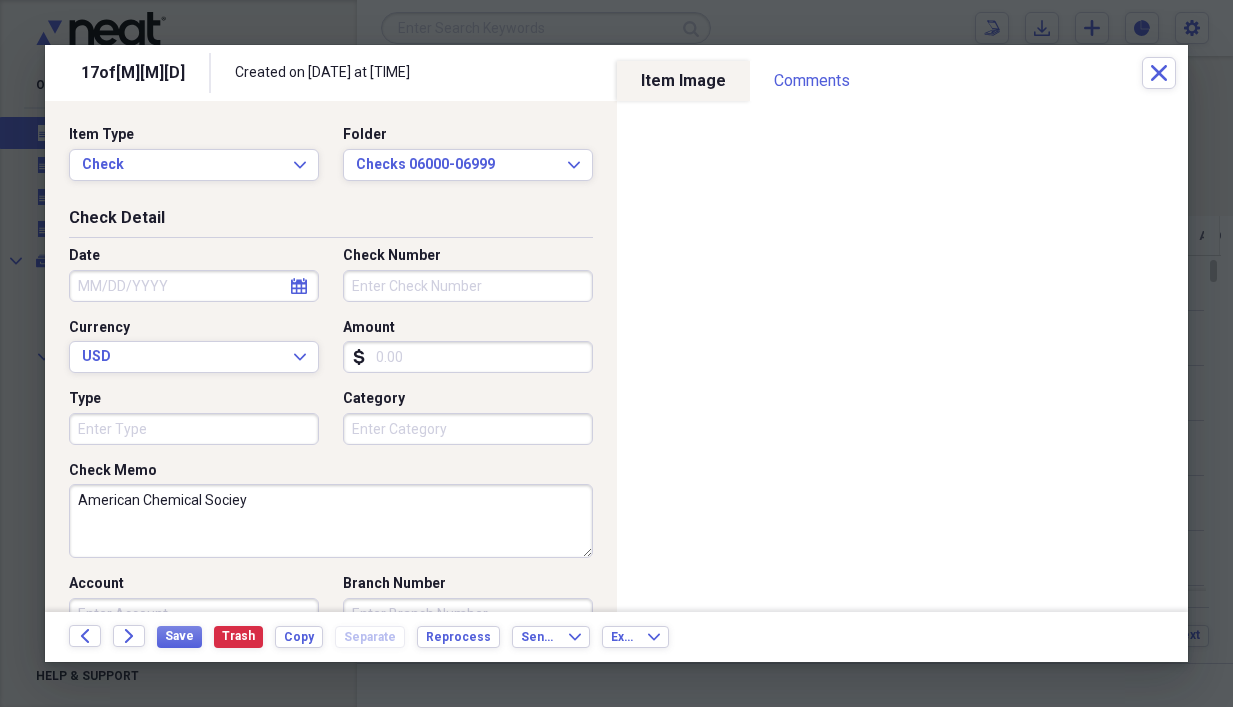 click on "American Chemical Sociey" at bounding box center [331, 521] 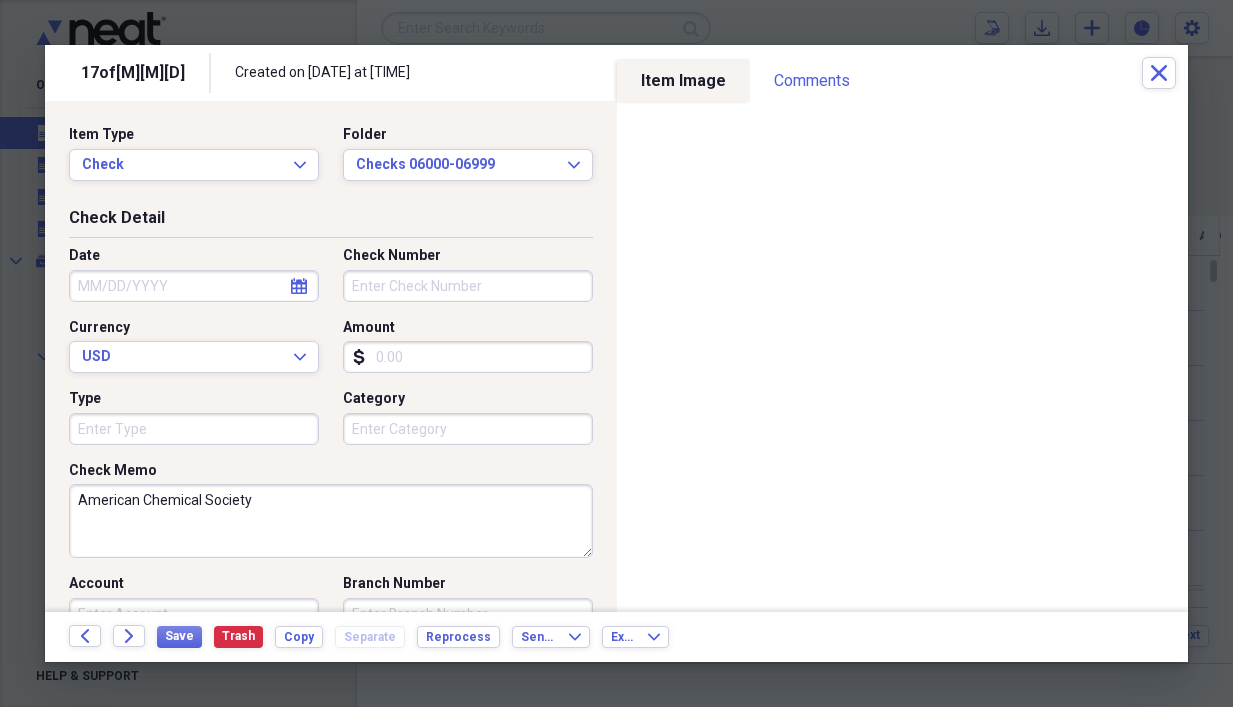 type on "American Chemical Society" 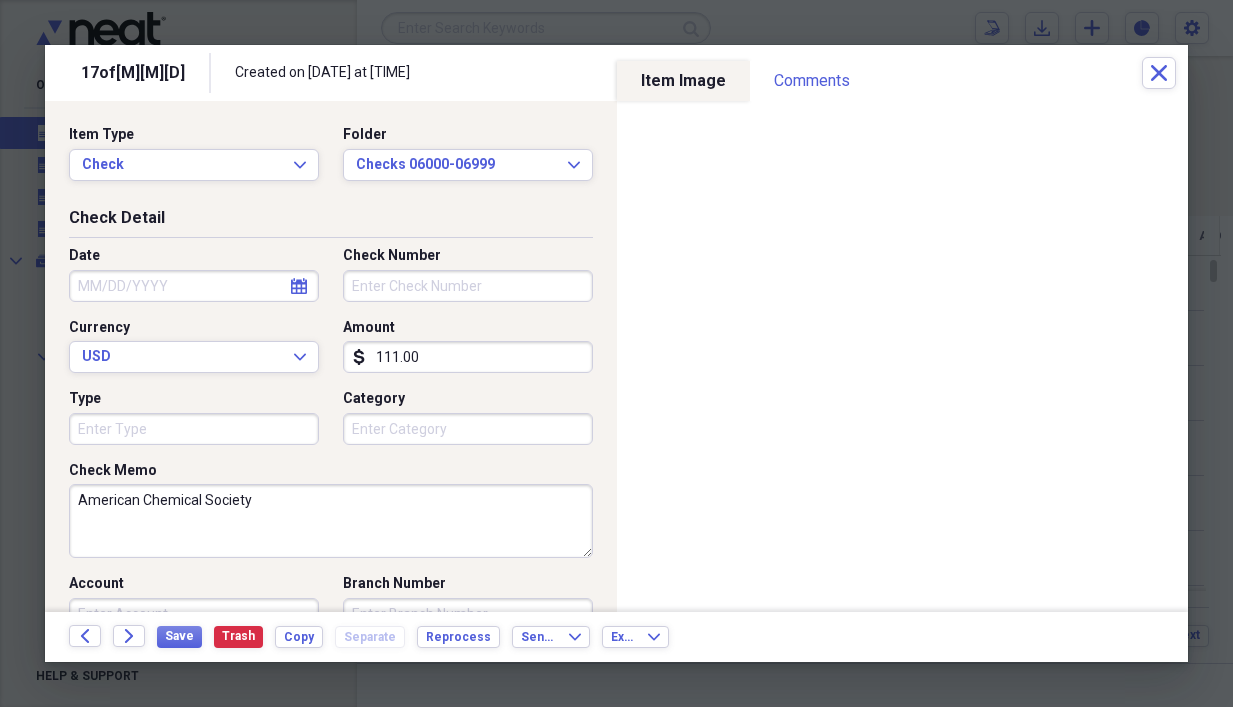 type on "111.00" 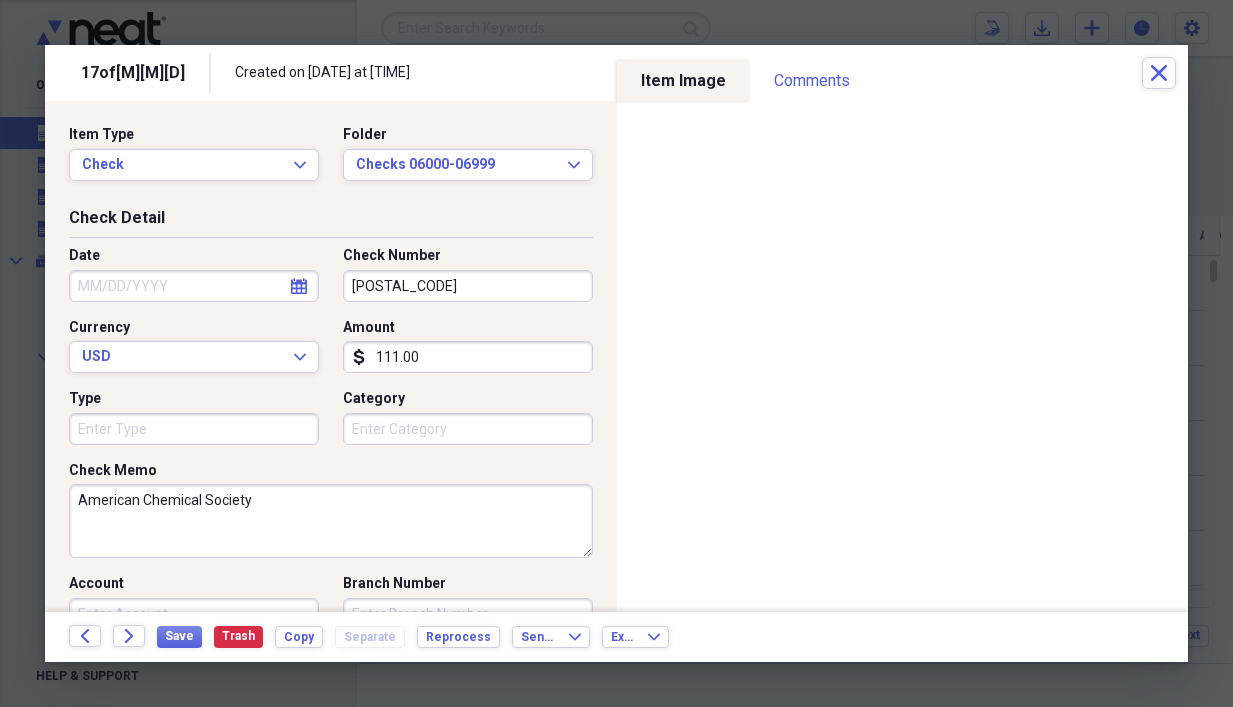 type on "[POSTAL_CODE]" 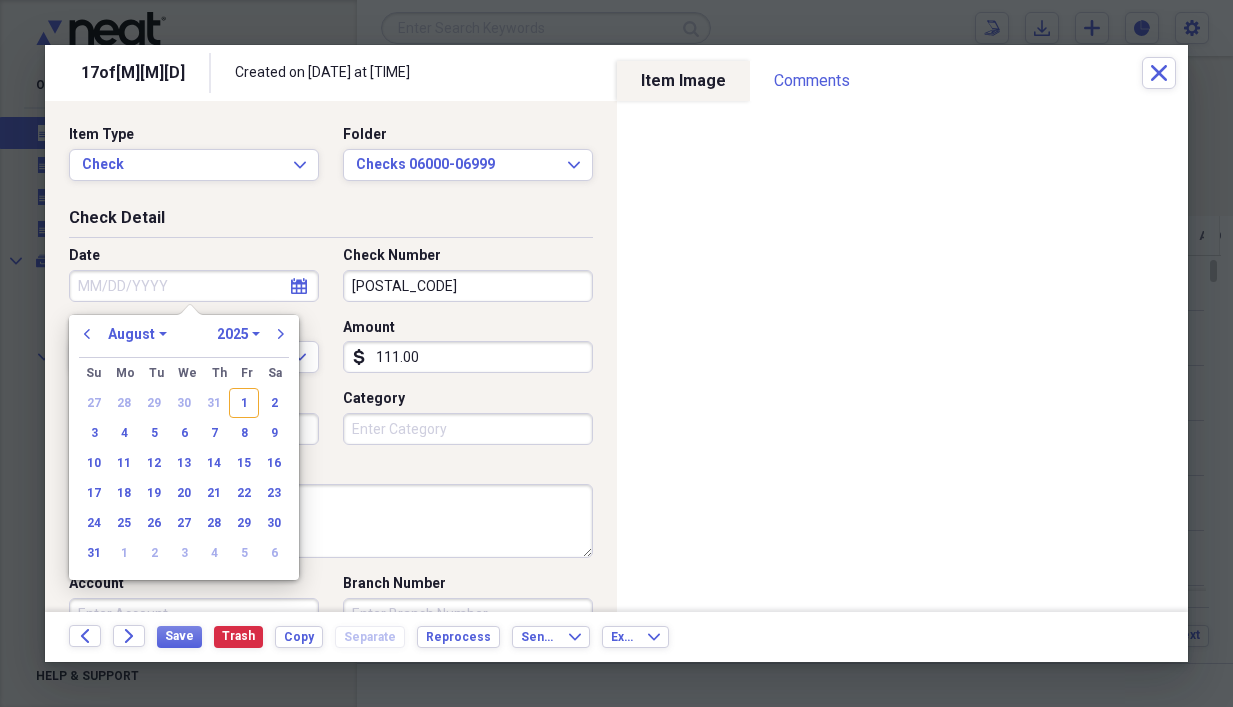 click on "Date" at bounding box center [194, 286] 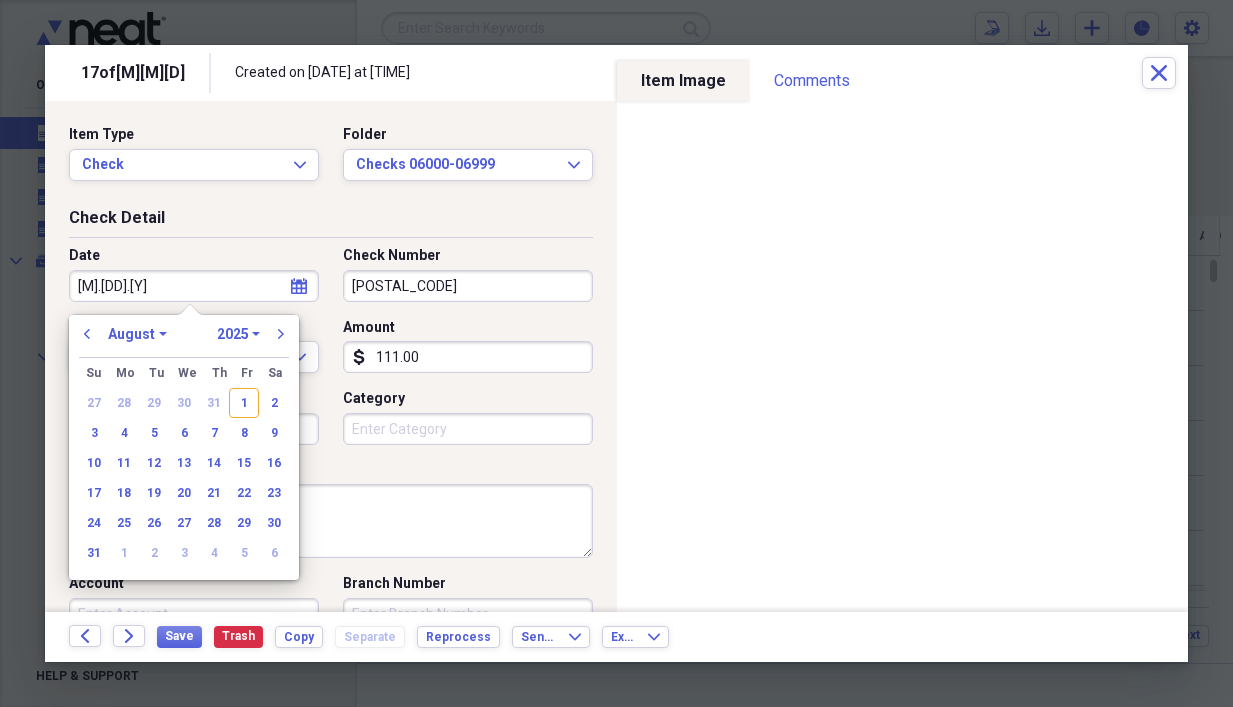 type on "9.26.93" 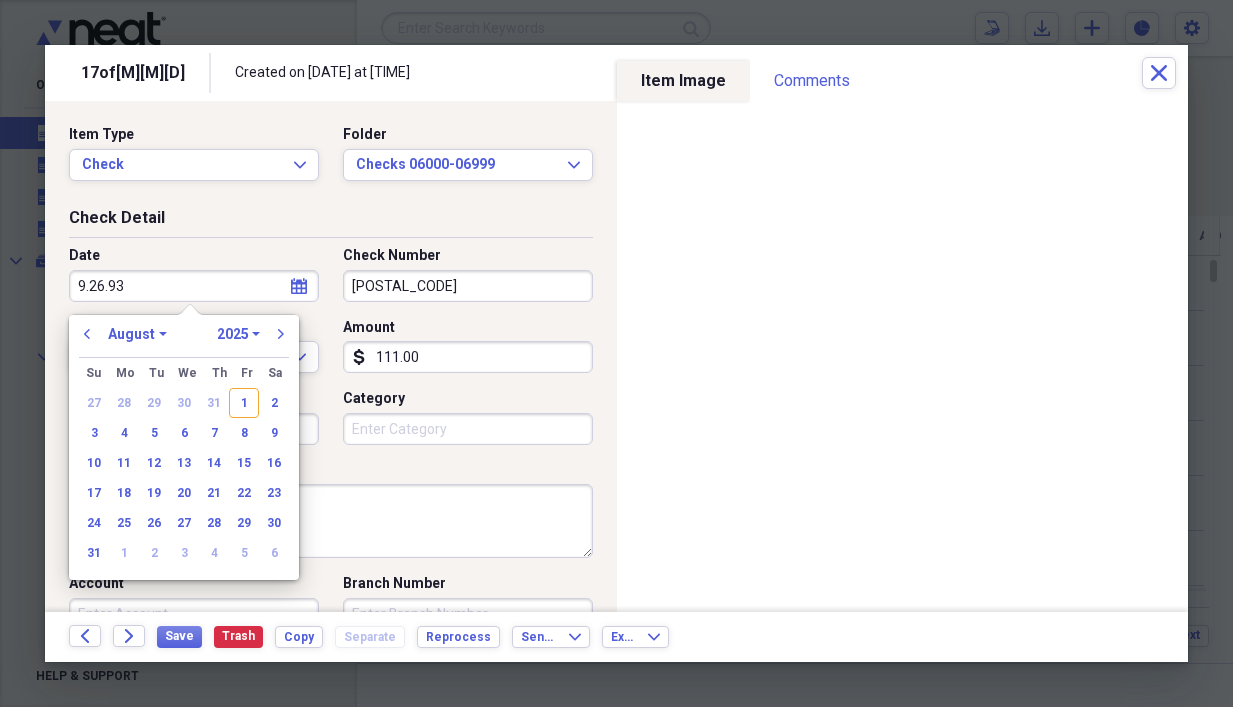 select on "8" 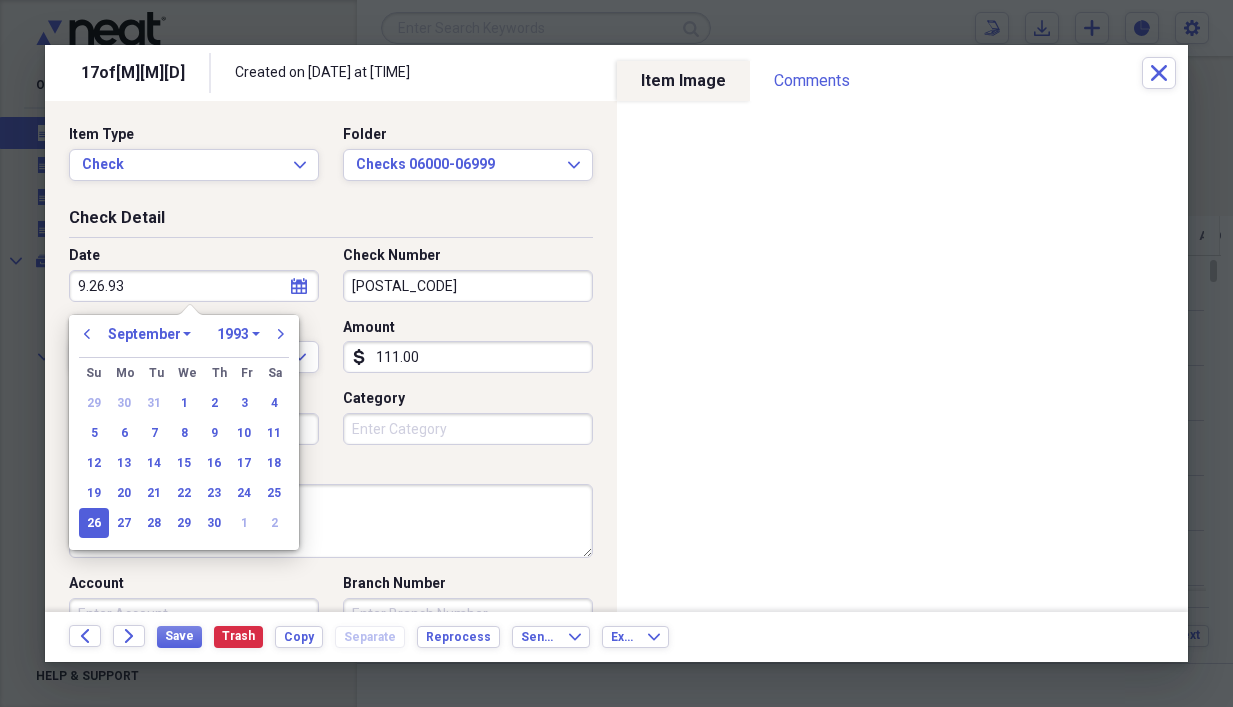 type on "09/26/1993" 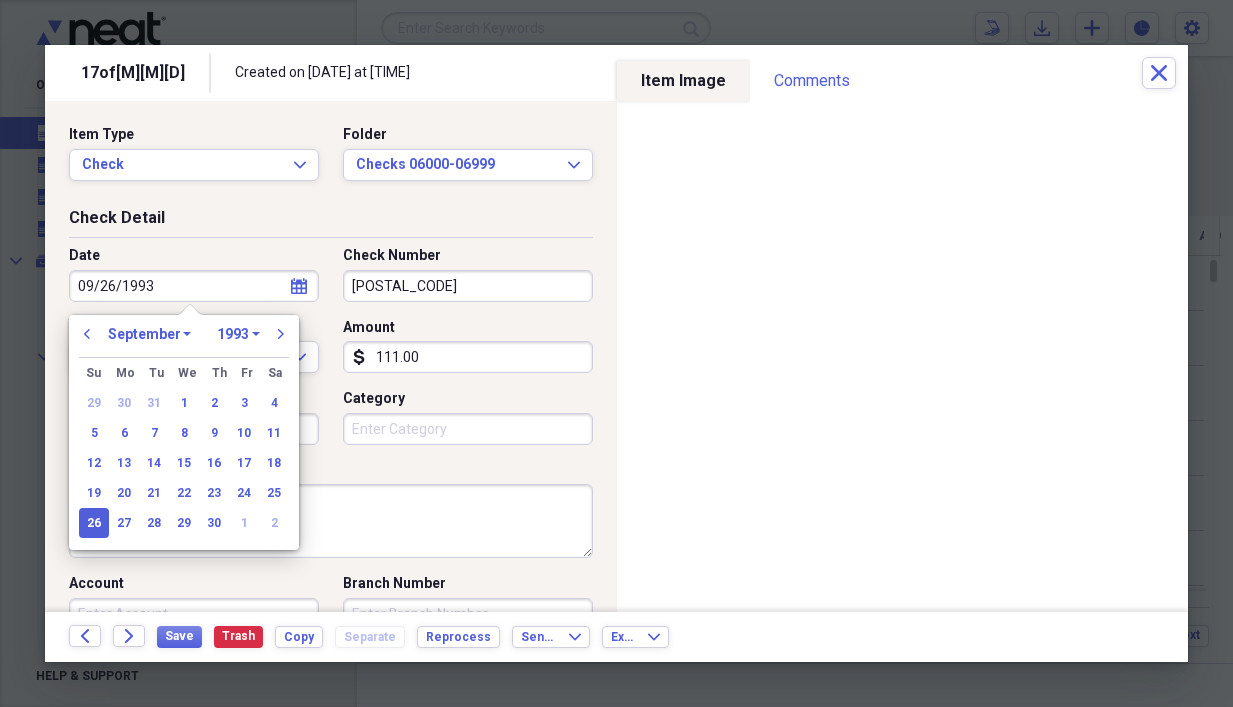 click on "American Chemical Society" at bounding box center [331, 521] 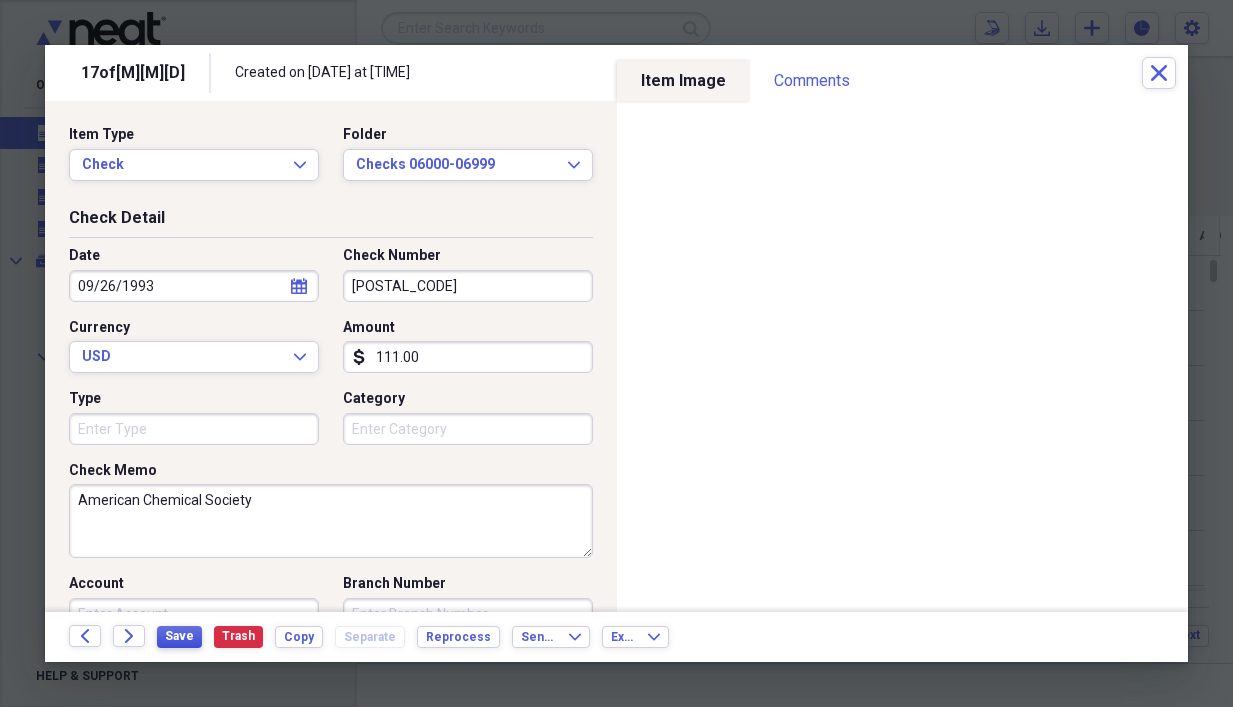 click on "Save" at bounding box center (179, 636) 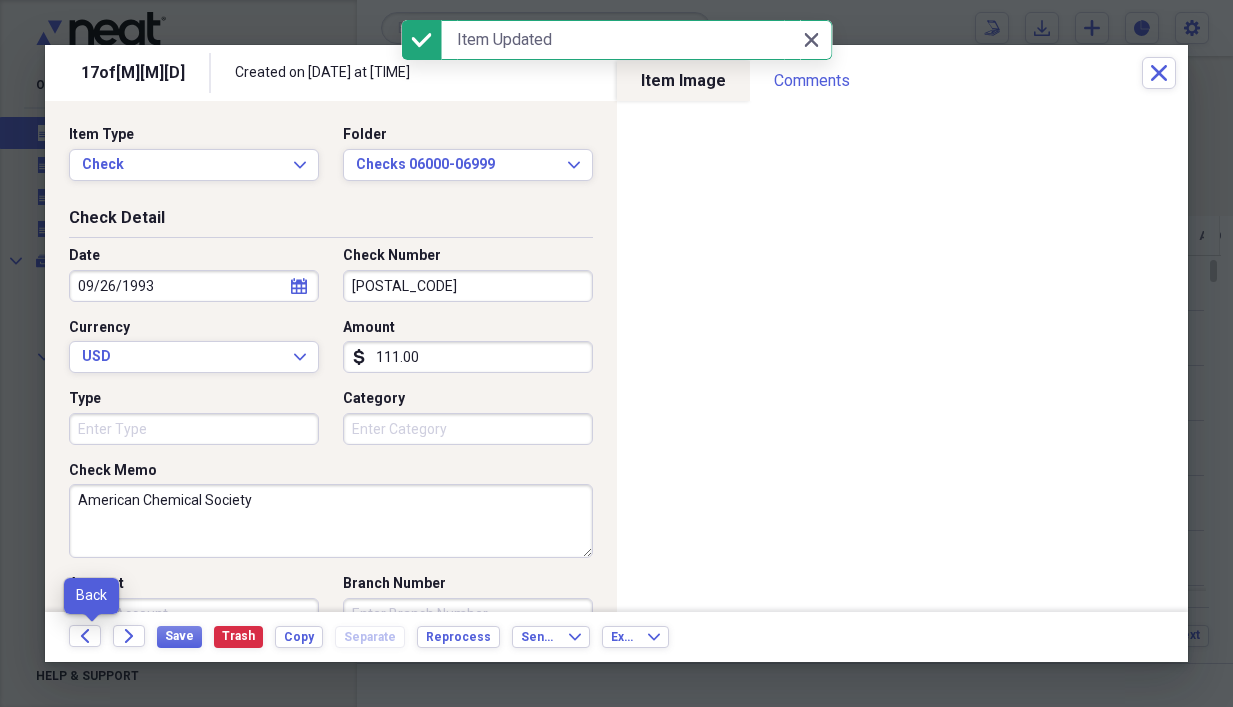 click on "Back" at bounding box center [91, 637] 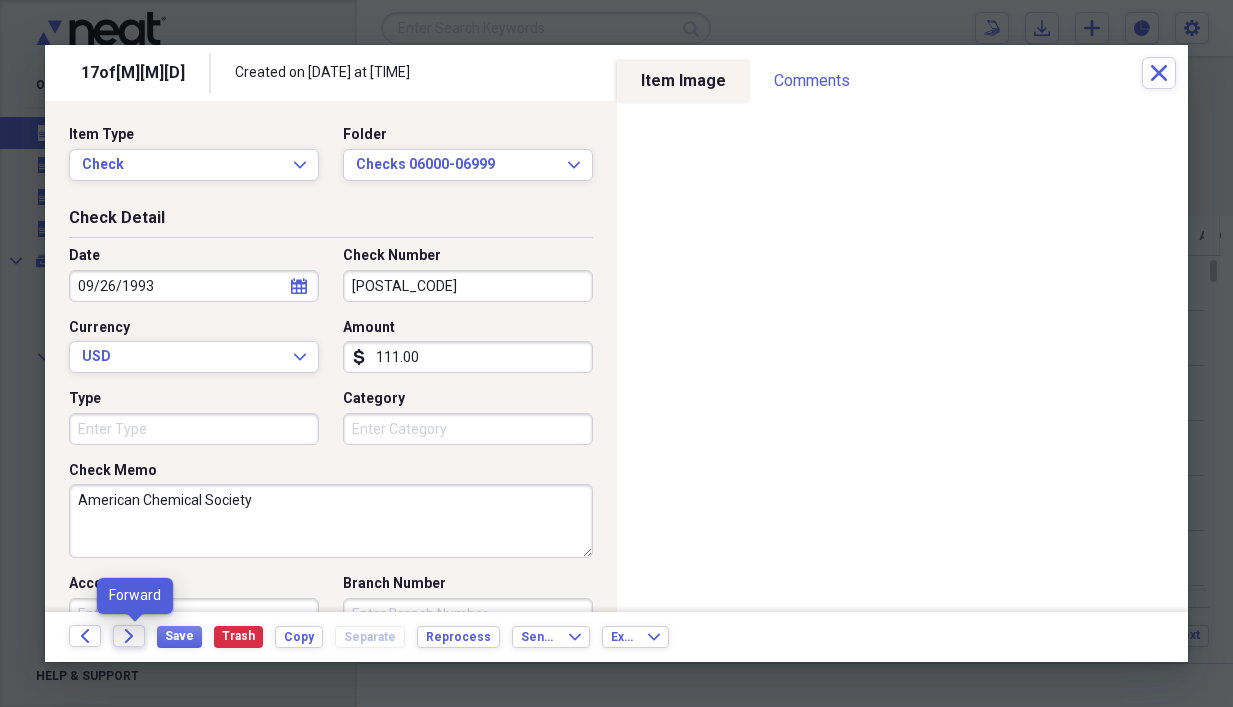 click 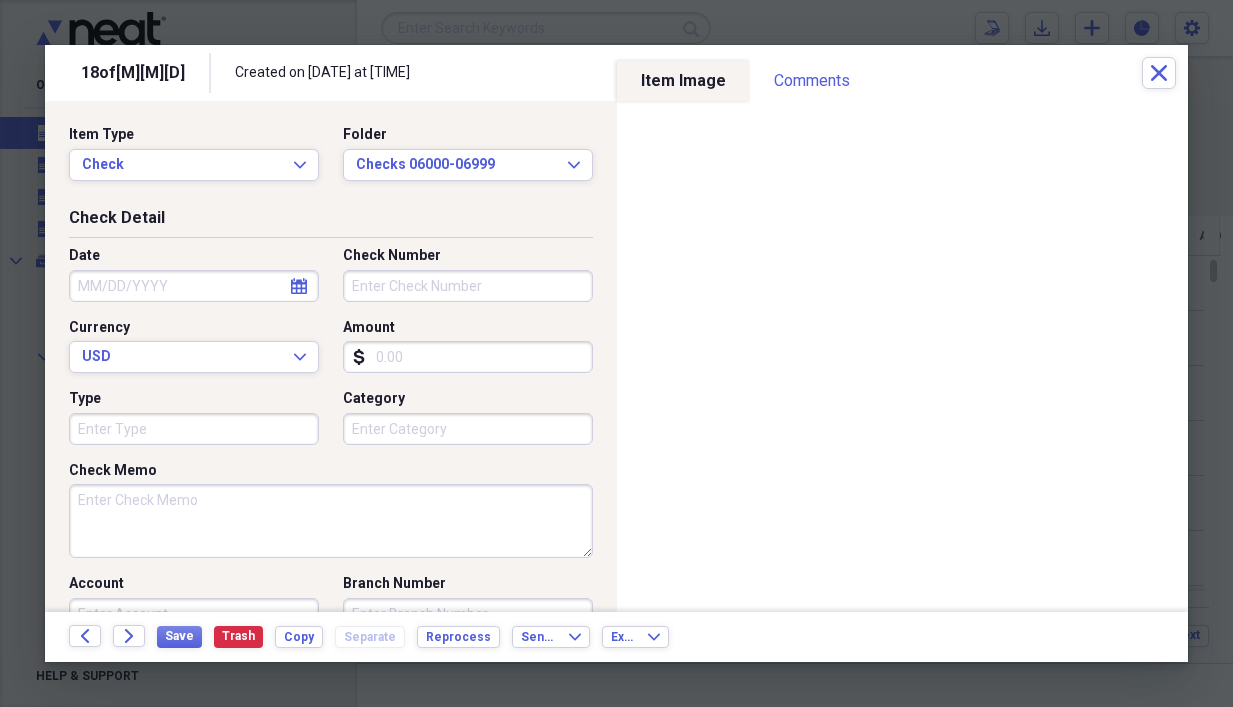 click on "Check Memo" at bounding box center (331, 521) 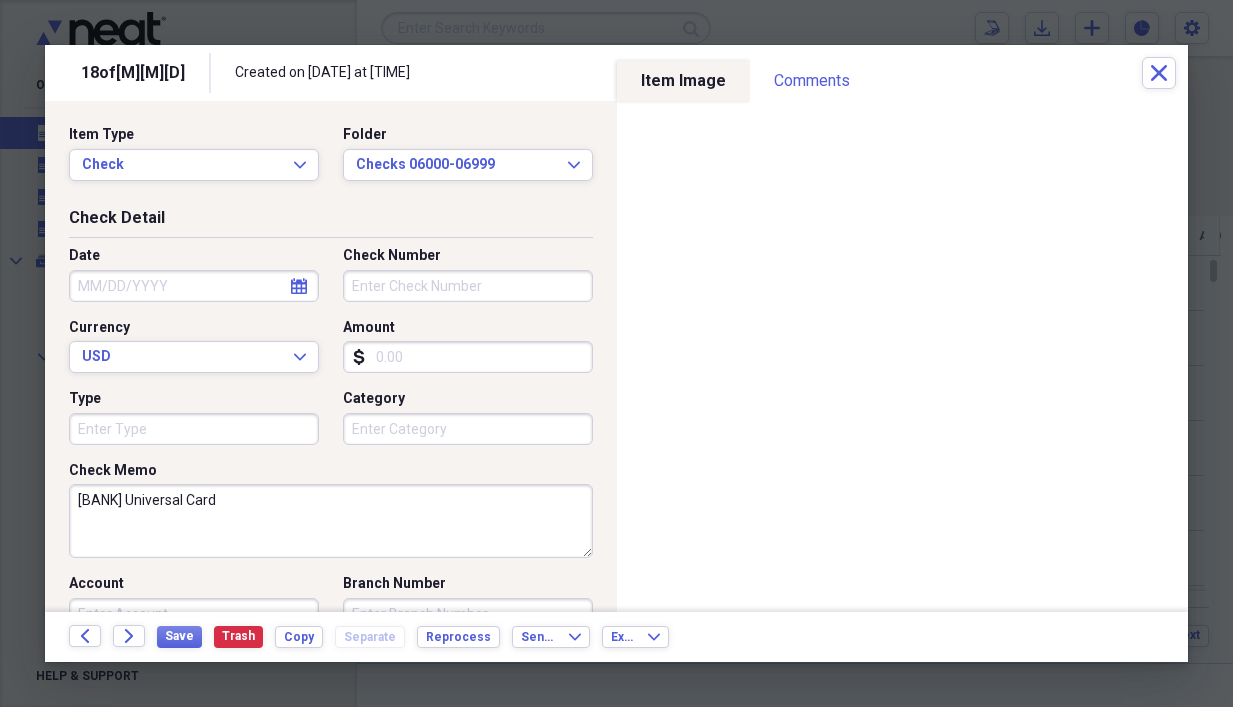 type on "[BANK] Universal Card" 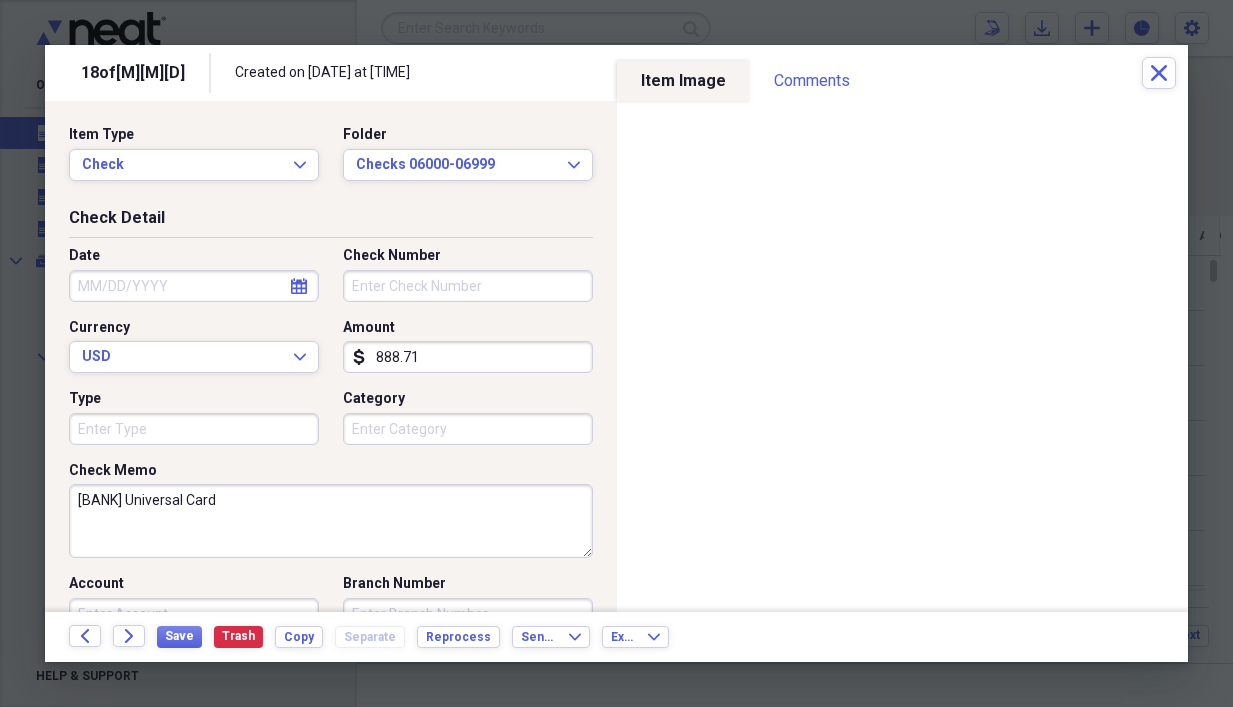 type on "888.71" 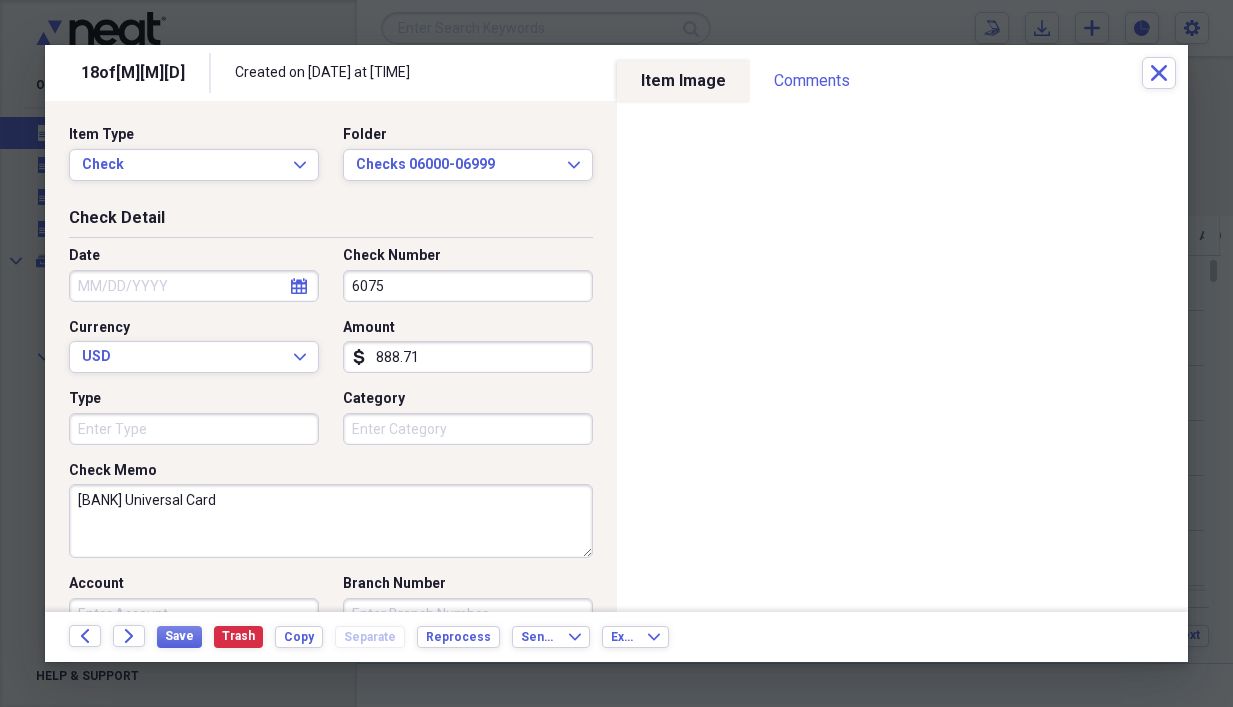 type on "6075" 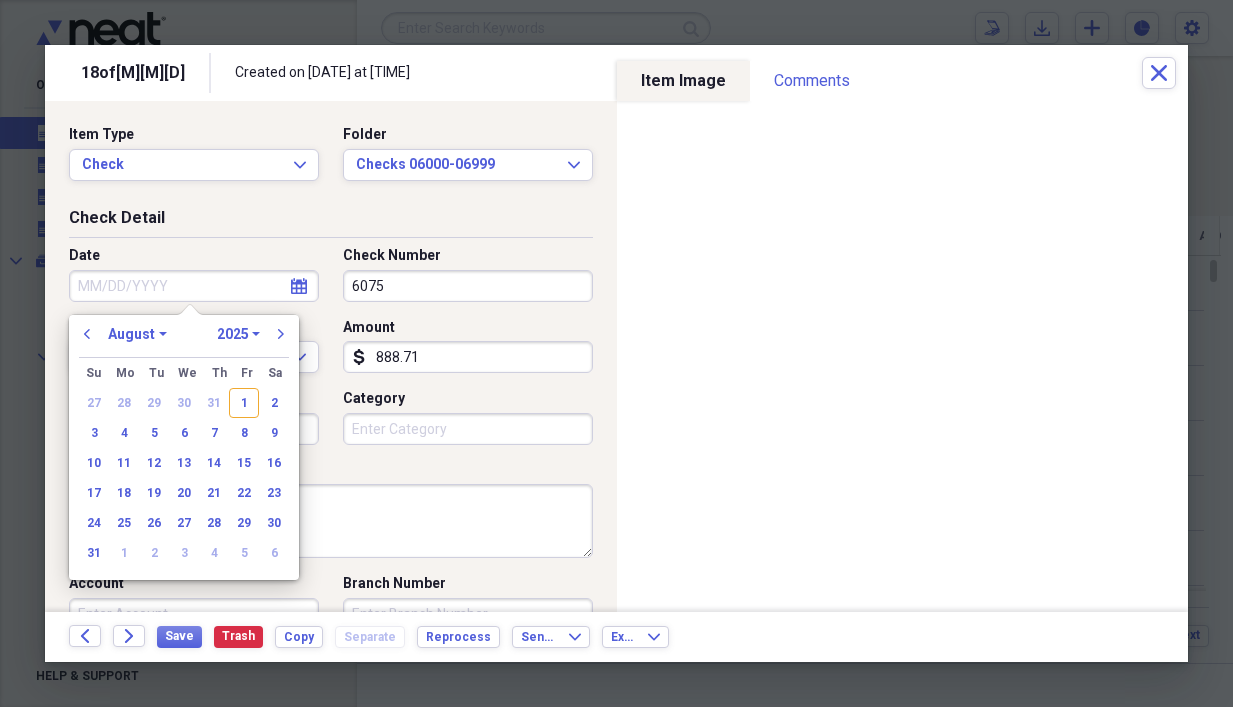 click on "Date" at bounding box center (194, 286) 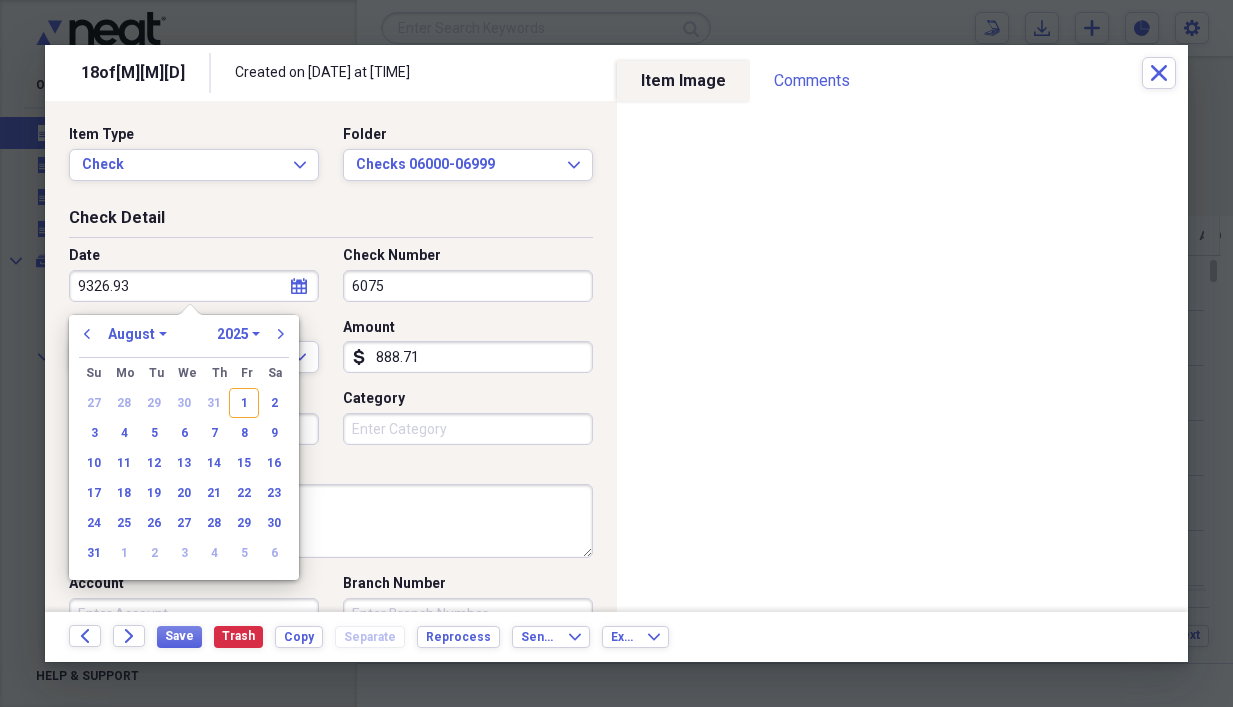 click on "9326.93" at bounding box center (194, 286) 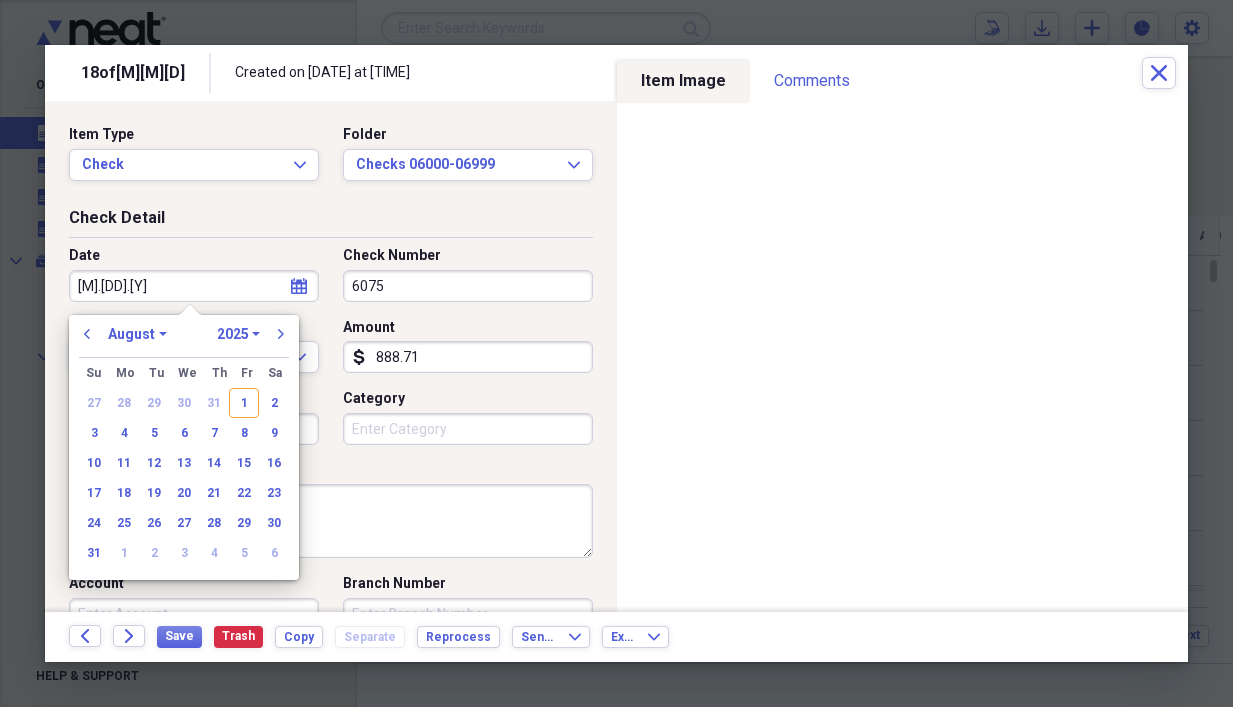 type on "9.26.93" 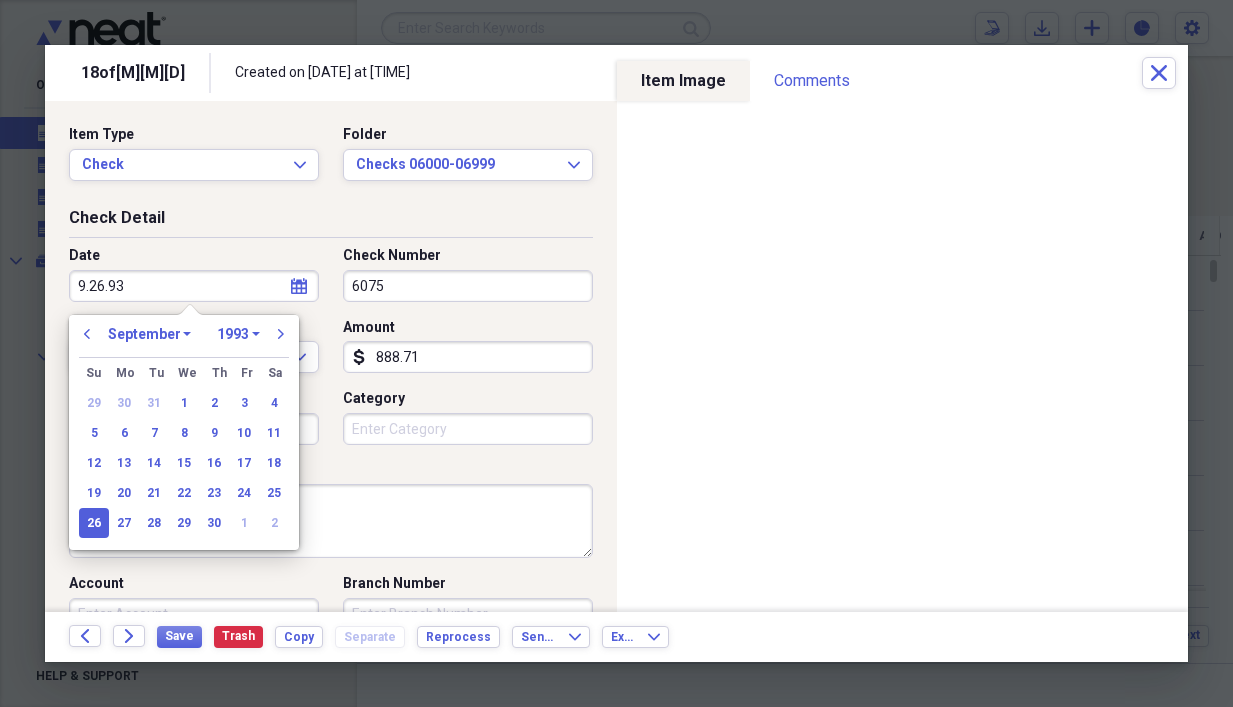 type on "09/26/1993" 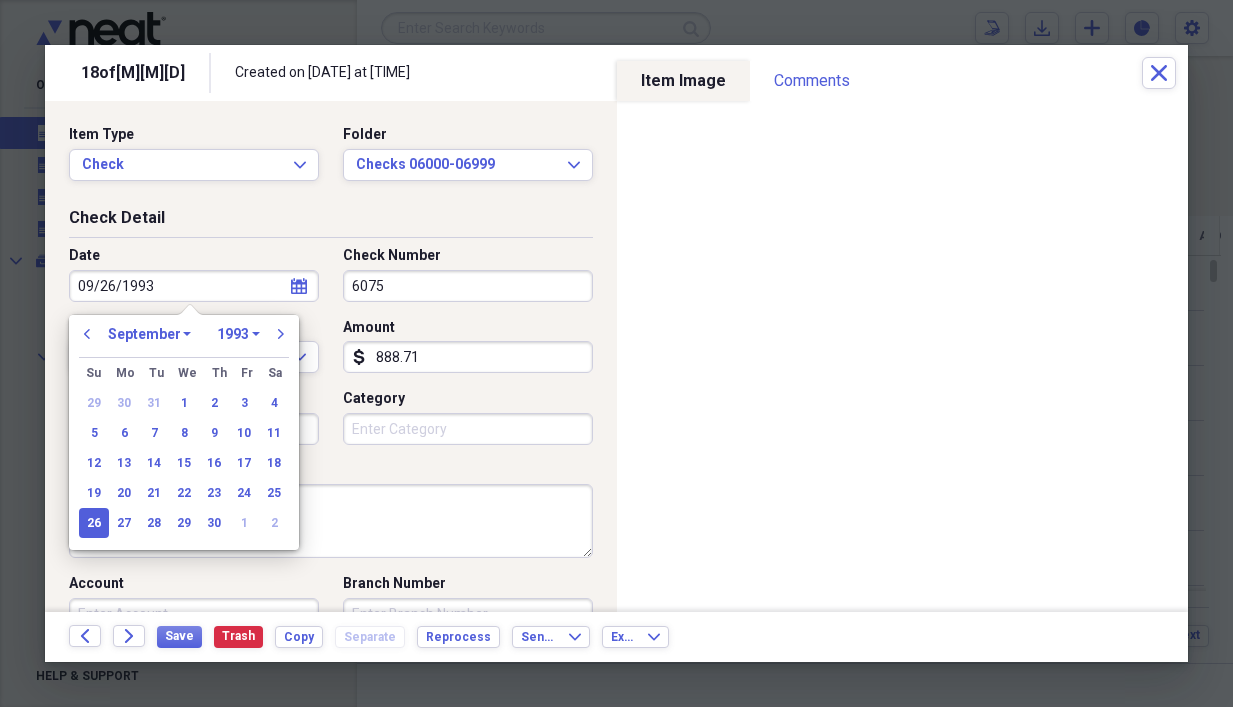 click on "[BANK] Universal Card" at bounding box center [331, 521] 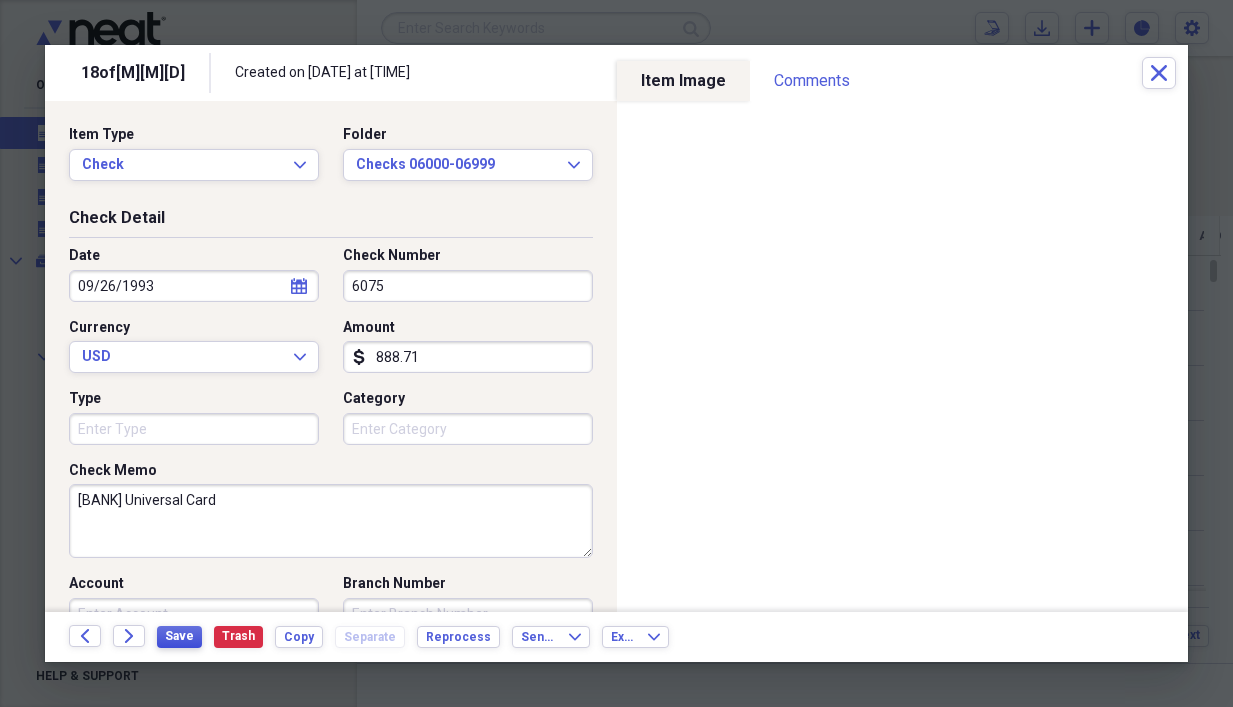 click on "Save" at bounding box center (179, 636) 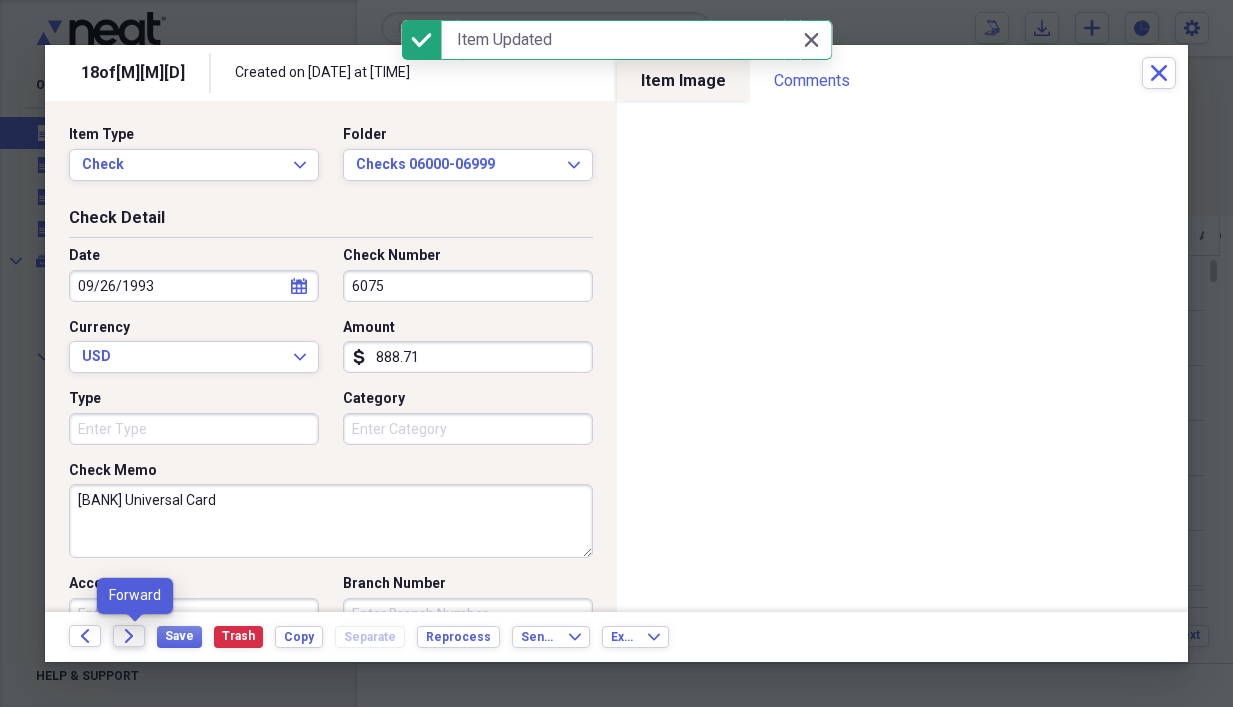 click 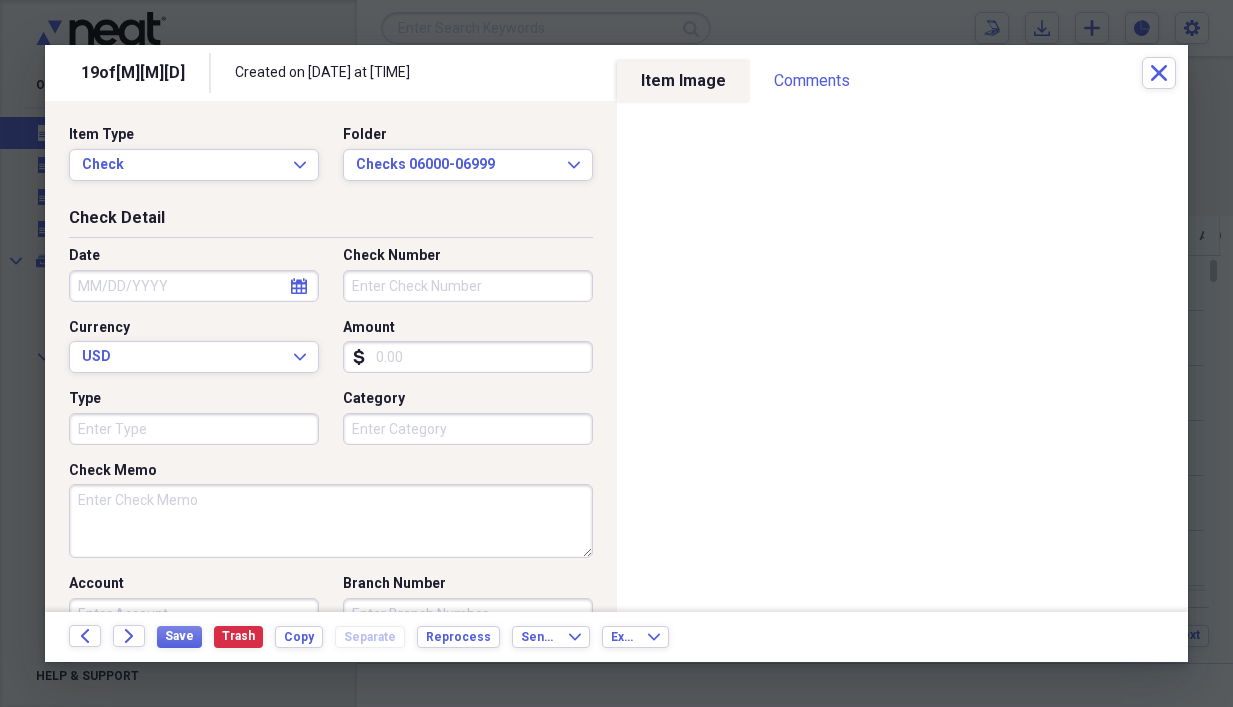 click on "Check Memo" at bounding box center (331, 521) 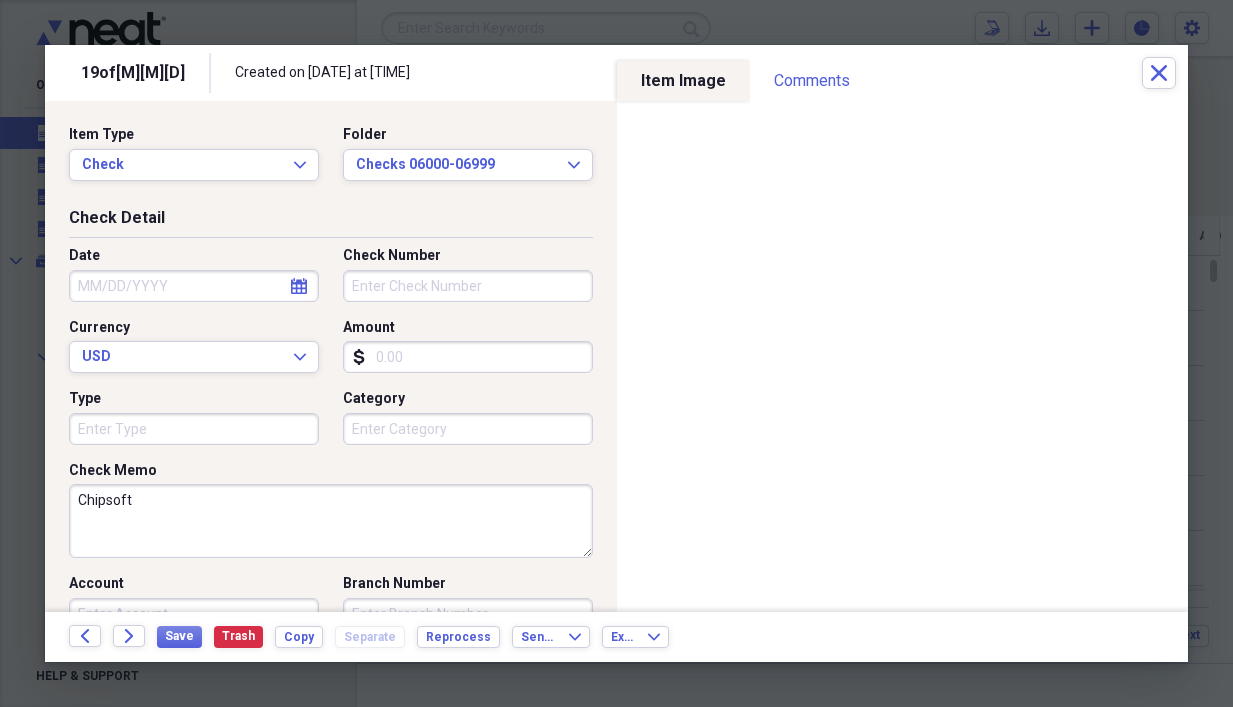 type on "Chipsoft" 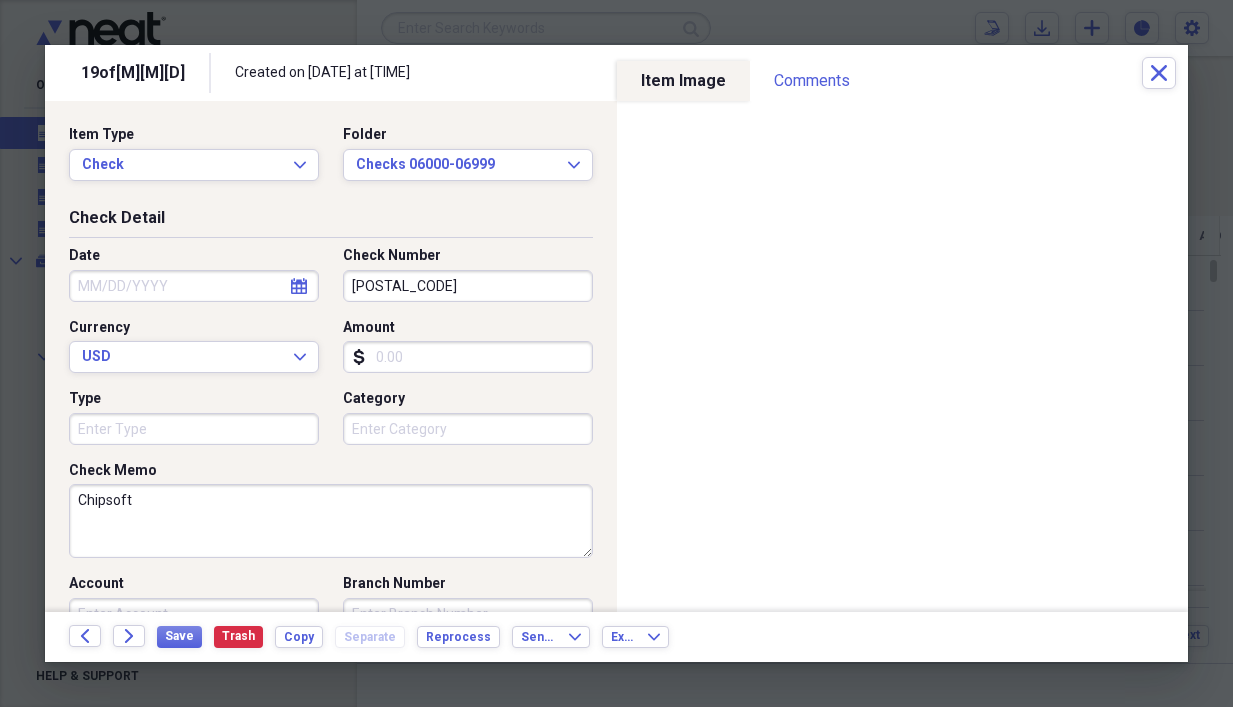 type on "[POSTAL_CODE]" 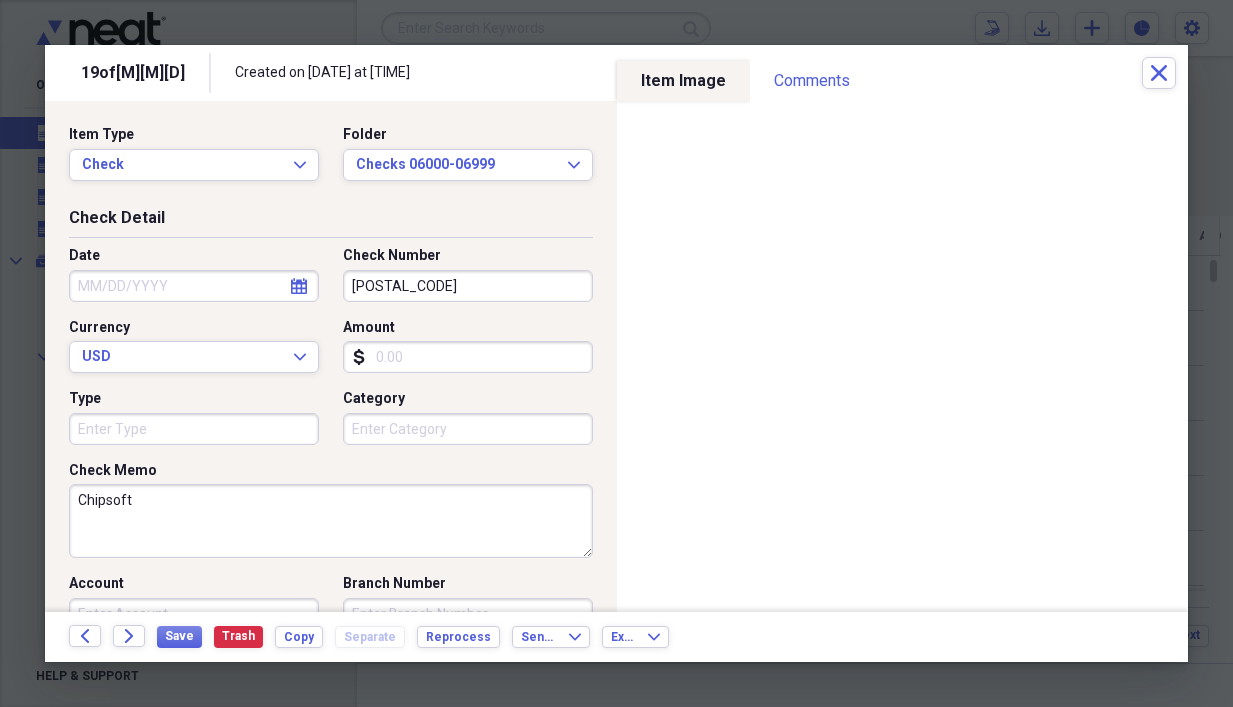 click on "Amount" at bounding box center [468, 357] 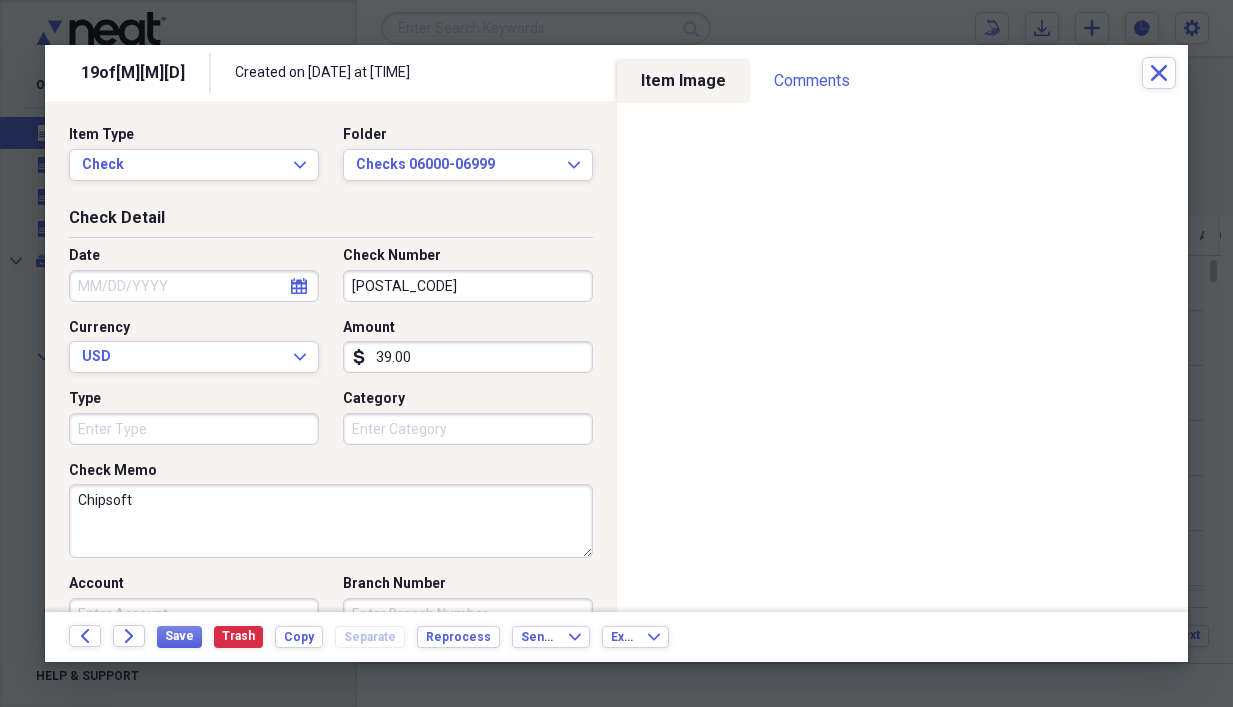 type on "39.00" 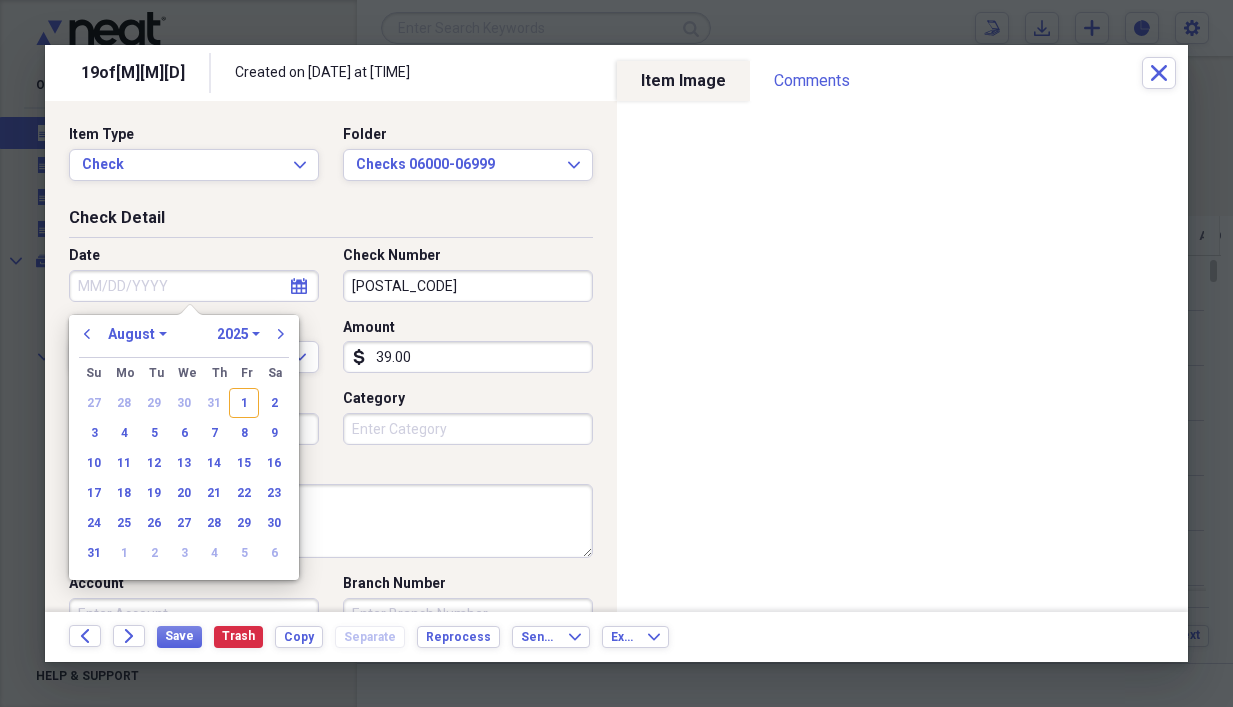 click on "Date" at bounding box center [194, 286] 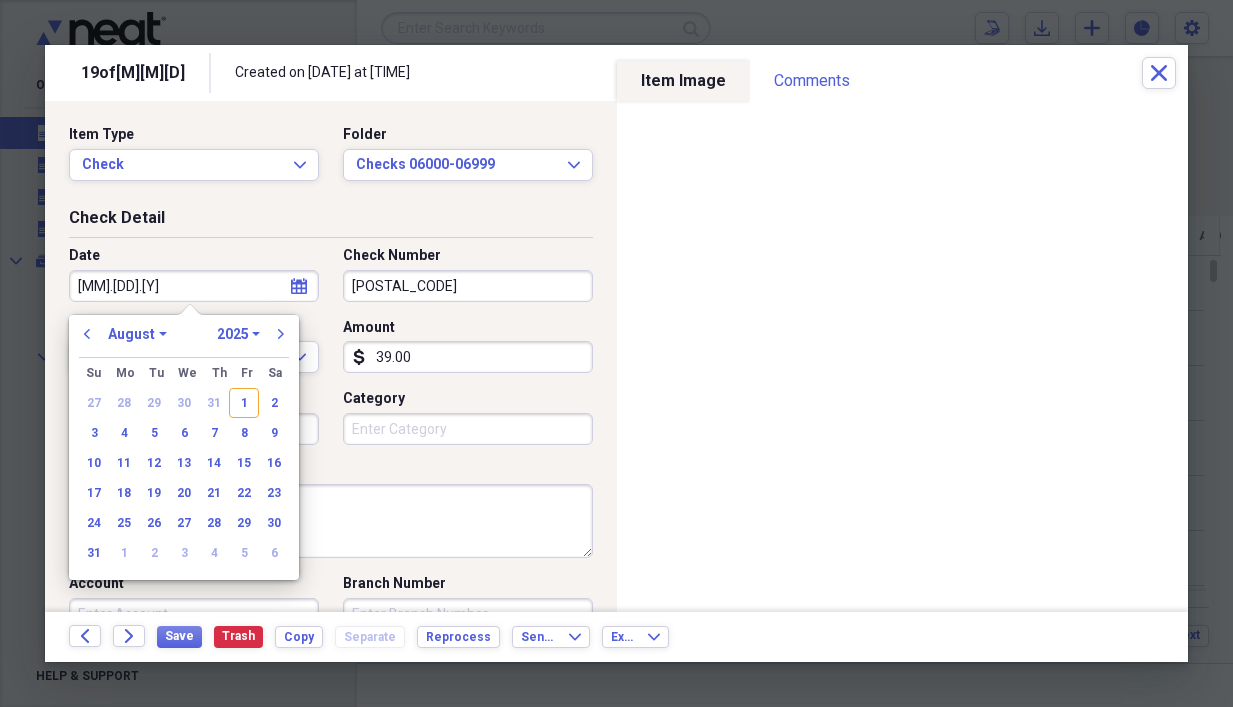 type on "[MM].[DD].[YY]" 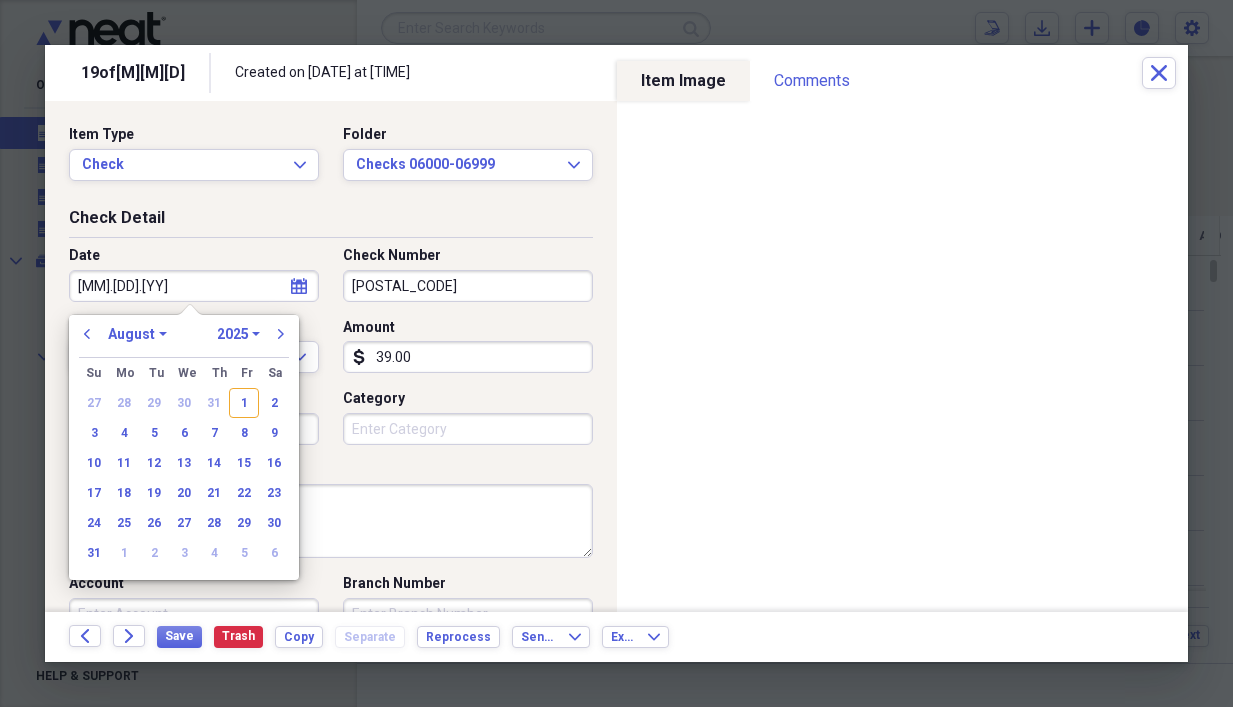 select on "9" 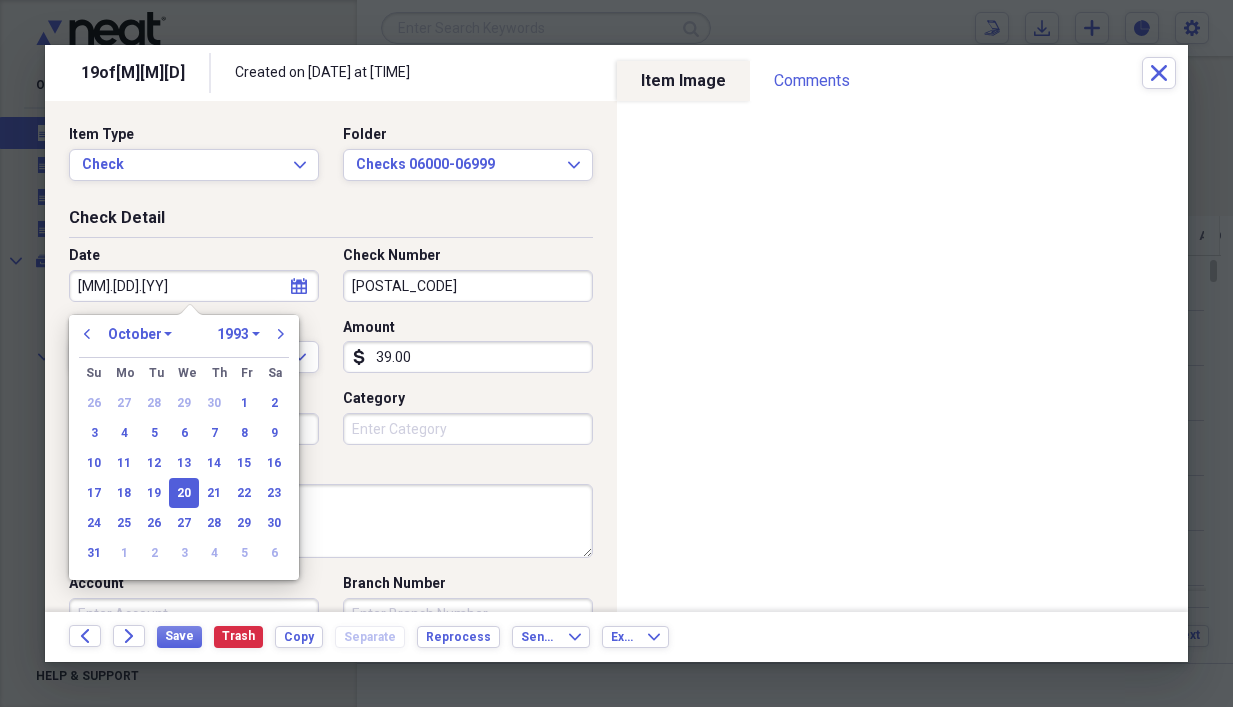 type on "[MM]/[DD]/[YYYY]" 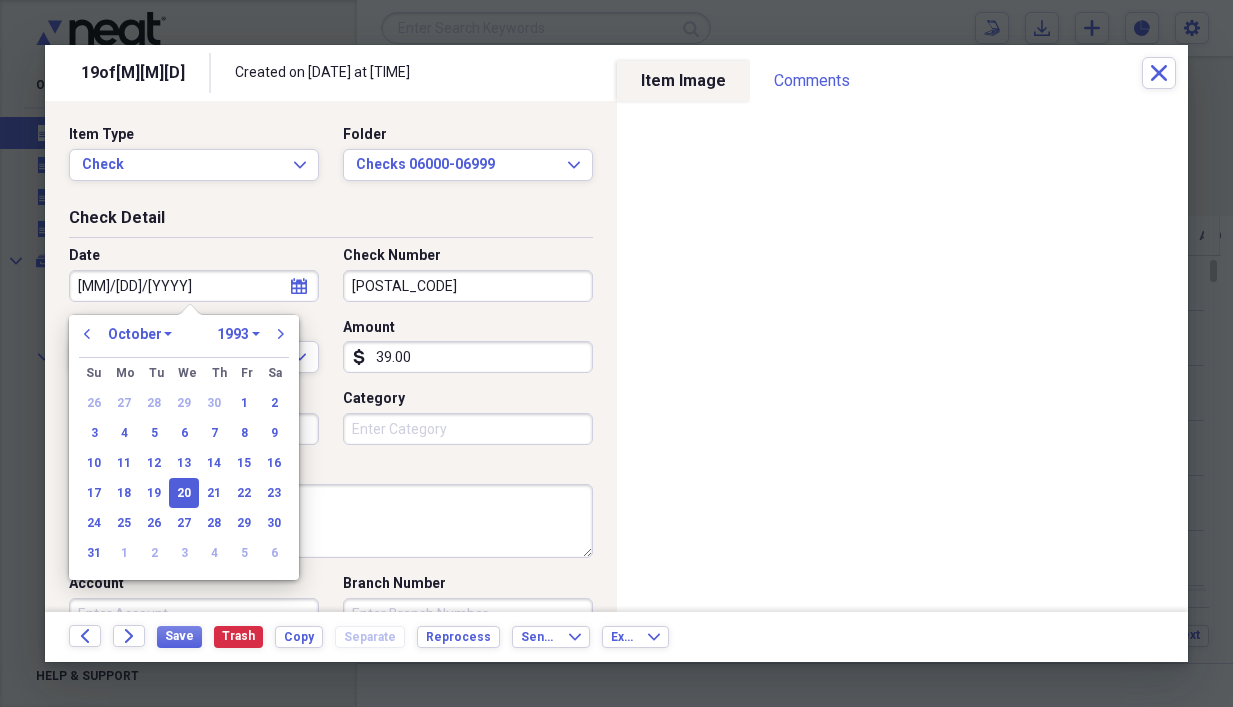 click on "Check Memo" at bounding box center [331, 471] 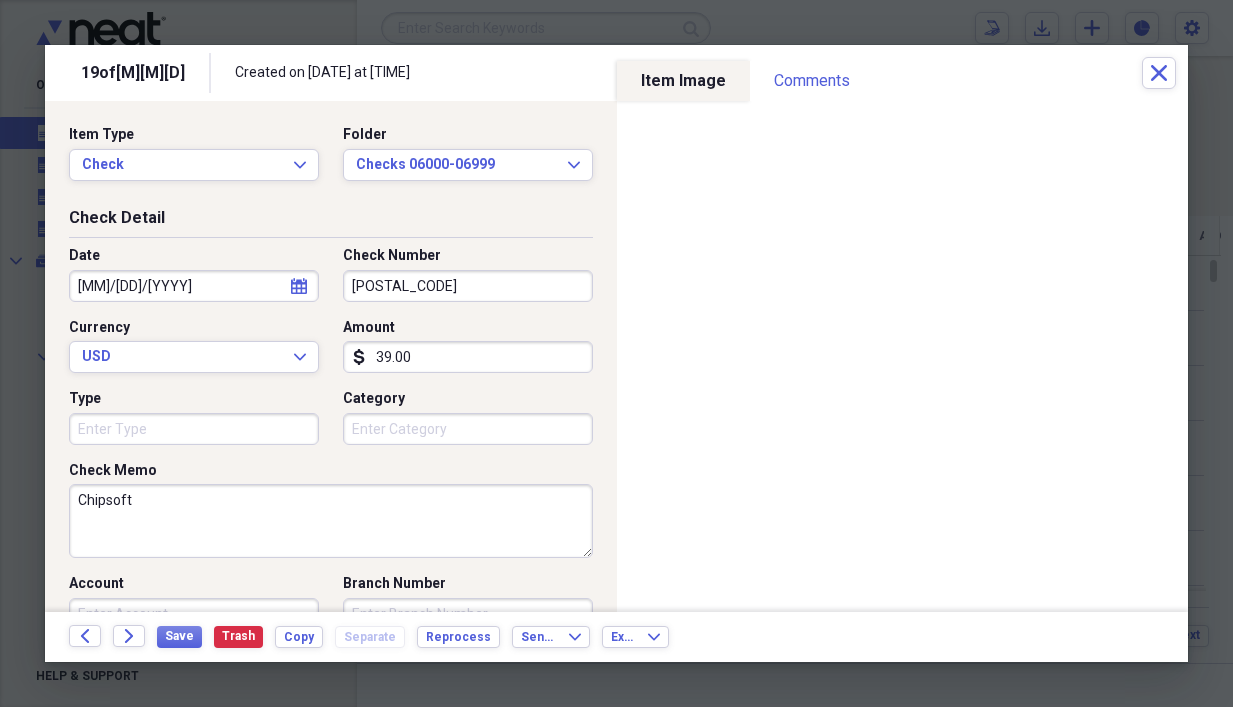 click on "[POSTAL_CODE]" at bounding box center [468, 286] 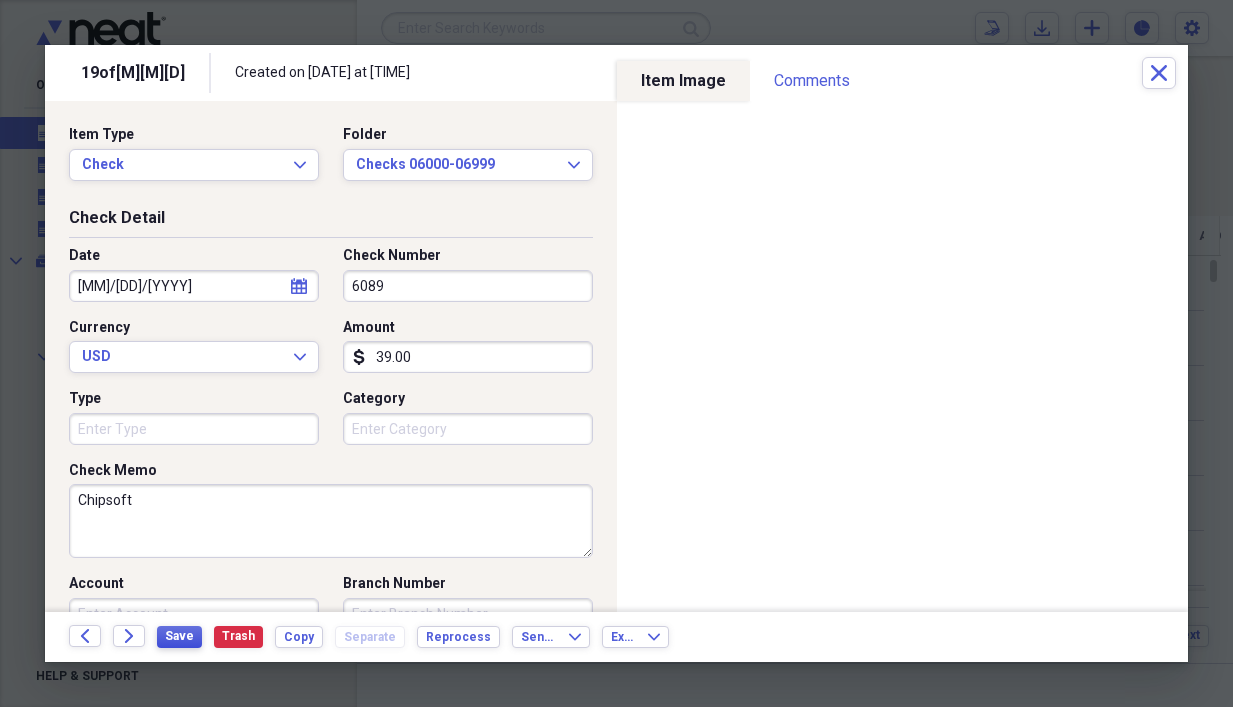 type on "6089" 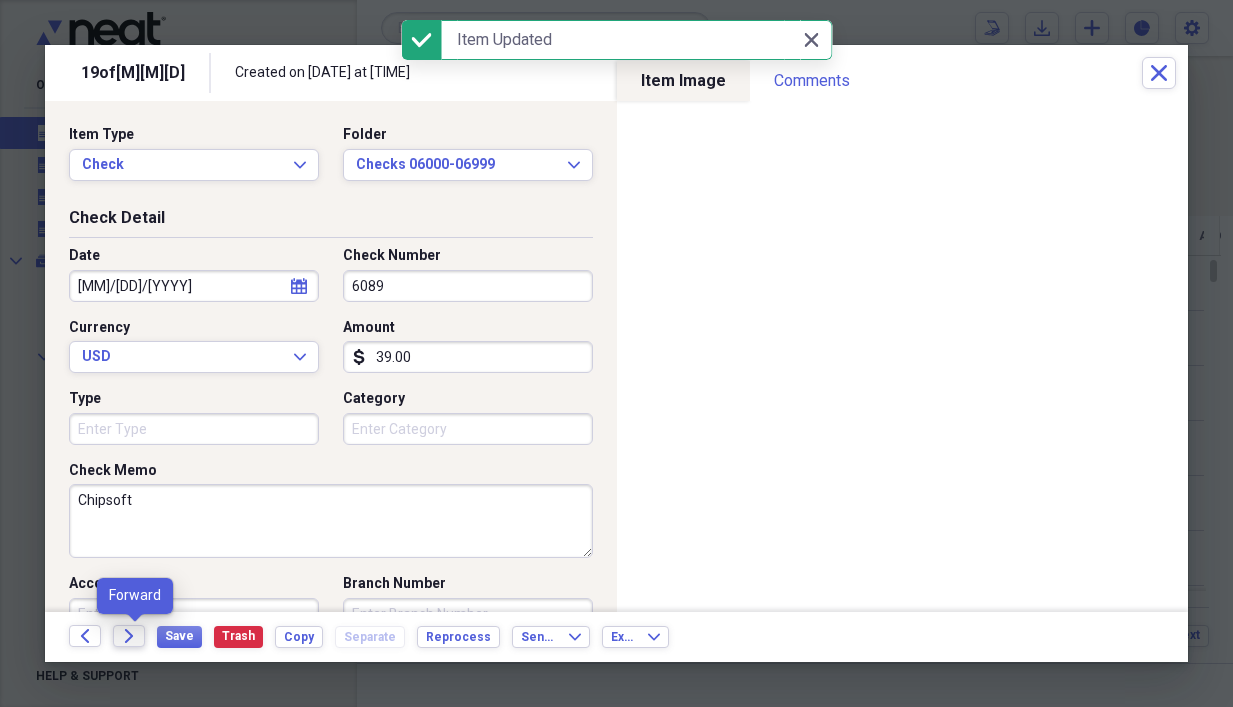 click on "Forward" 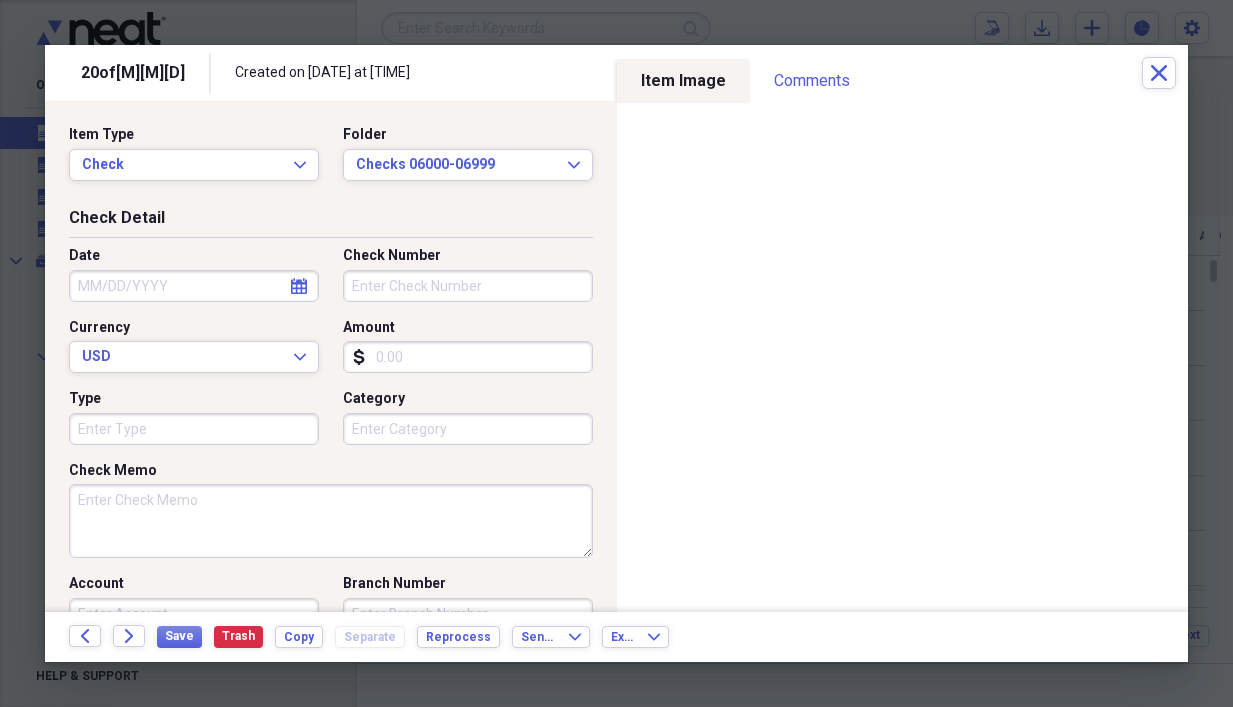 click on "Date" at bounding box center [194, 286] 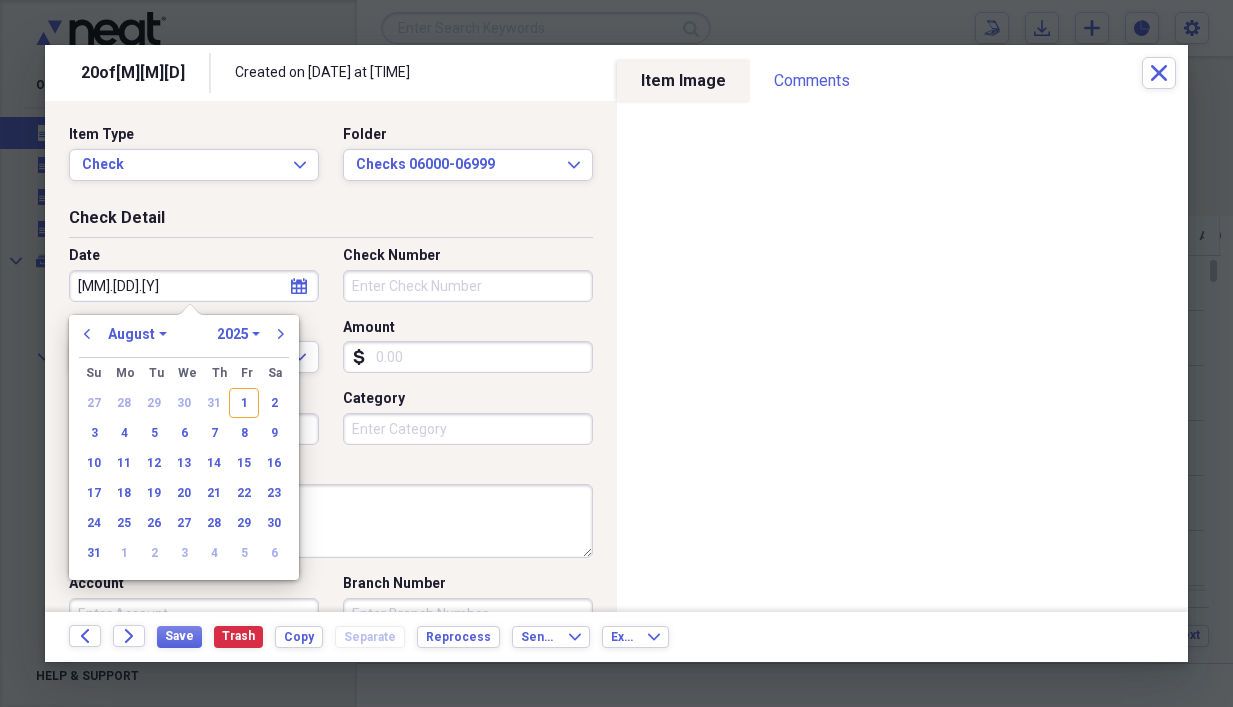 type on "[MM].[DD].[YY]" 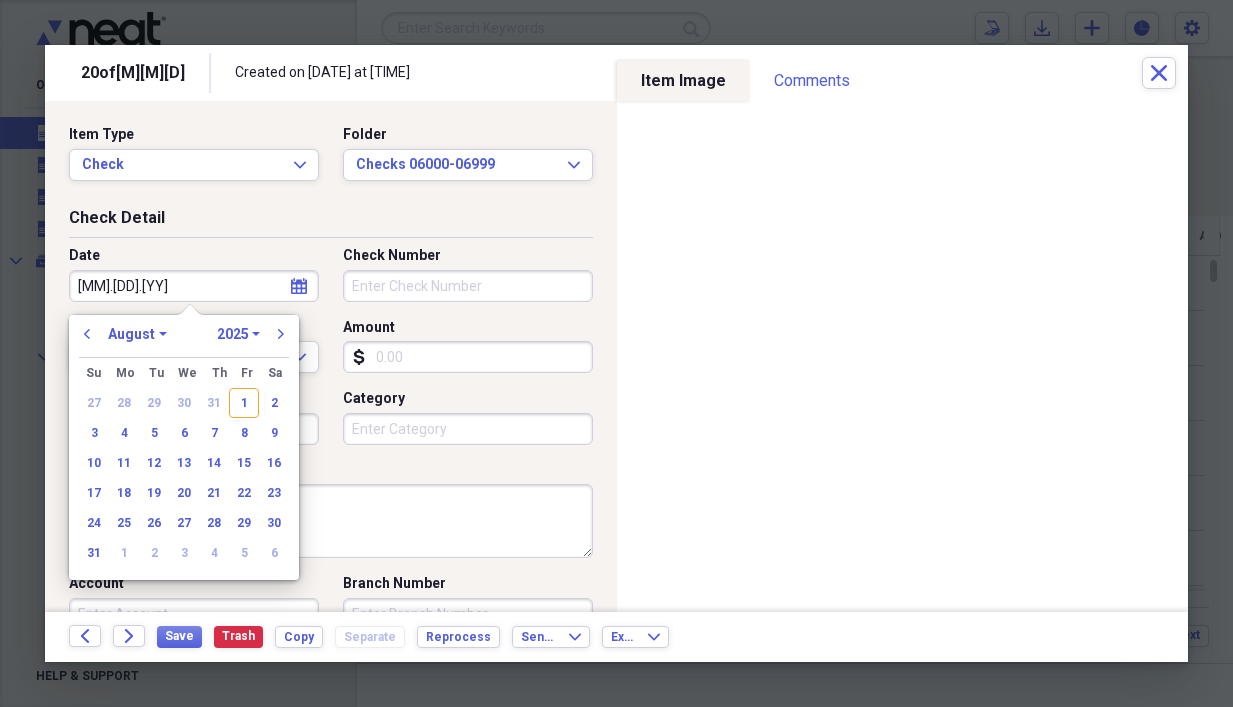 select on "9" 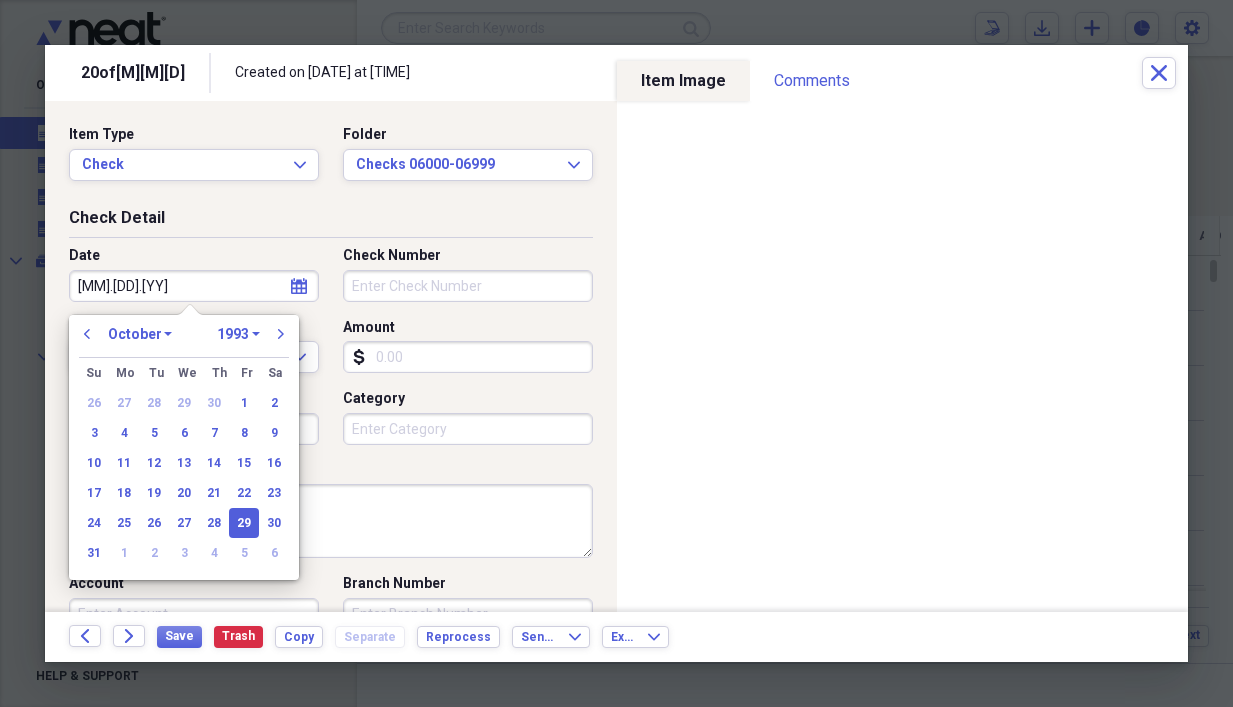 type on "[MM]/[DD]/[YYYY]" 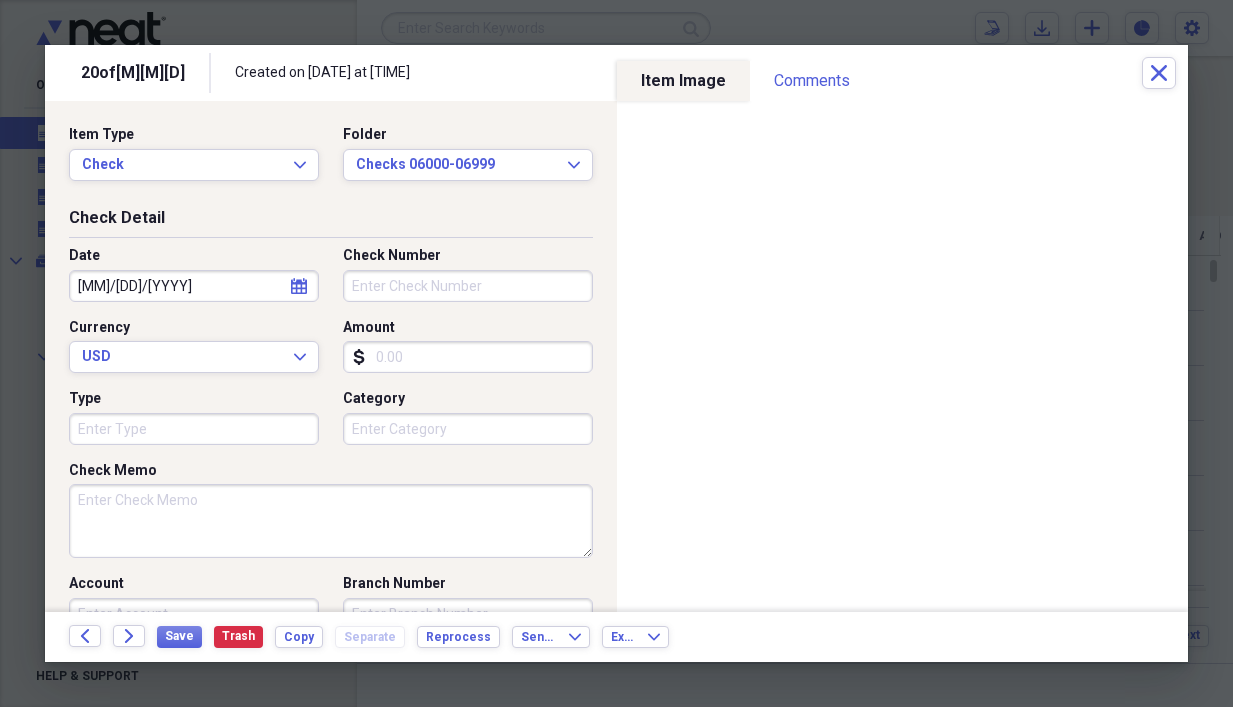 click on "Check Memo" at bounding box center (331, 521) 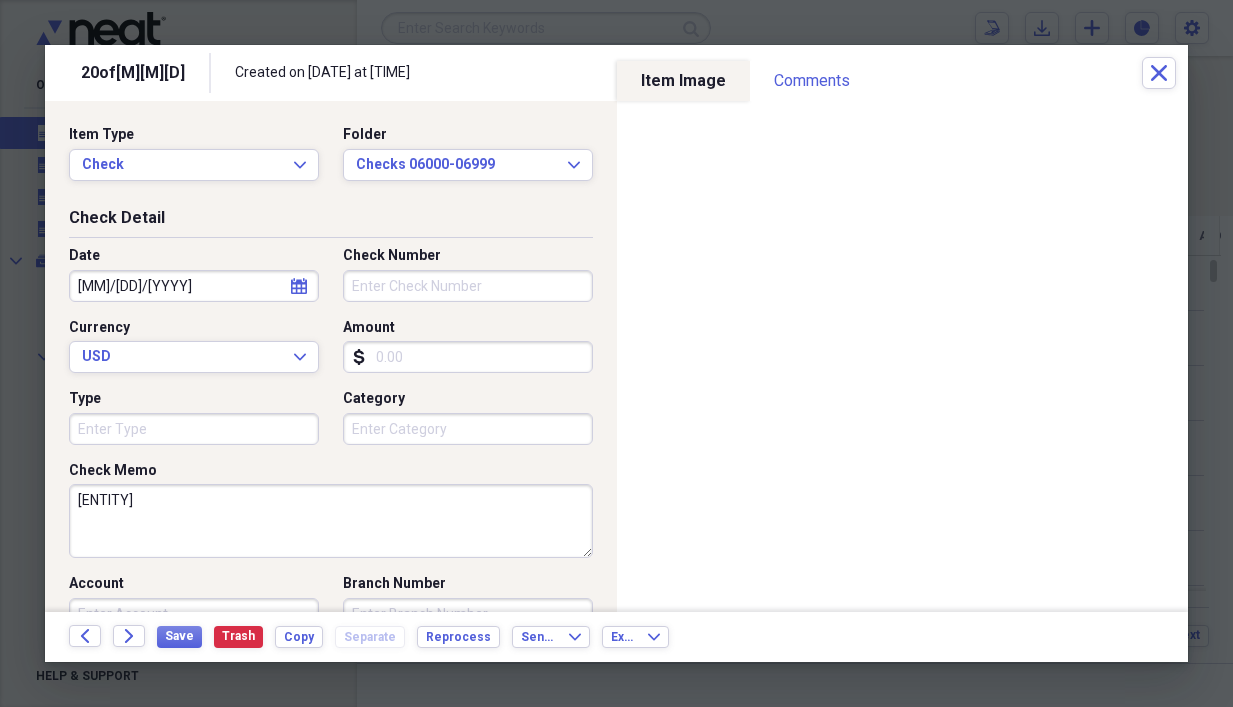 click on "[ENTITY]" at bounding box center (331, 521) 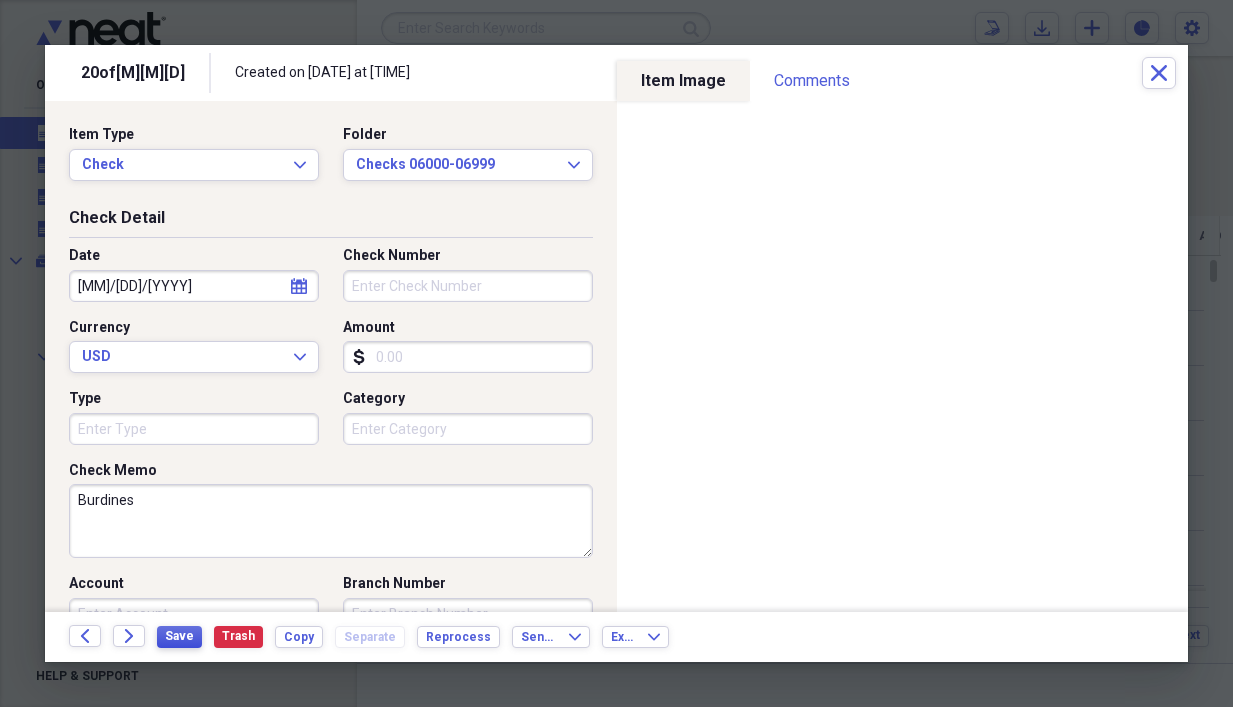 type on "Burdines" 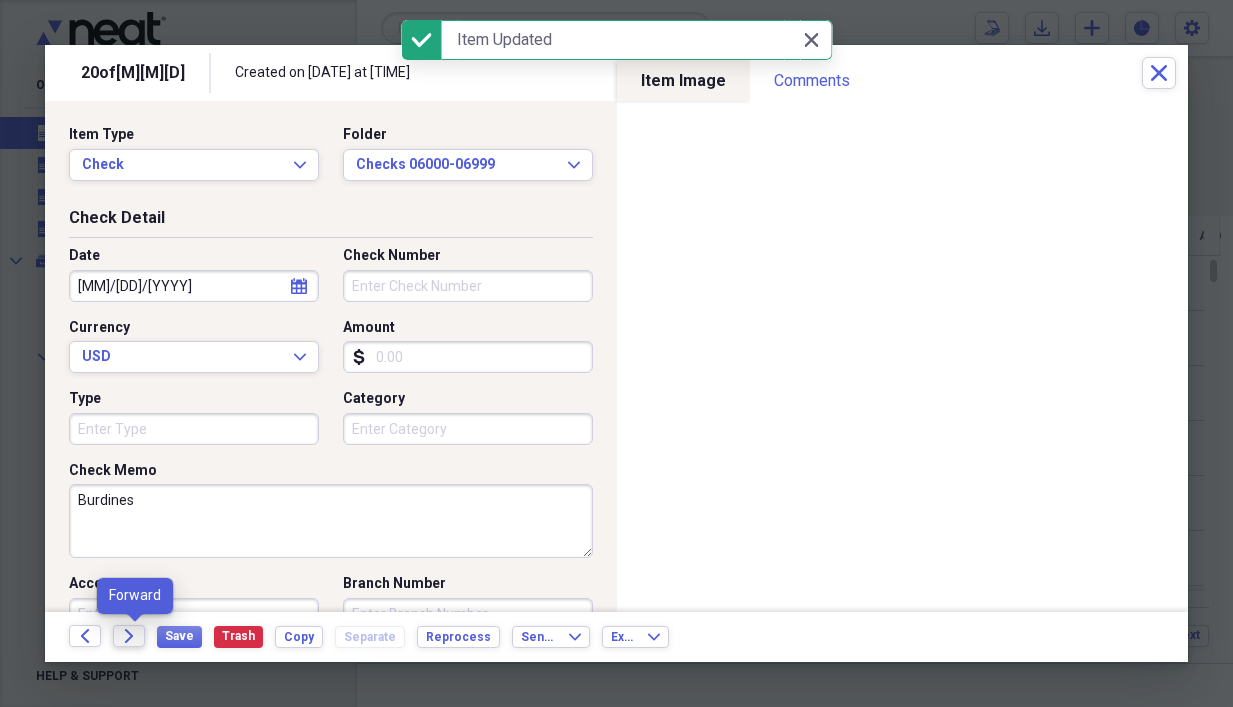 click on "Forward" 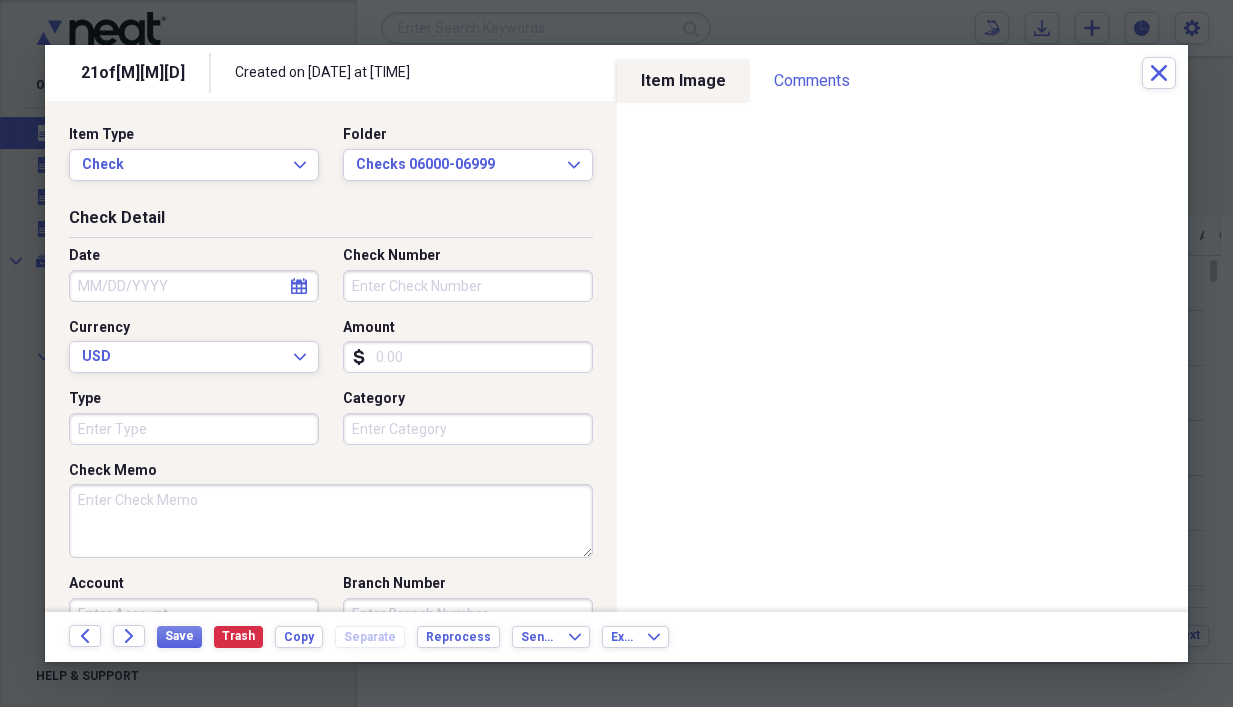 click on "Check Memo" at bounding box center [331, 521] 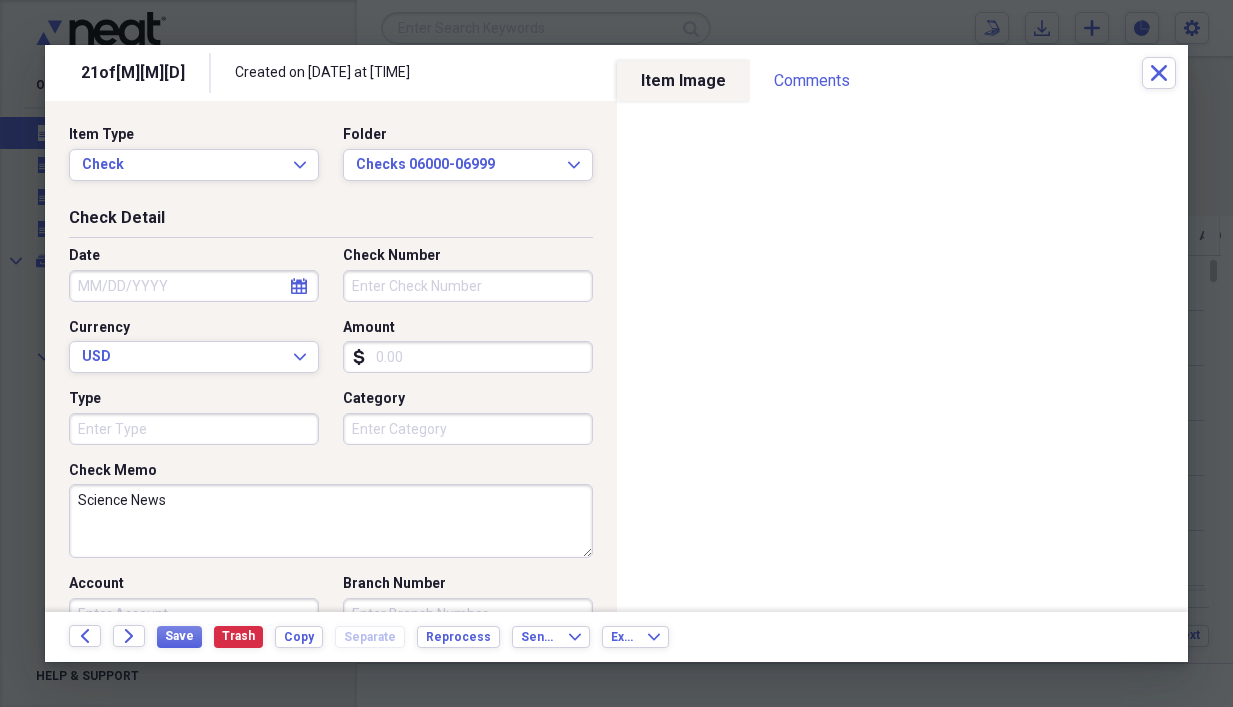 type on "Science News" 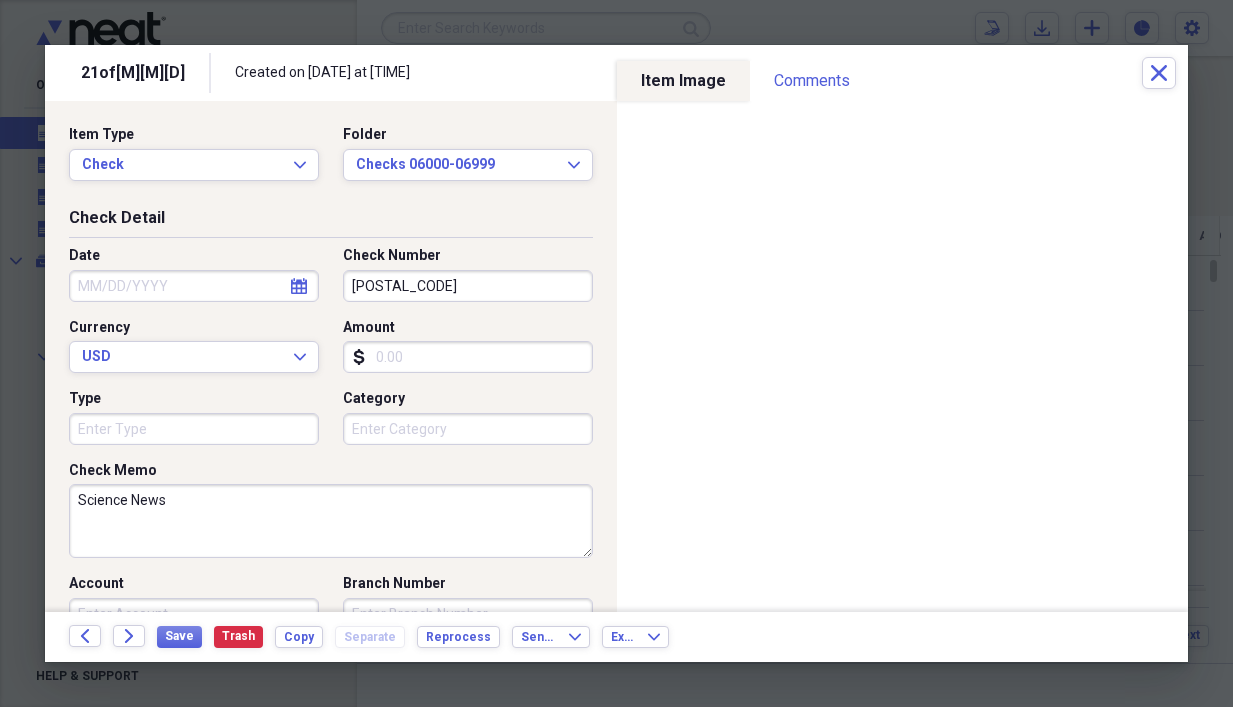 type on "[POSTAL_CODE]" 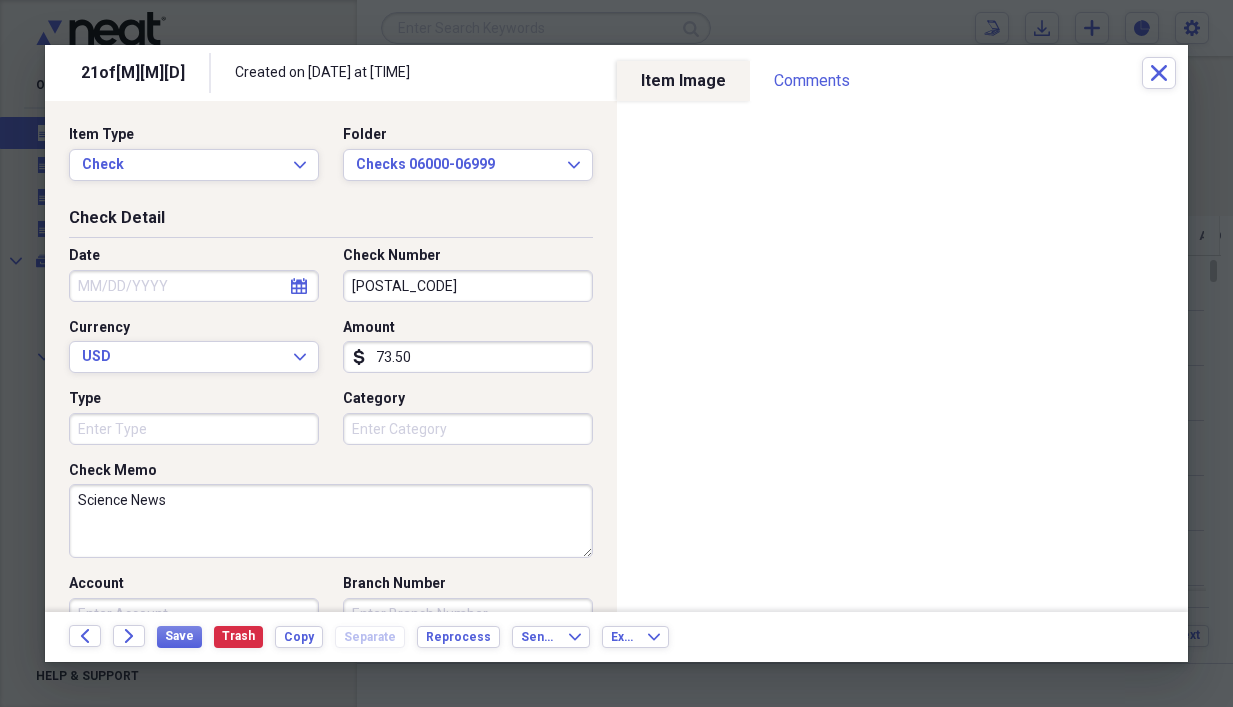 type on "73.50" 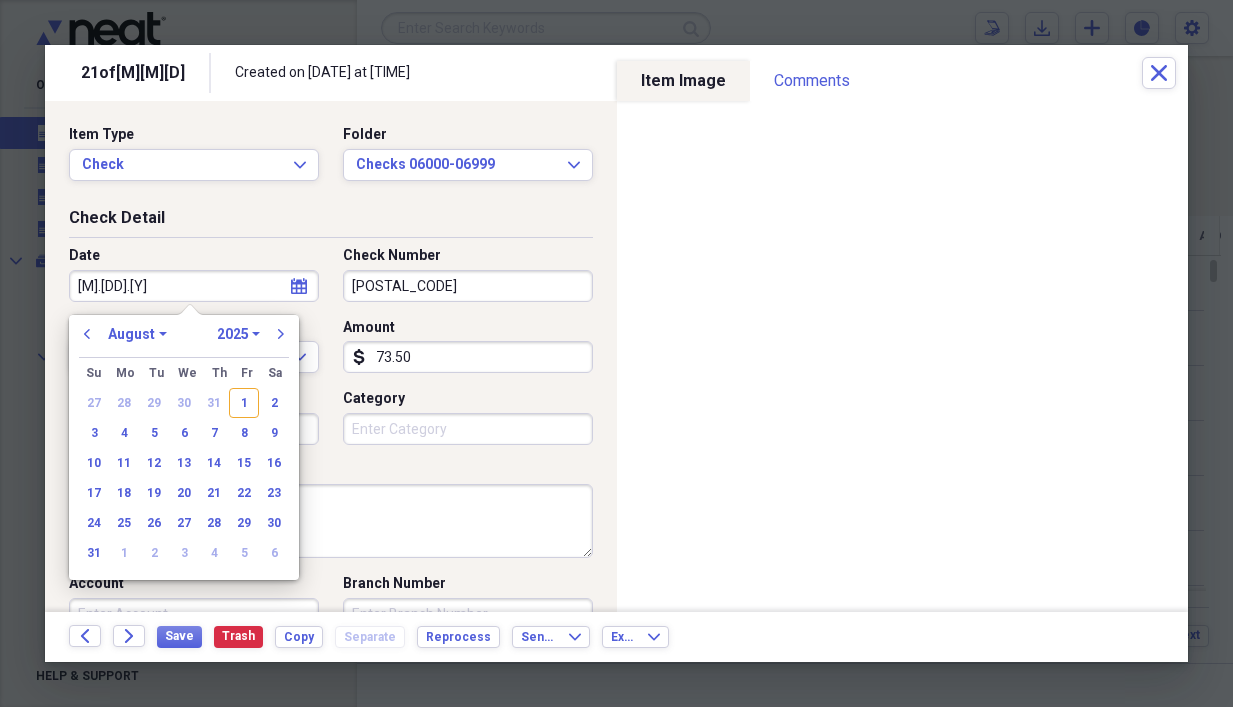 type on "9.26.94" 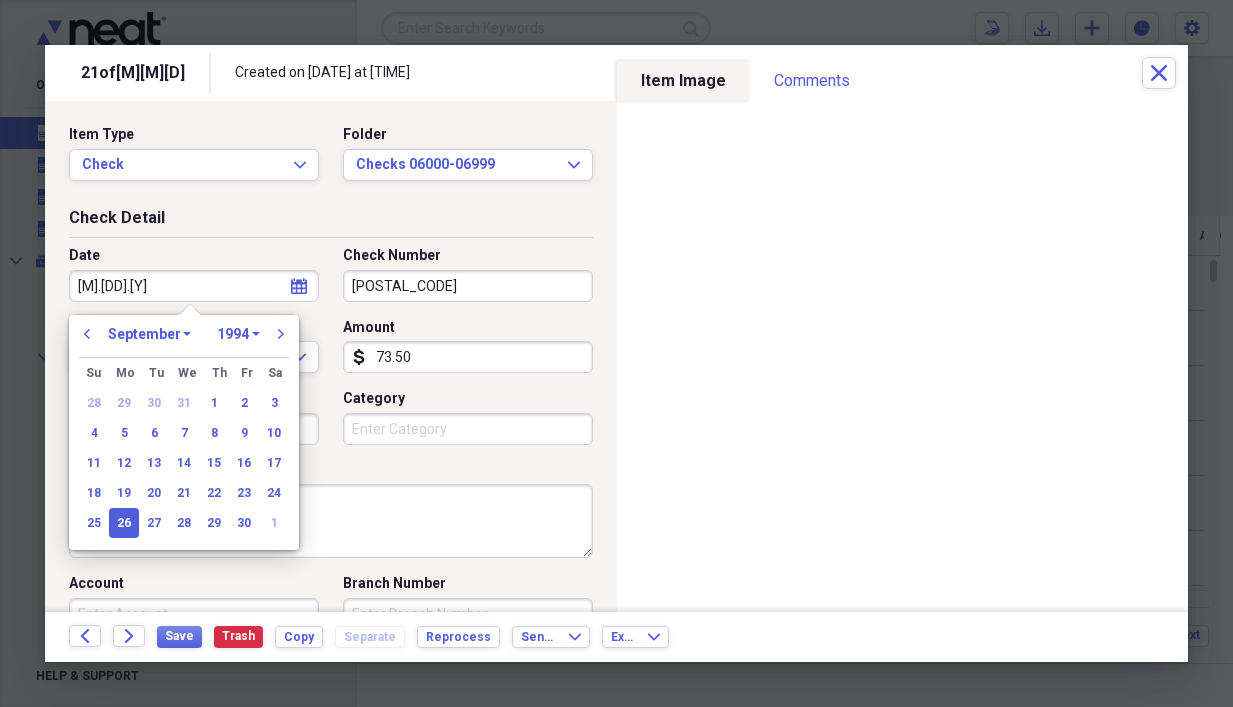 type on "9.26.93" 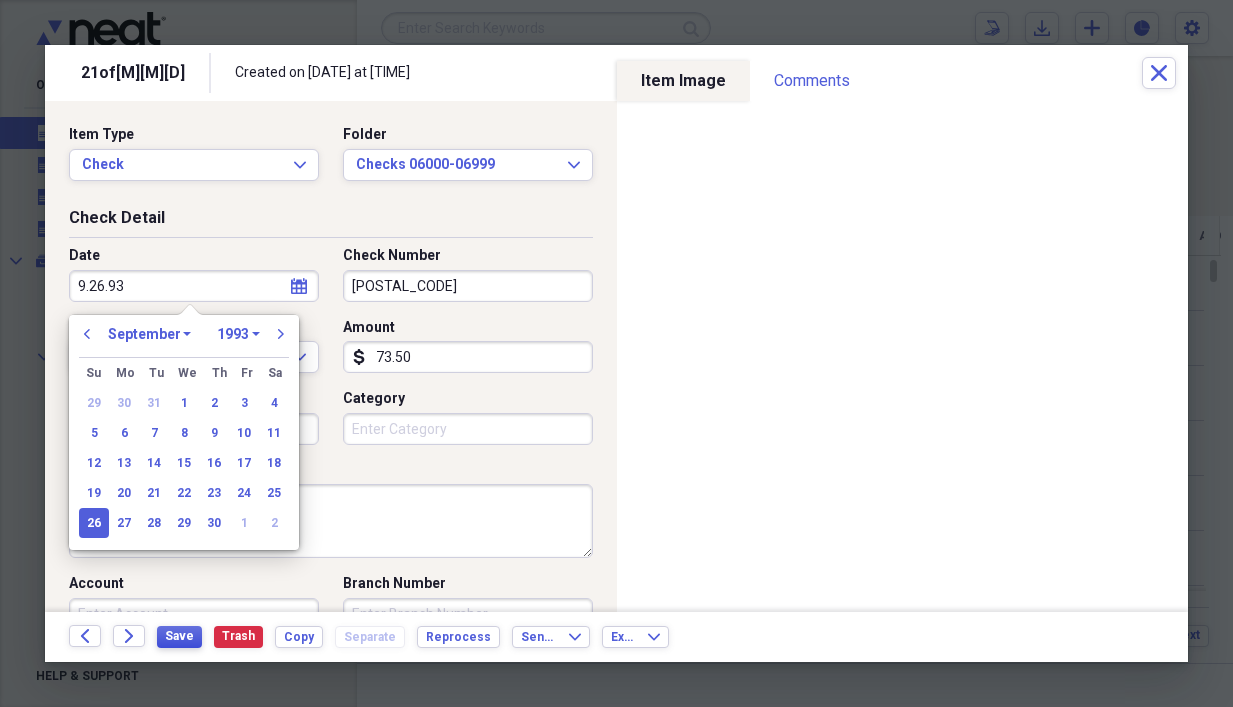 type on "09/26/1993" 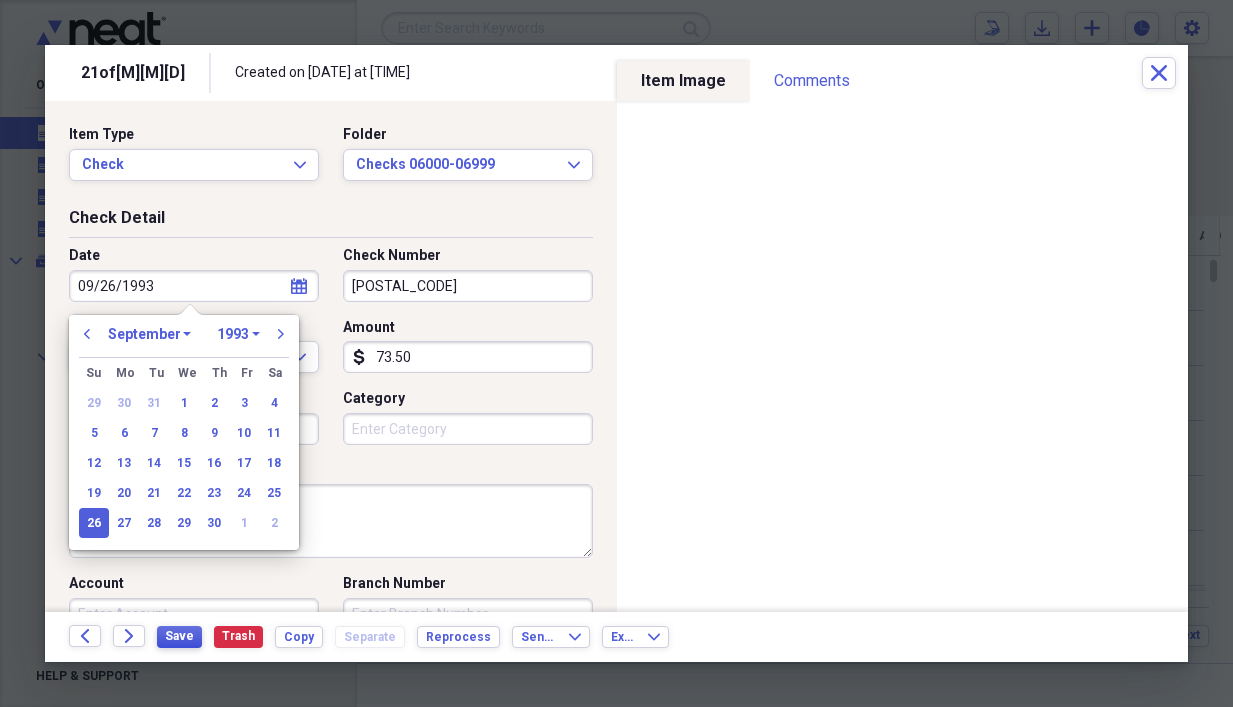 click on "Save" at bounding box center [179, 637] 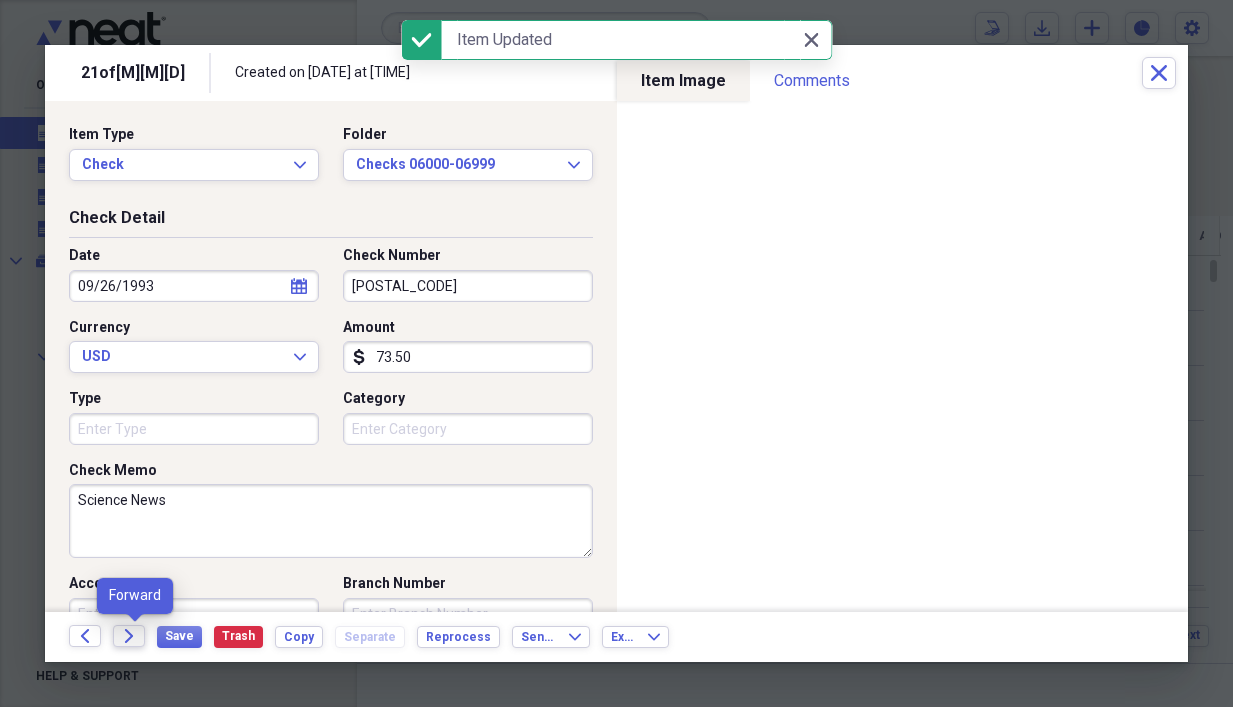 click on "Forward" 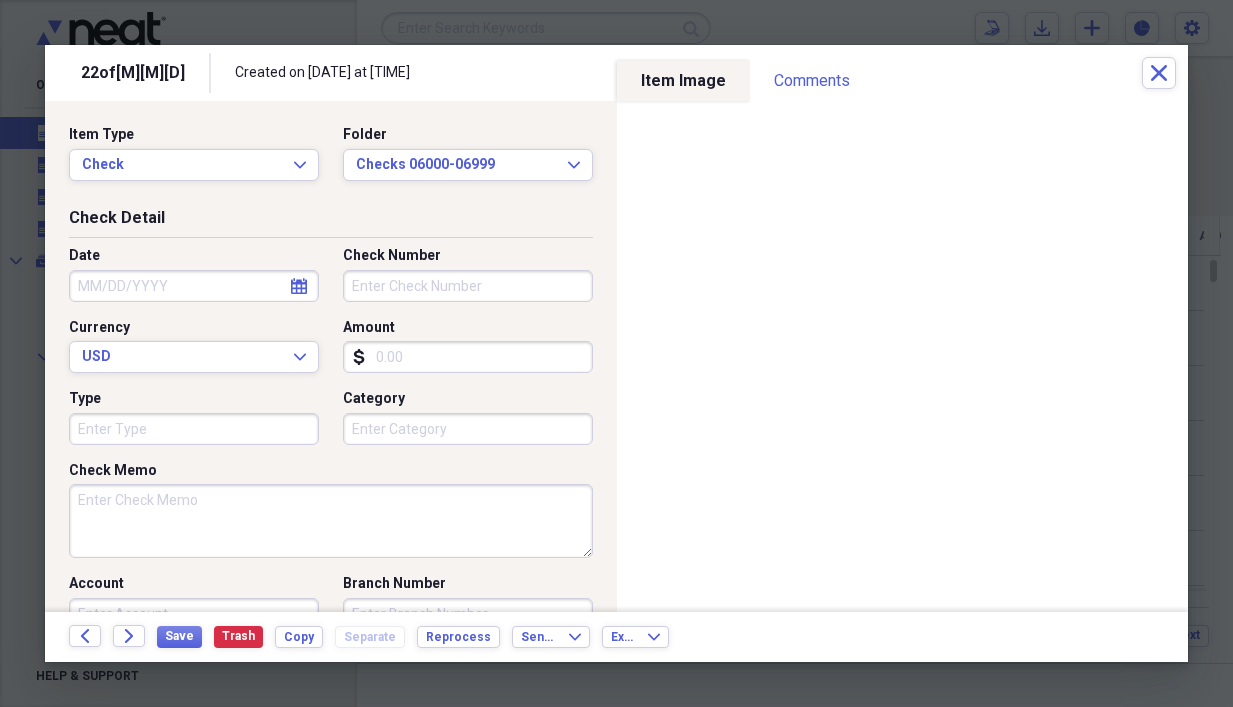 click on "Check Memo" at bounding box center (331, 521) 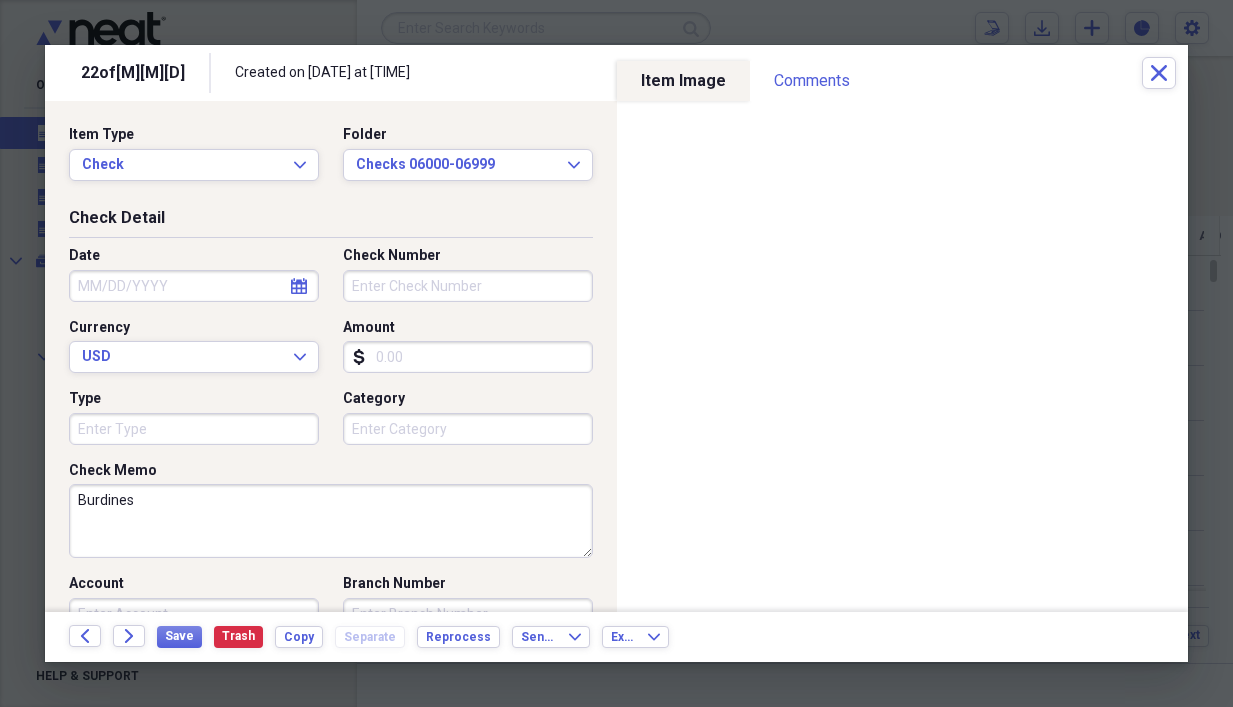 type on "Burdines" 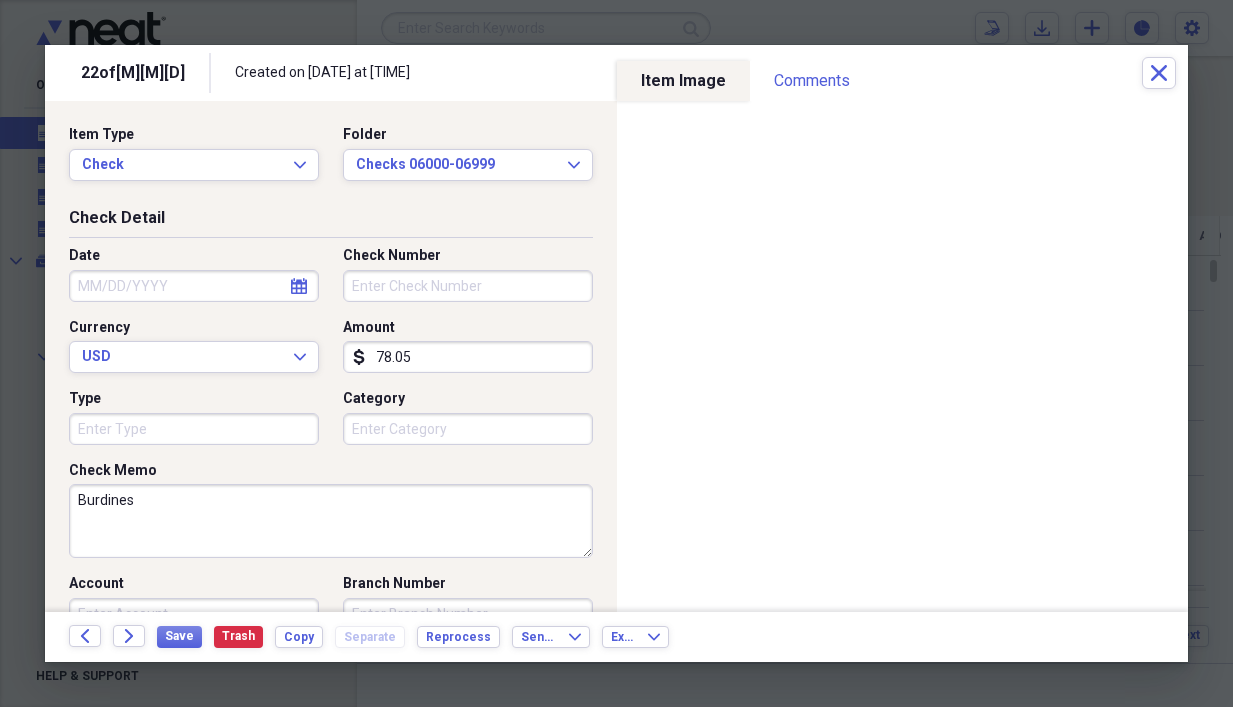type on "78.05" 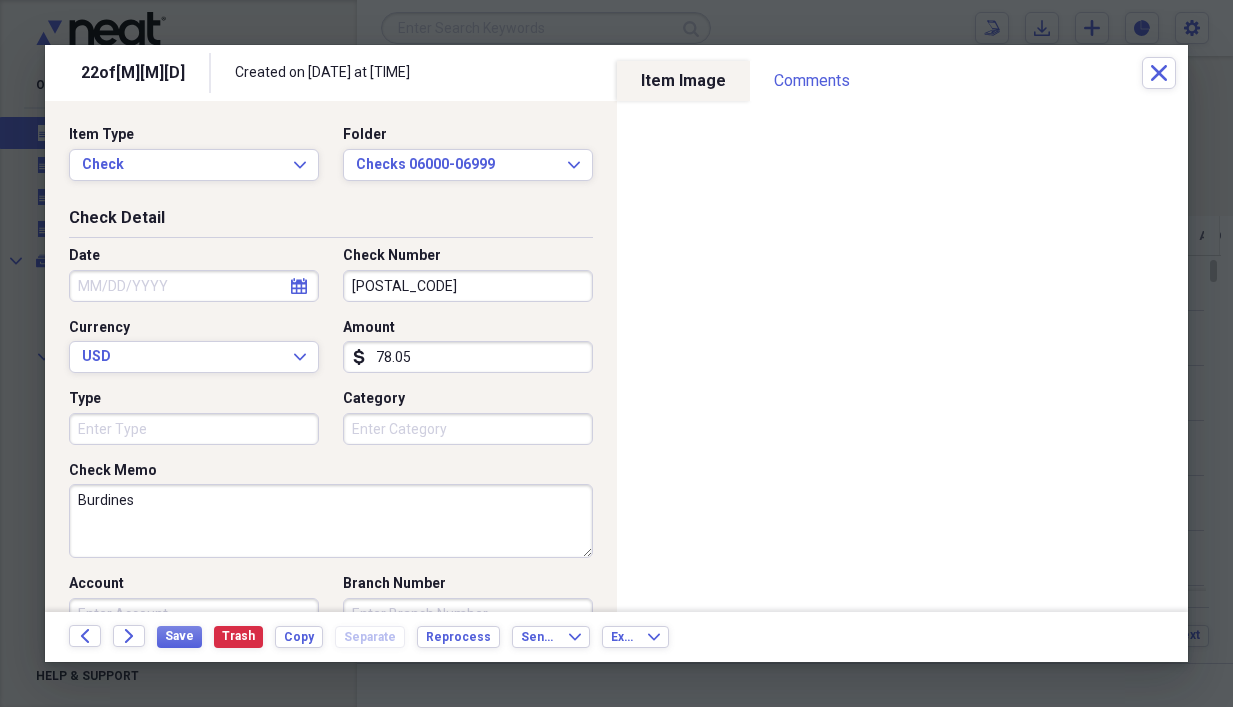 type on "[POSTAL_CODE]" 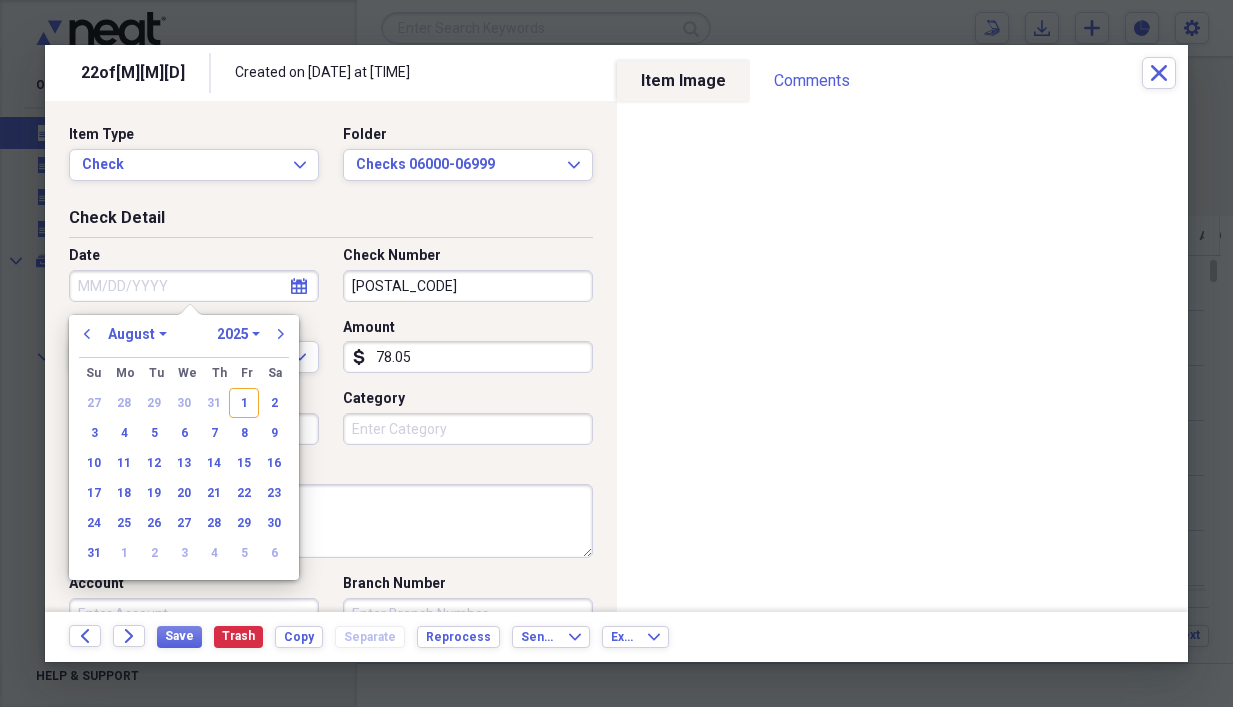 click on "Date" at bounding box center (194, 286) 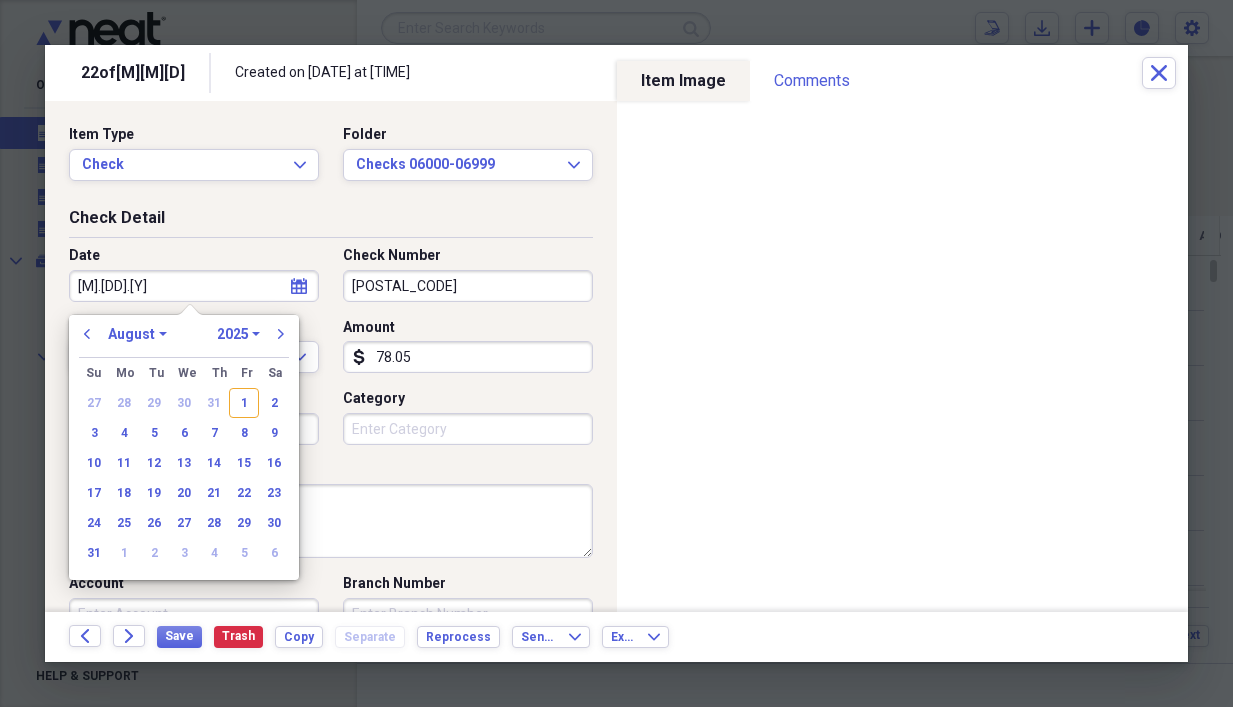 type on "1.20.93" 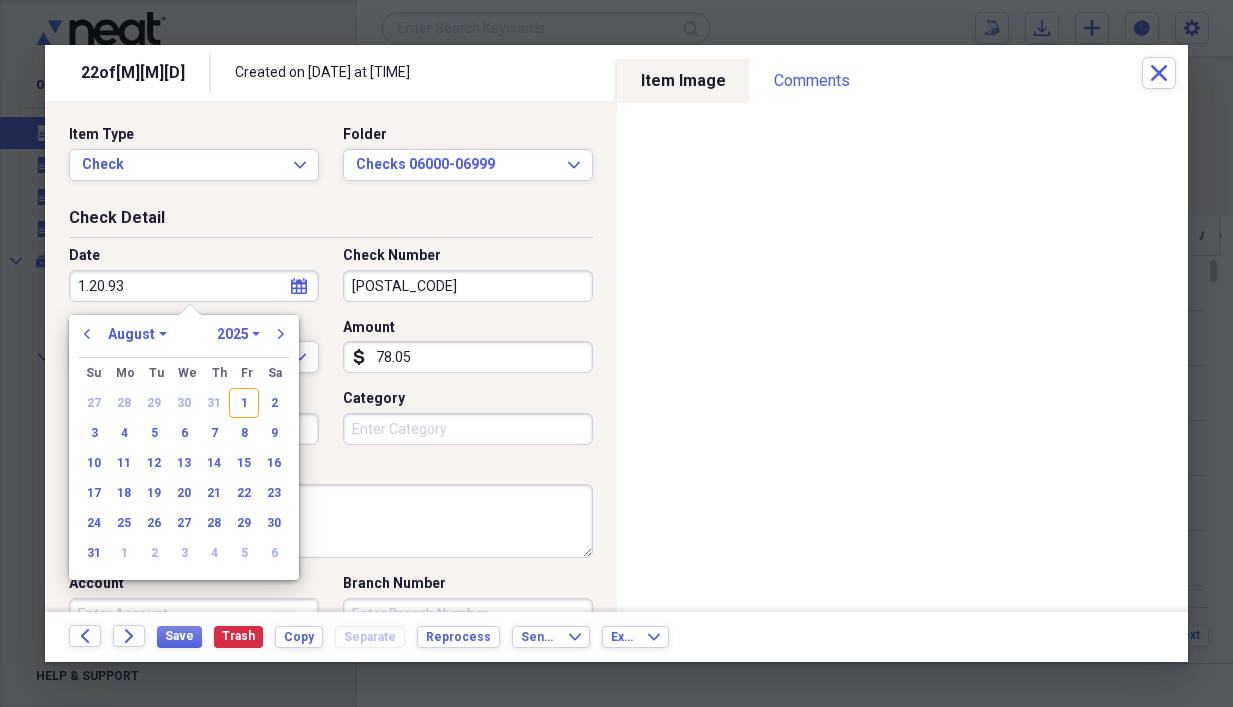 select on "0" 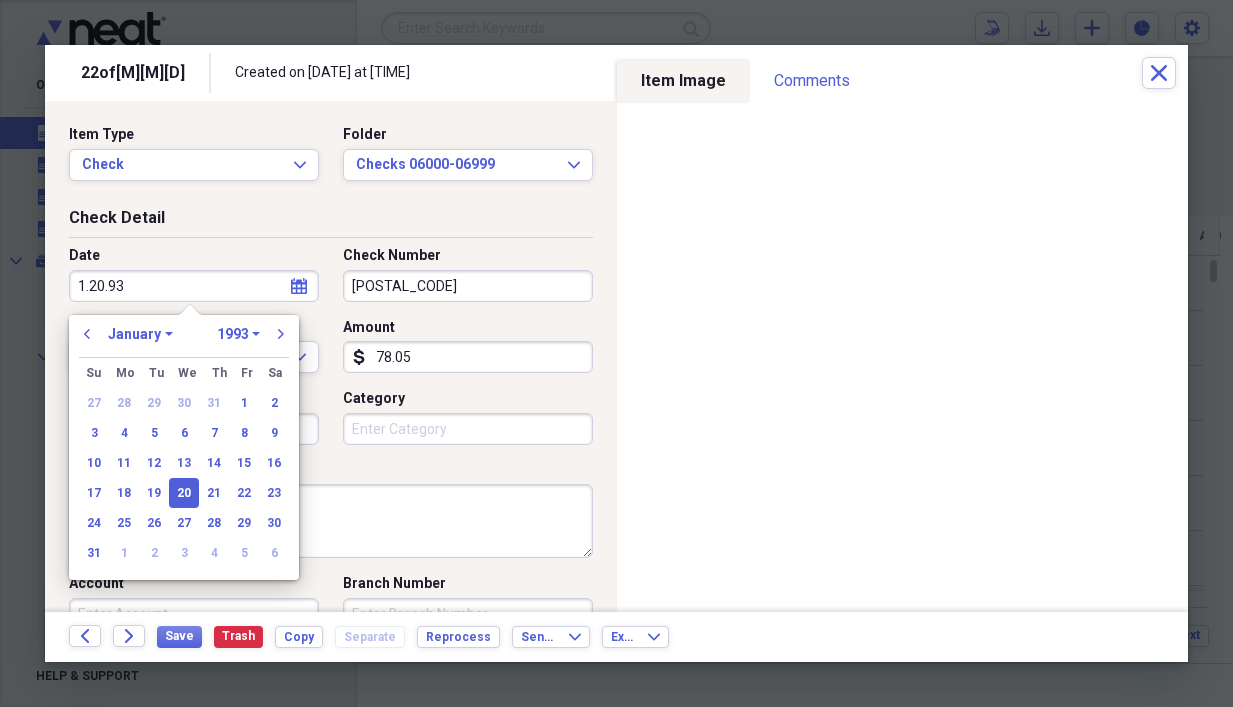 type on "[MM]/[DD]/[YYYY]" 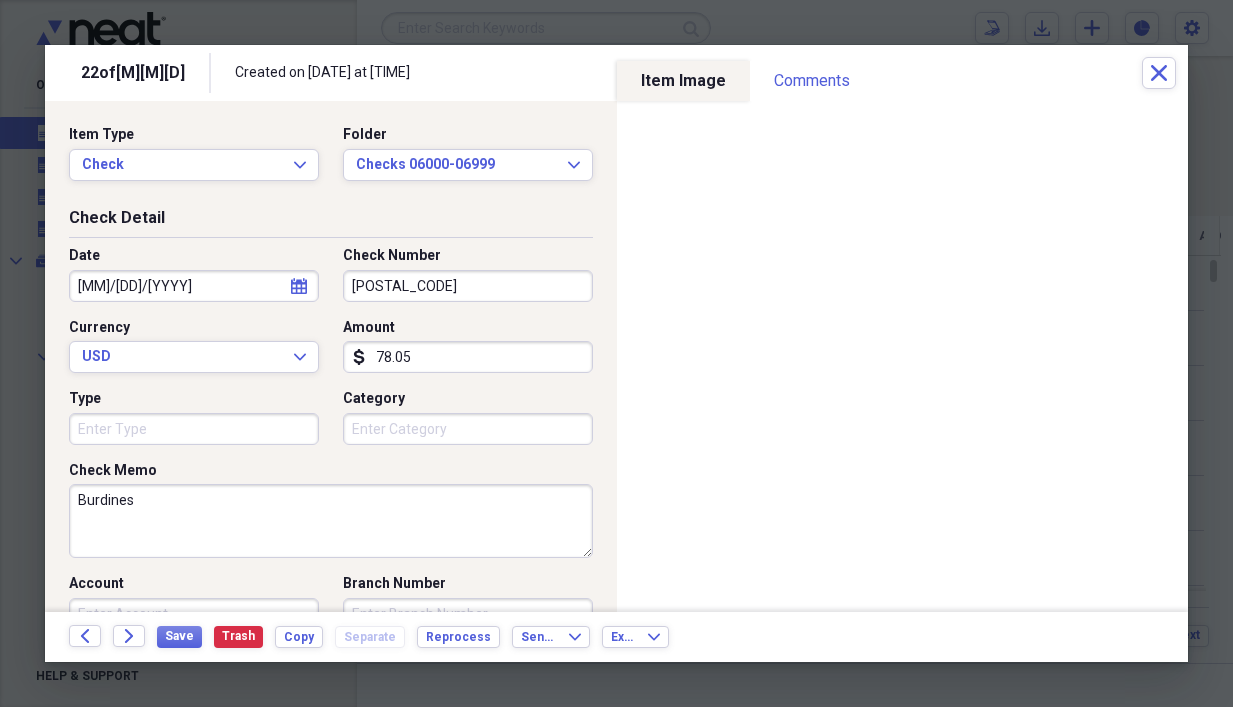 click on "Burdines" at bounding box center [331, 521] 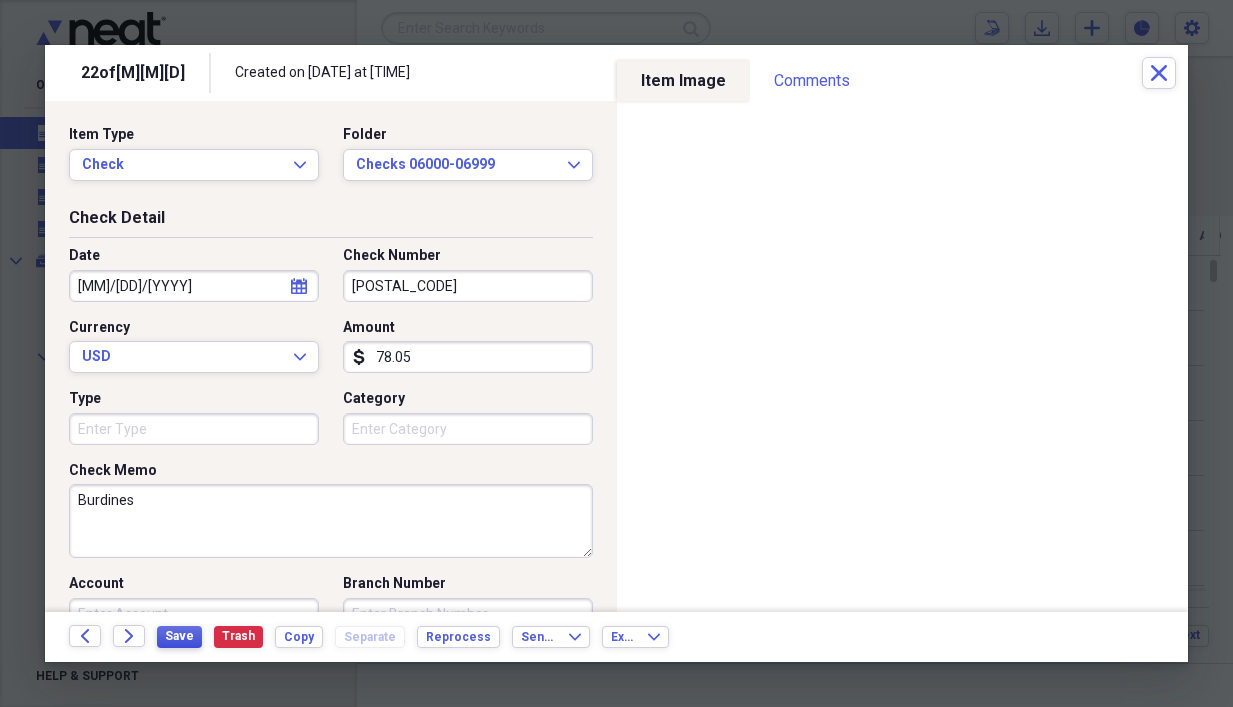 click on "Save" at bounding box center (179, 636) 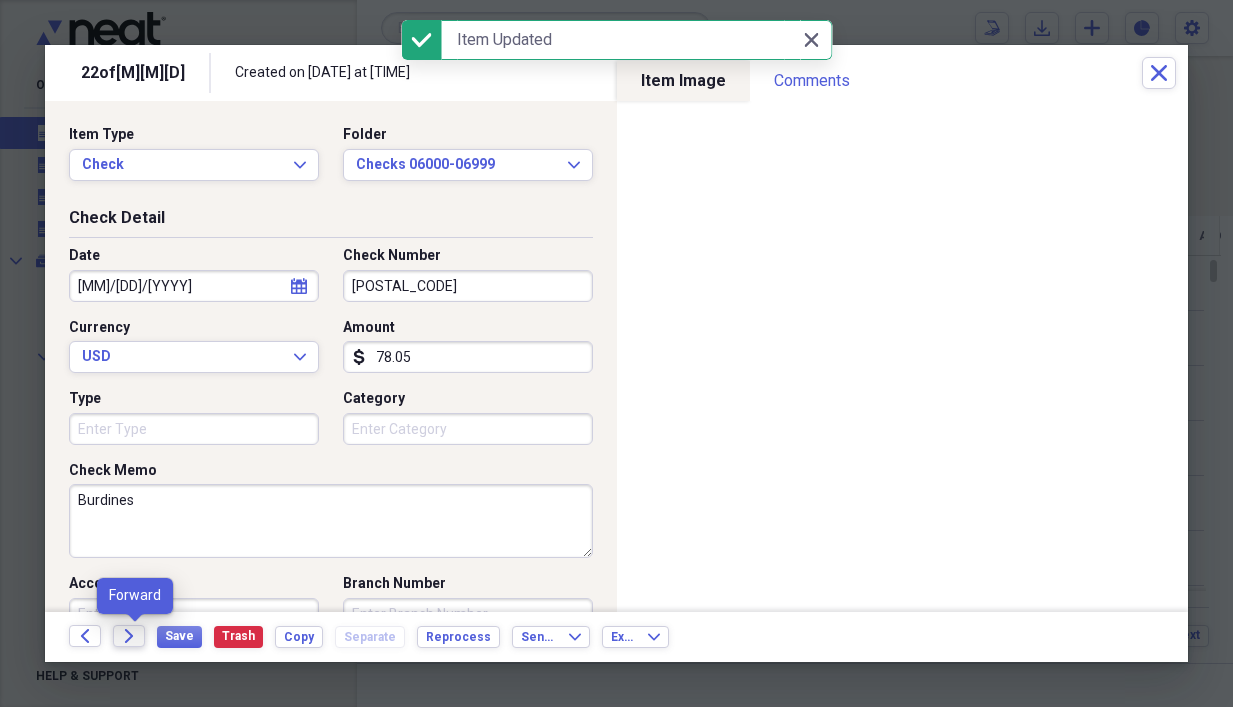 click on "Forward" 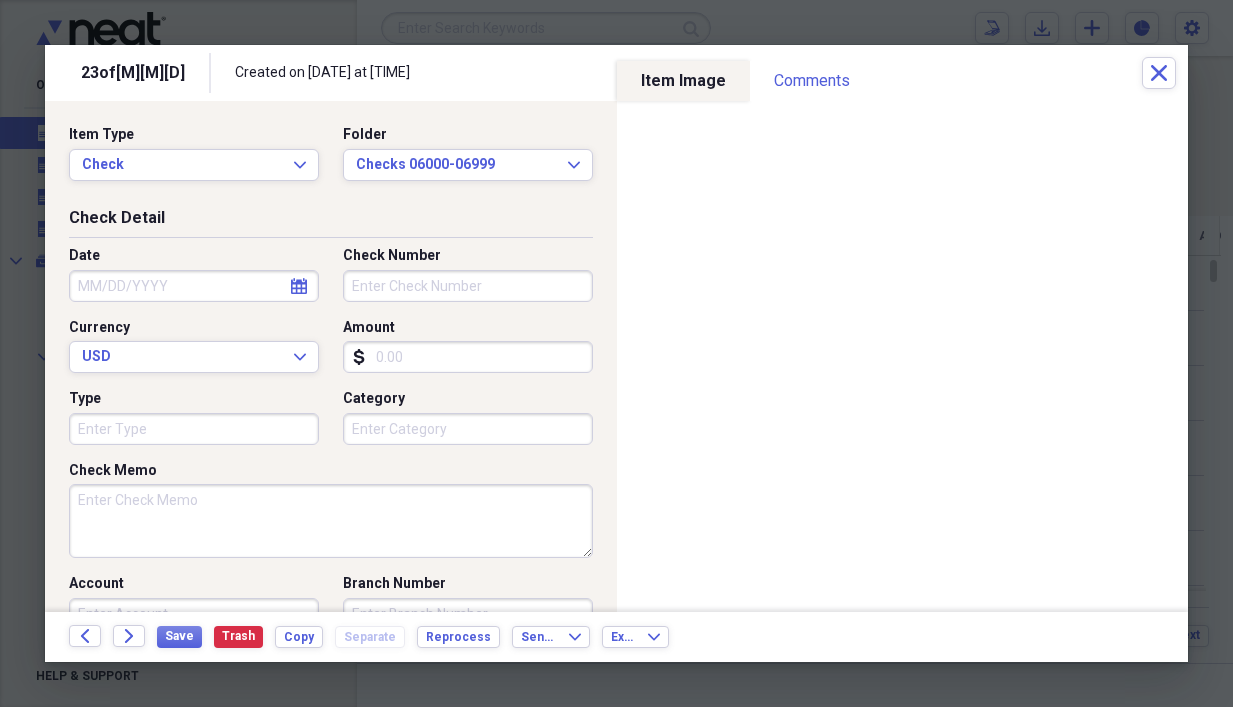 click on "Check Memo" at bounding box center (331, 521) 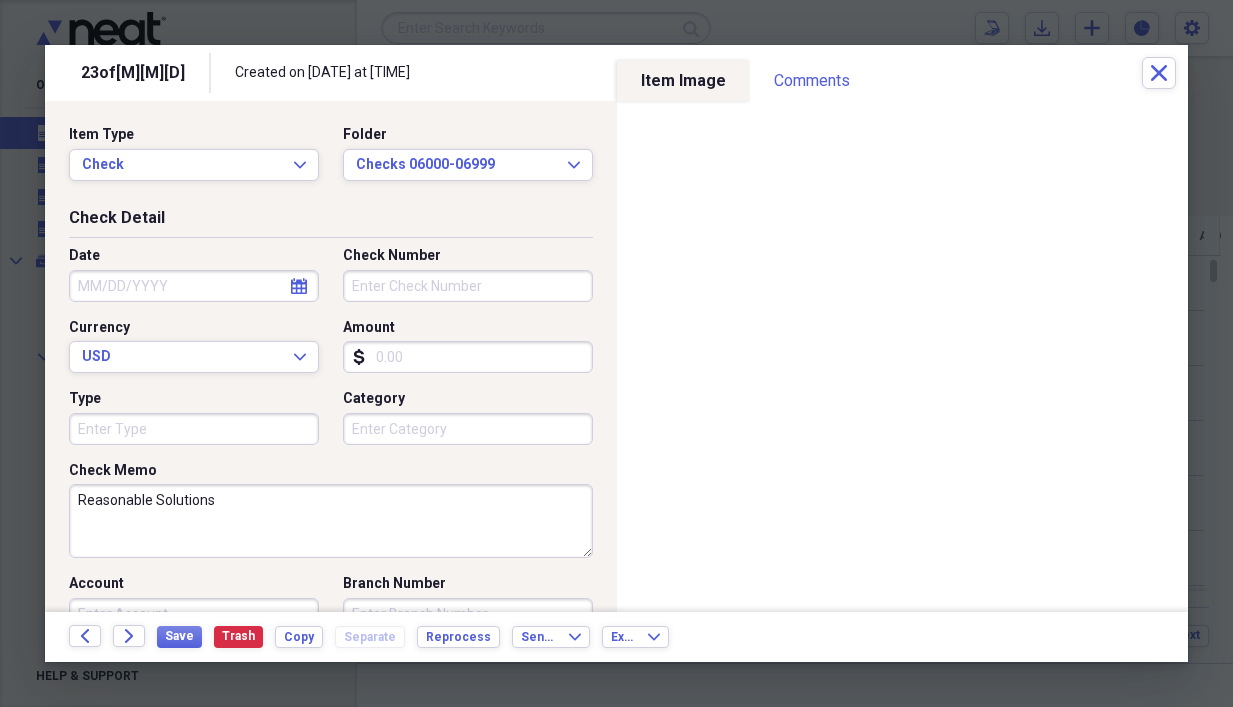 type on "Reasonable Solutions" 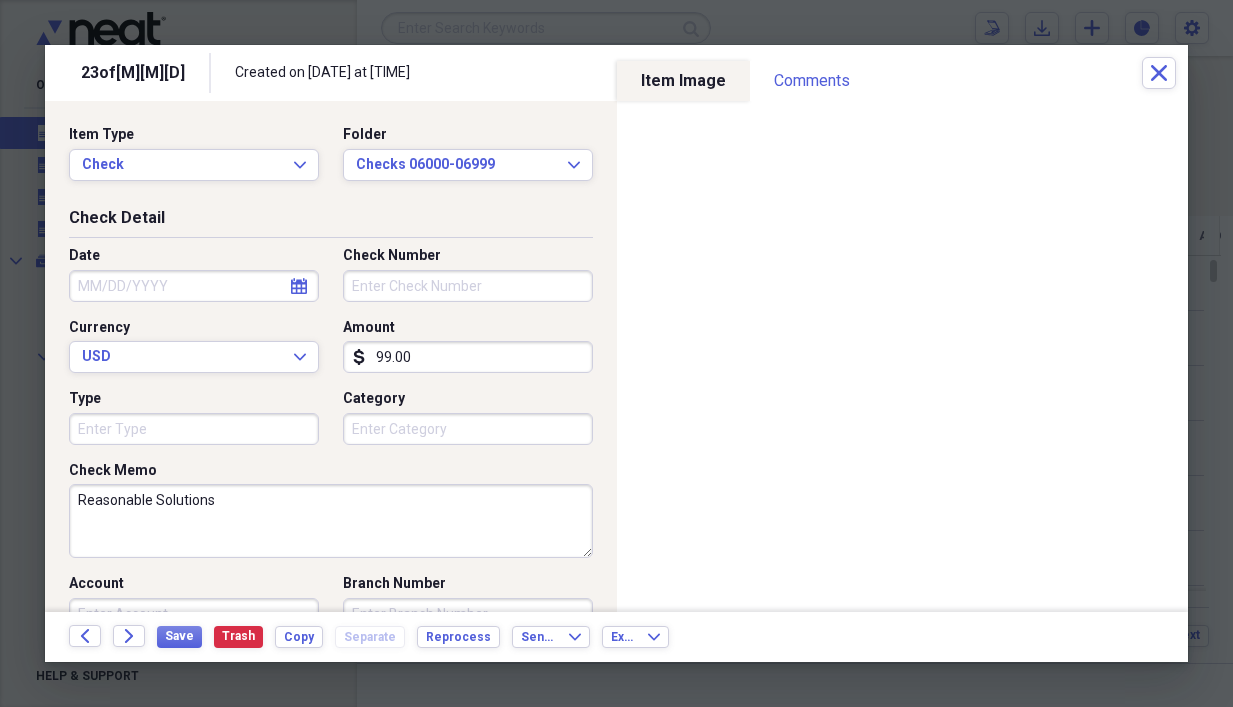 type on "99.00" 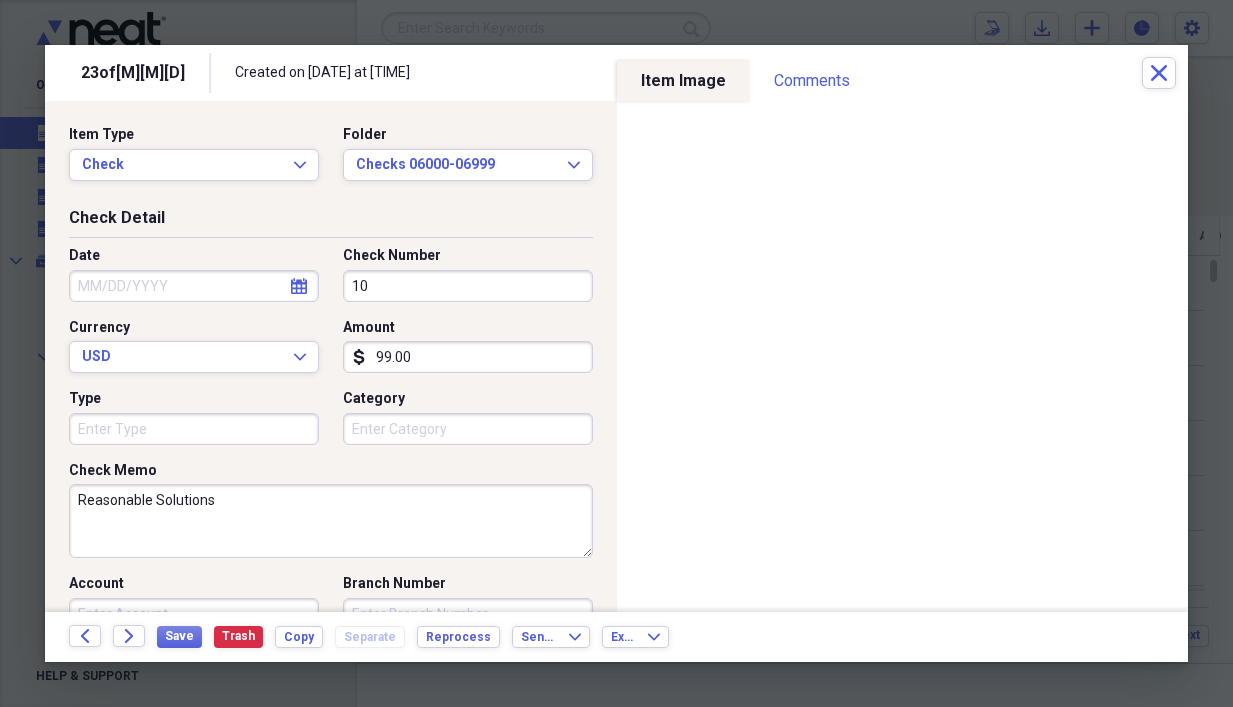 type on "1" 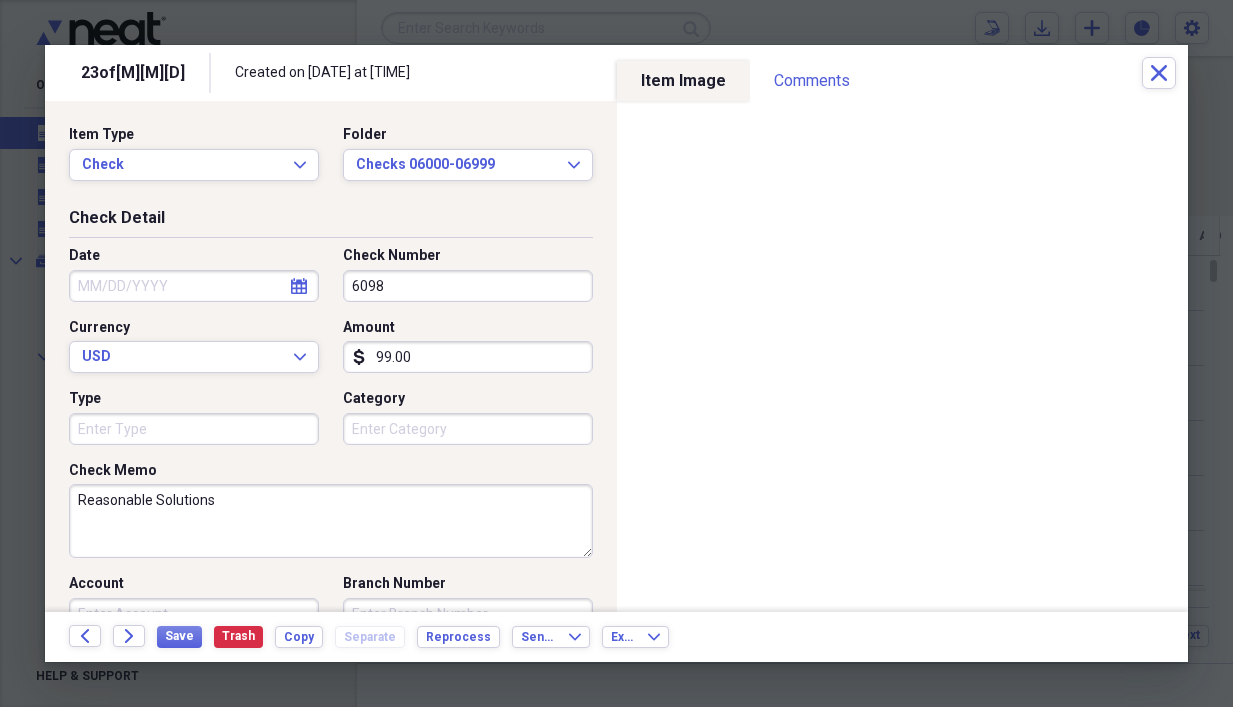type on "6098" 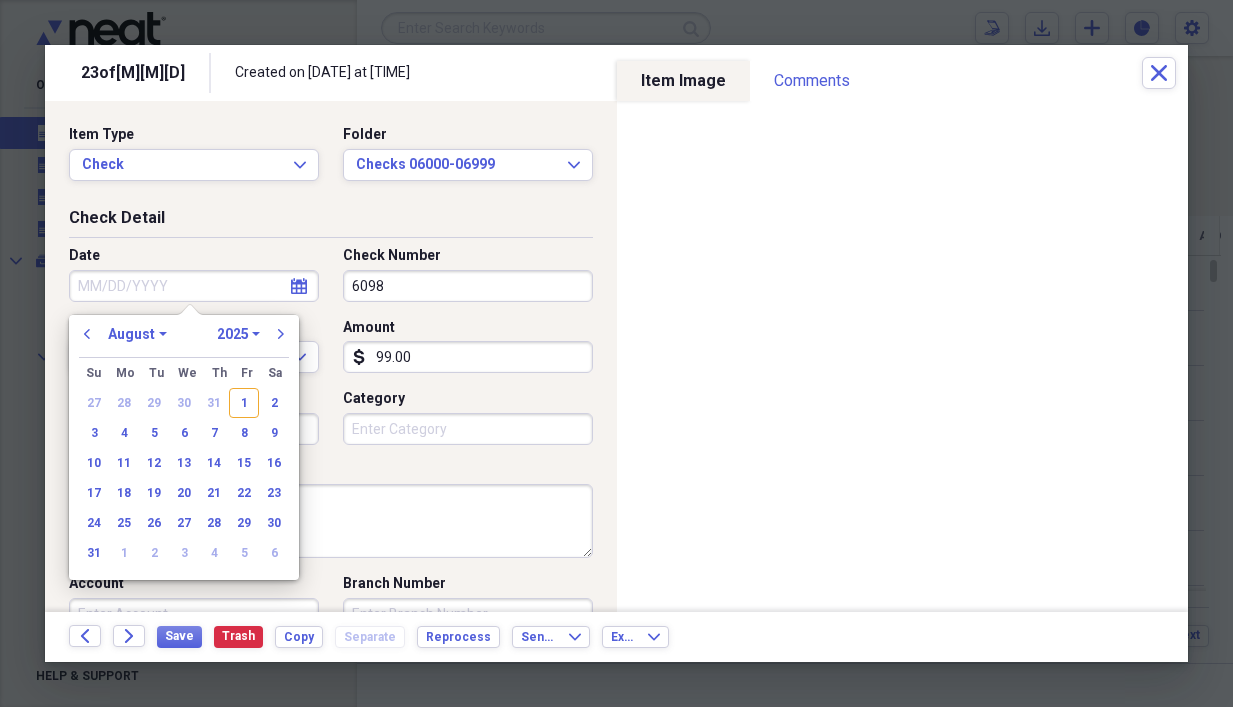 click on "Date" at bounding box center [194, 286] 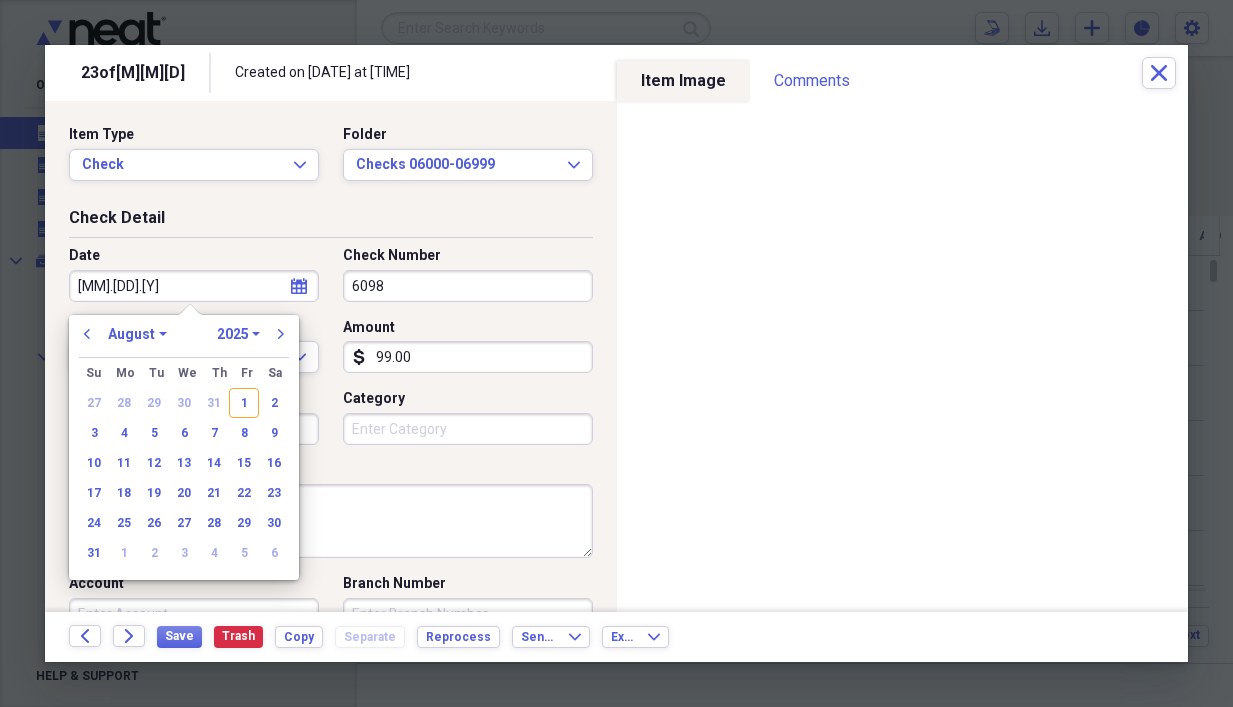 type on "[MM].[DD].[YY]" 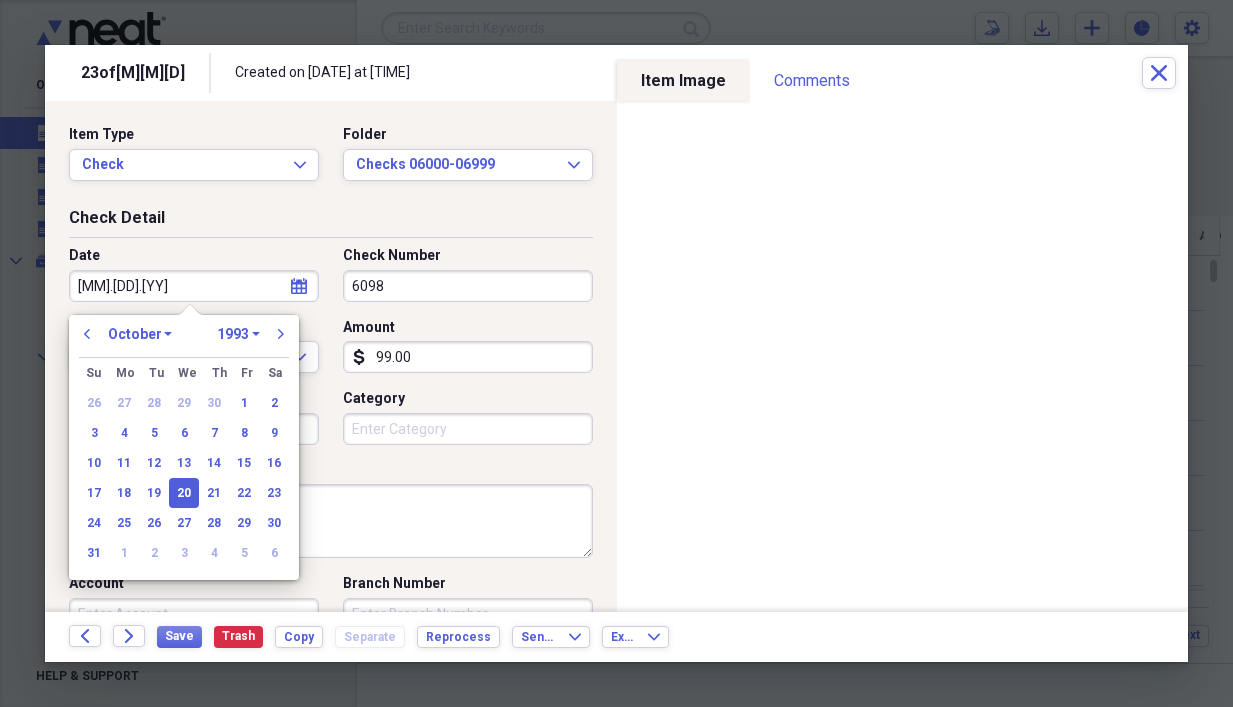 type on "[MM]/[DD]/[YYYY]" 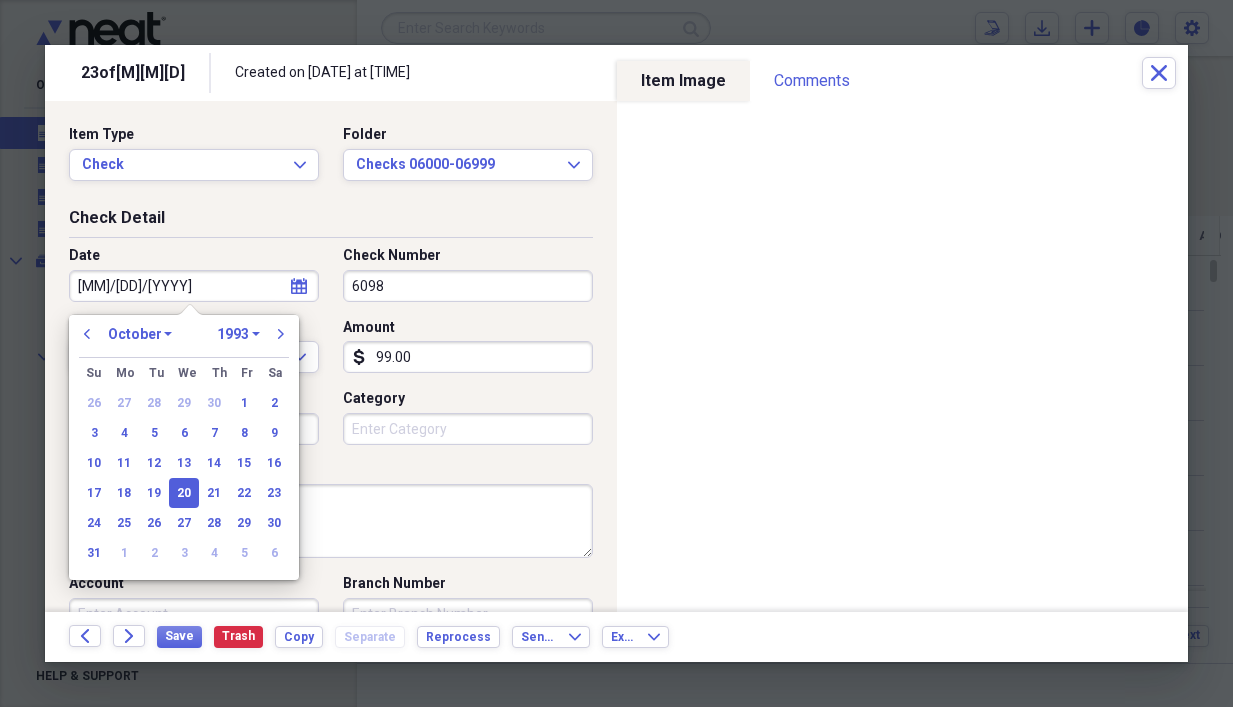 click on "Reasonable Solutions" at bounding box center (331, 521) 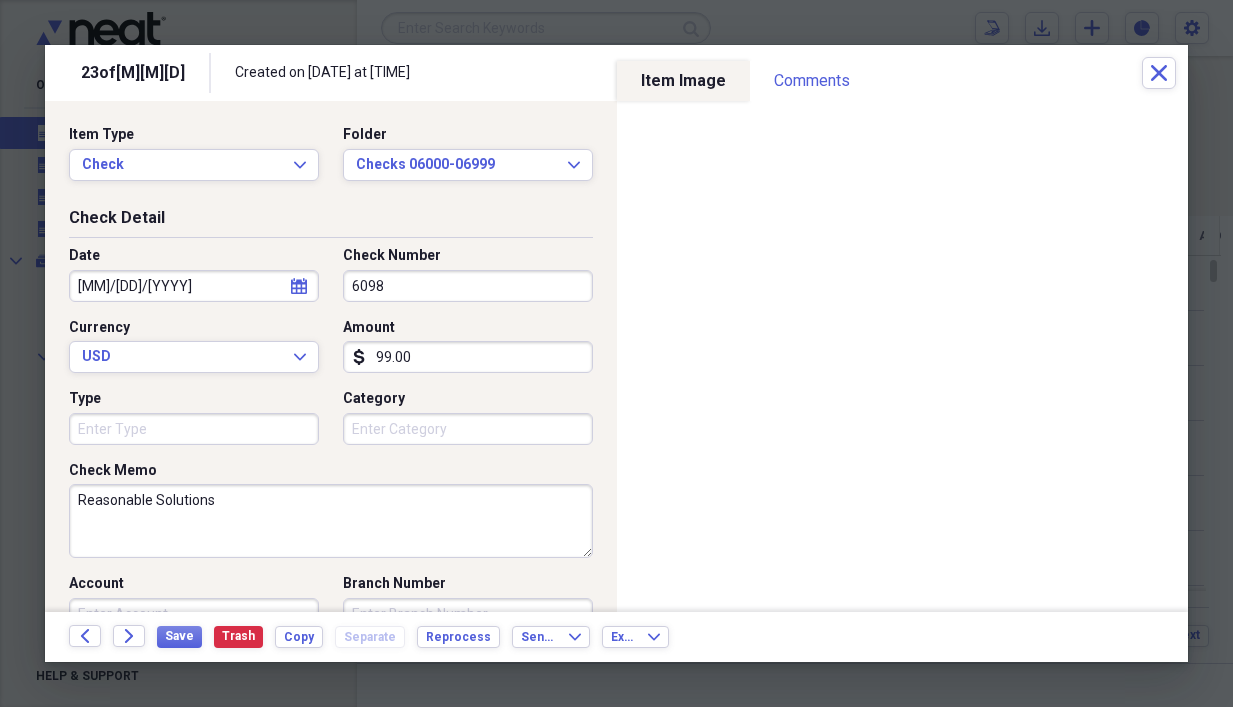 click on "Back Forward Save Trash Copy Separate Reprocess Send To Expand Export Expand" at bounding box center (616, 637) 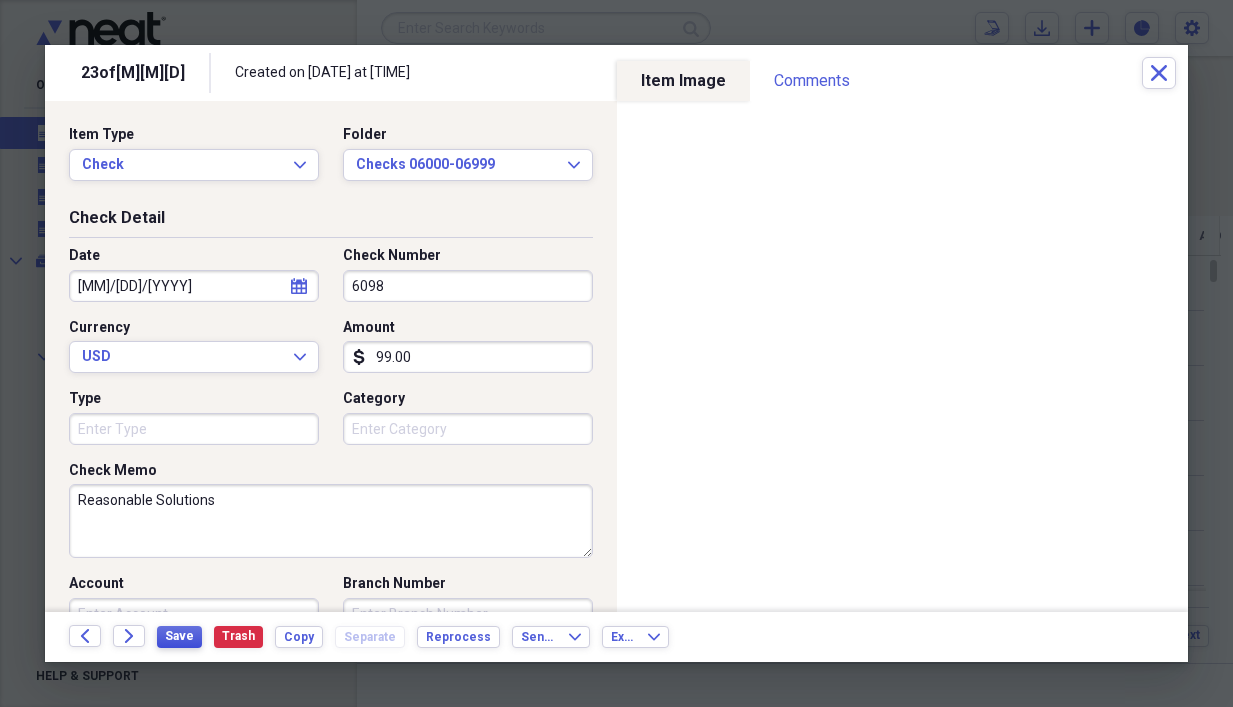 click on "Save" at bounding box center [179, 636] 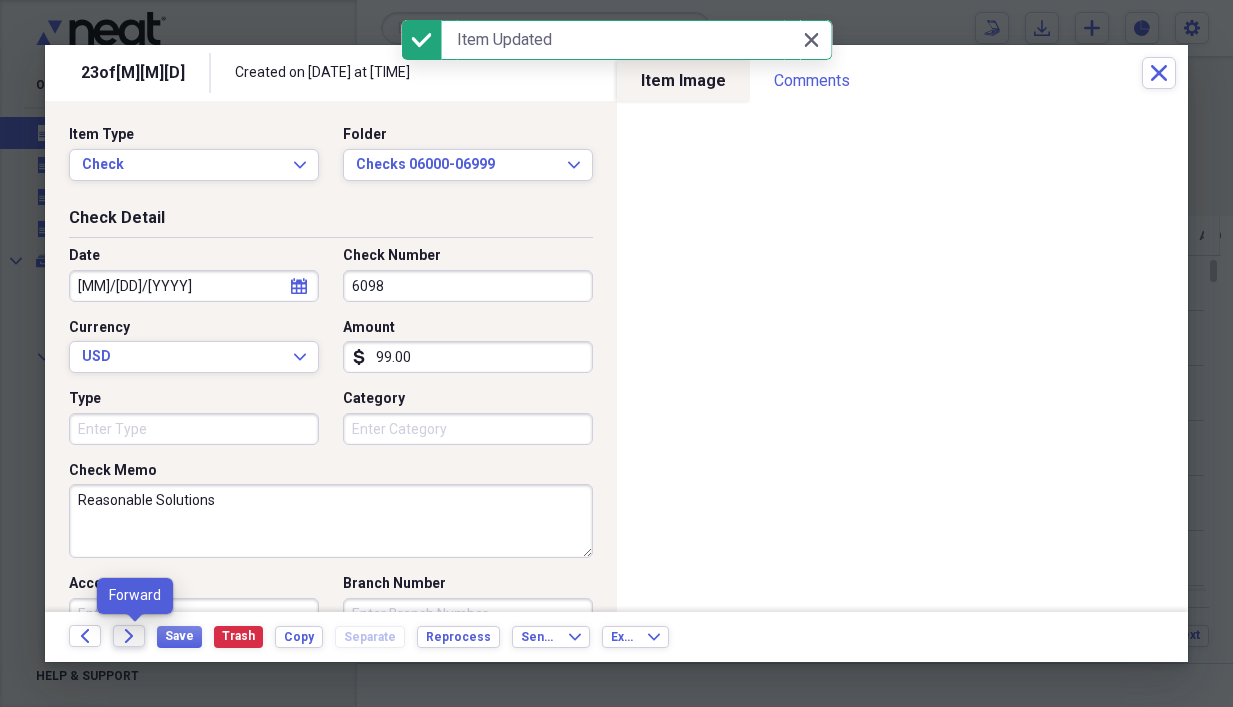 click on "Forward" 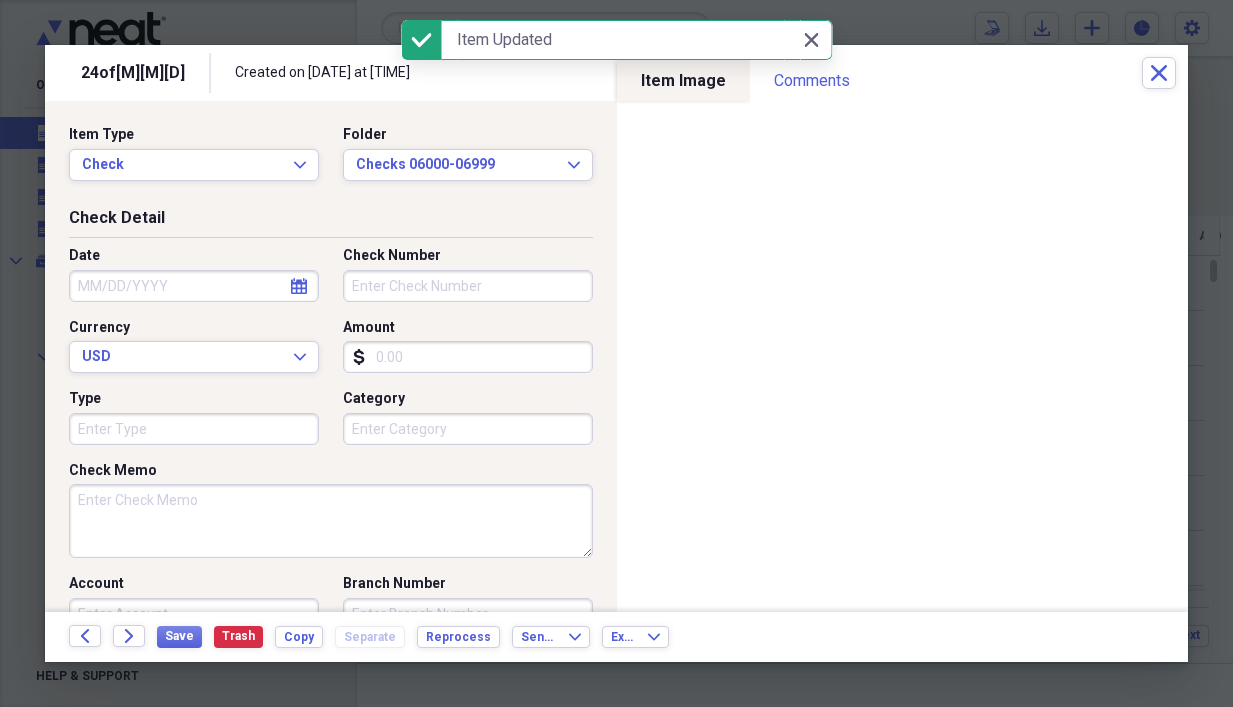 click on "Check Memo" at bounding box center [331, 521] 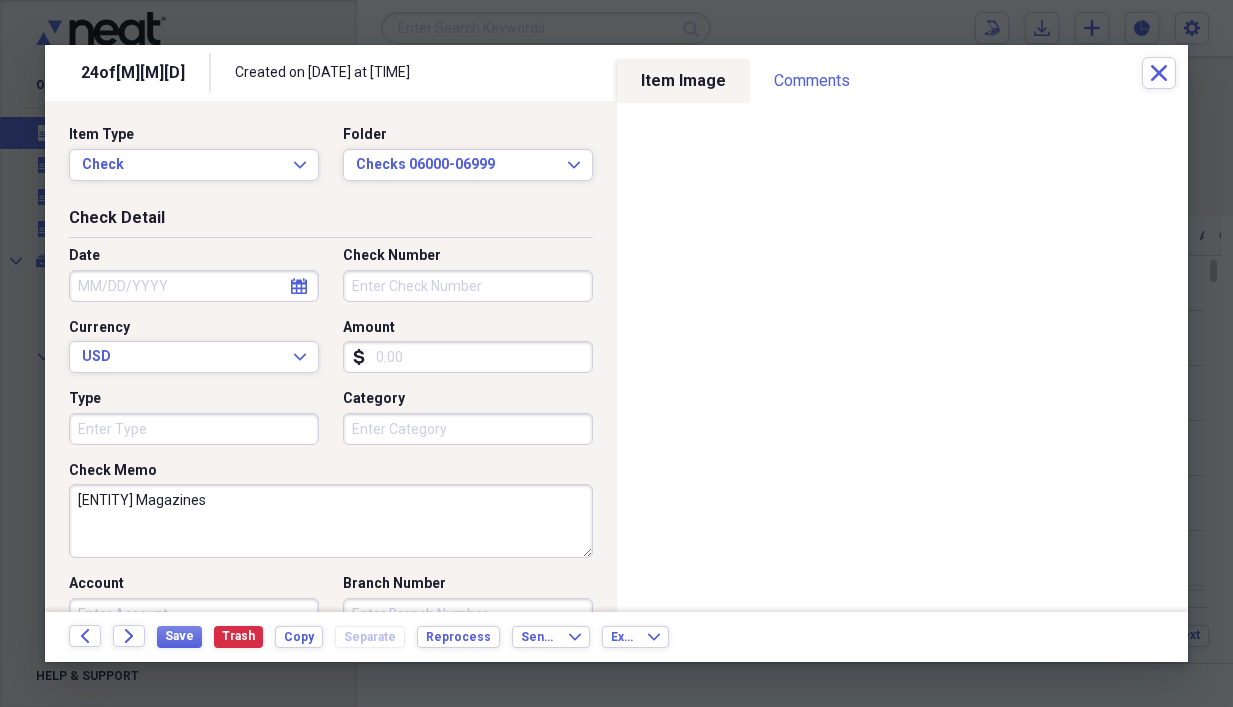 type on "[ENTITY] Magazines" 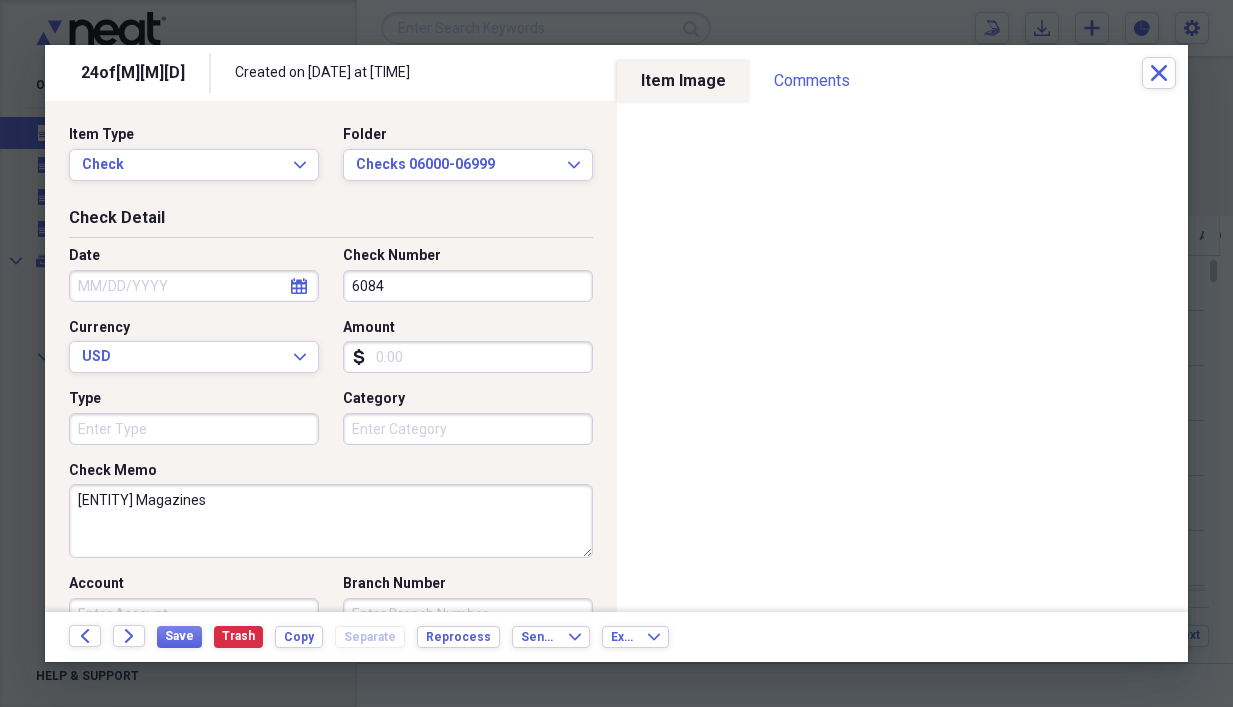 type on "6084" 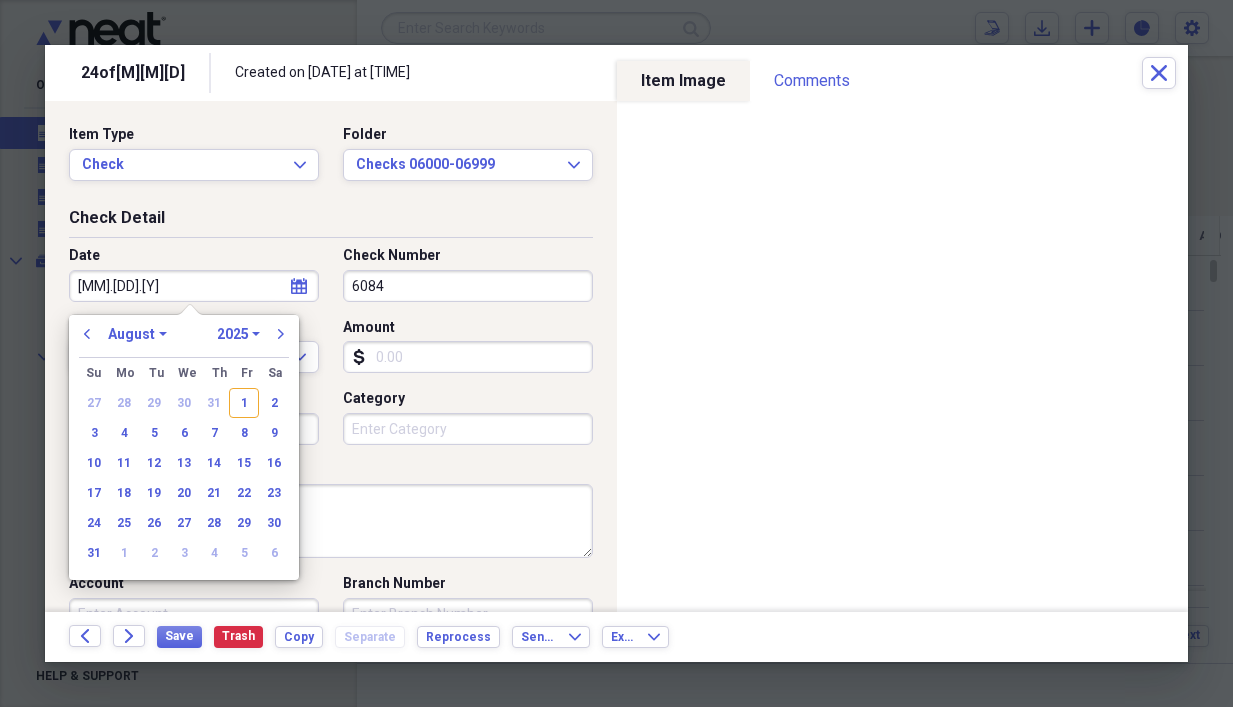 type on "[MM].[DD].[YY]" 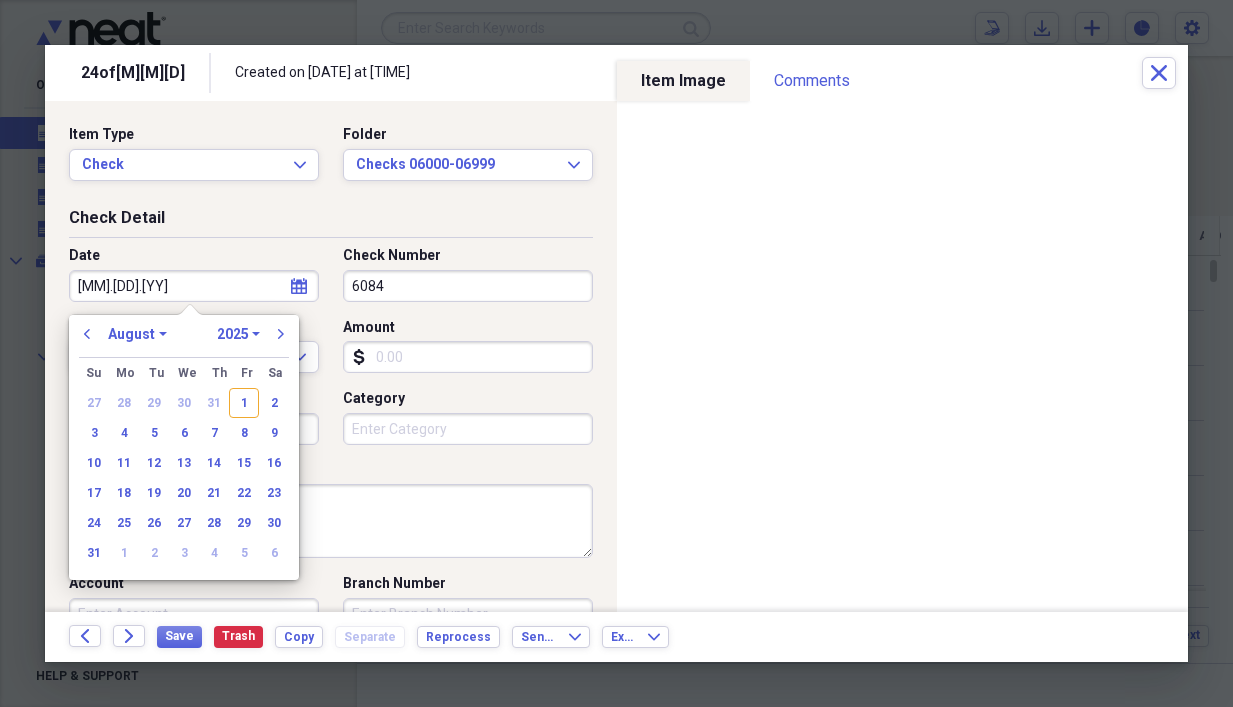 select on "9" 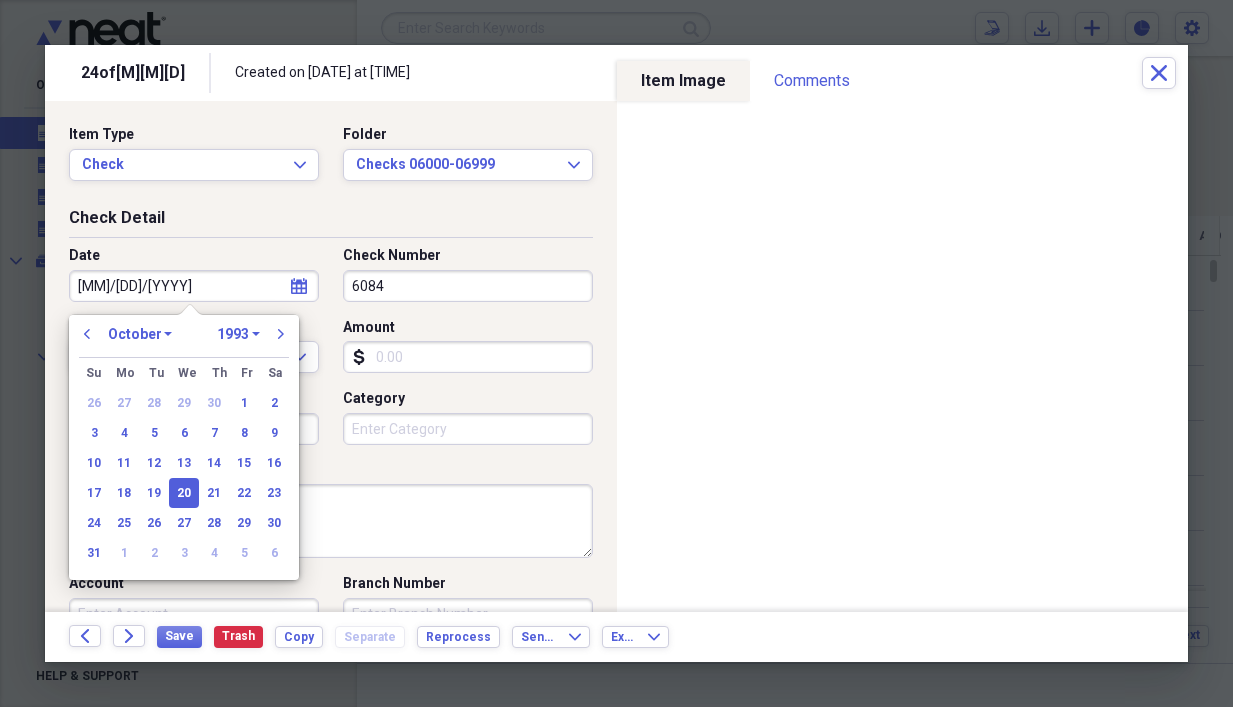 click on "Amount" at bounding box center (468, 357) 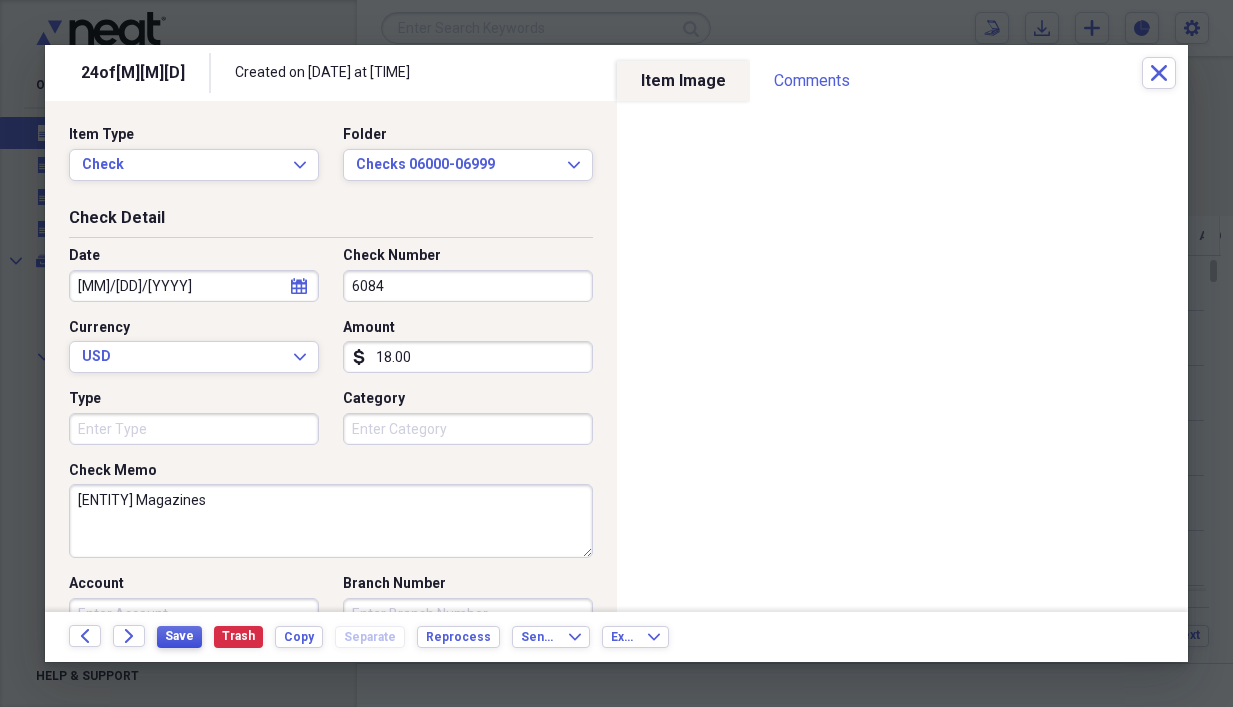 click on "Save" at bounding box center [179, 636] 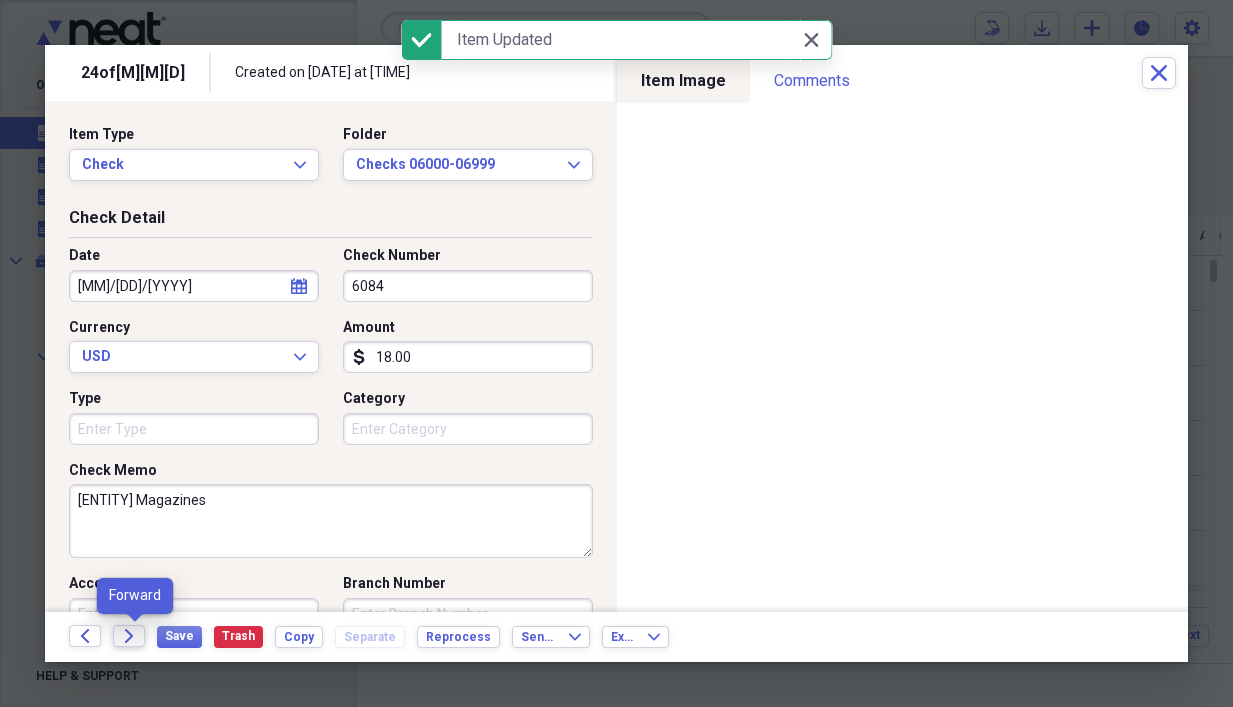 click on "Forward" 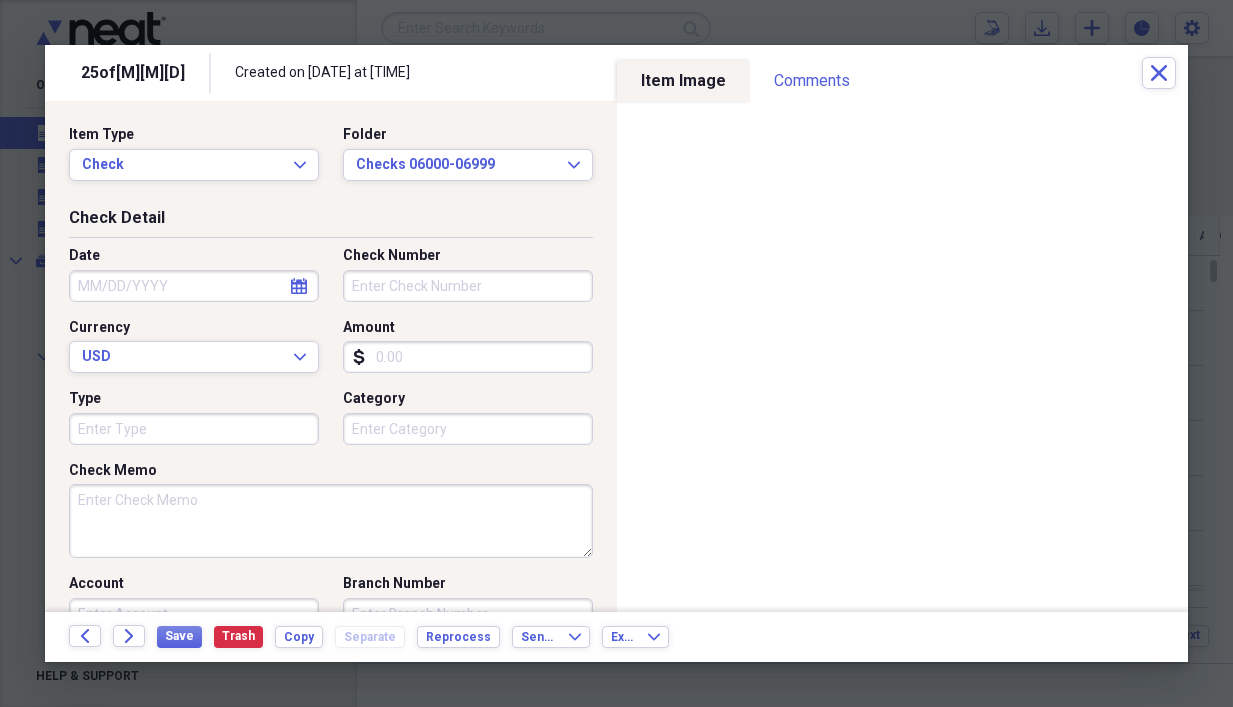 click on "Date" at bounding box center [194, 286] 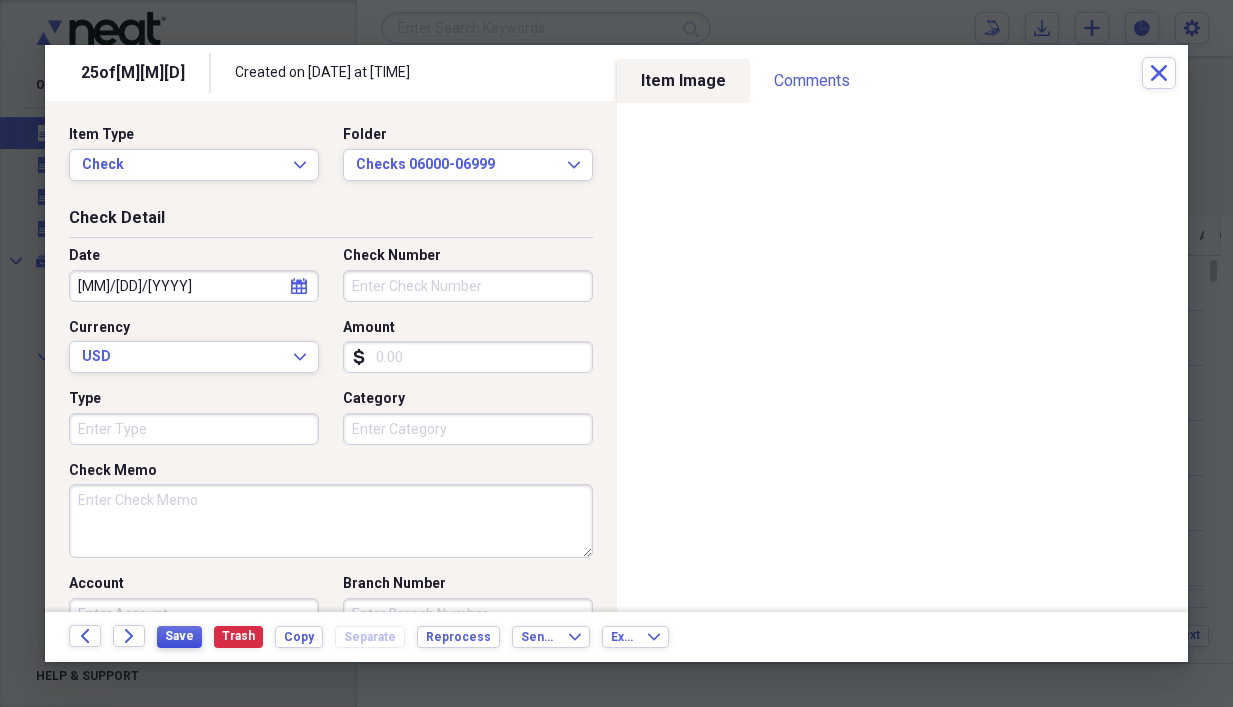 click on "Save" at bounding box center (179, 637) 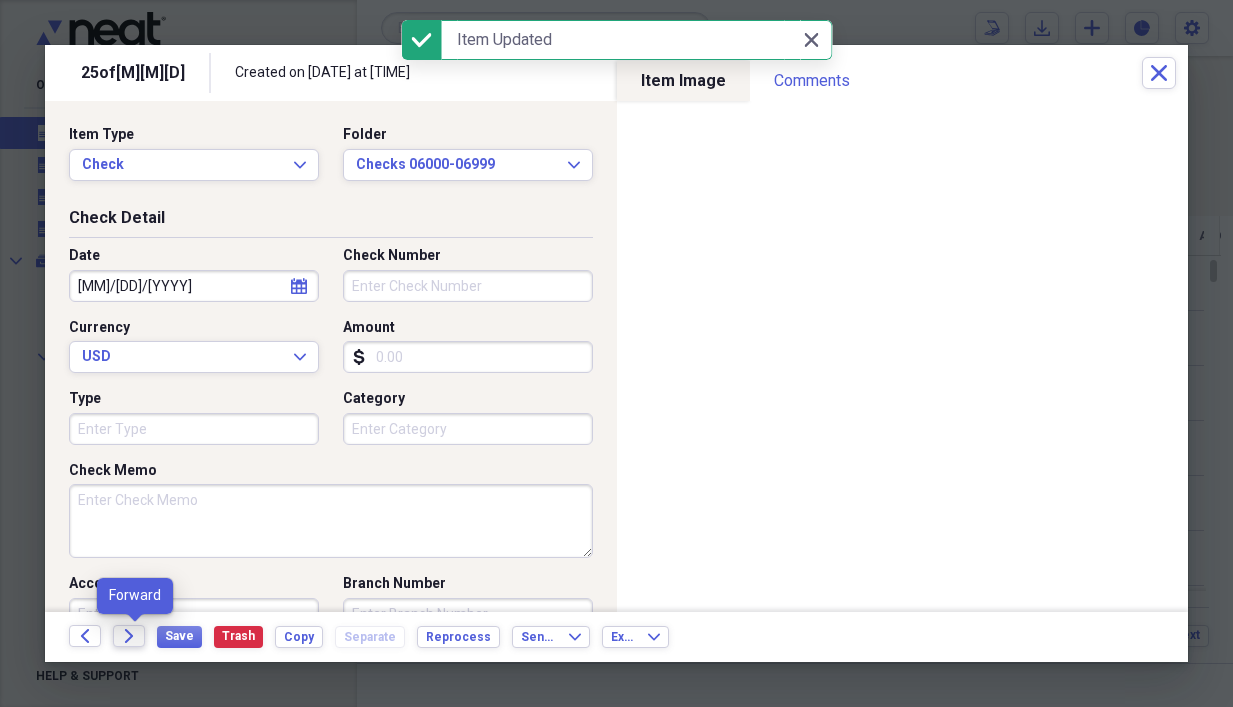 click on "Forward" 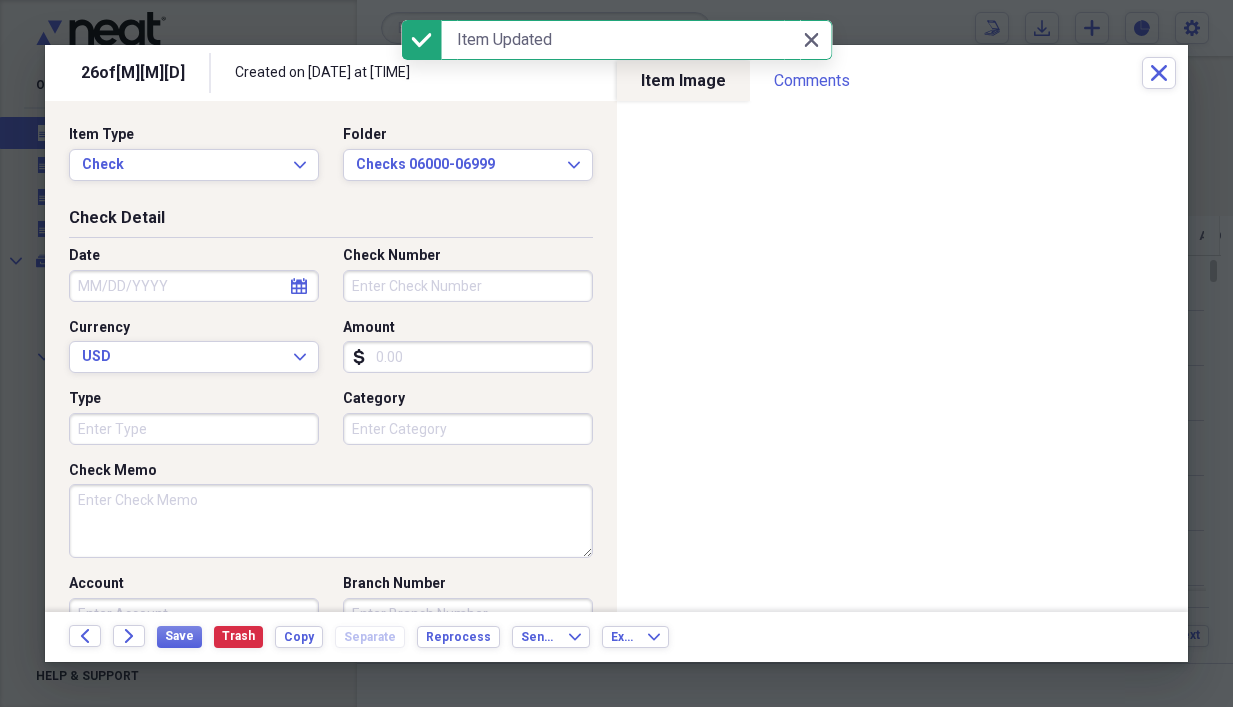 click on "Check Memo" at bounding box center (331, 521) 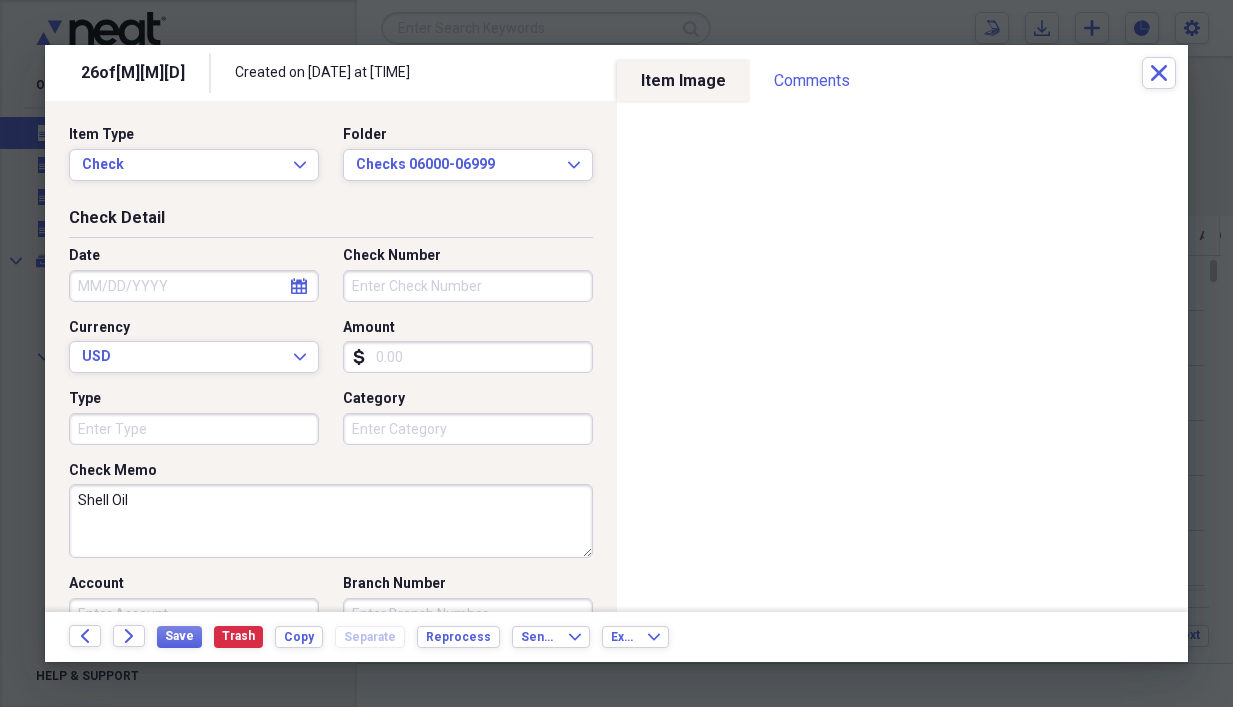 click on "Amount" at bounding box center [468, 357] 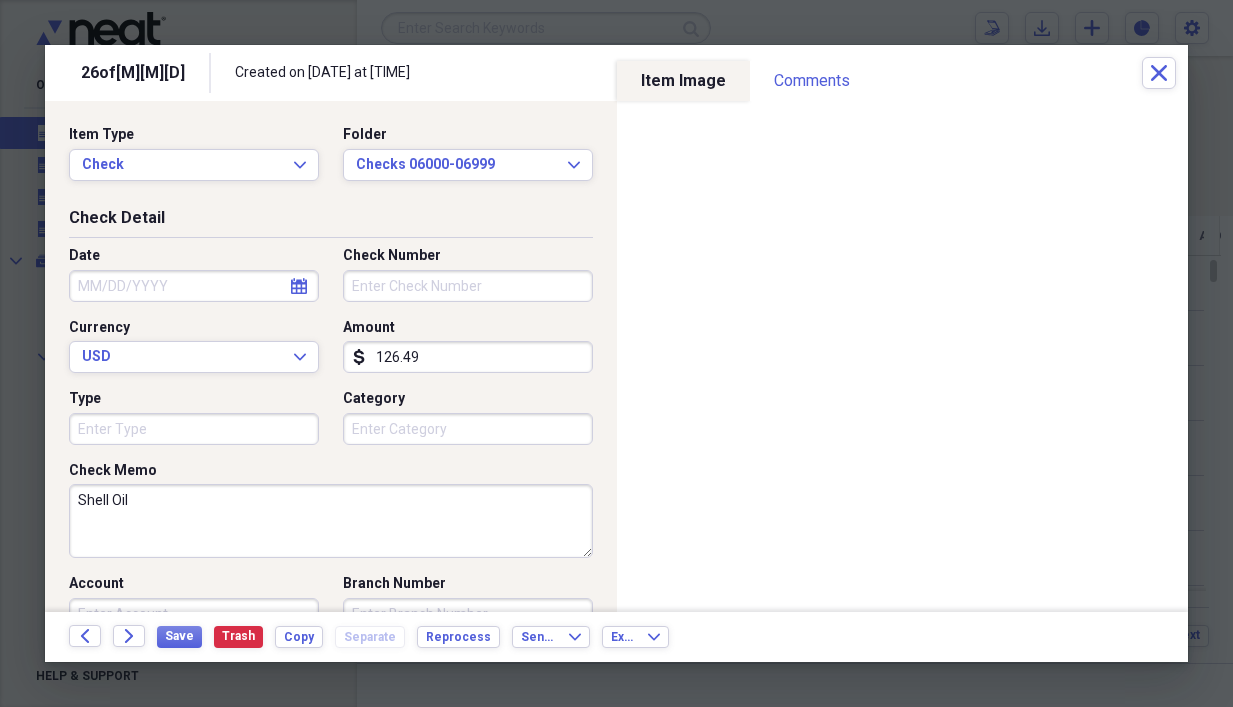 click on "Check Number" at bounding box center (468, 286) 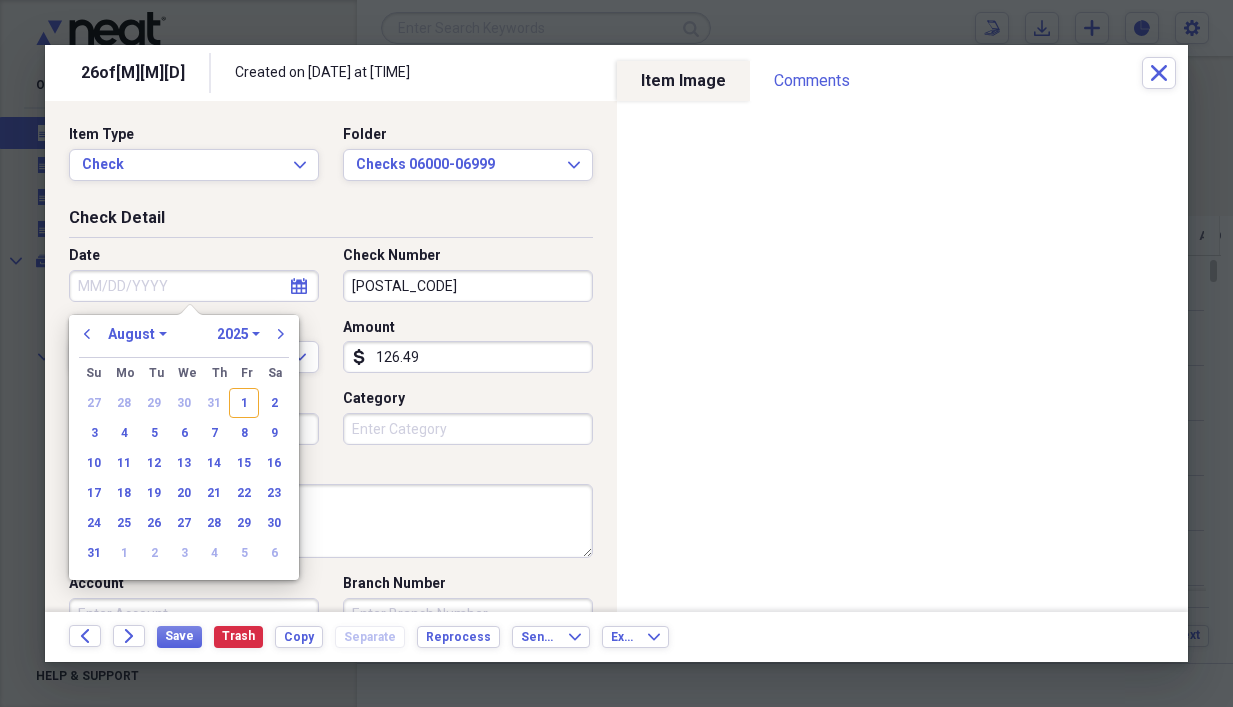 click on "Date" at bounding box center [194, 286] 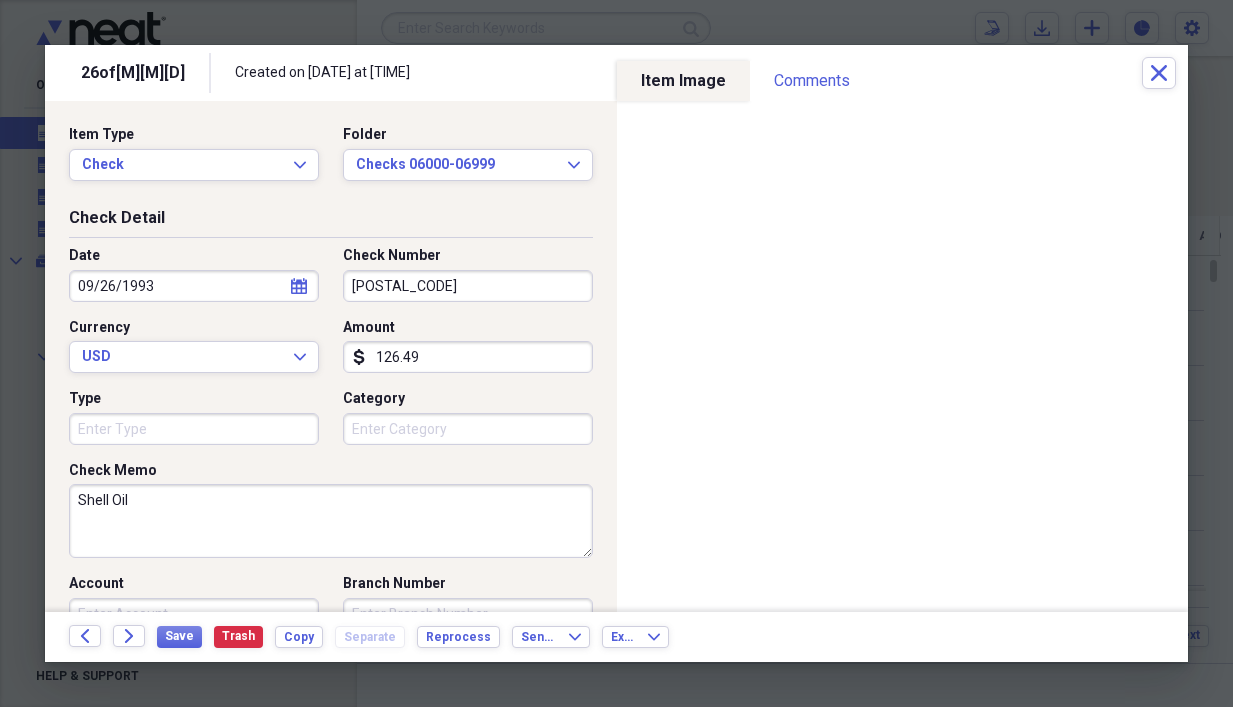 click on "Shell Oil" at bounding box center (331, 521) 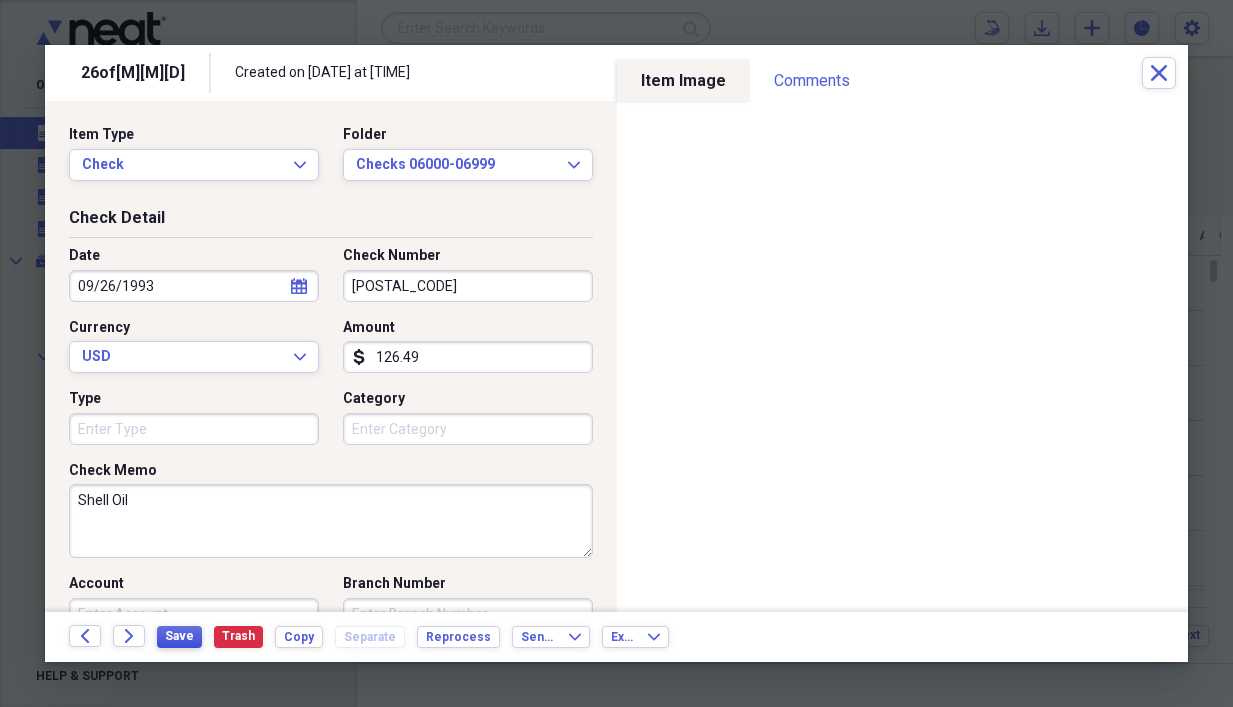 click on "Save" at bounding box center [179, 636] 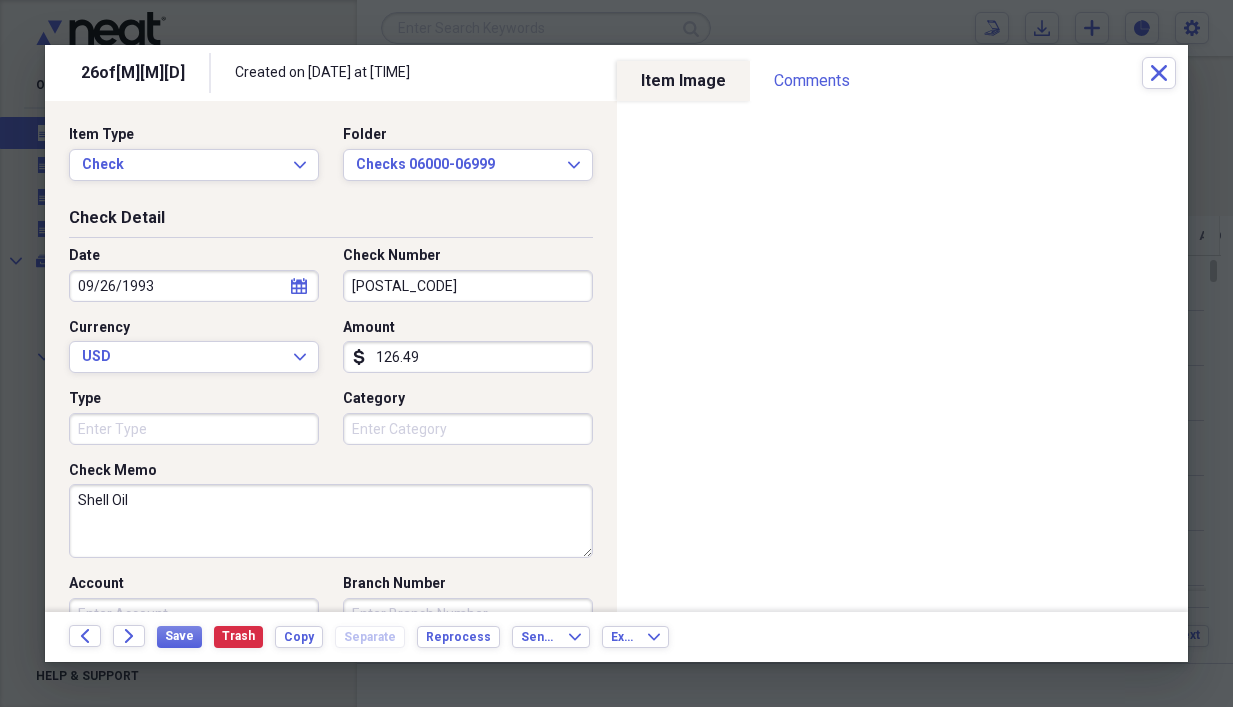 click on "[POSTAL_CODE]" at bounding box center [468, 286] 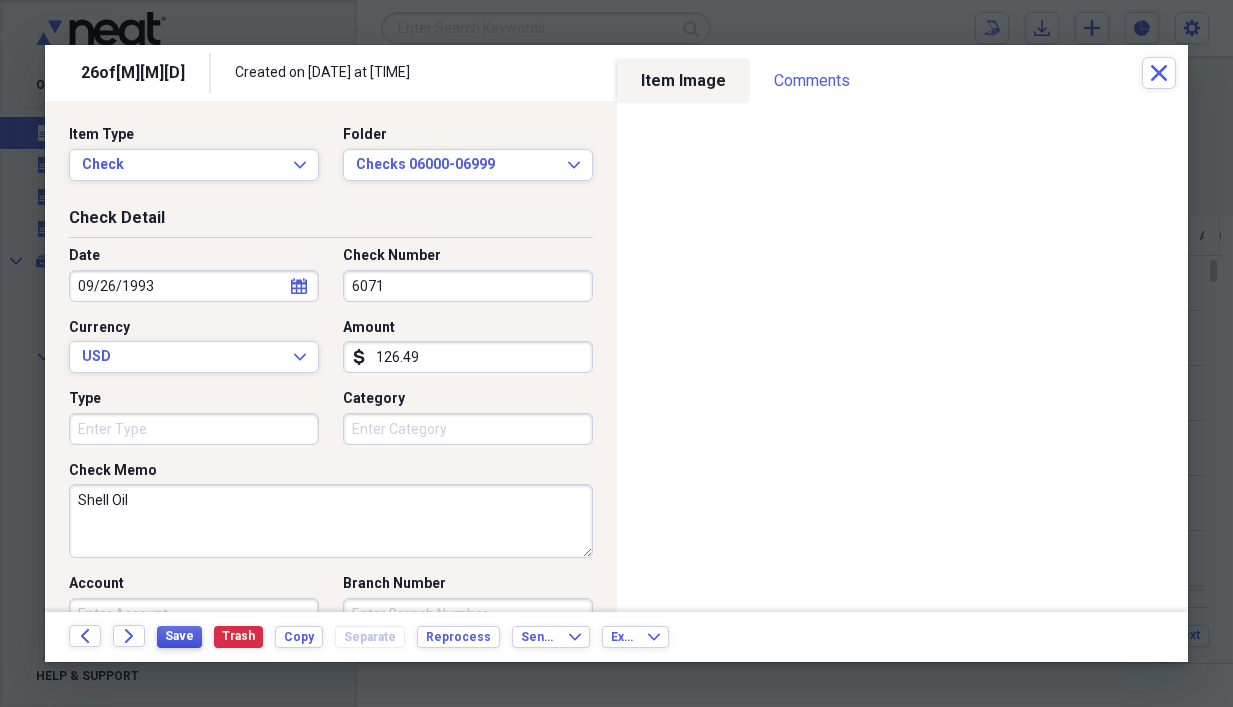 click on "Save" at bounding box center (179, 636) 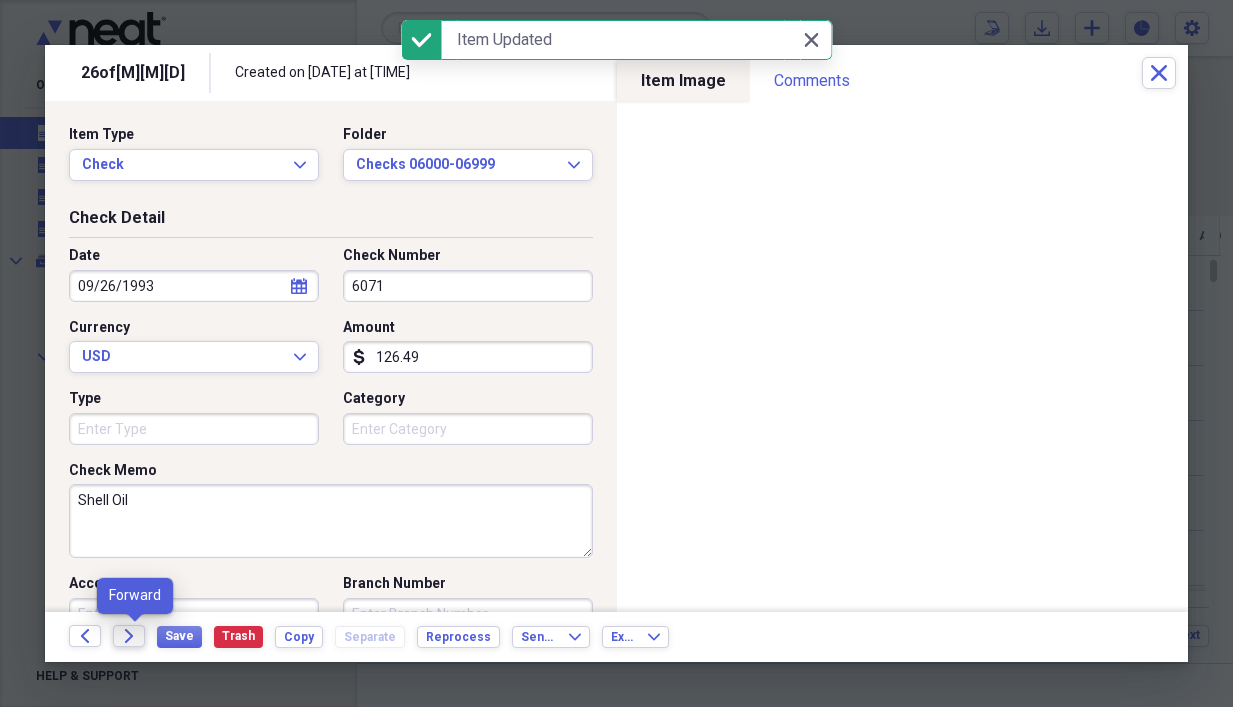 click on "Forward" 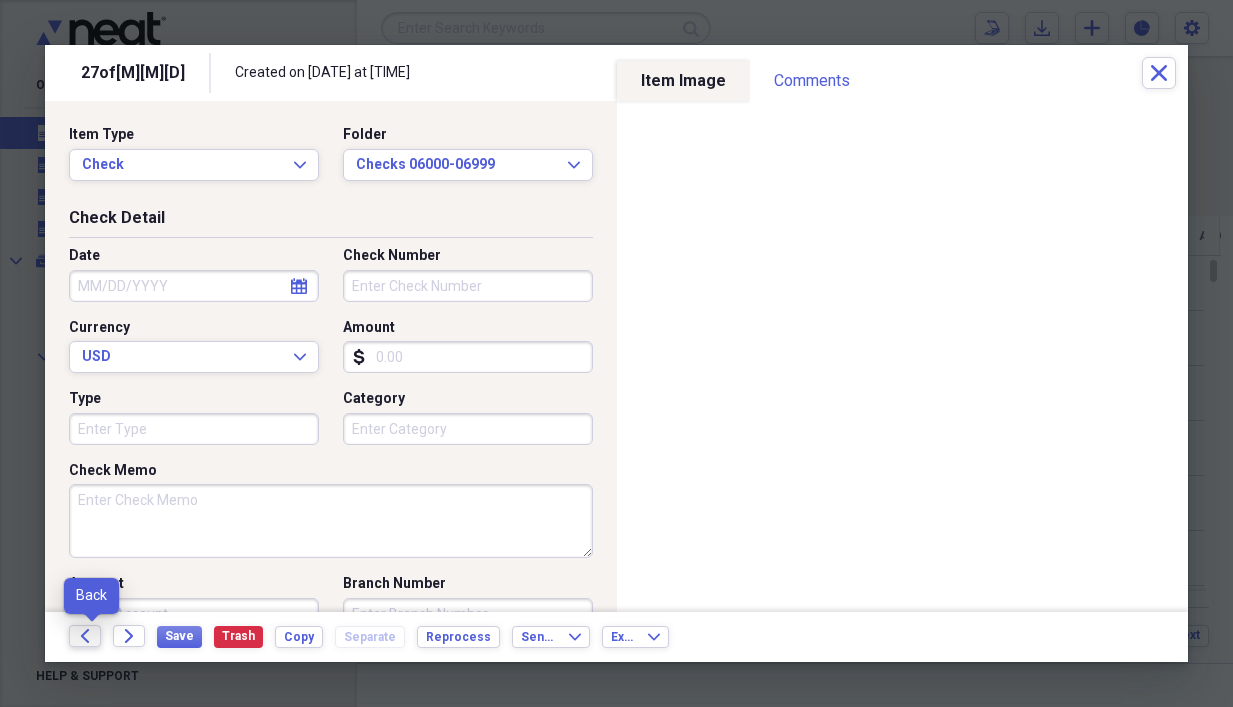 click on "Back" 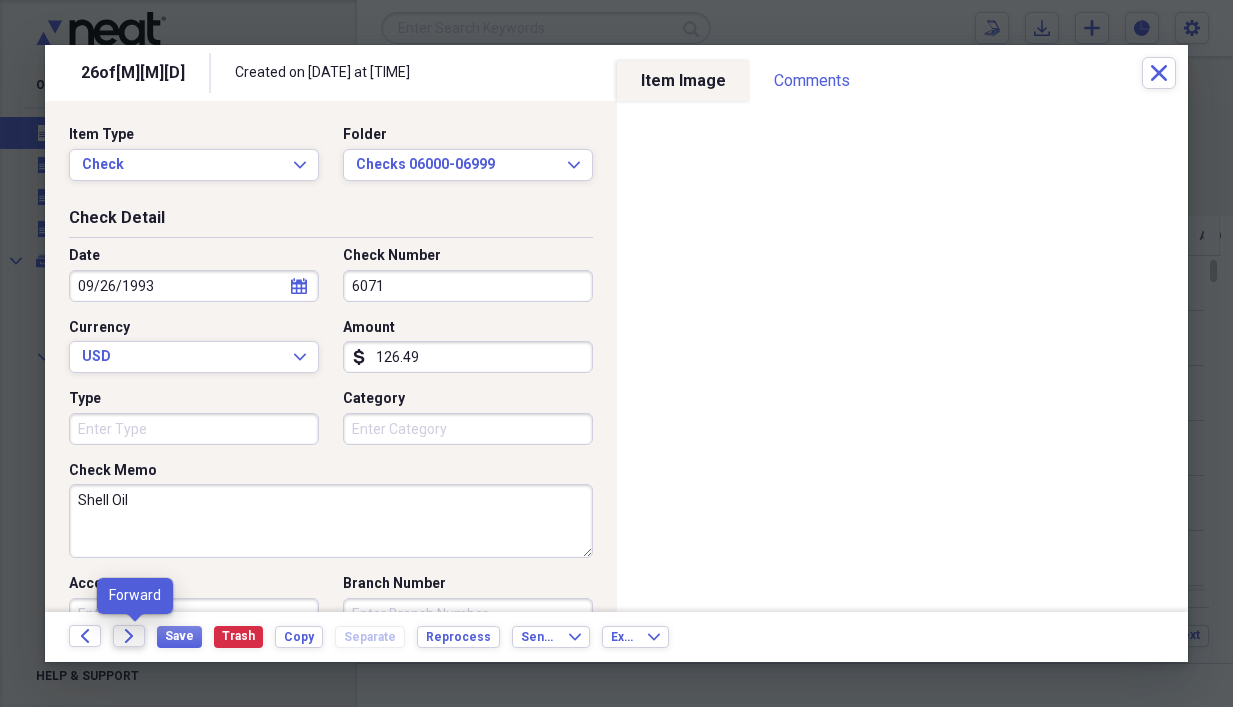 click 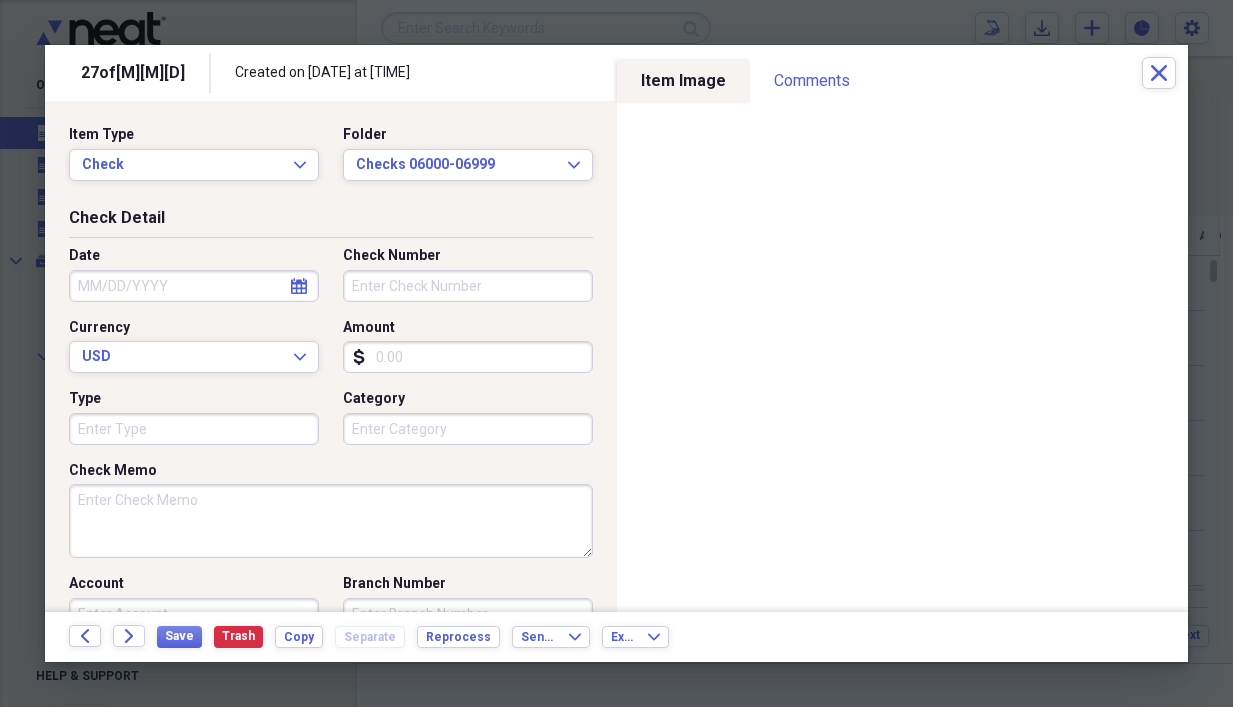 click on "Check Memo" at bounding box center (331, 521) 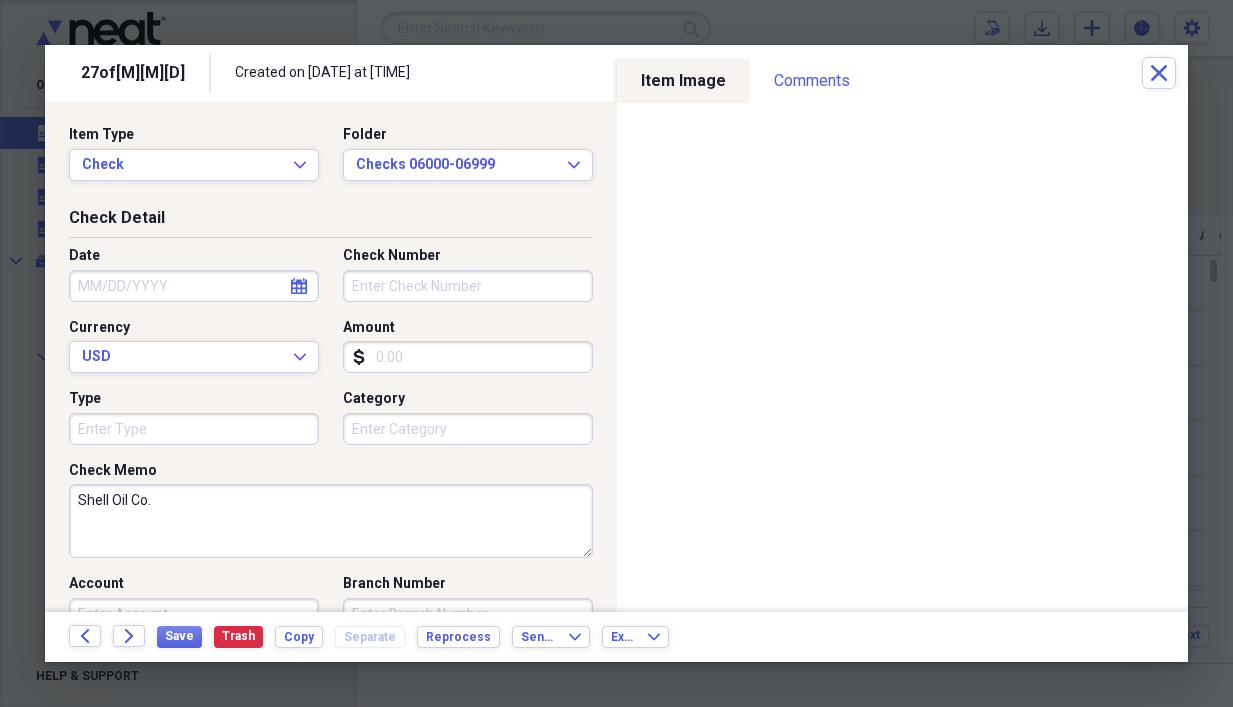 click on "Amount" at bounding box center (468, 357) 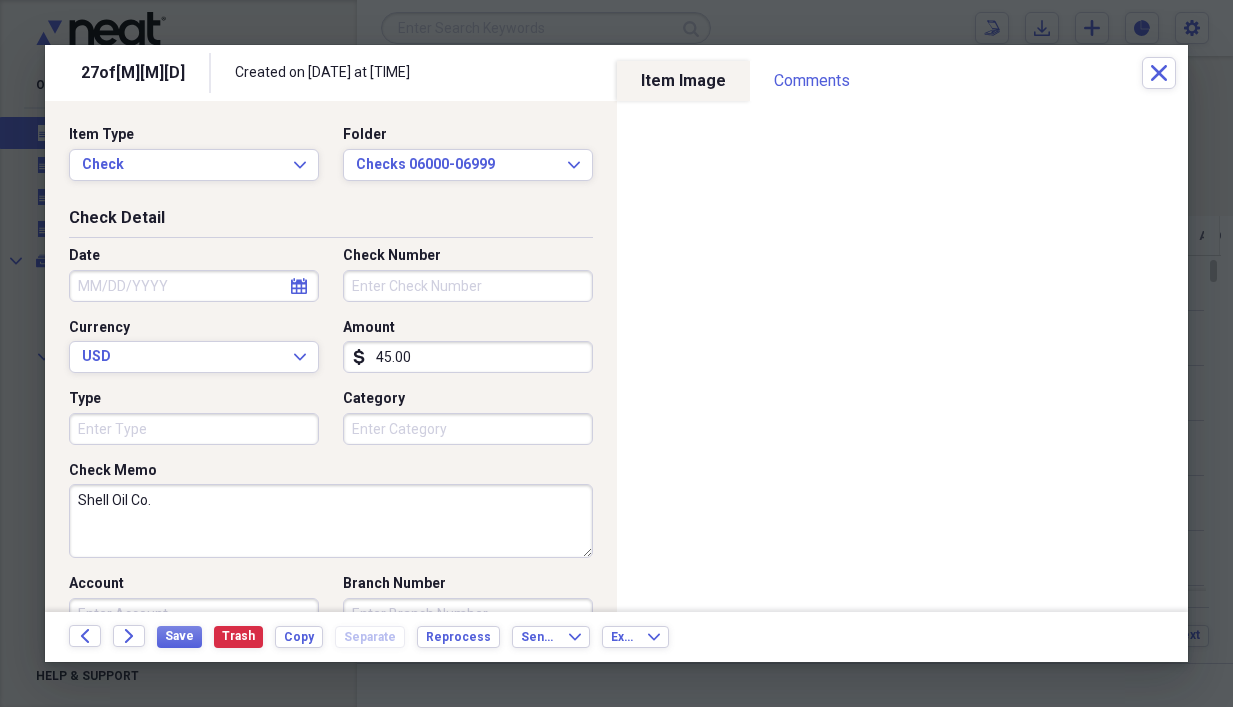 click on "Check Number" at bounding box center (468, 286) 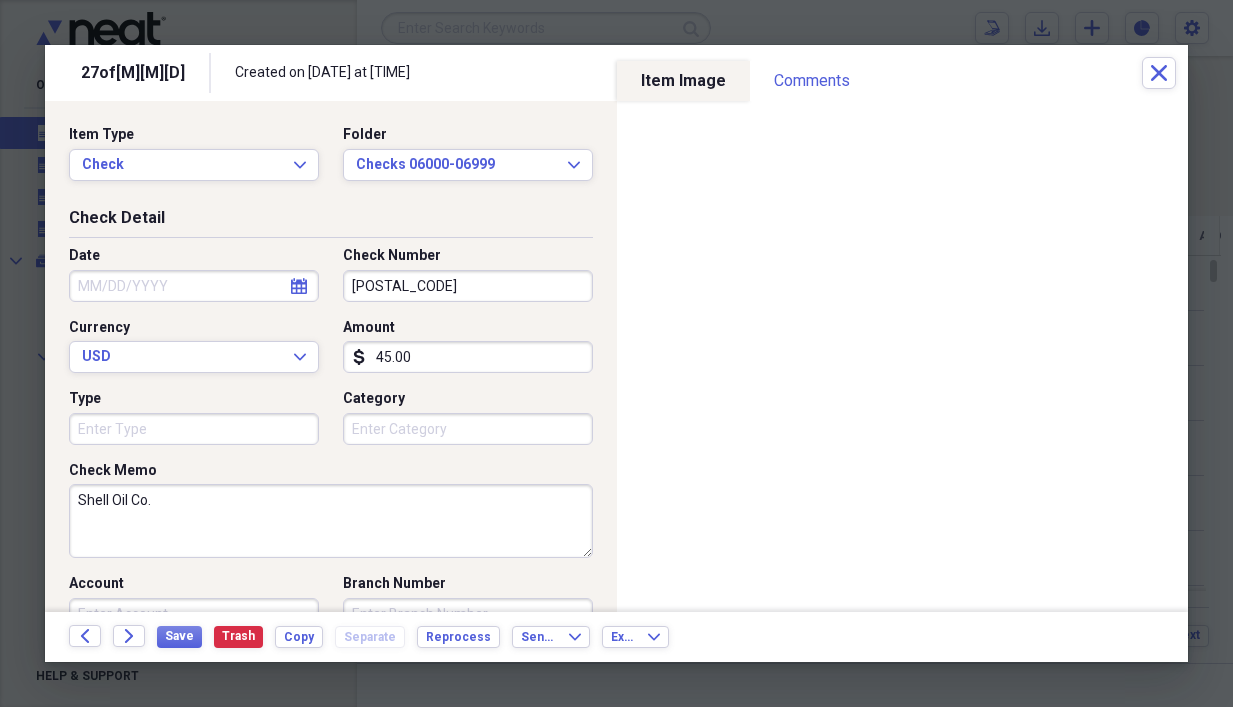 click on "Date" at bounding box center [194, 286] 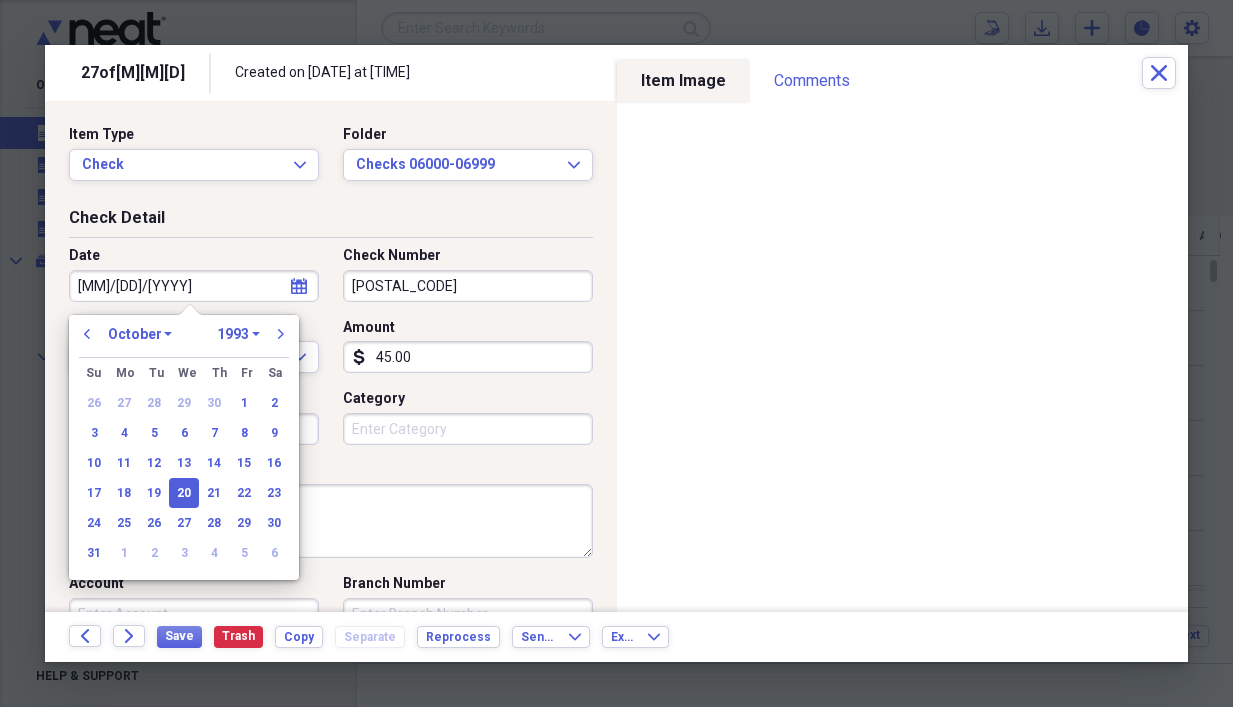 click on "Check Memo" at bounding box center [331, 471] 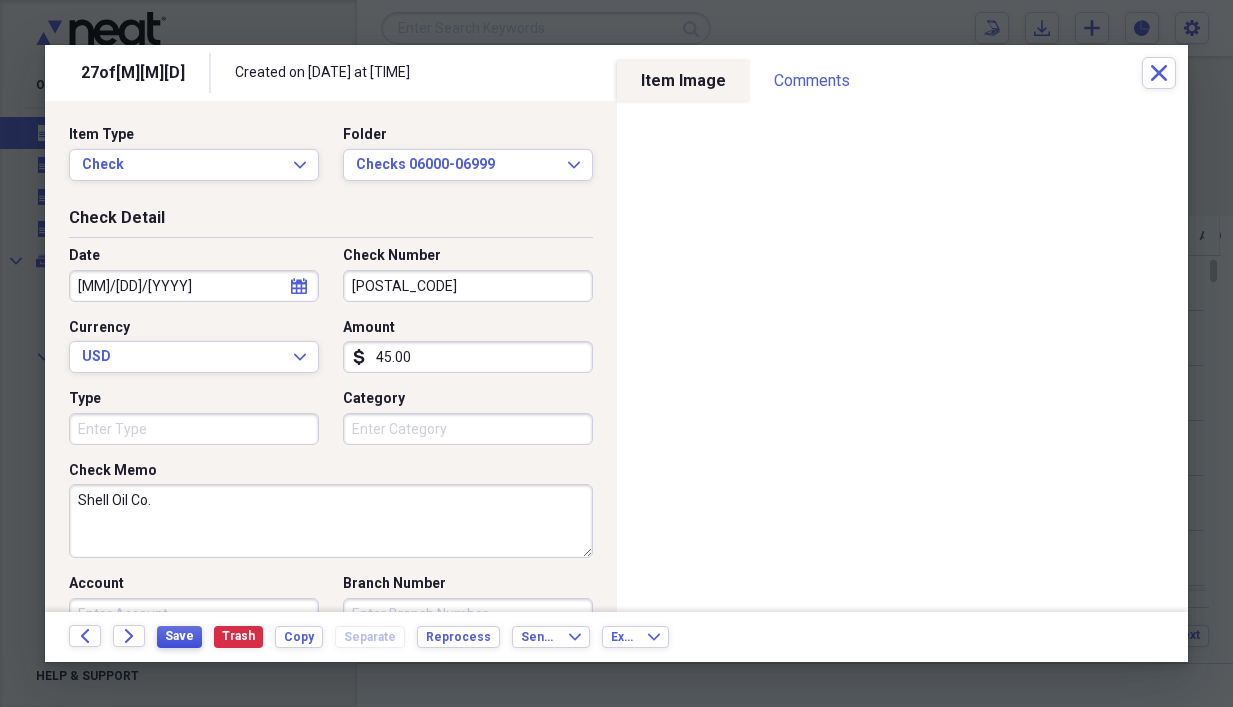 click on "Save" at bounding box center (179, 636) 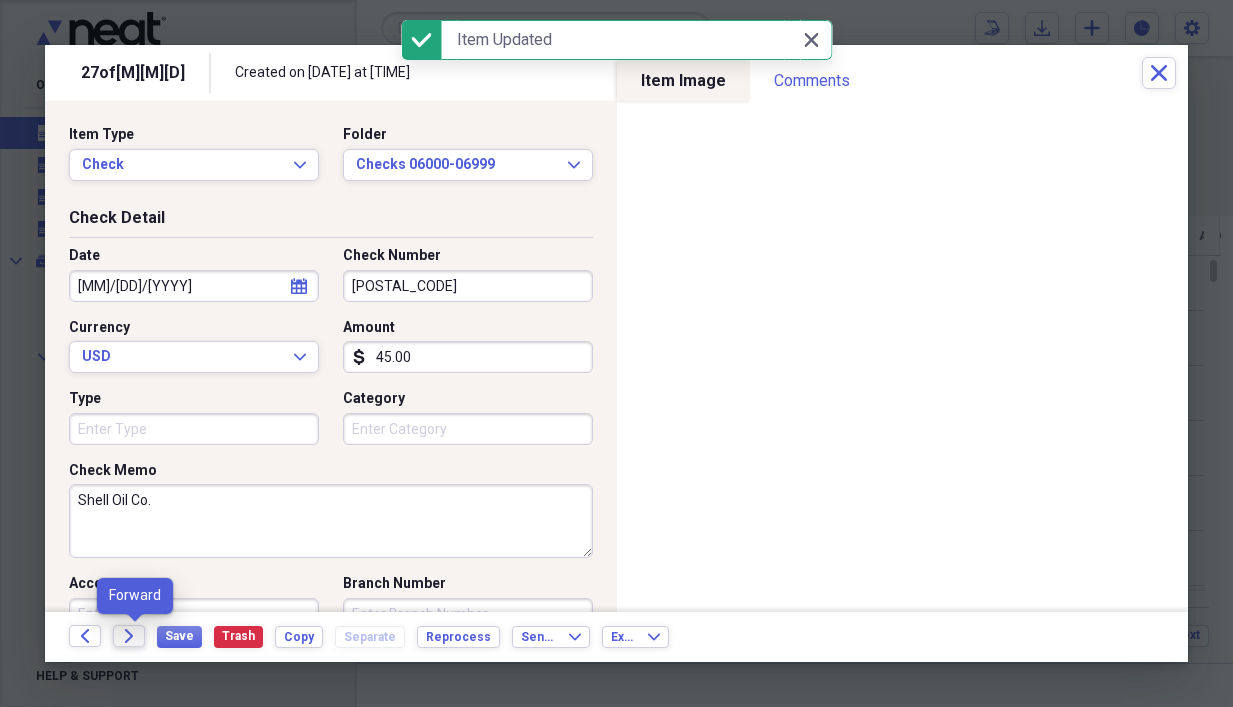 click 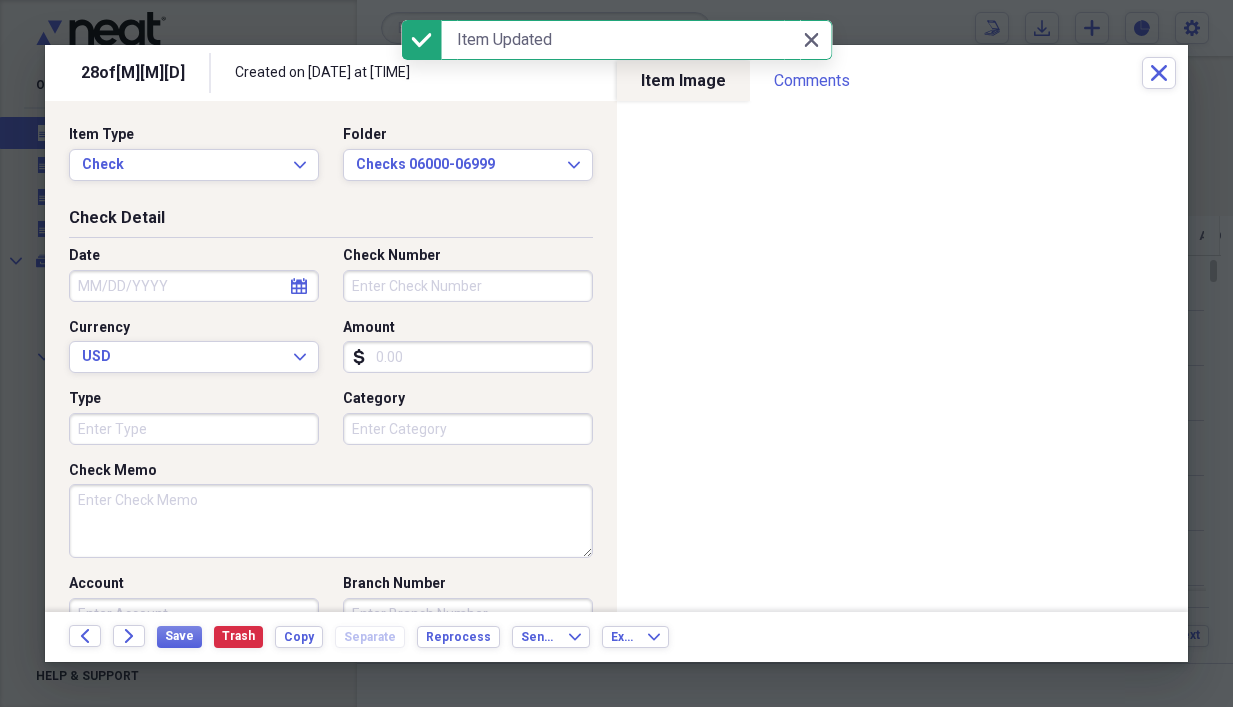 click on "Check Memo" at bounding box center [331, 521] 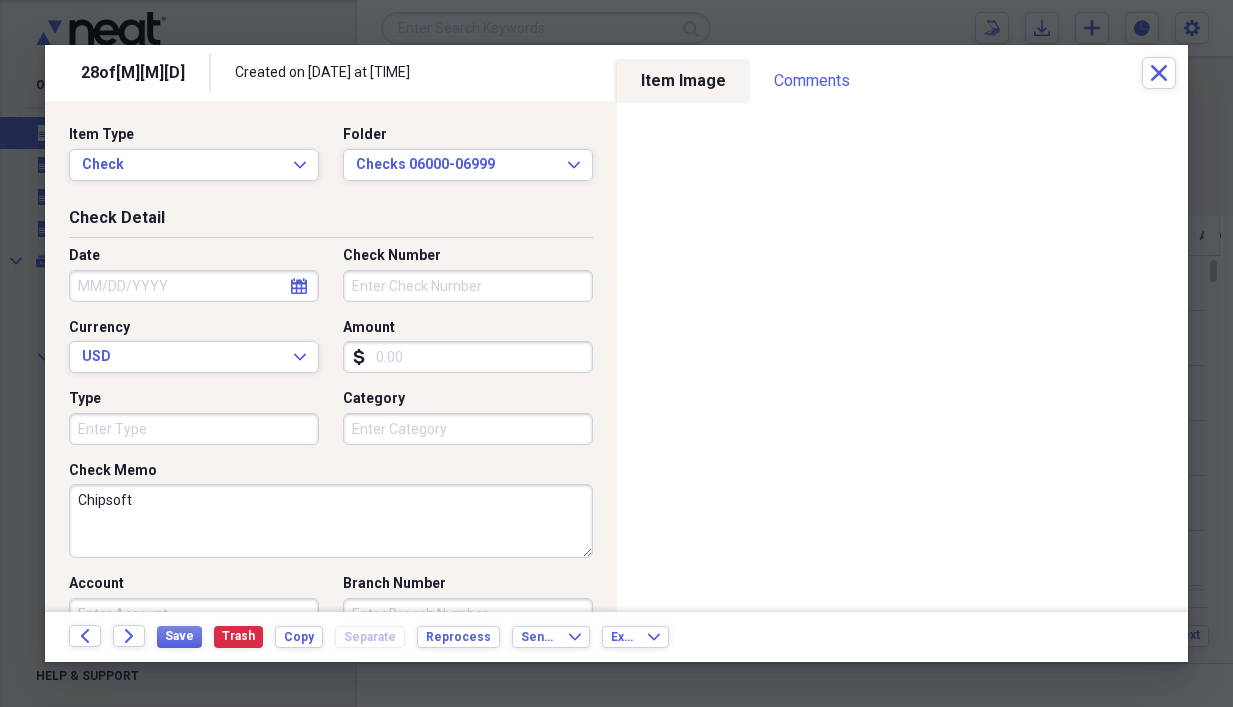 click on "Check Number" at bounding box center (468, 286) 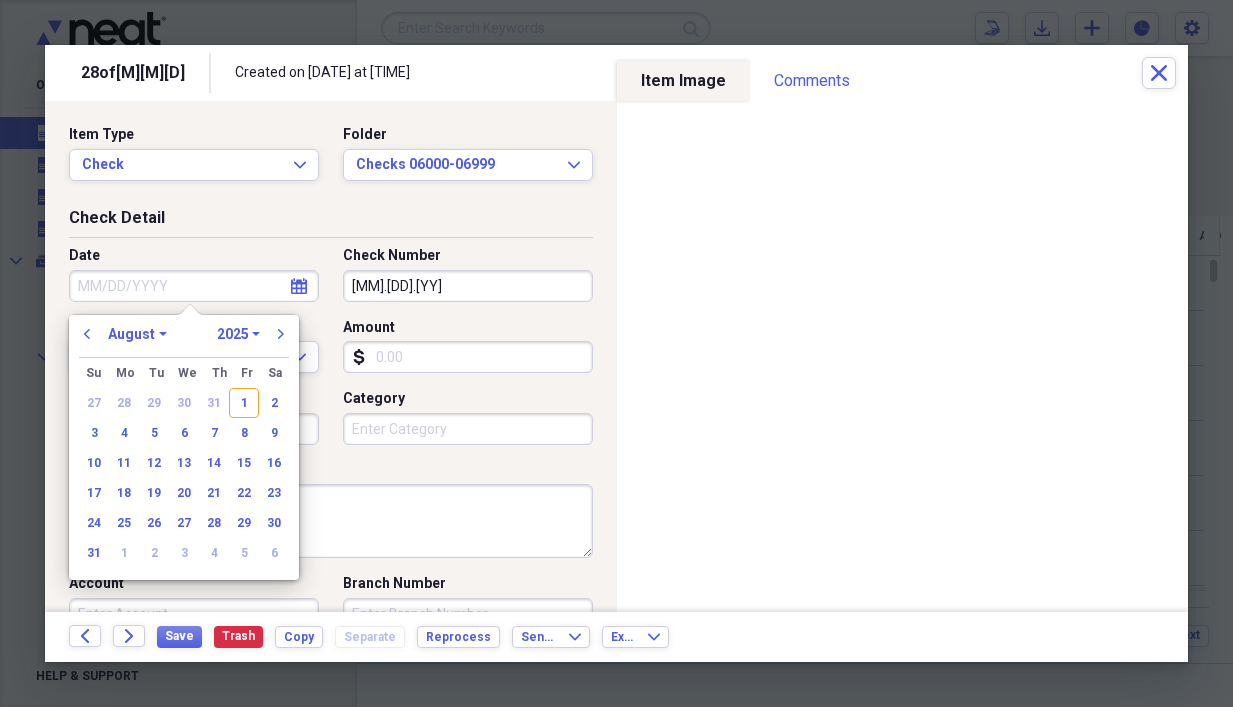 click on "Date" at bounding box center (194, 286) 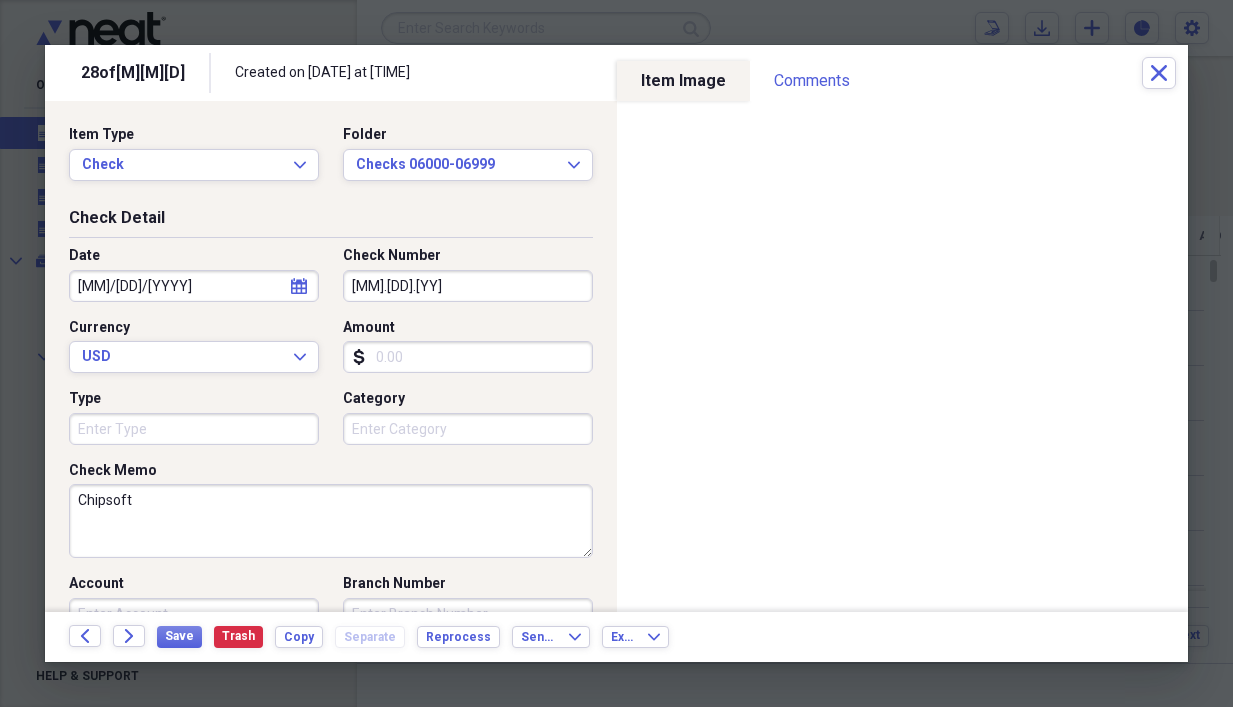 drag, startPoint x: 434, startPoint y: 288, endPoint x: 335, endPoint y: 279, distance: 99.40825 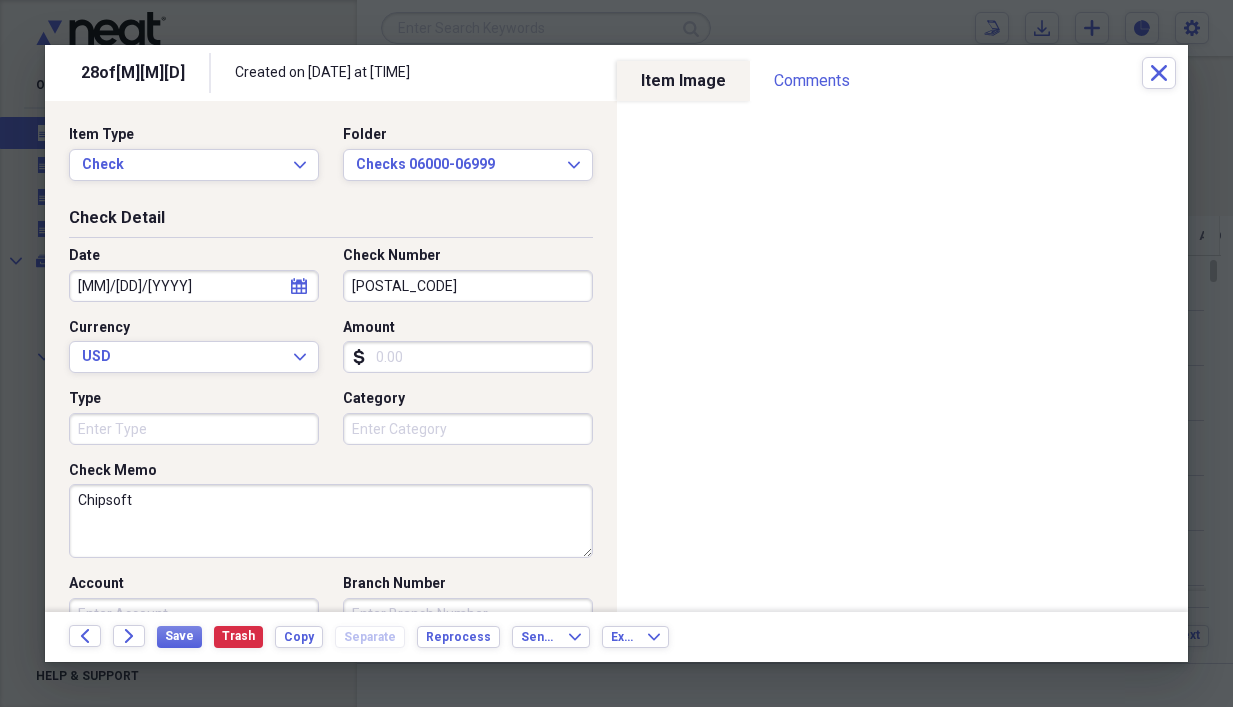 click on "Amount" at bounding box center [468, 357] 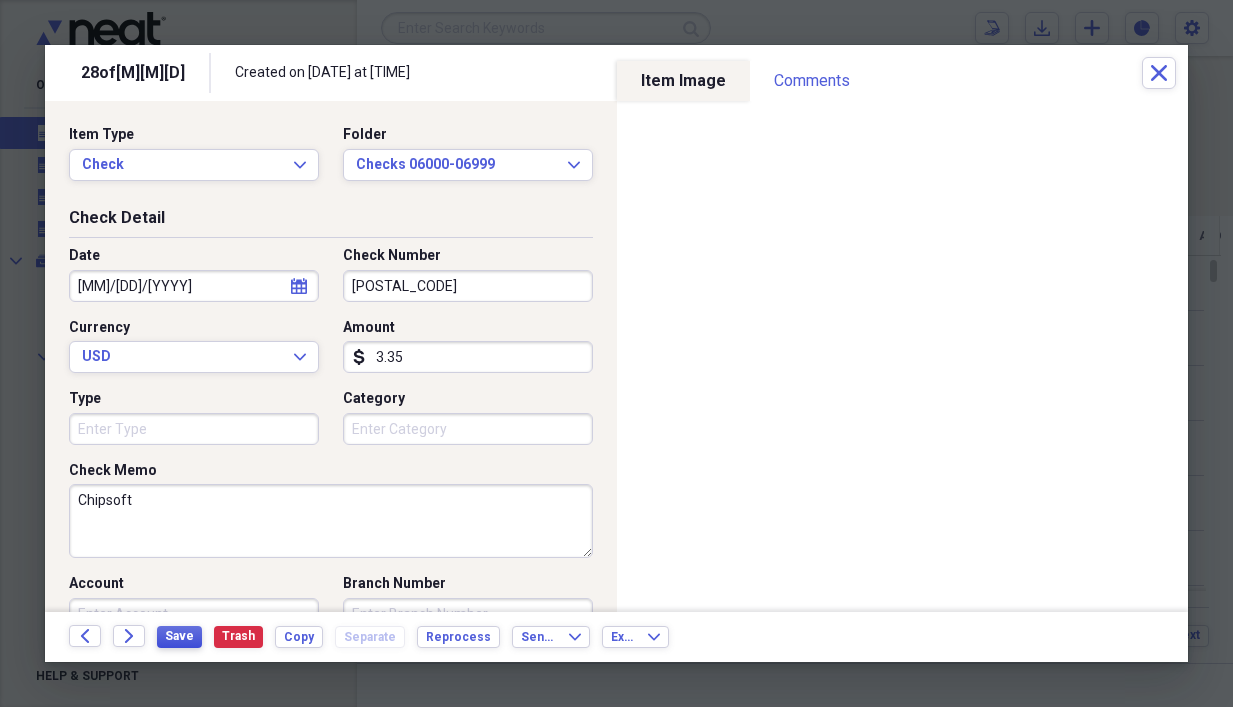 click on "Save" at bounding box center [179, 636] 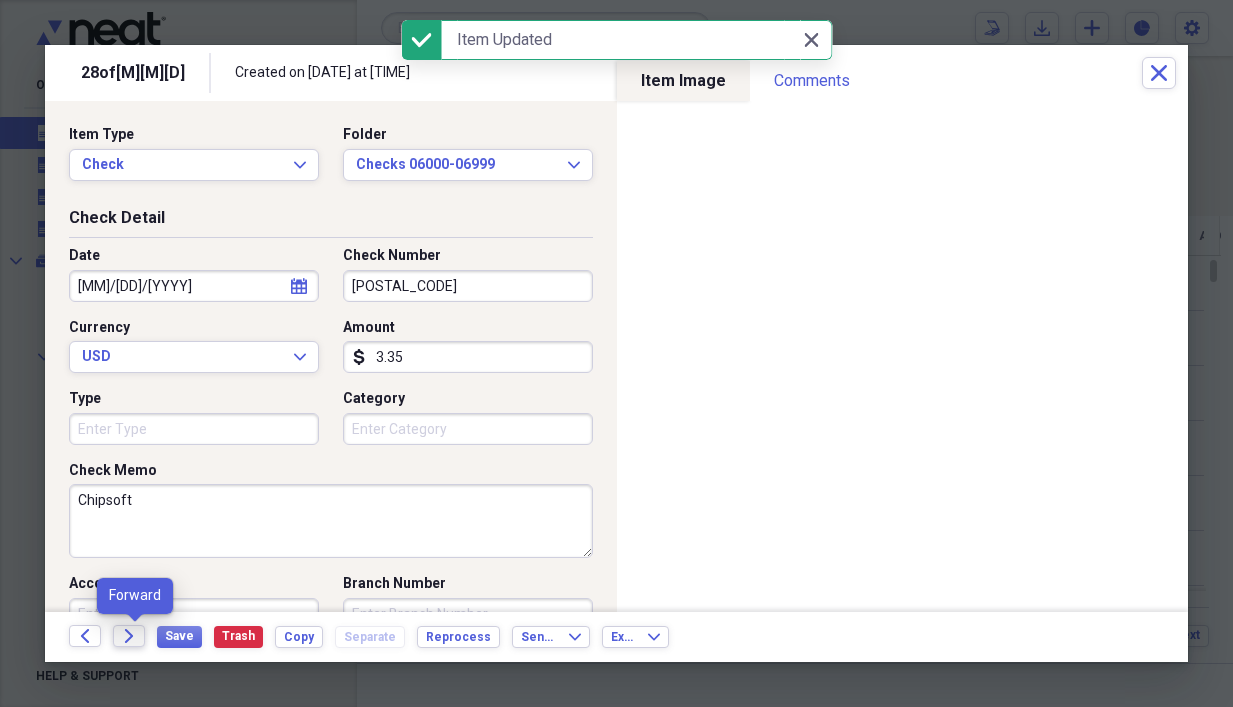 click on "Forward" 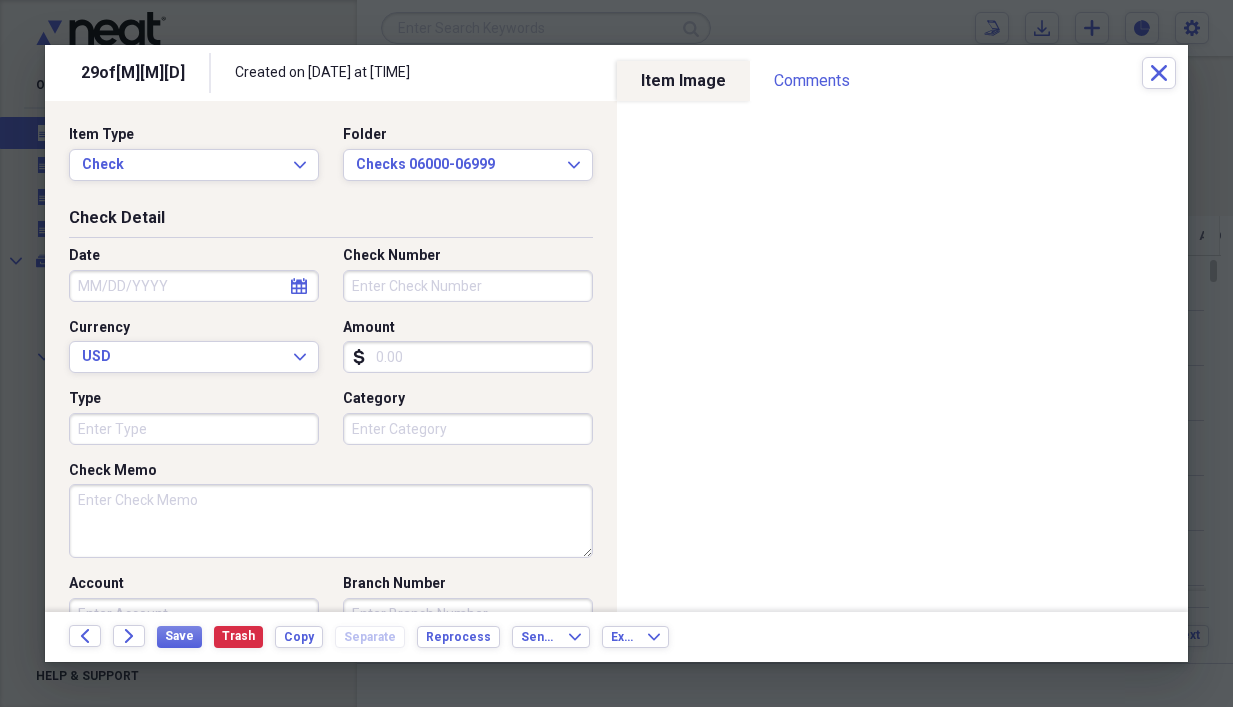 drag, startPoint x: 97, startPoint y: 500, endPoint x: 87, endPoint y: 495, distance: 11.18034 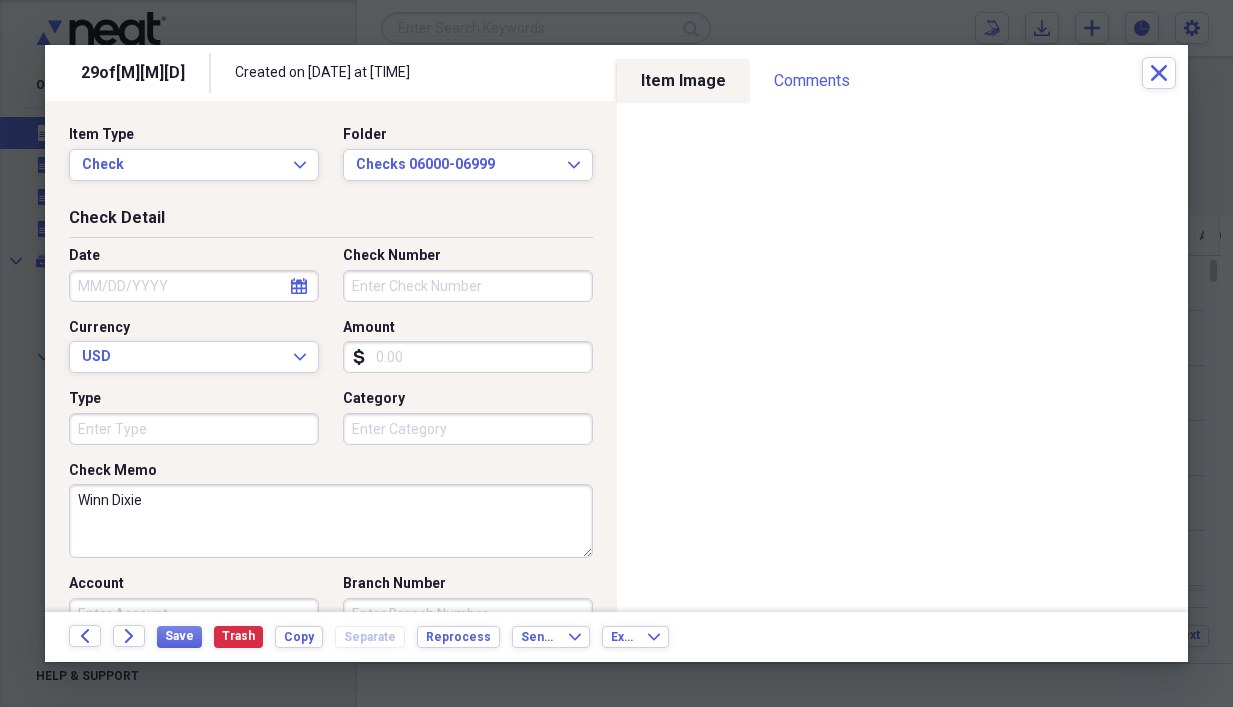 click on "Amount" at bounding box center (468, 357) 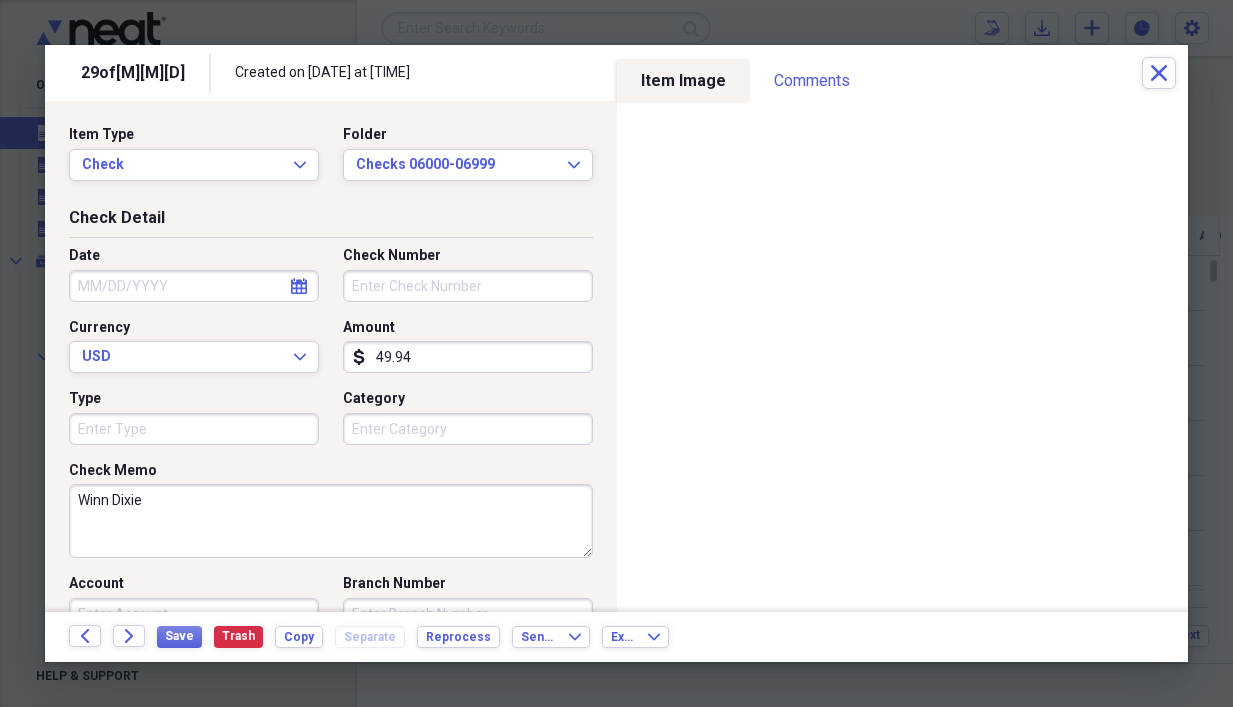 click on "Check Number" at bounding box center (468, 286) 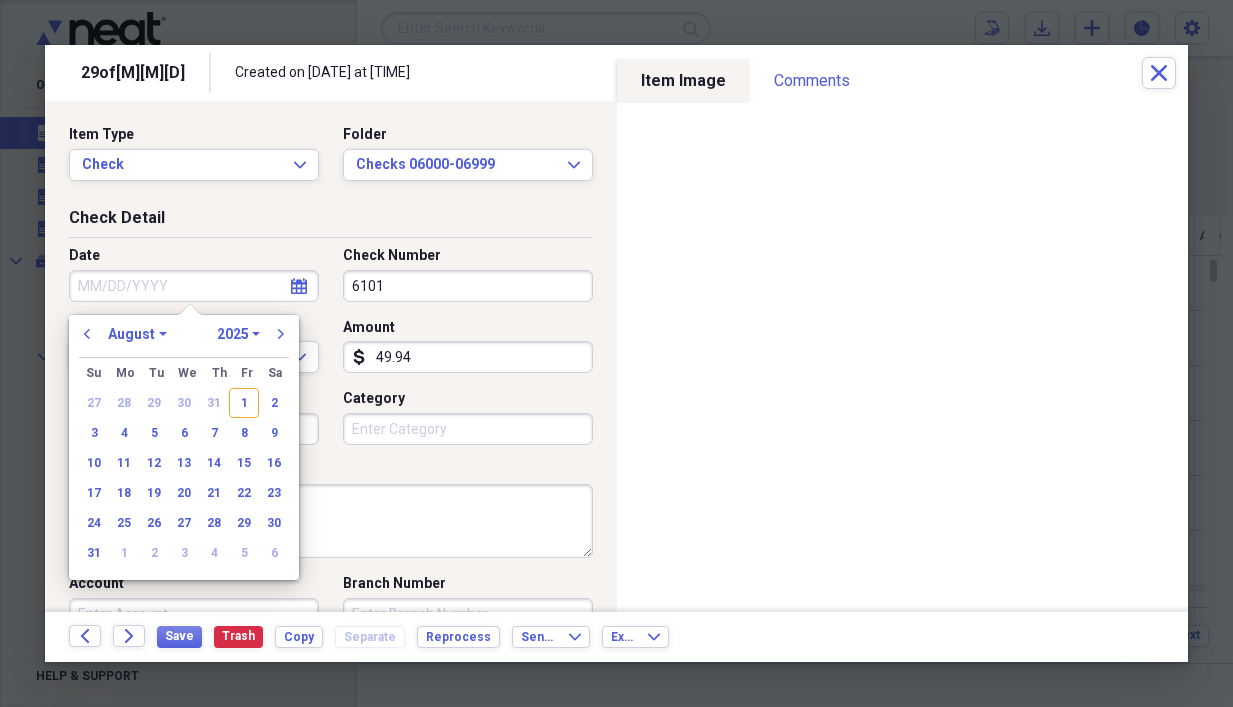 click on "Date" at bounding box center (194, 286) 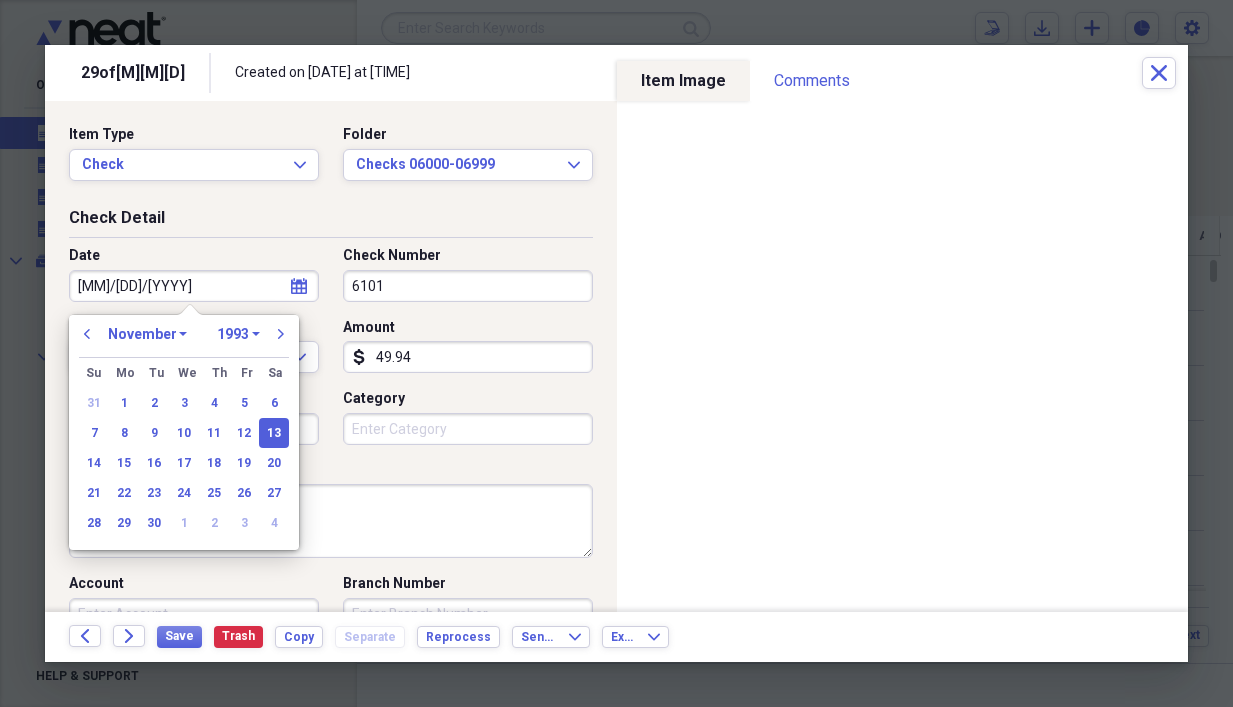 click on "Winn Dixie" at bounding box center [331, 521] 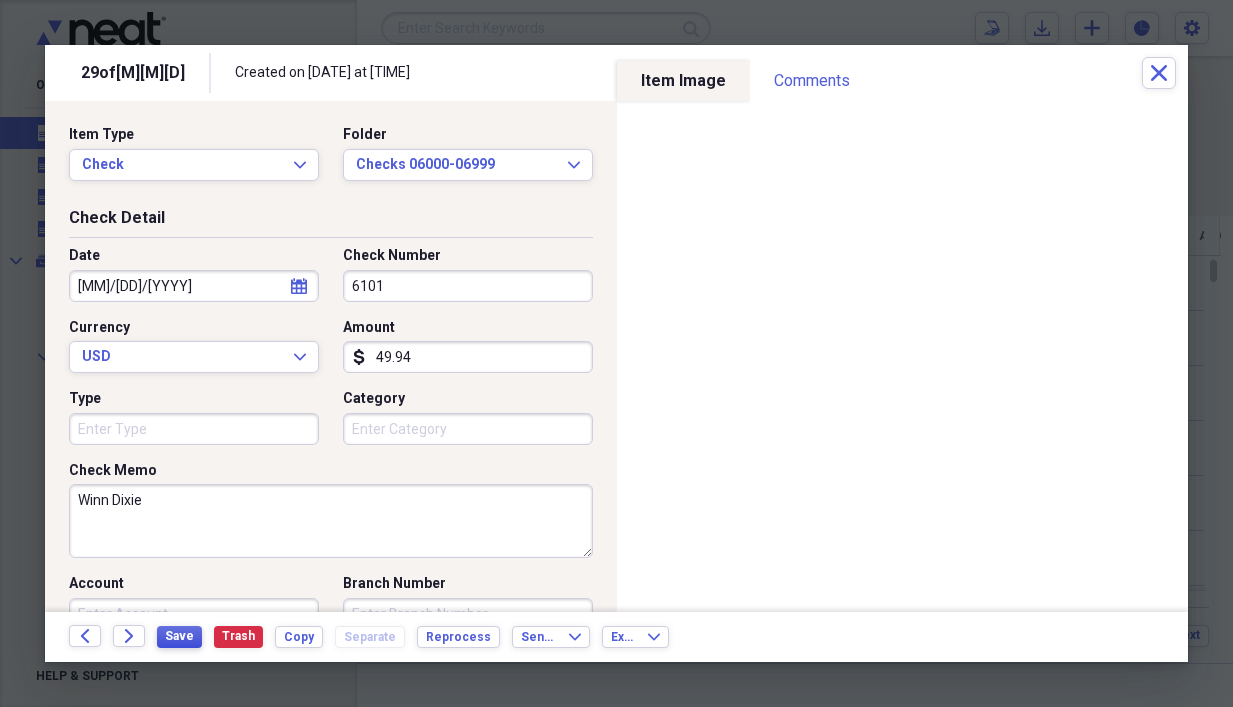 click on "Save" at bounding box center (179, 636) 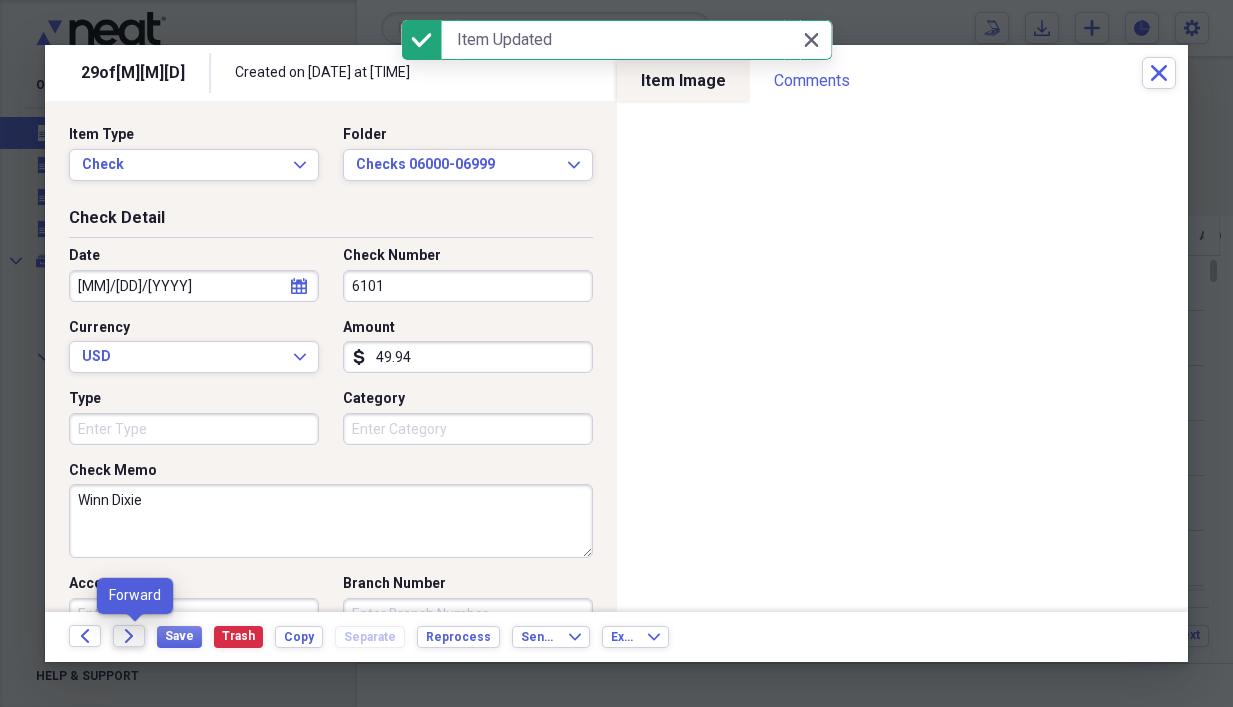 click on "Forward" 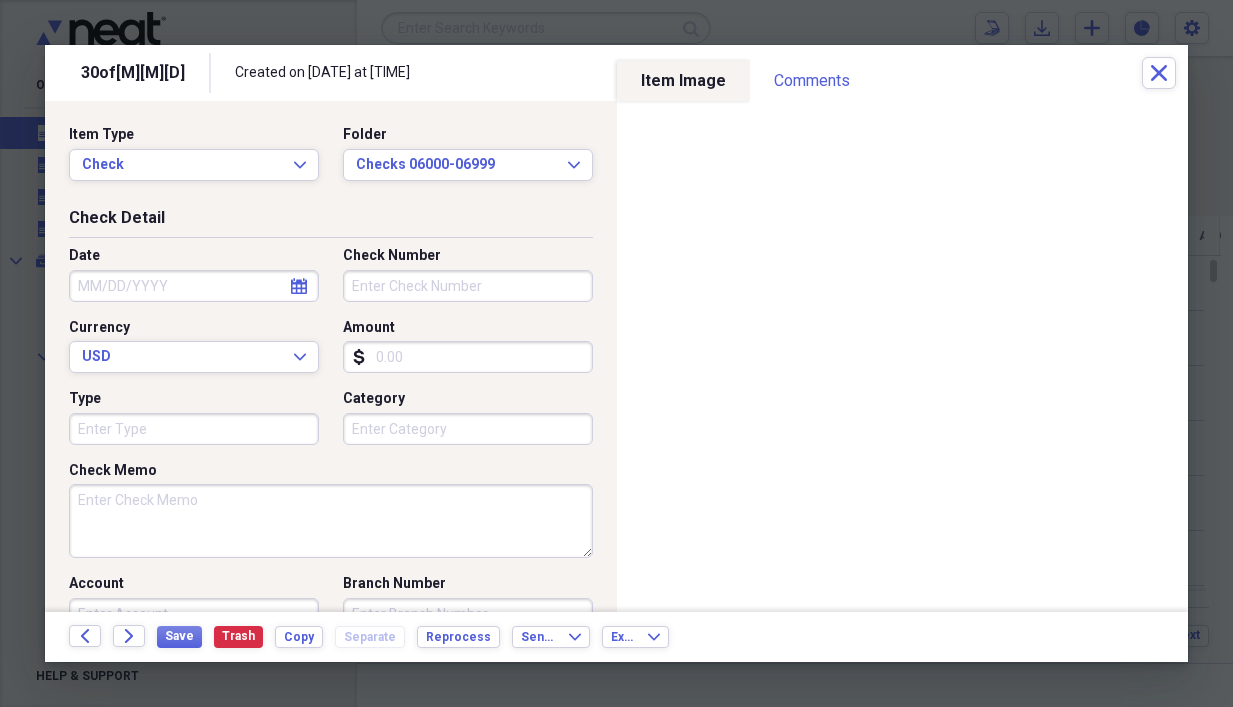 click on "Amount" at bounding box center [468, 357] 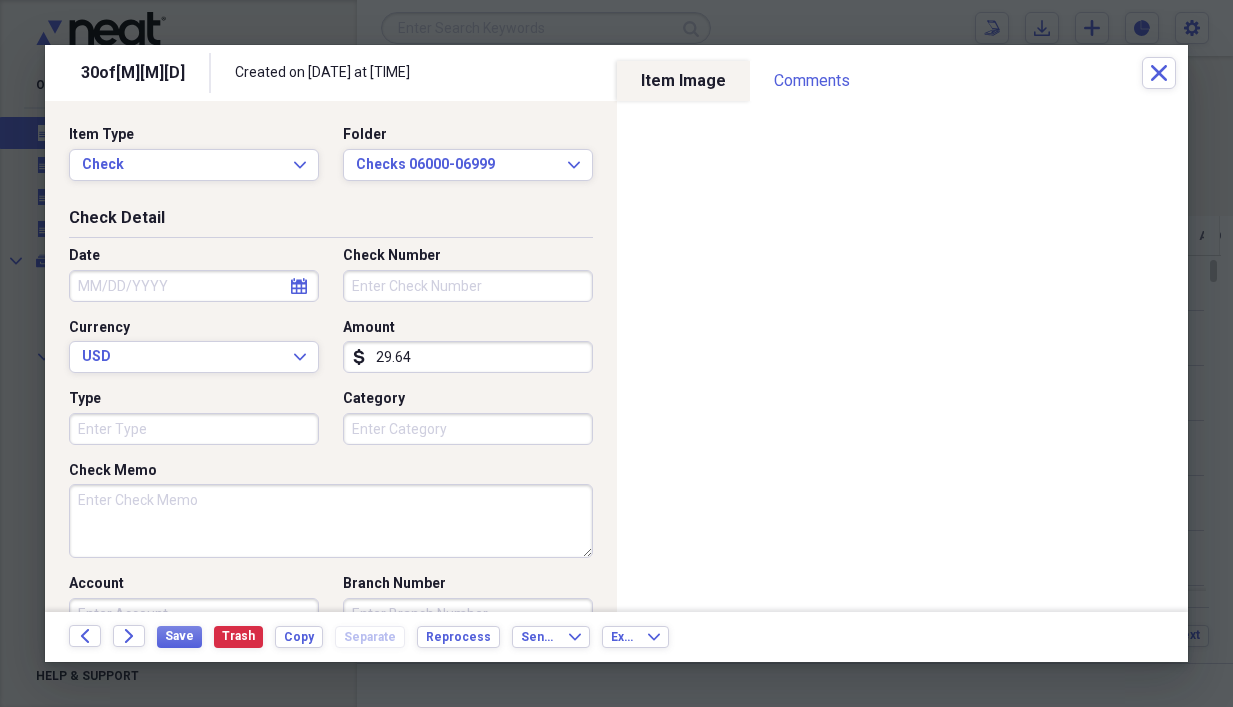 click on "Check Number" at bounding box center [468, 286] 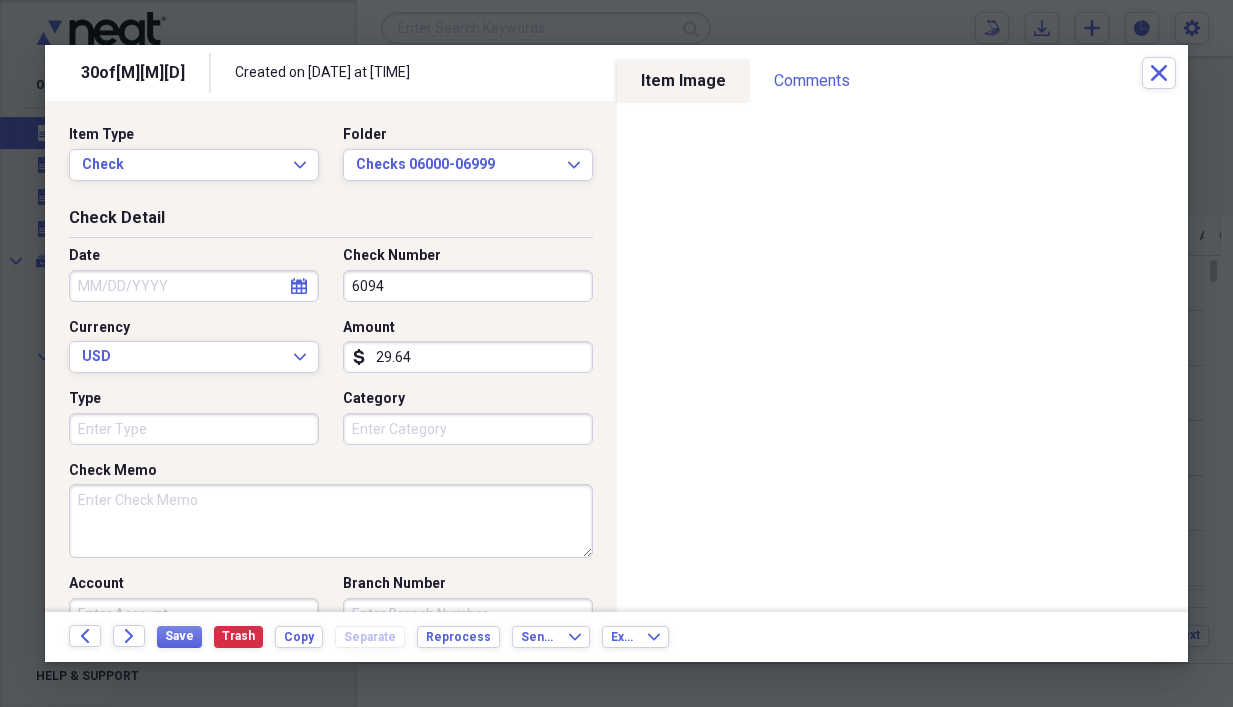 click on "Date" at bounding box center [194, 286] 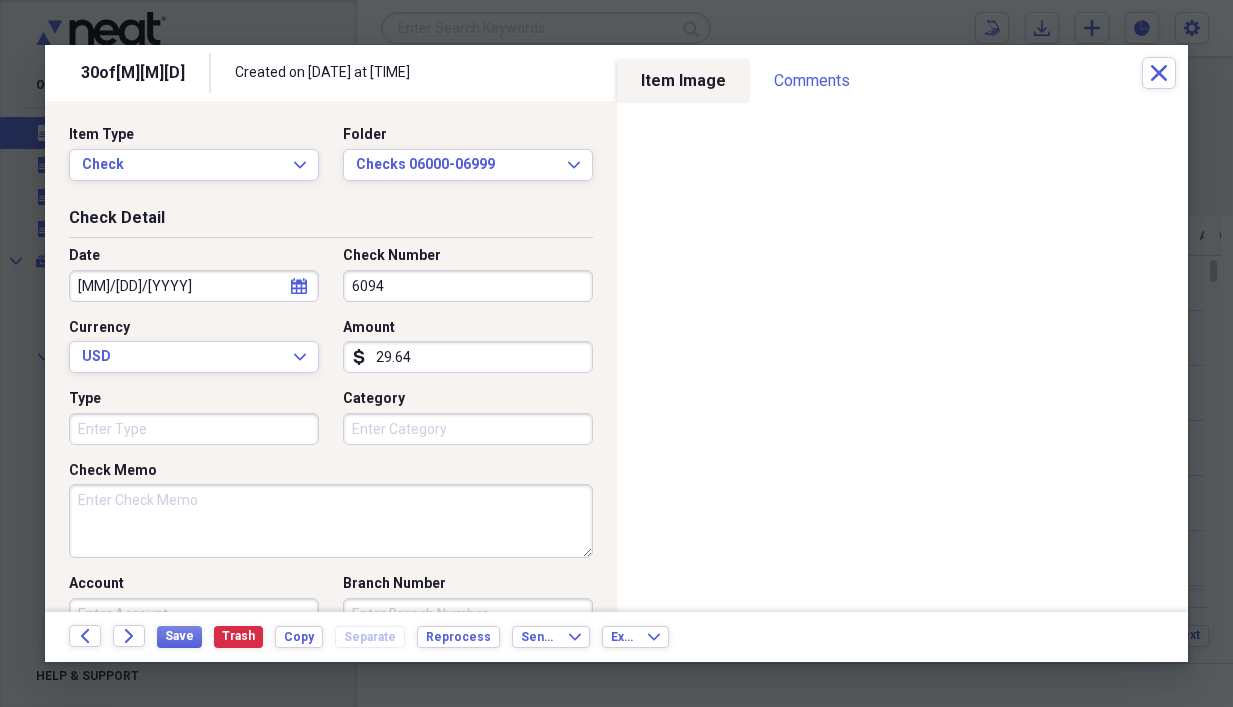 click on "Check Memo" at bounding box center (331, 521) 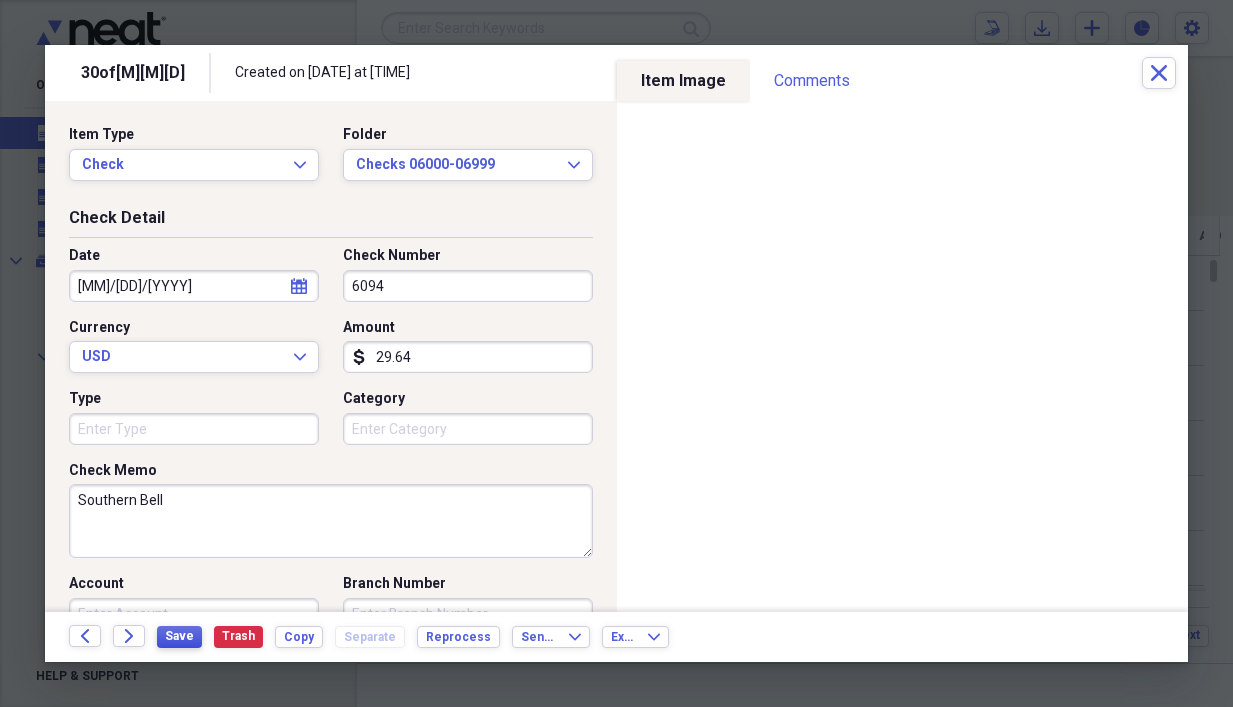 click on "Save" at bounding box center [179, 636] 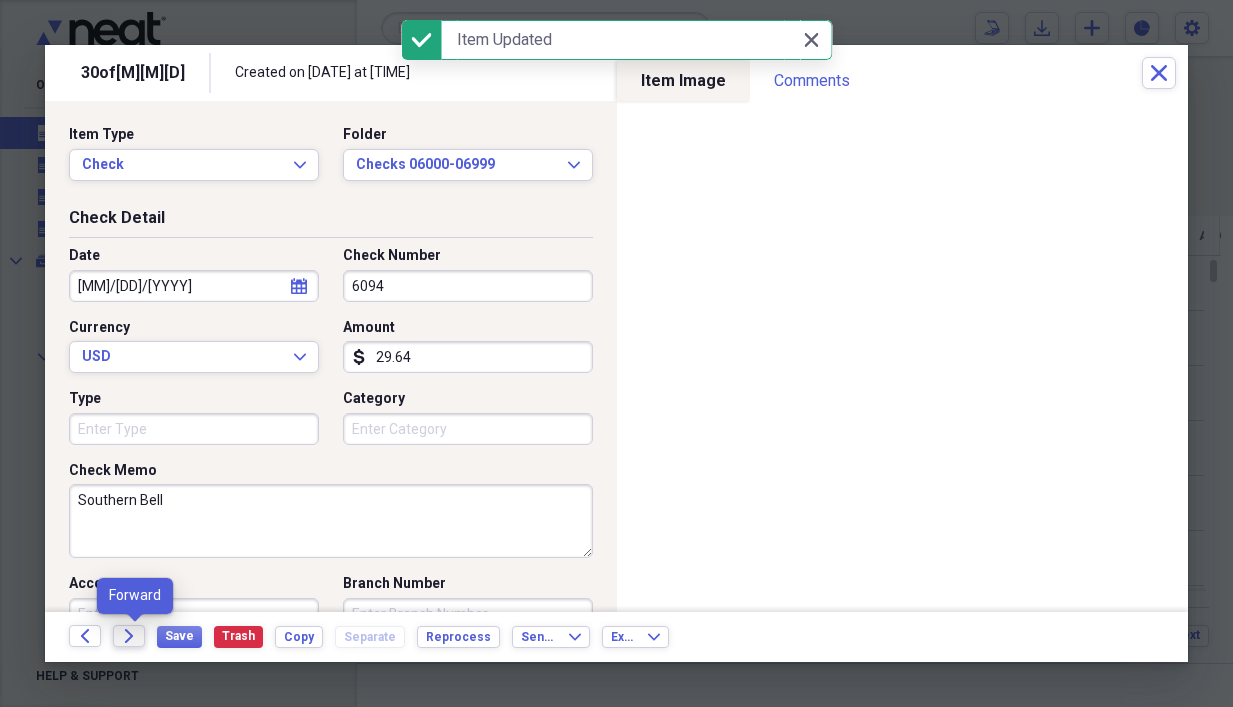 click on "Forward" 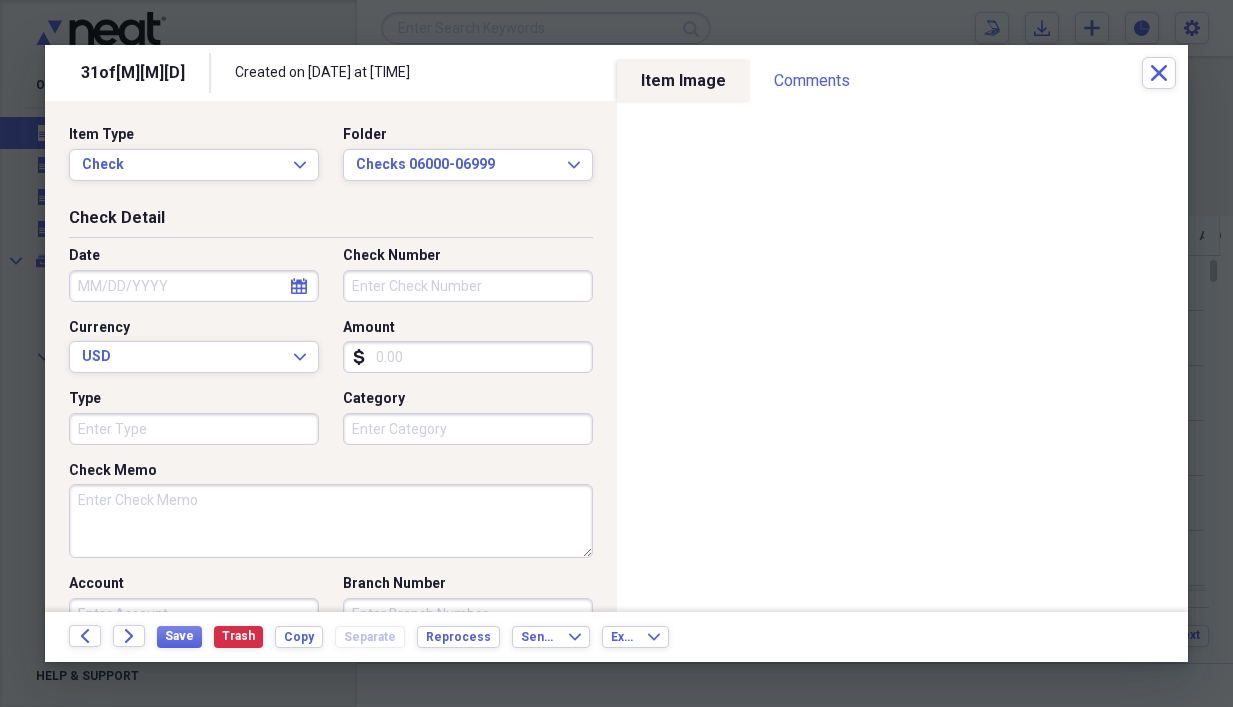 click on "Check Memo" at bounding box center (331, 521) 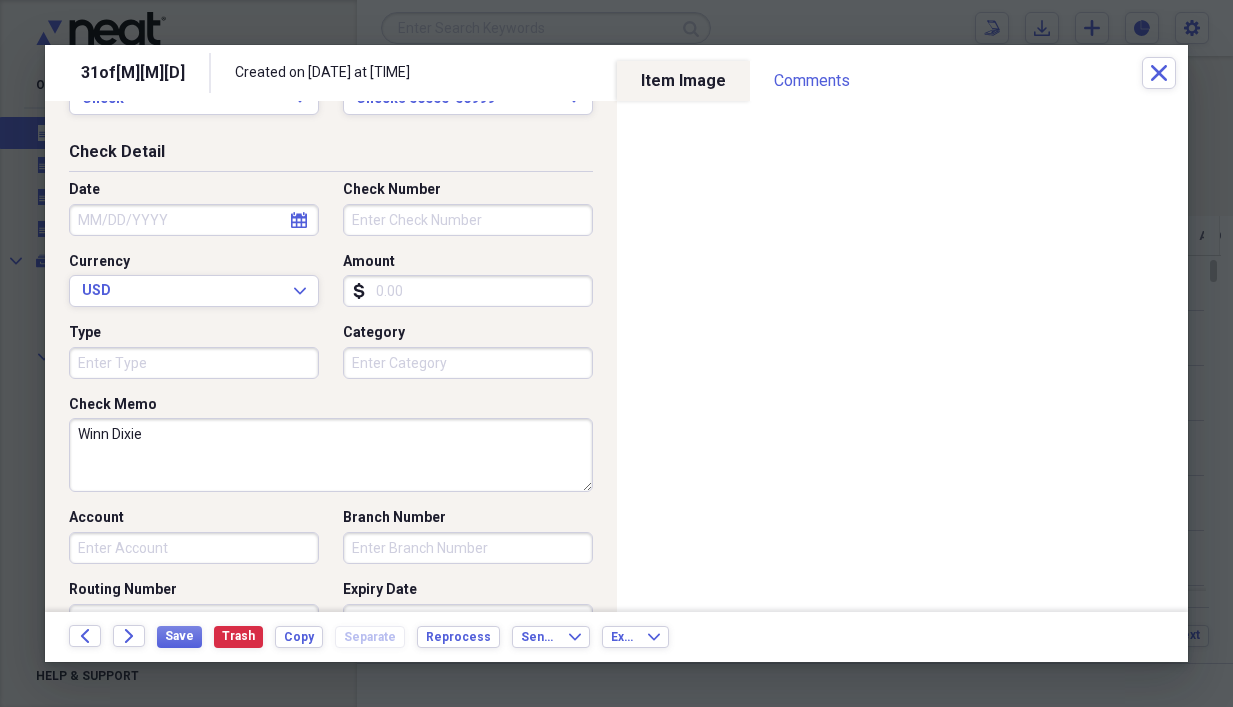 click on "Category" at bounding box center (468, 363) 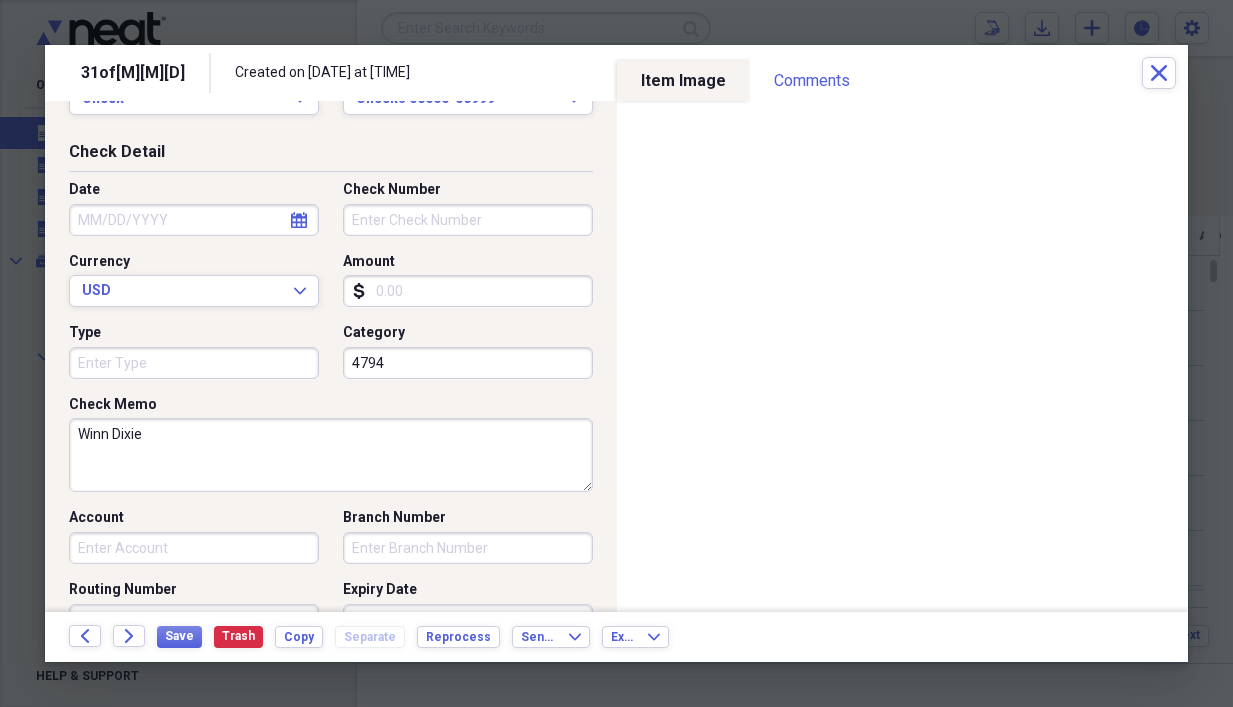 drag, startPoint x: 391, startPoint y: 351, endPoint x: 158, endPoint y: 338, distance: 233.36238 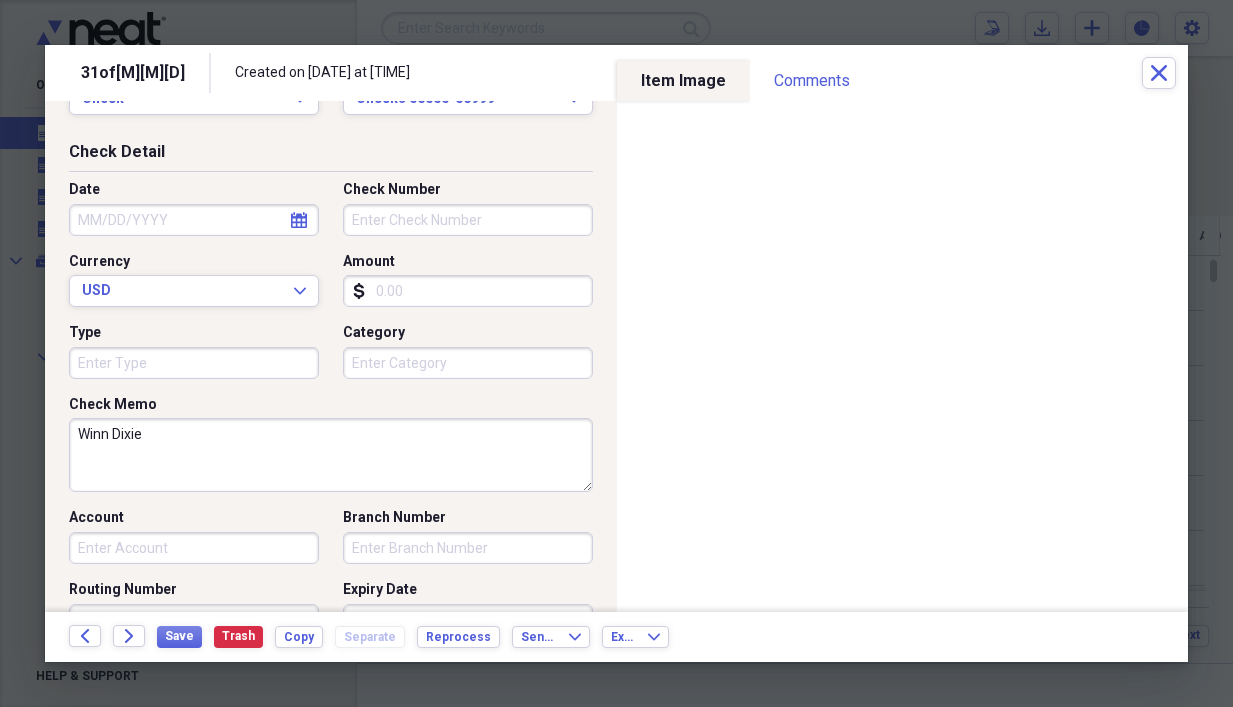 click on "Amount" at bounding box center [468, 291] 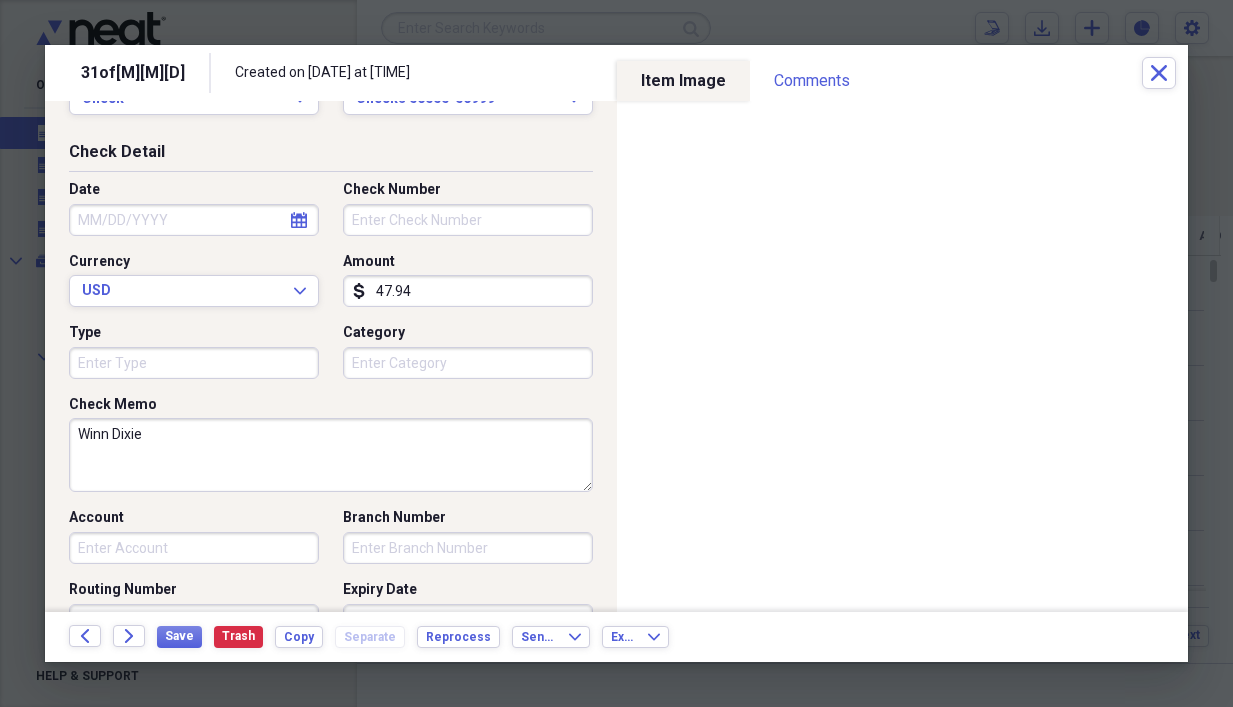 click on "Check Number" at bounding box center (468, 220) 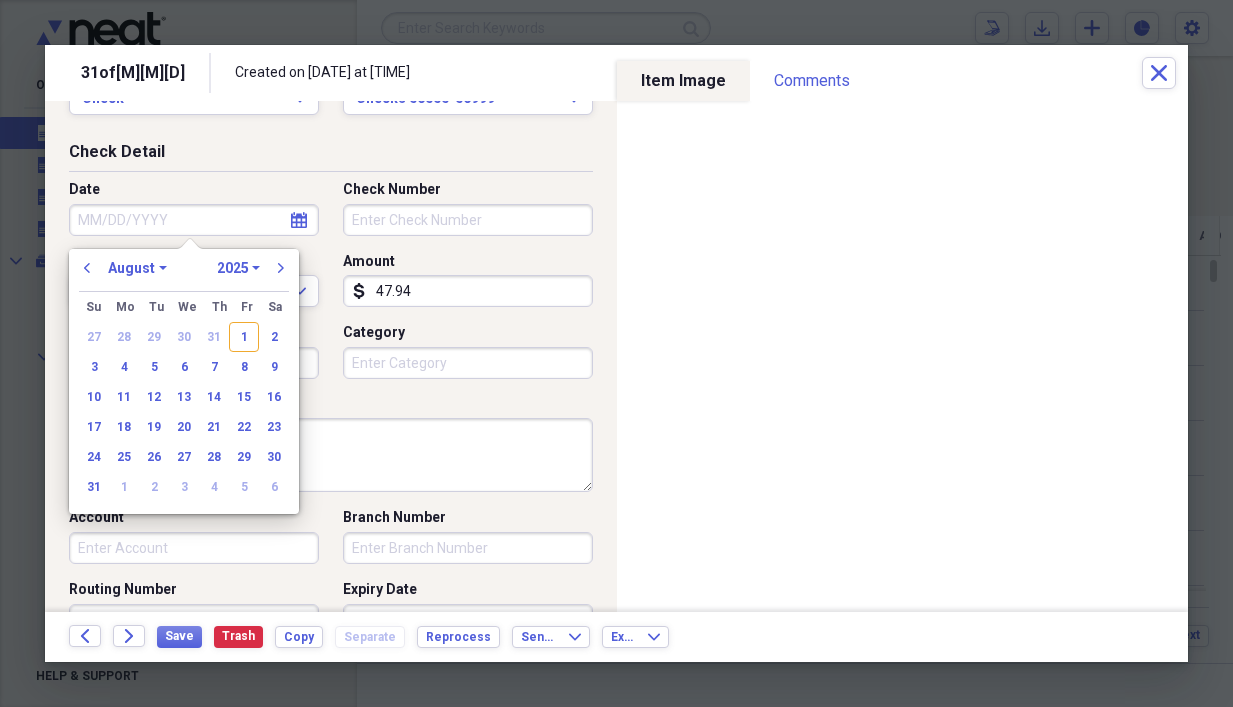 click on "Date" at bounding box center (194, 220) 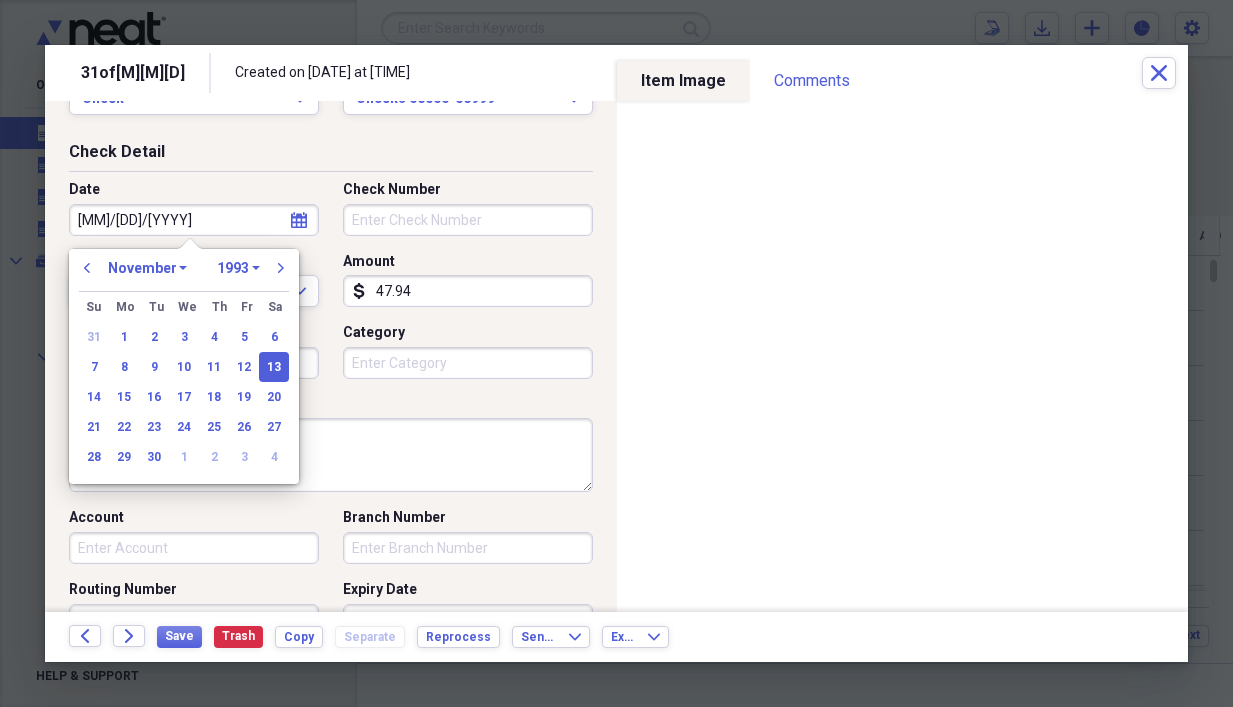 click on "Winn Dixie" at bounding box center [331, 455] 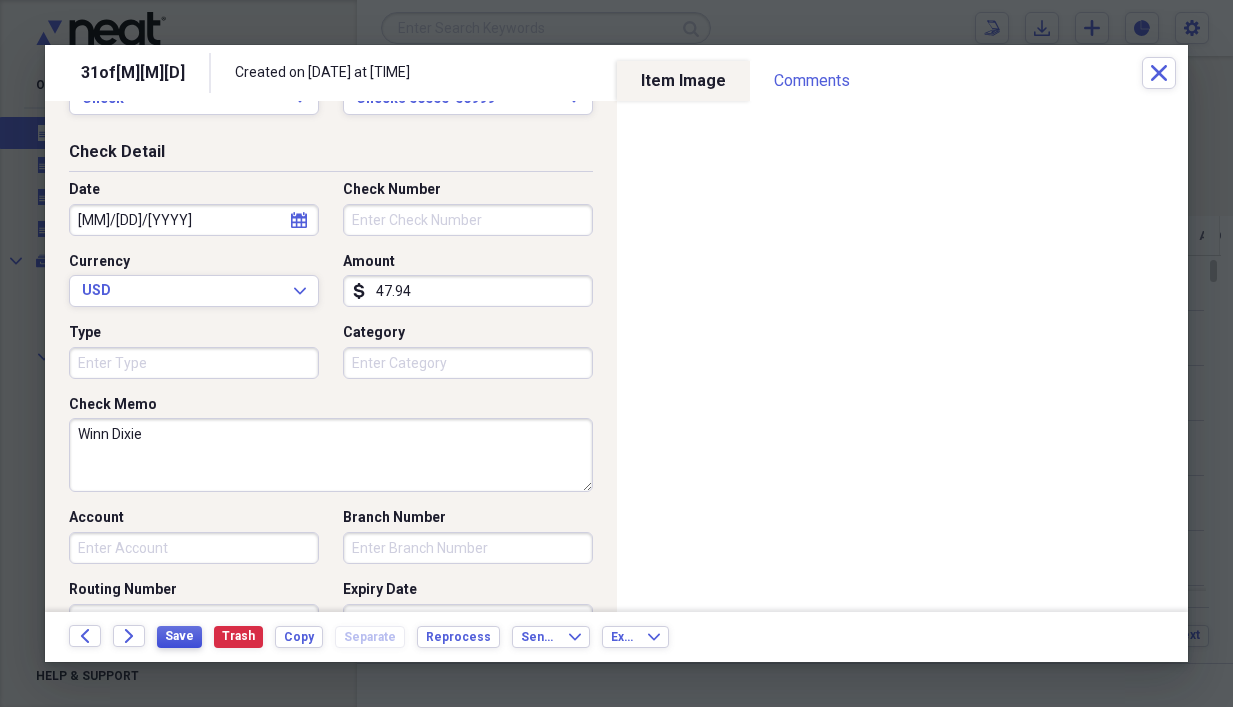 click on "Save" at bounding box center (179, 636) 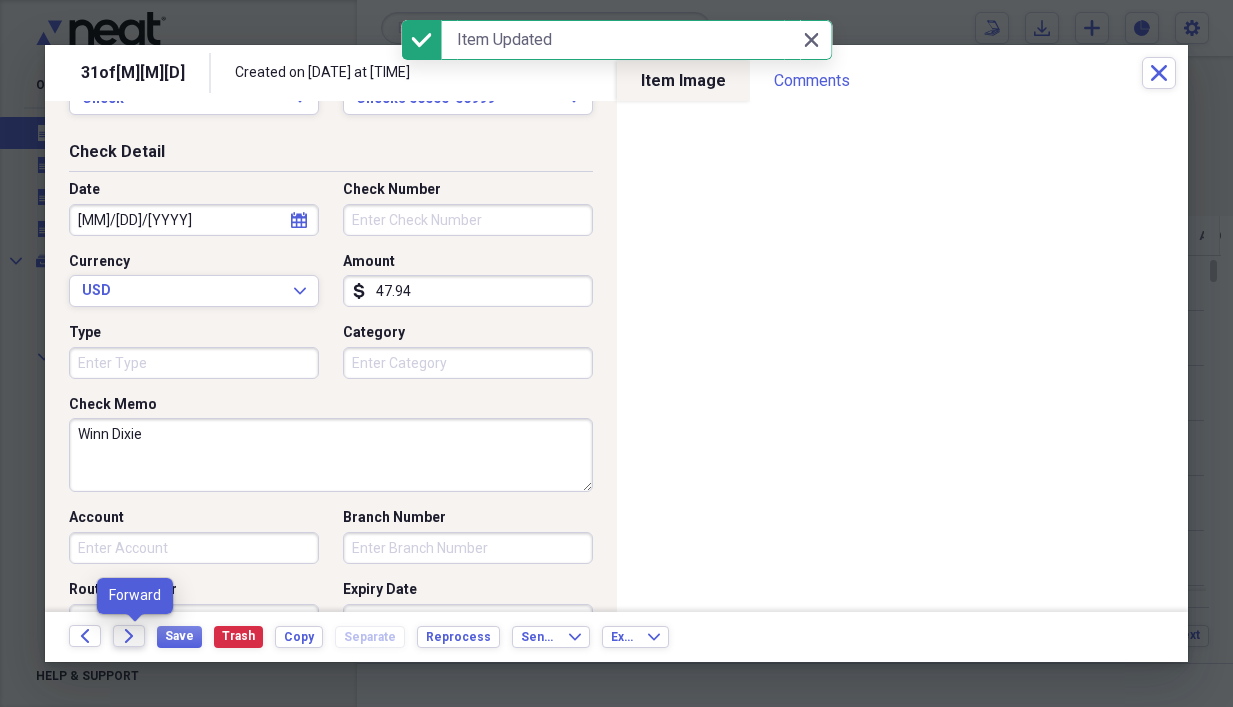click on "Forward" 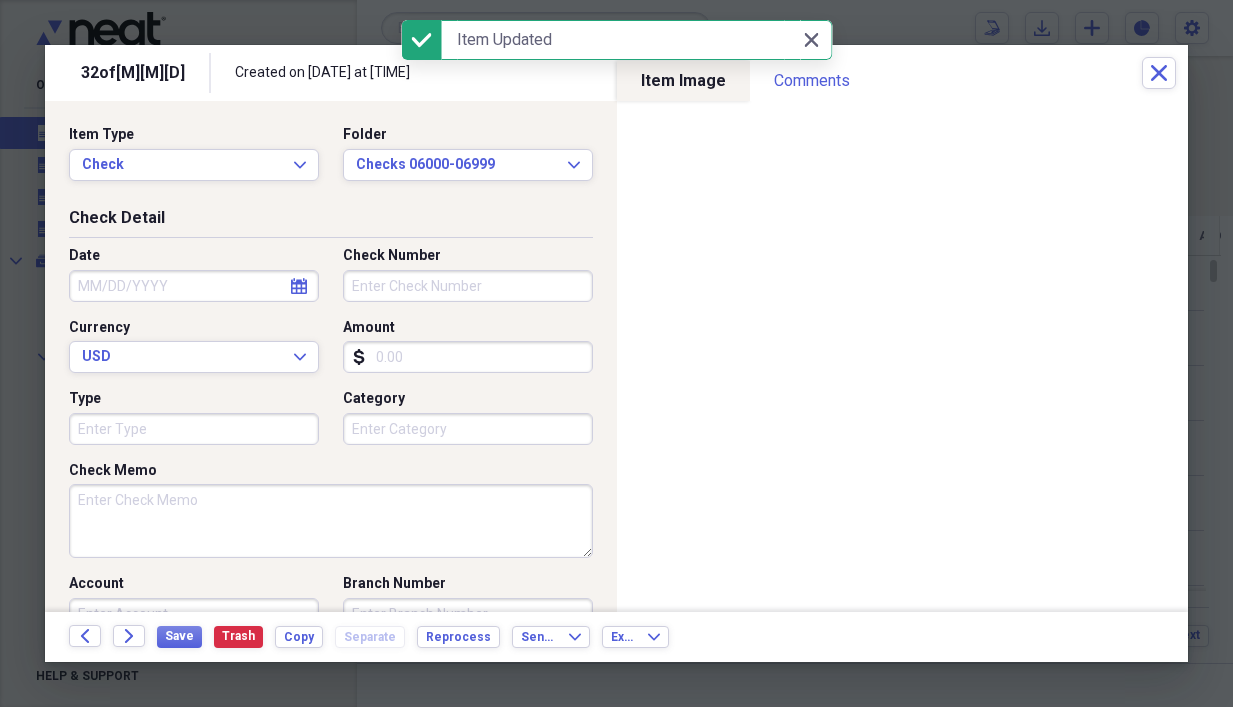click on "Check Memo" at bounding box center [331, 521] 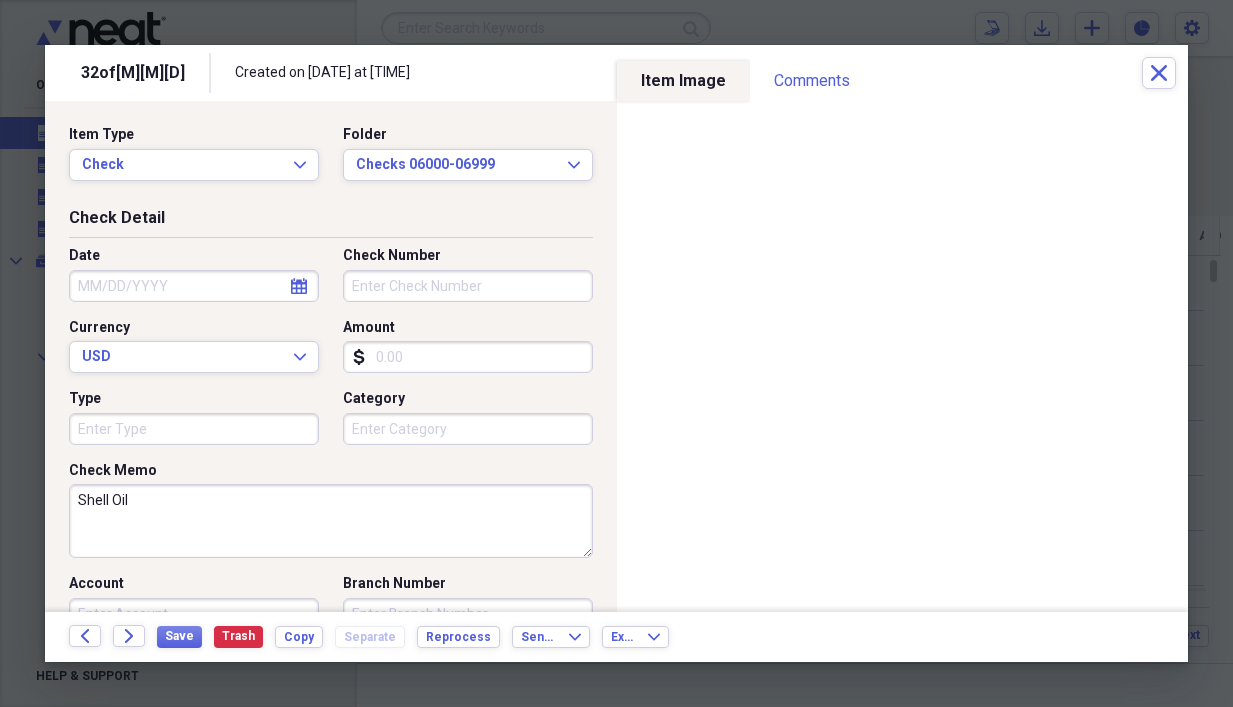 click on "Date" at bounding box center [194, 286] 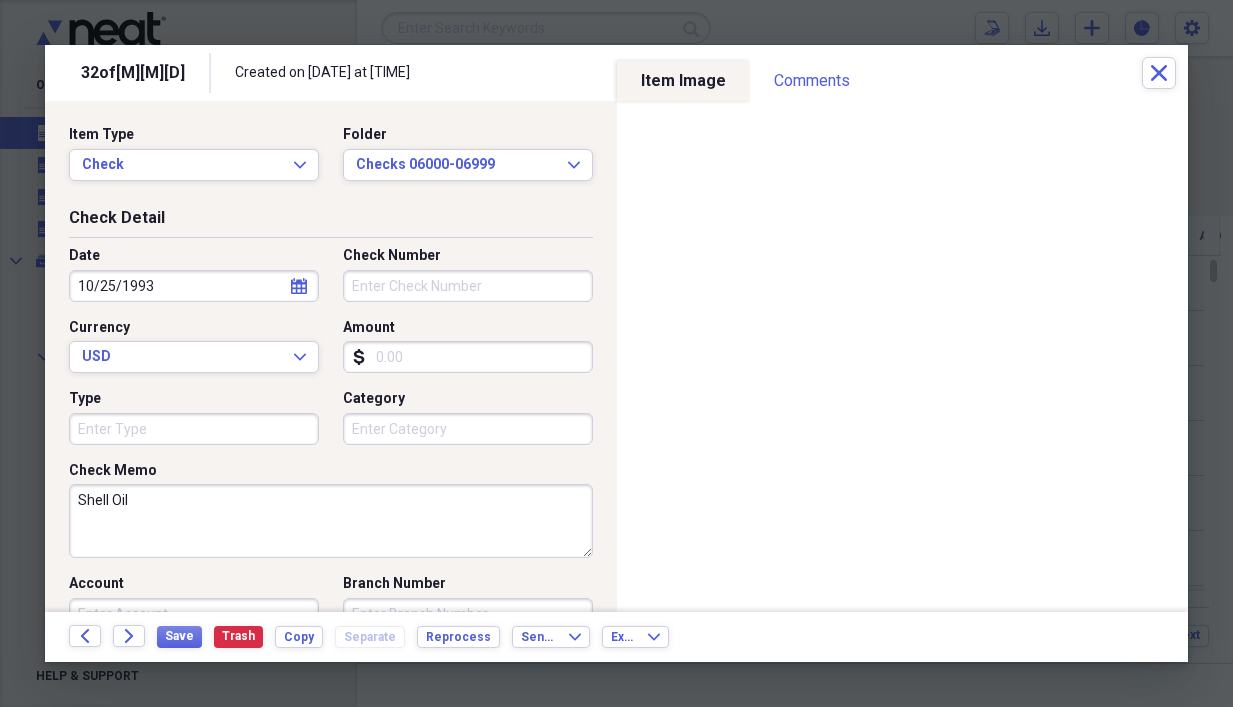 click on "Shell Oil" at bounding box center (331, 521) 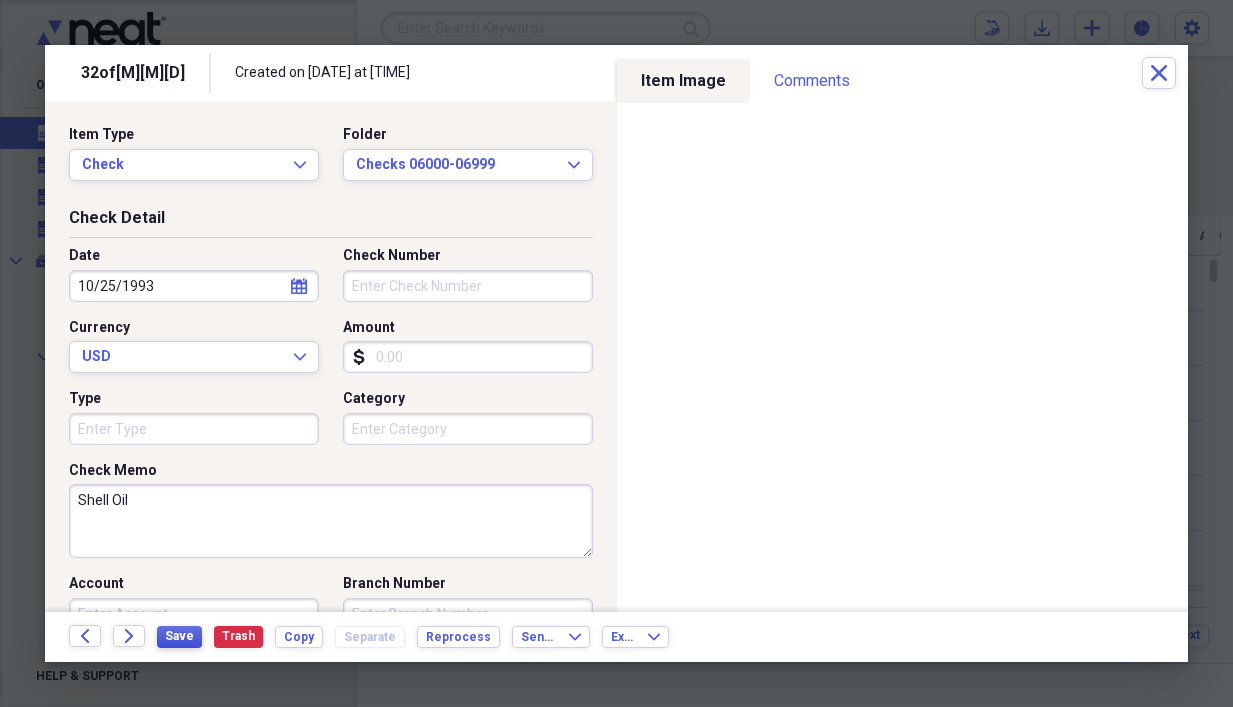 click on "Save" at bounding box center [179, 636] 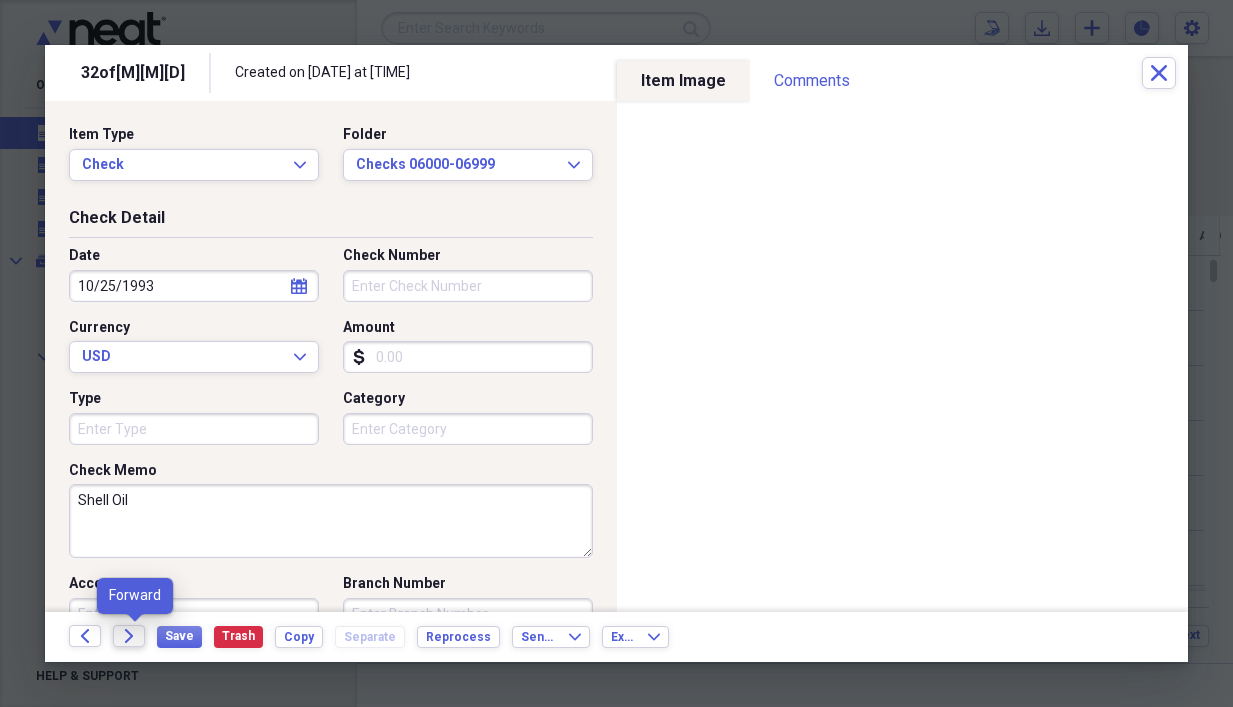 click on "Forward" 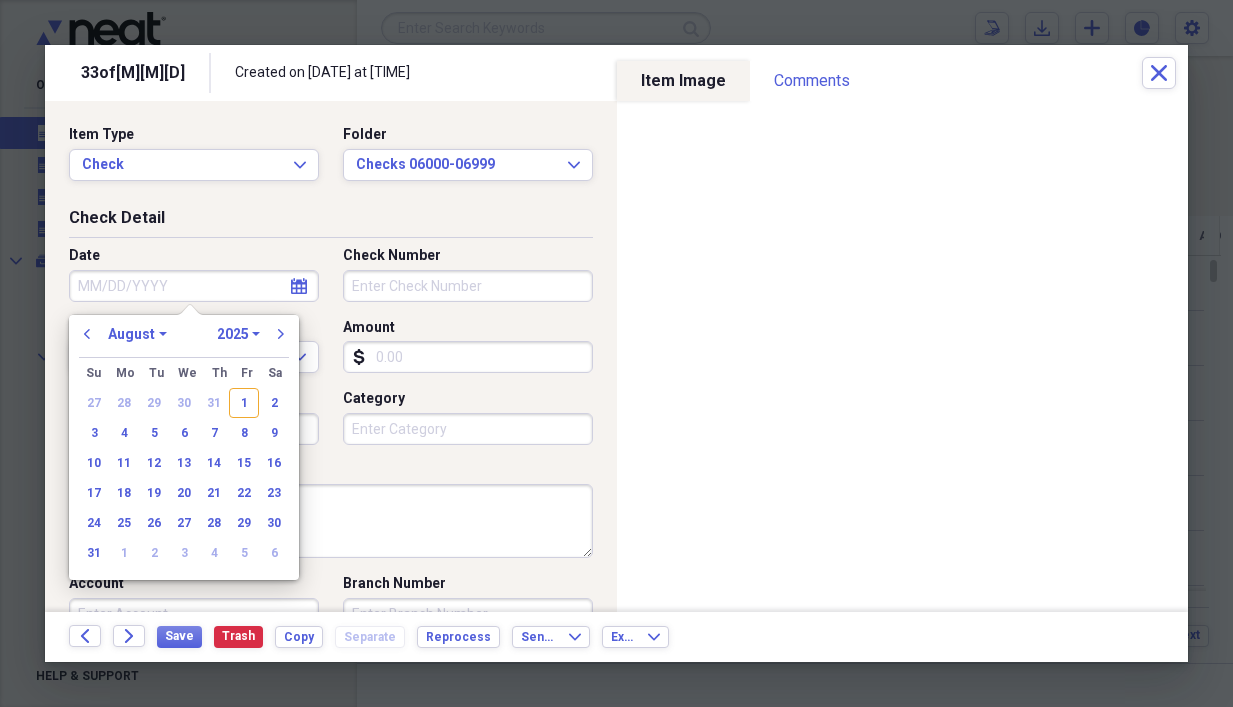 click on "Date" at bounding box center (194, 286) 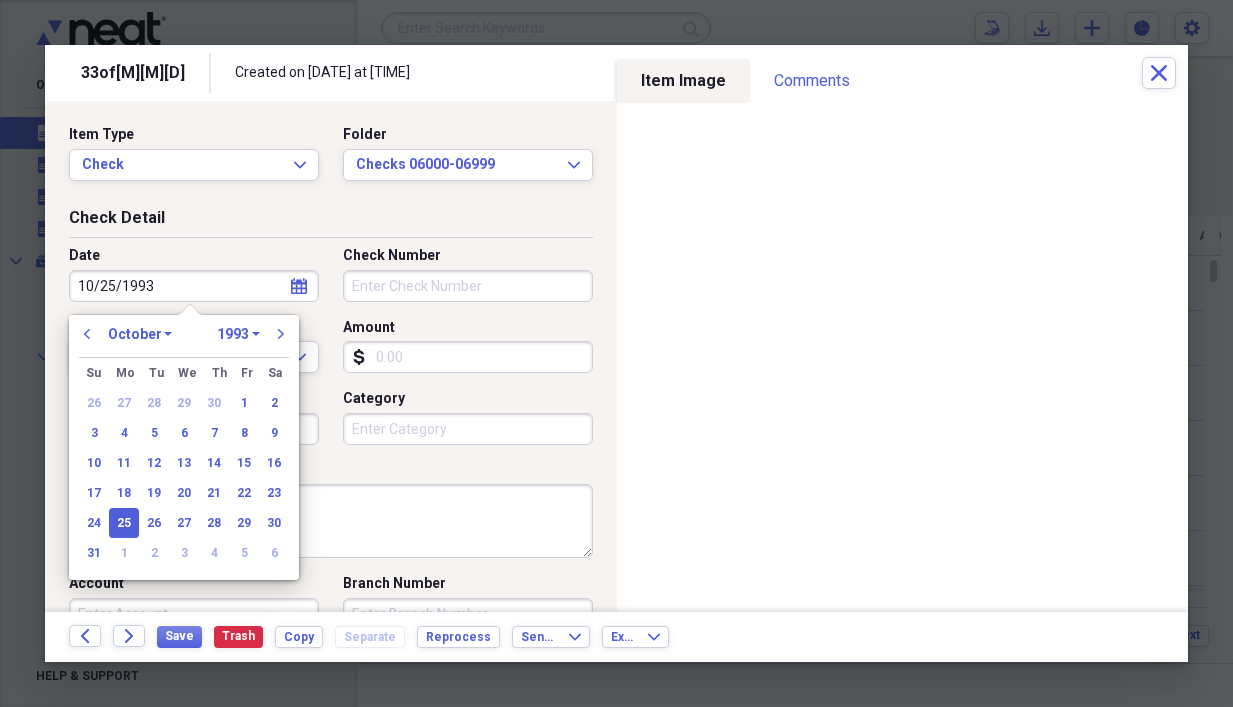 click on "Check Memo" at bounding box center (331, 521) 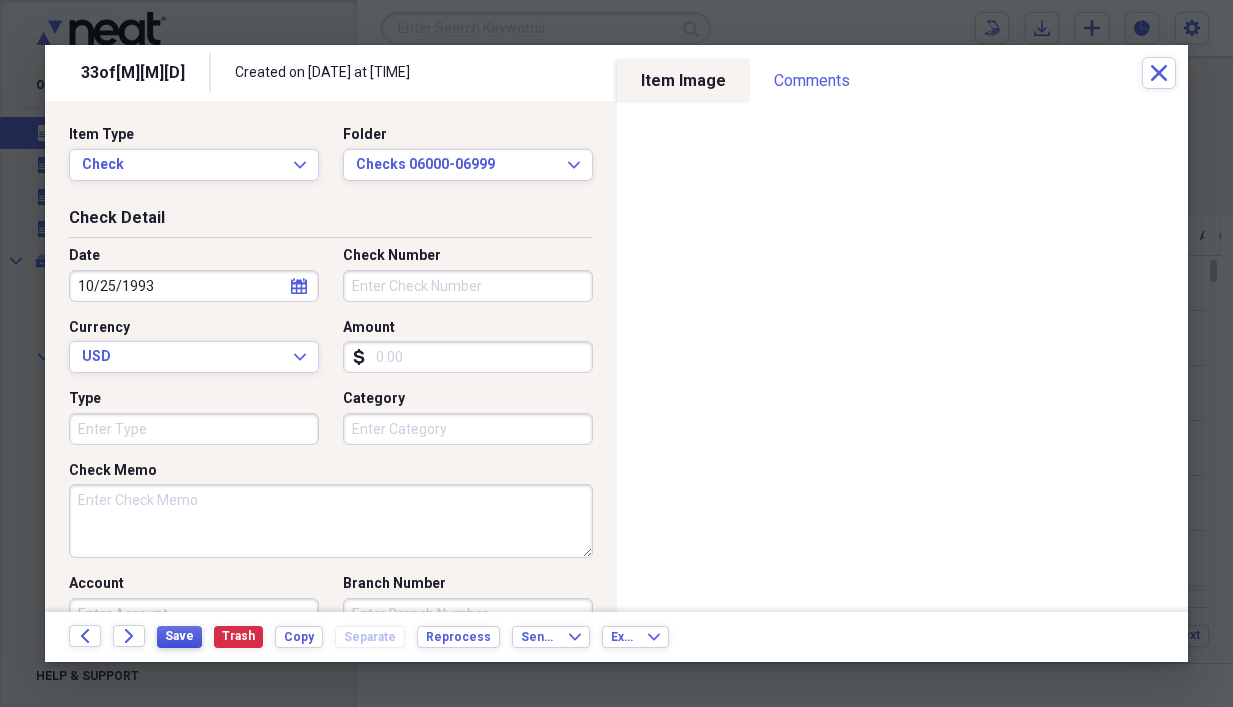 click on "Save" at bounding box center (179, 636) 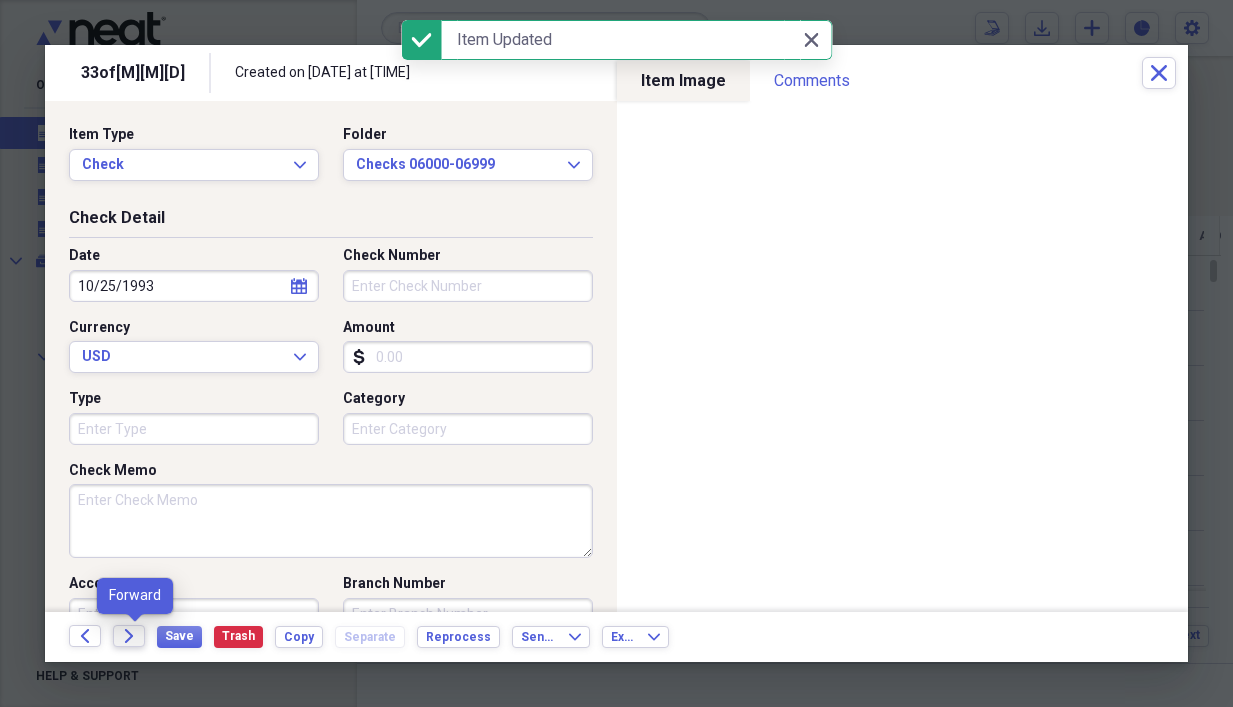 click on "Forward" at bounding box center (129, 636) 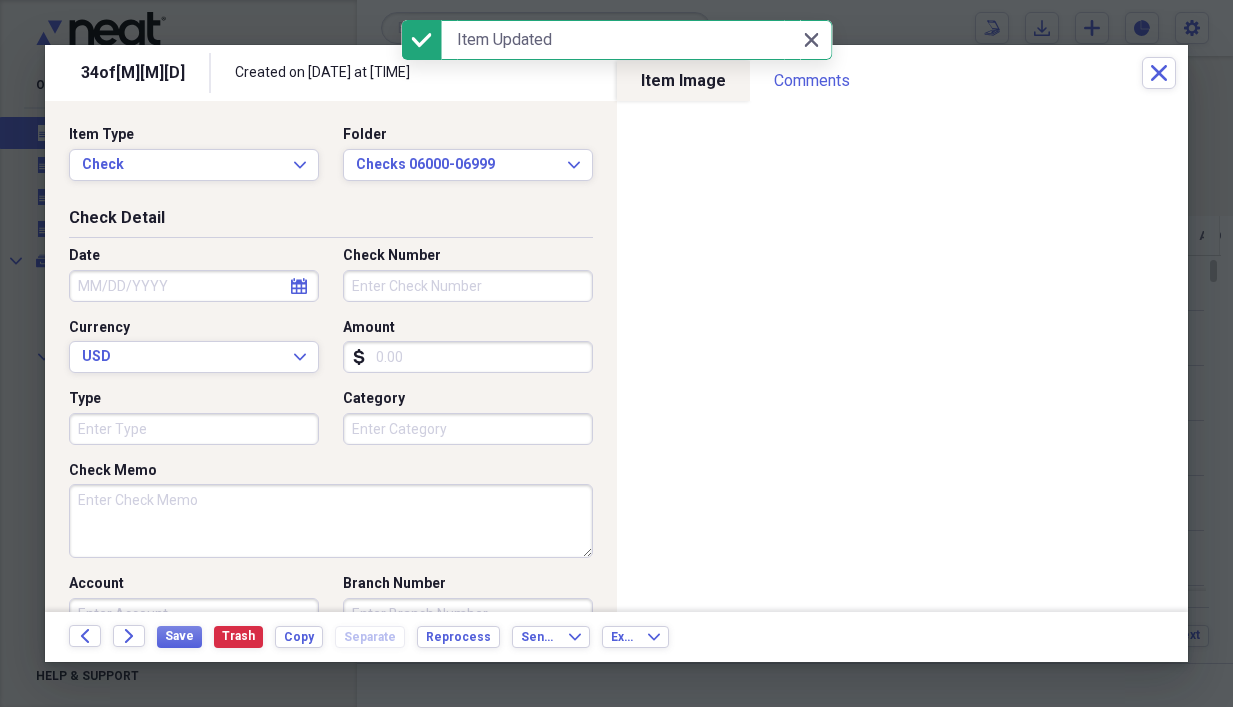 click on "Check Memo" at bounding box center (331, 521) 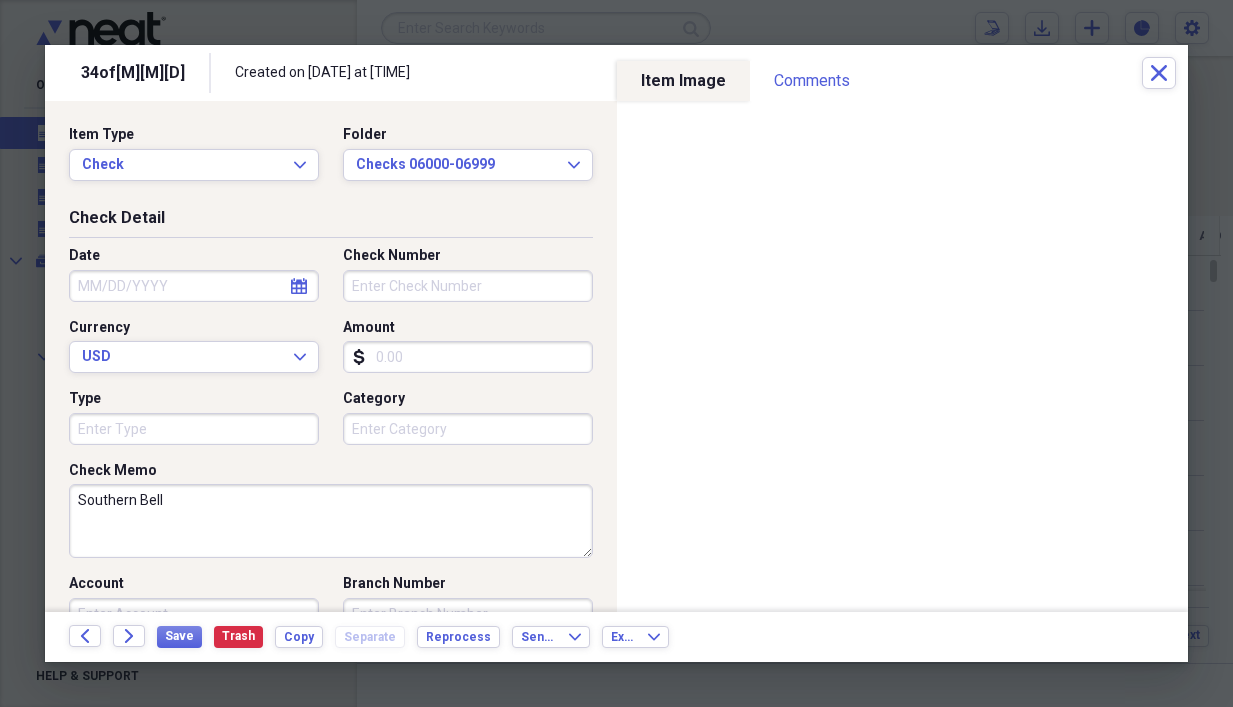 click on "Amount" at bounding box center (468, 357) 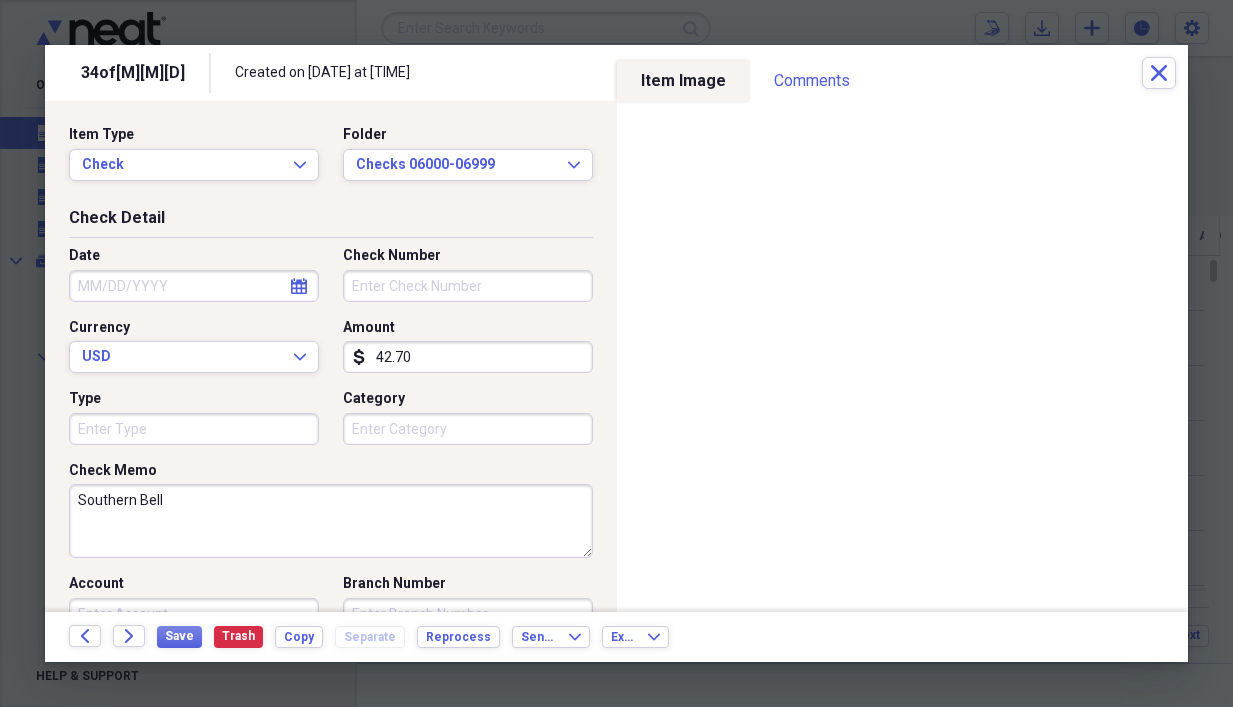 click on "Check Number" at bounding box center (468, 286) 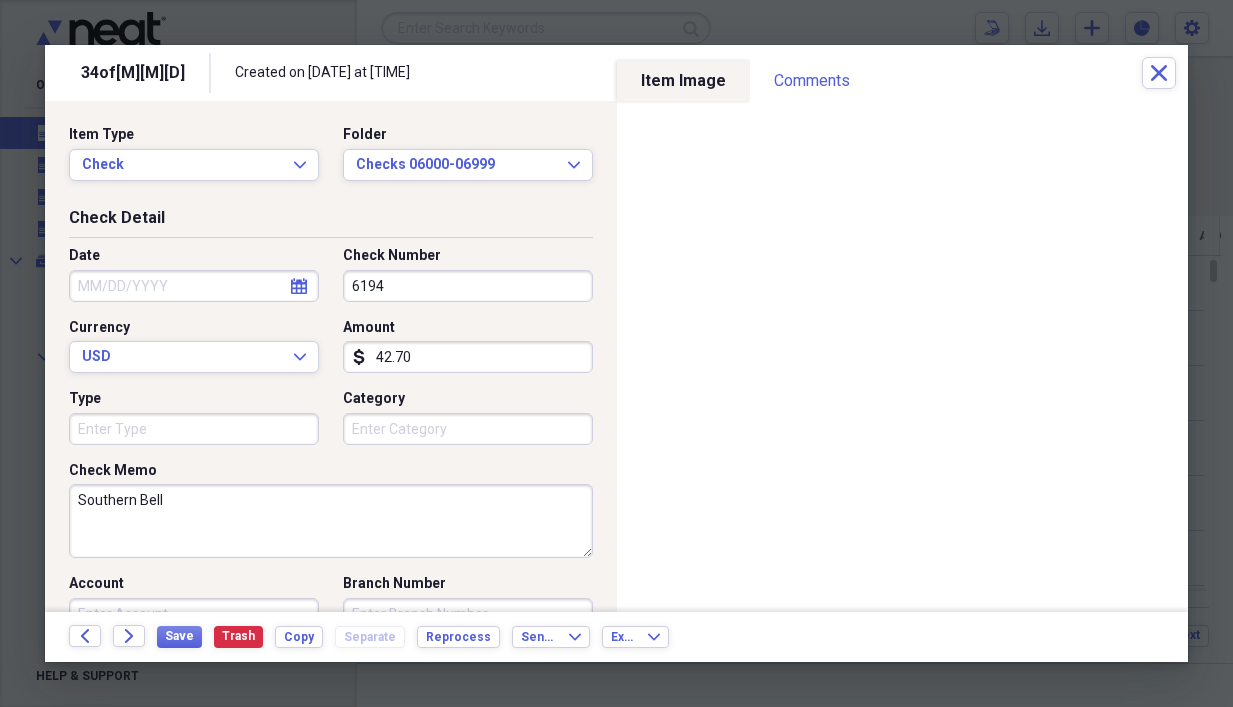 click on "Date" at bounding box center [194, 286] 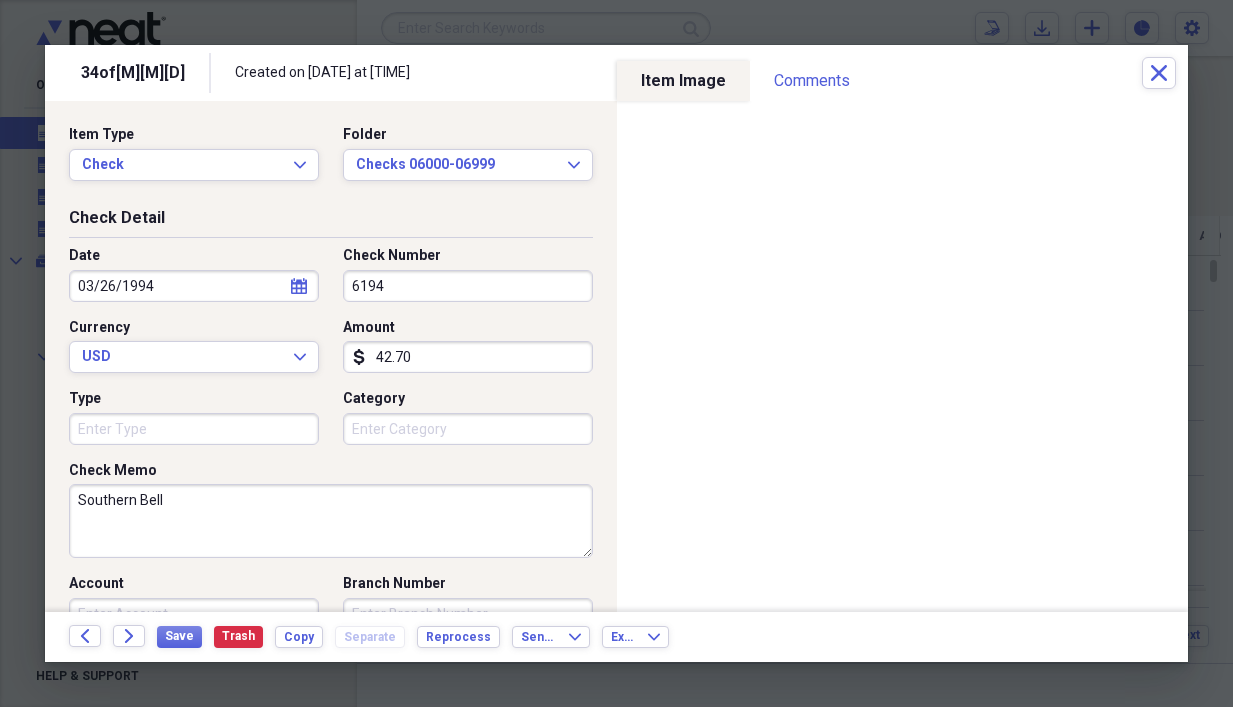 click on "Southern Bell" at bounding box center (331, 521) 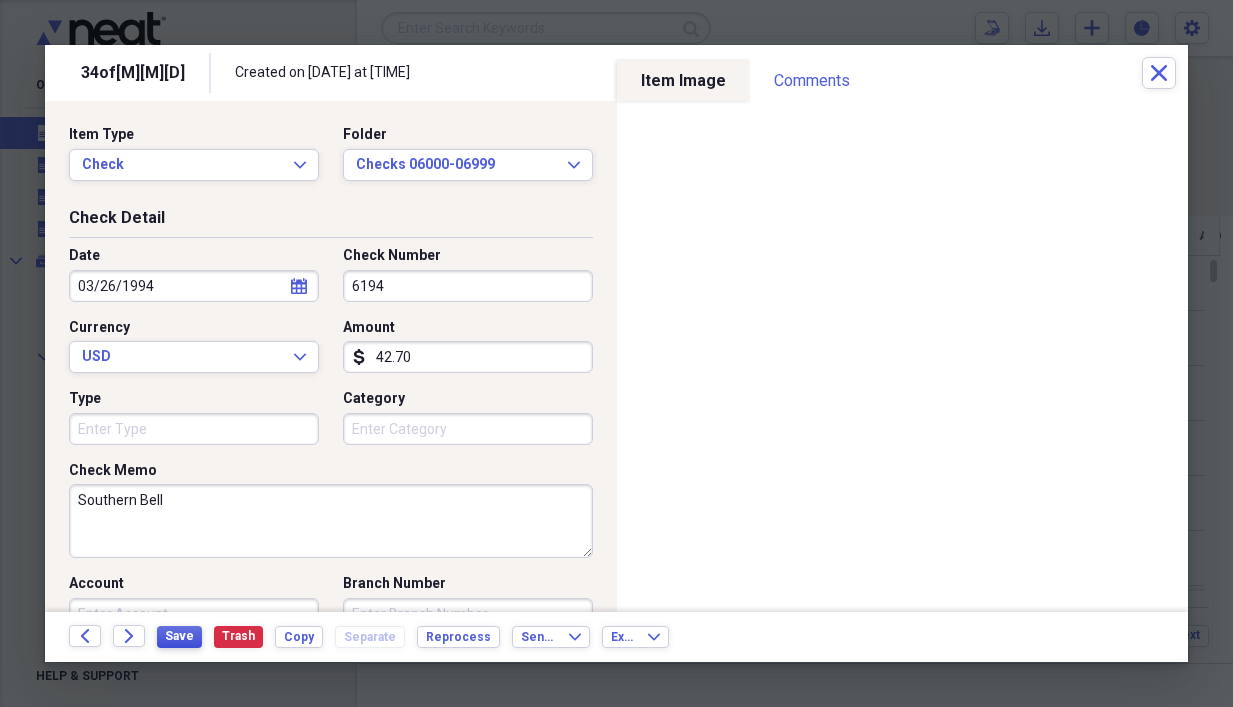 click on "Save" at bounding box center [179, 637] 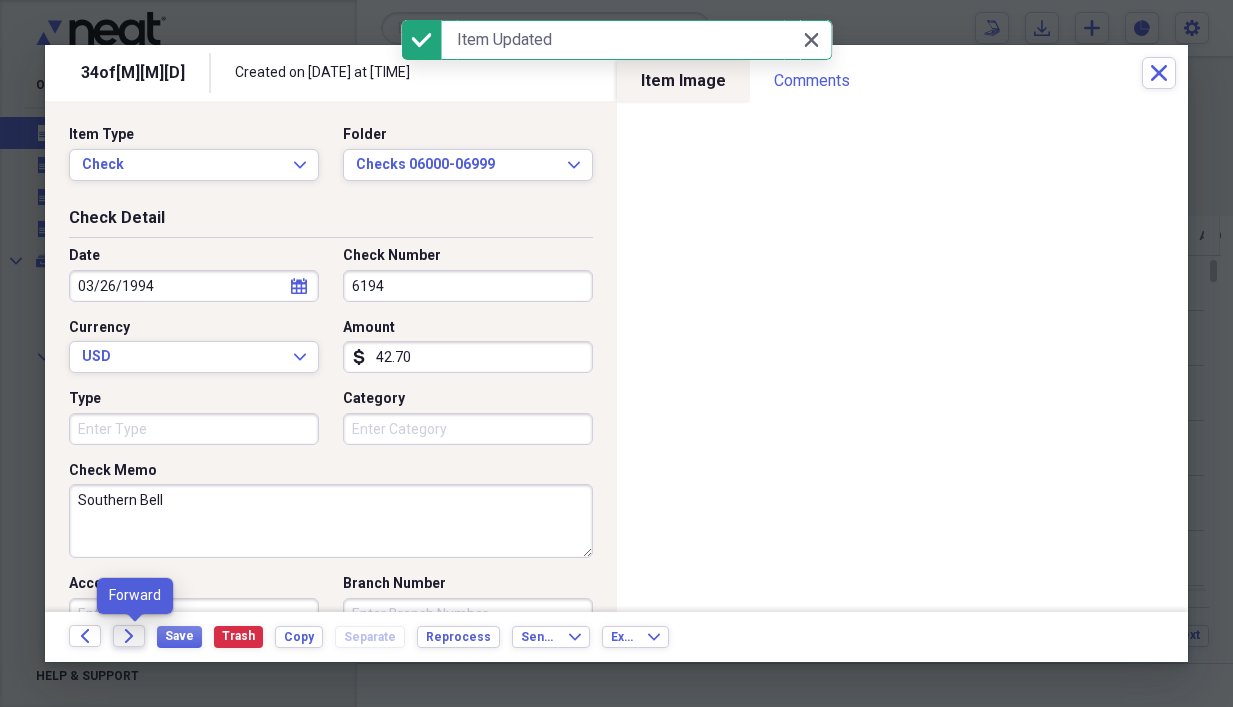 click on "Forward" 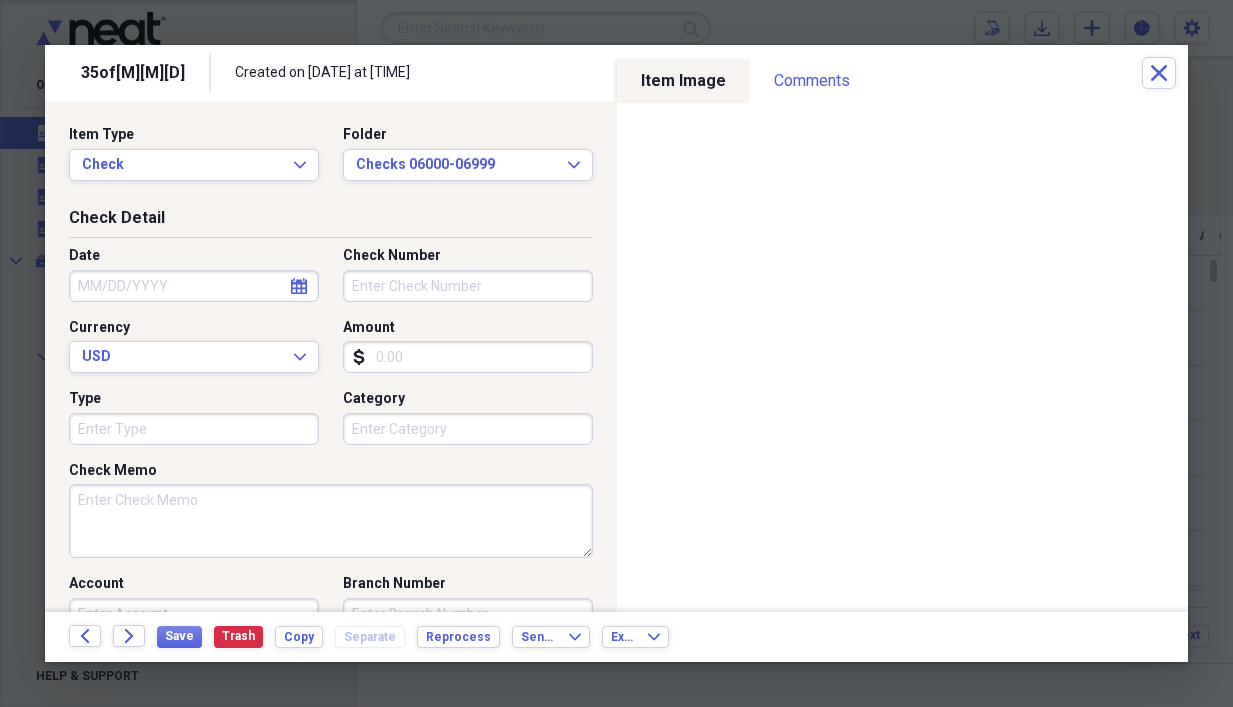 click on "Check Memo" at bounding box center (331, 521) 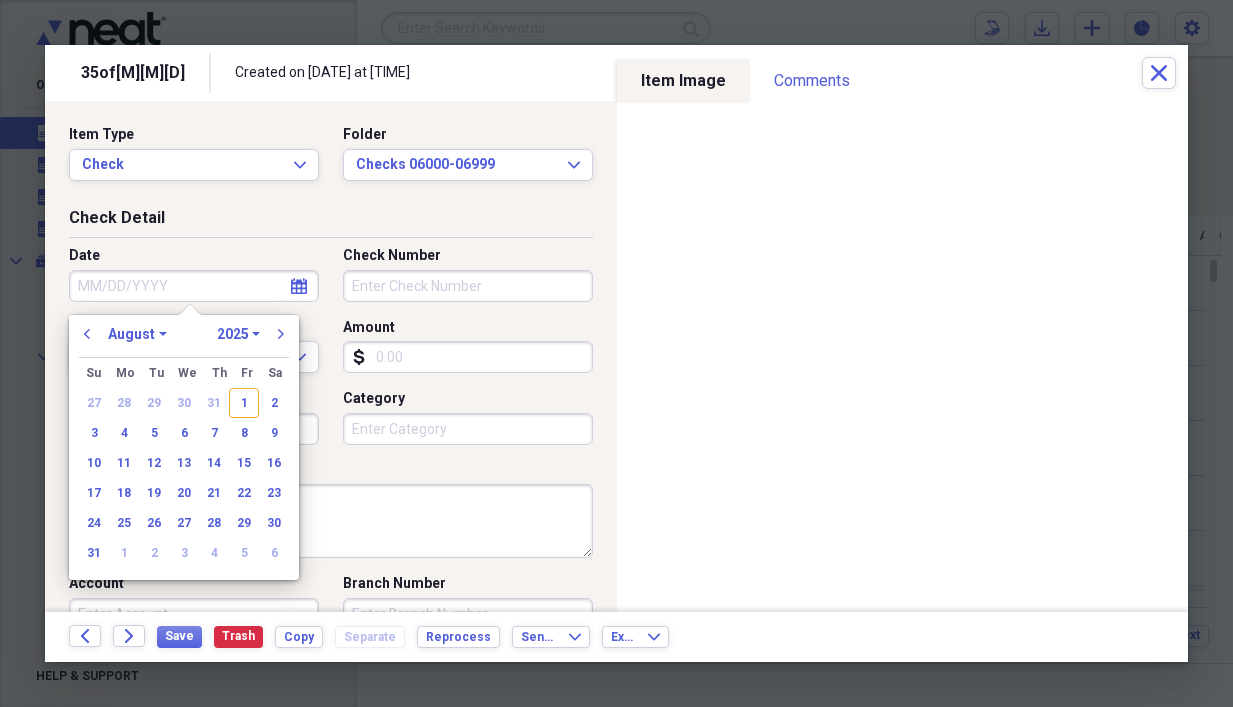 click on "Date" at bounding box center [194, 286] 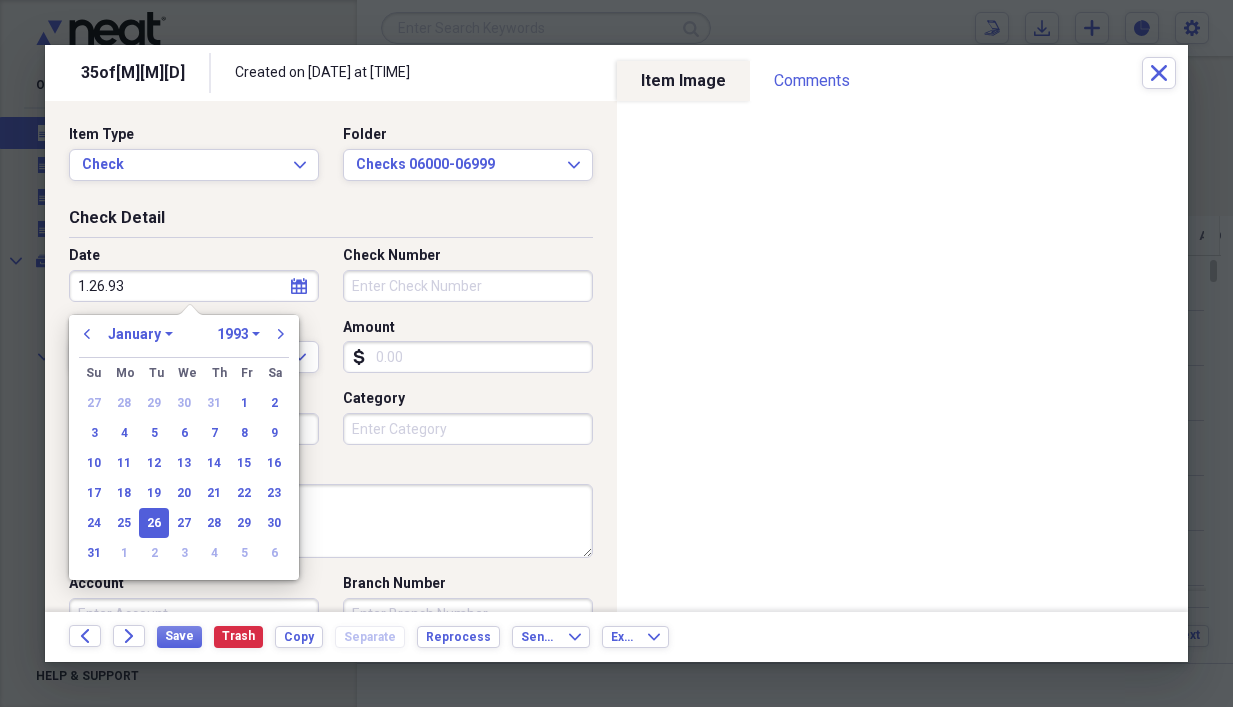 click on "1.26.93" at bounding box center (194, 286) 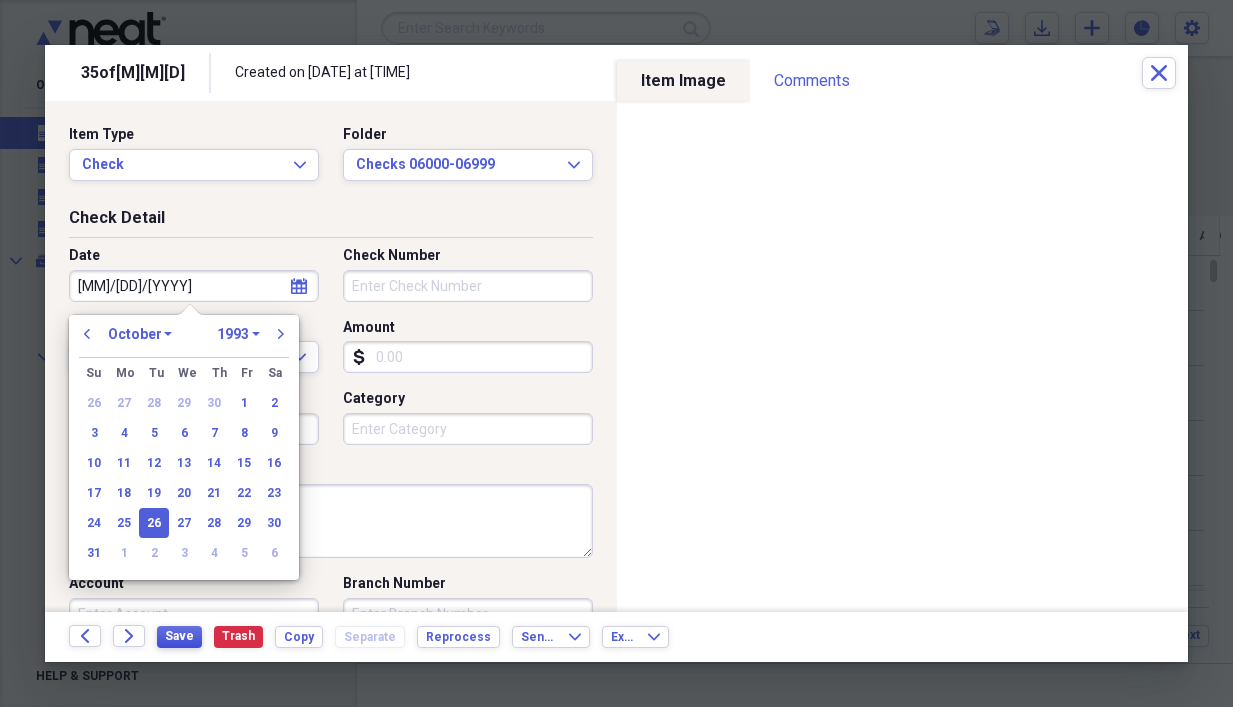 click on "Save" at bounding box center [179, 636] 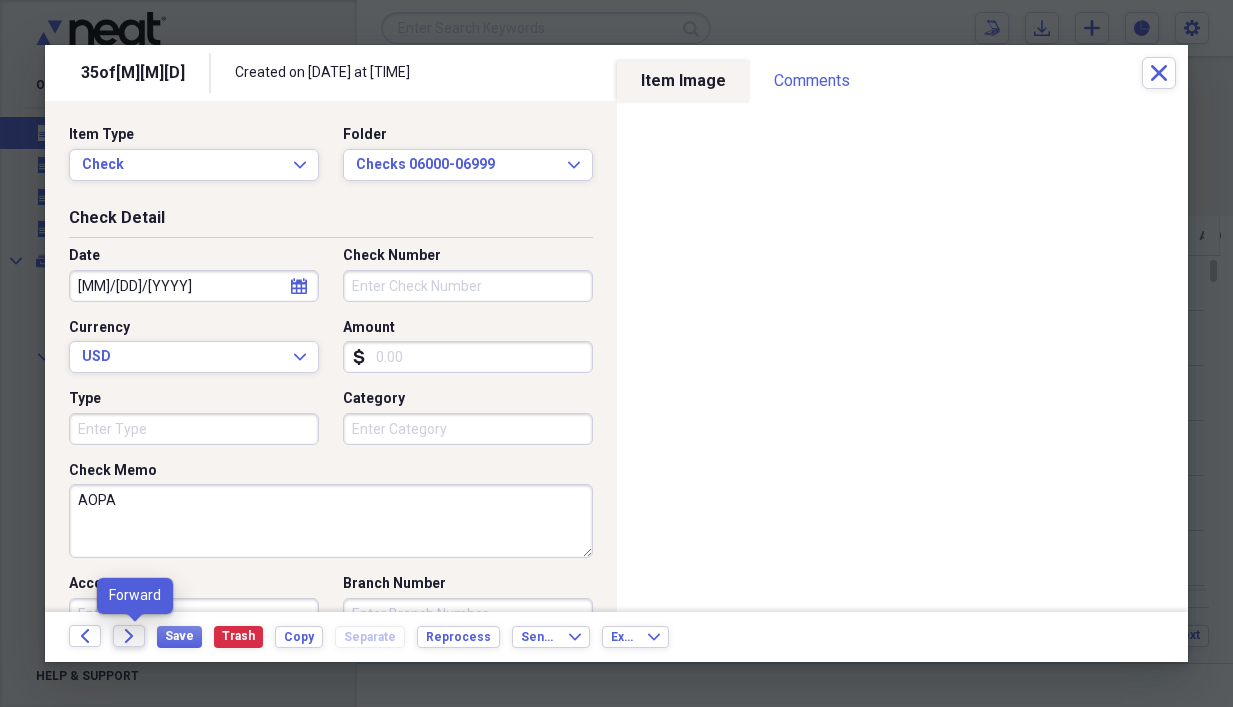 click on "Forward" 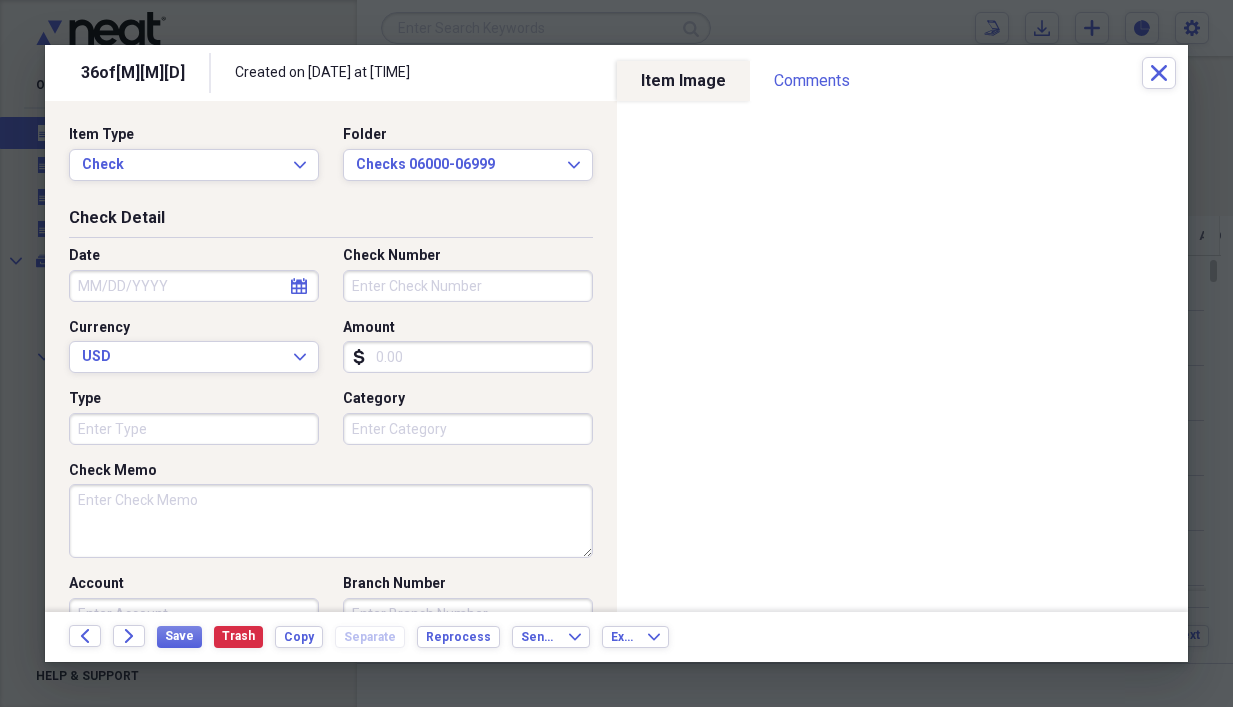click on "Check Memo" at bounding box center [331, 521] 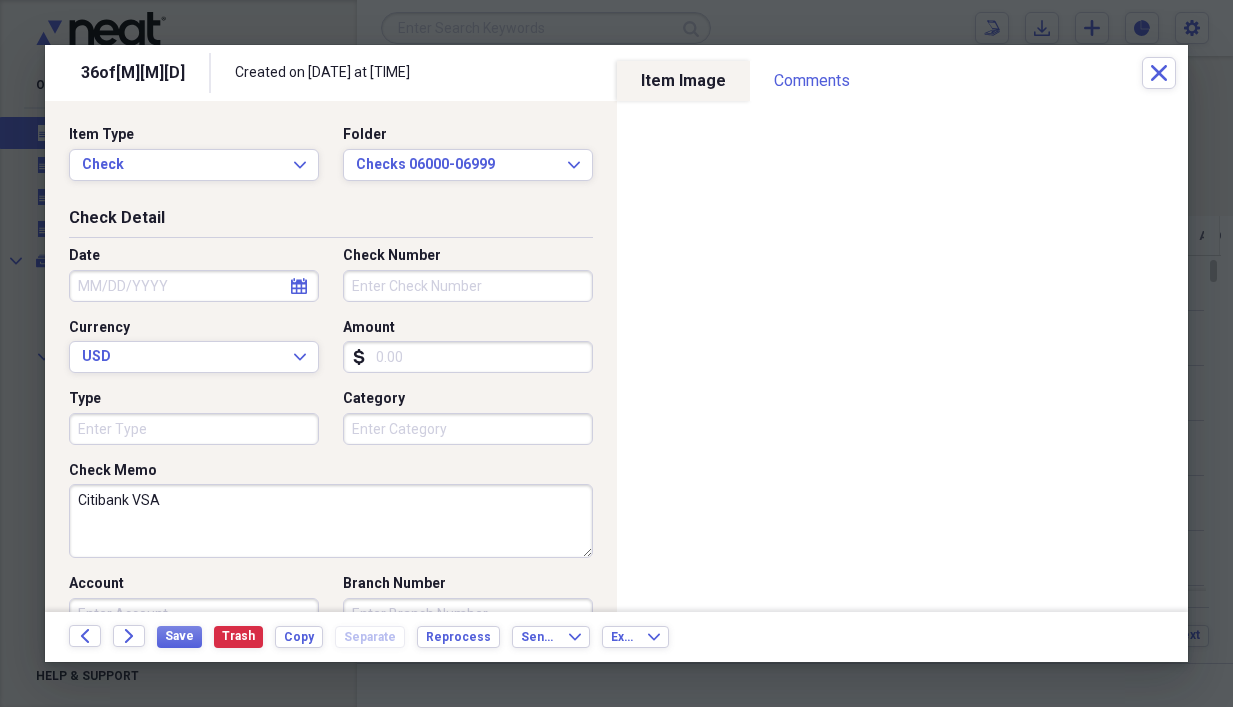 click on "Citibank VSA" at bounding box center [331, 521] 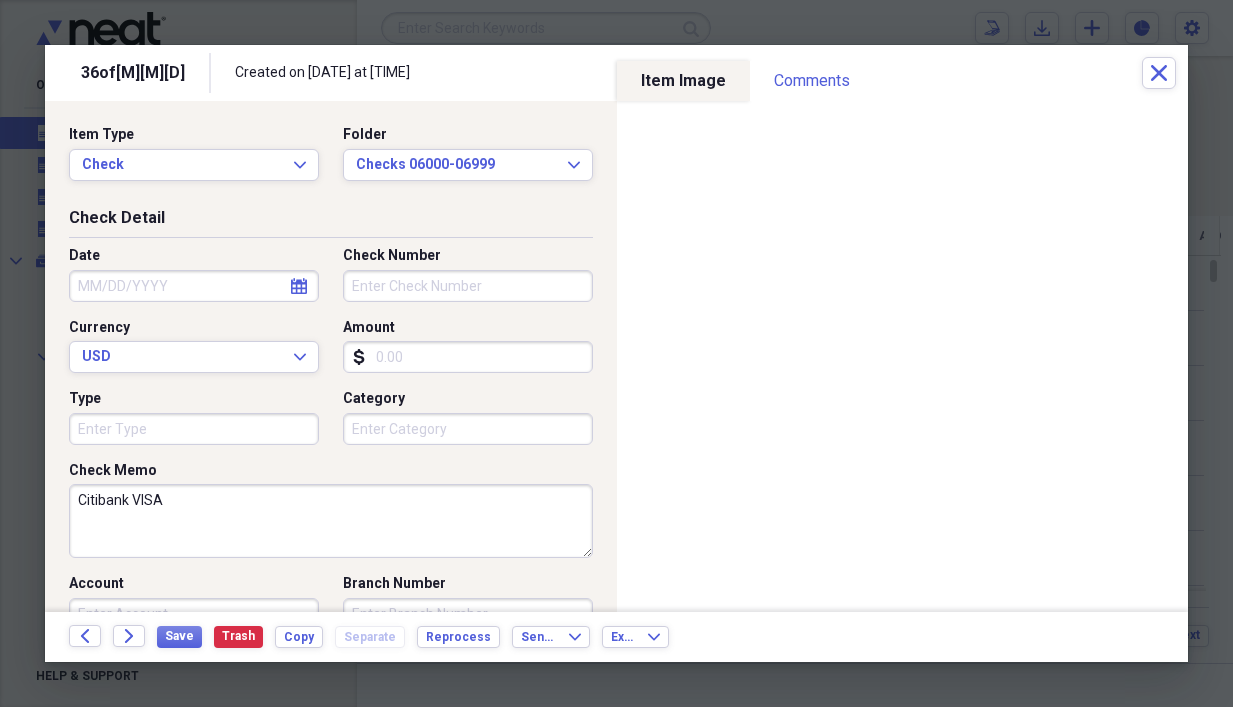 click on "Amount" at bounding box center [468, 357] 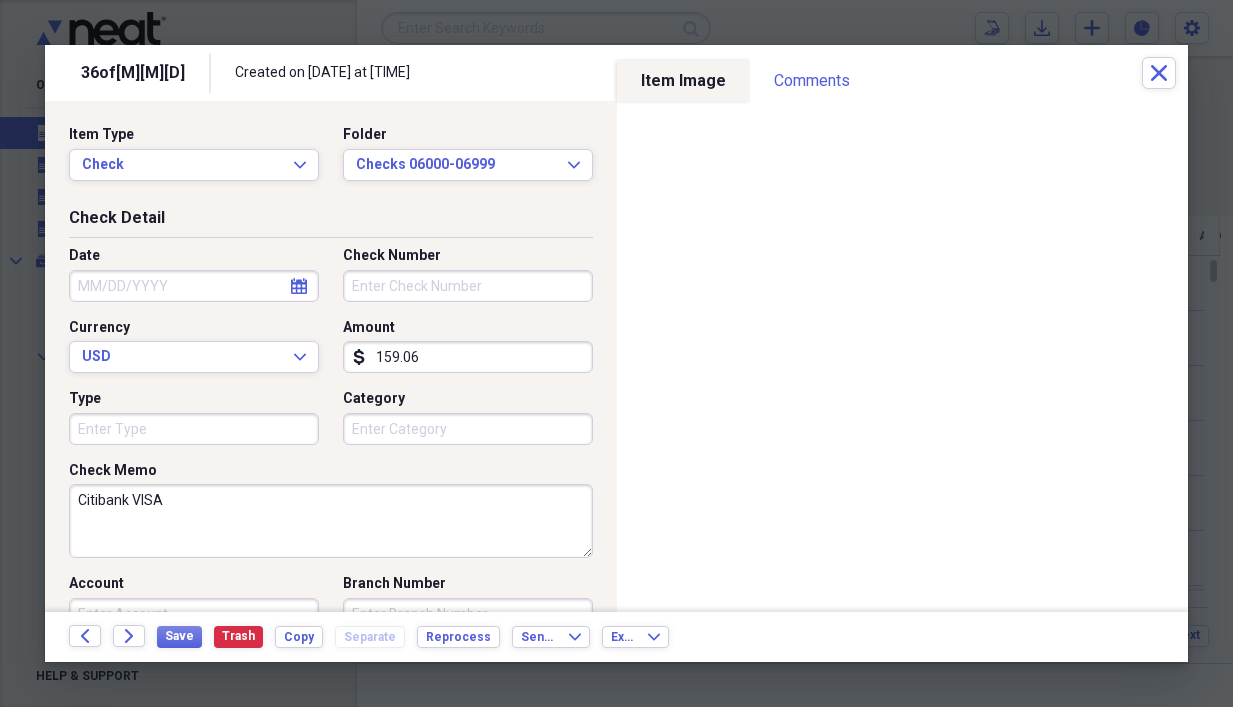 click on "Check Number" at bounding box center [468, 286] 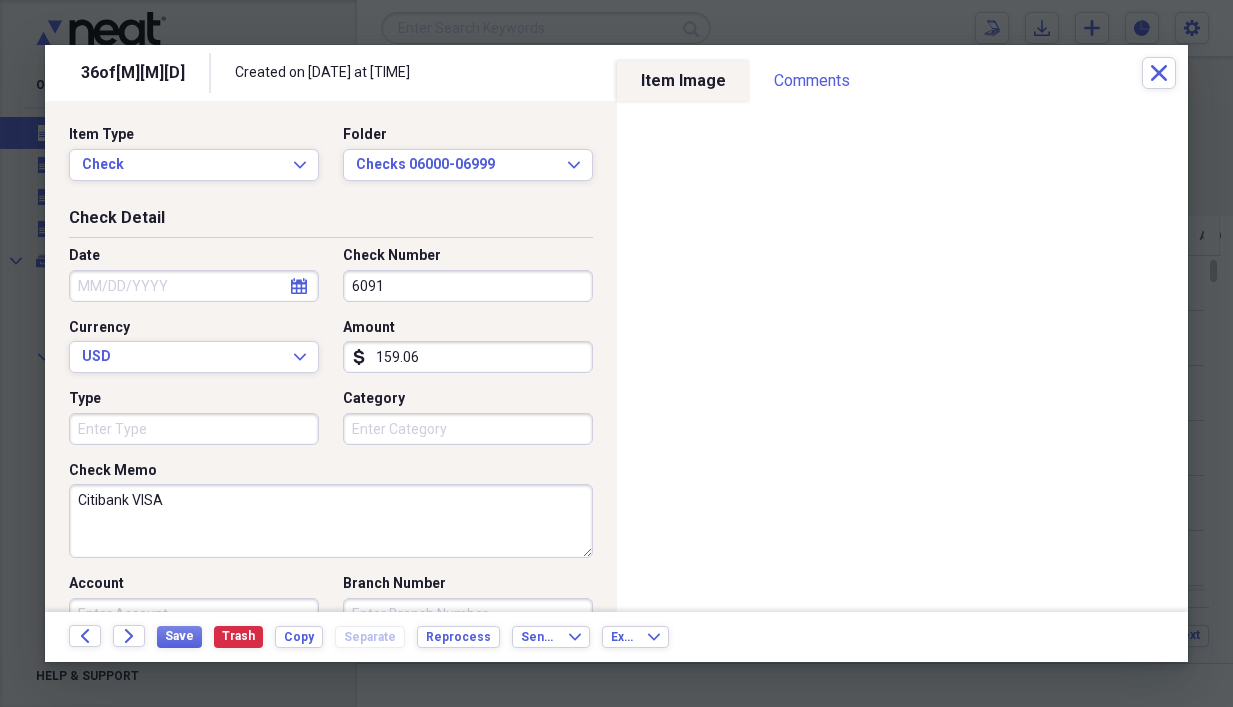 click on "Date" at bounding box center (194, 286) 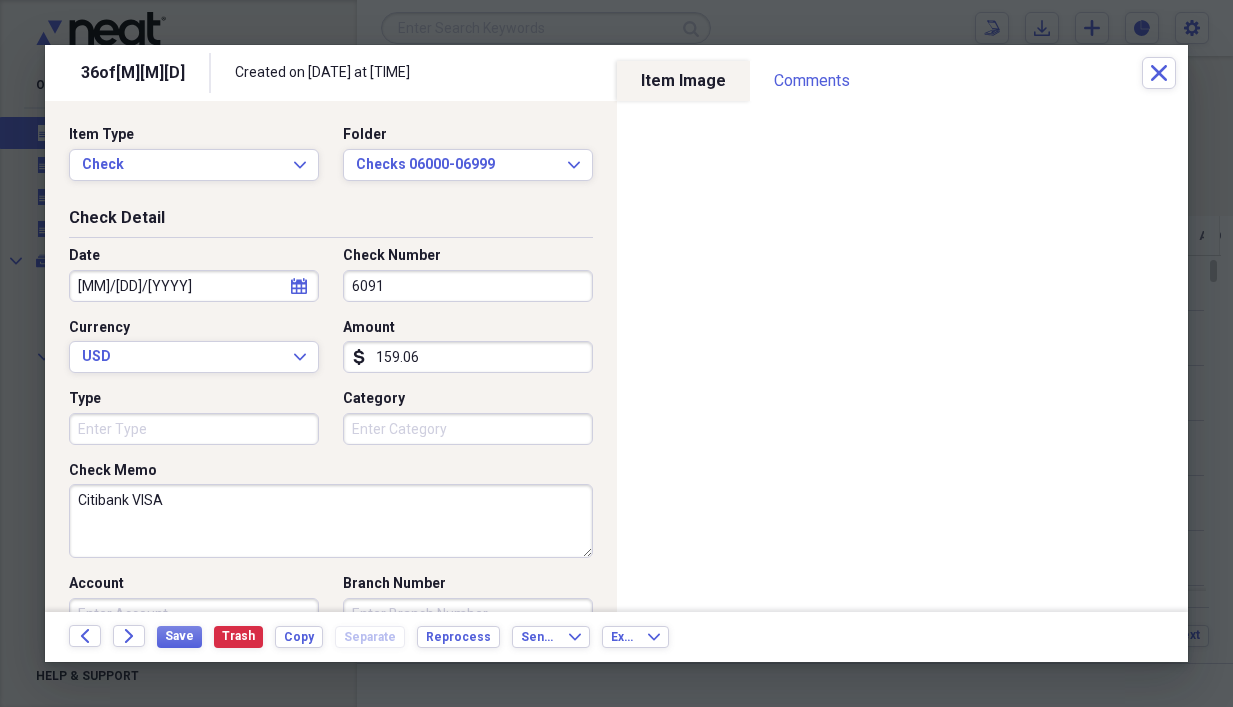 click on "Citibank VISA" at bounding box center [331, 521] 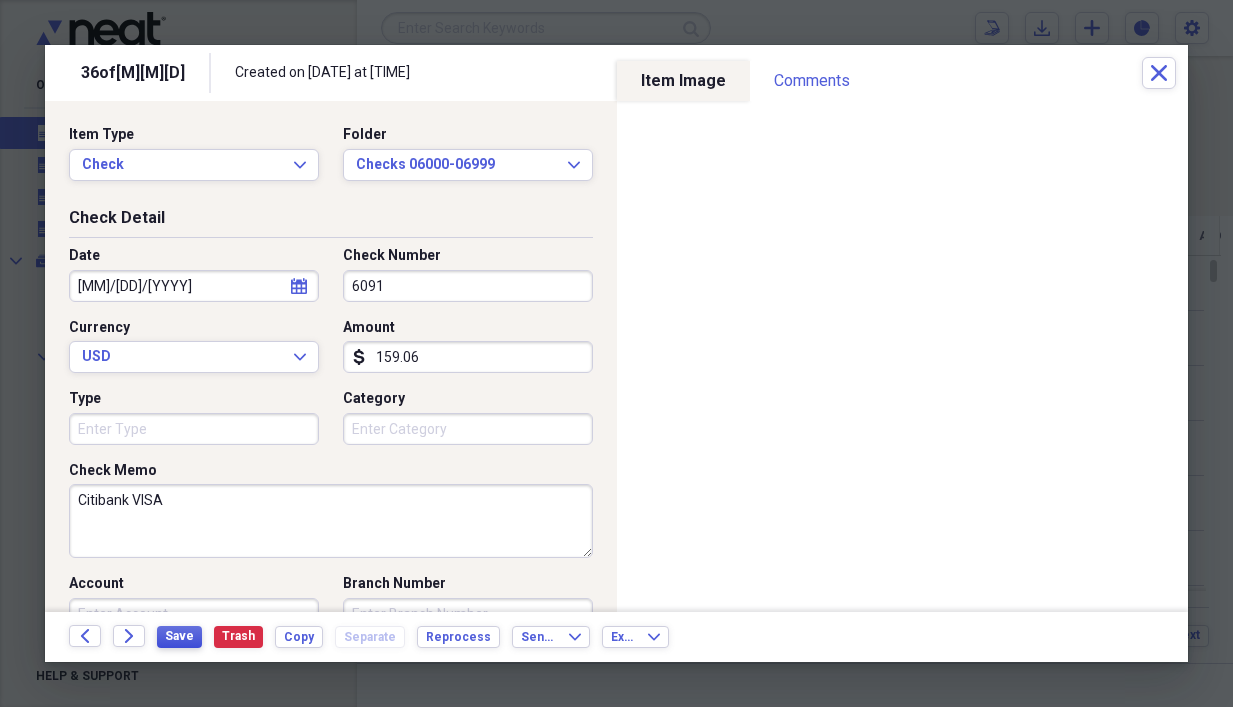 click on "Save" at bounding box center [179, 636] 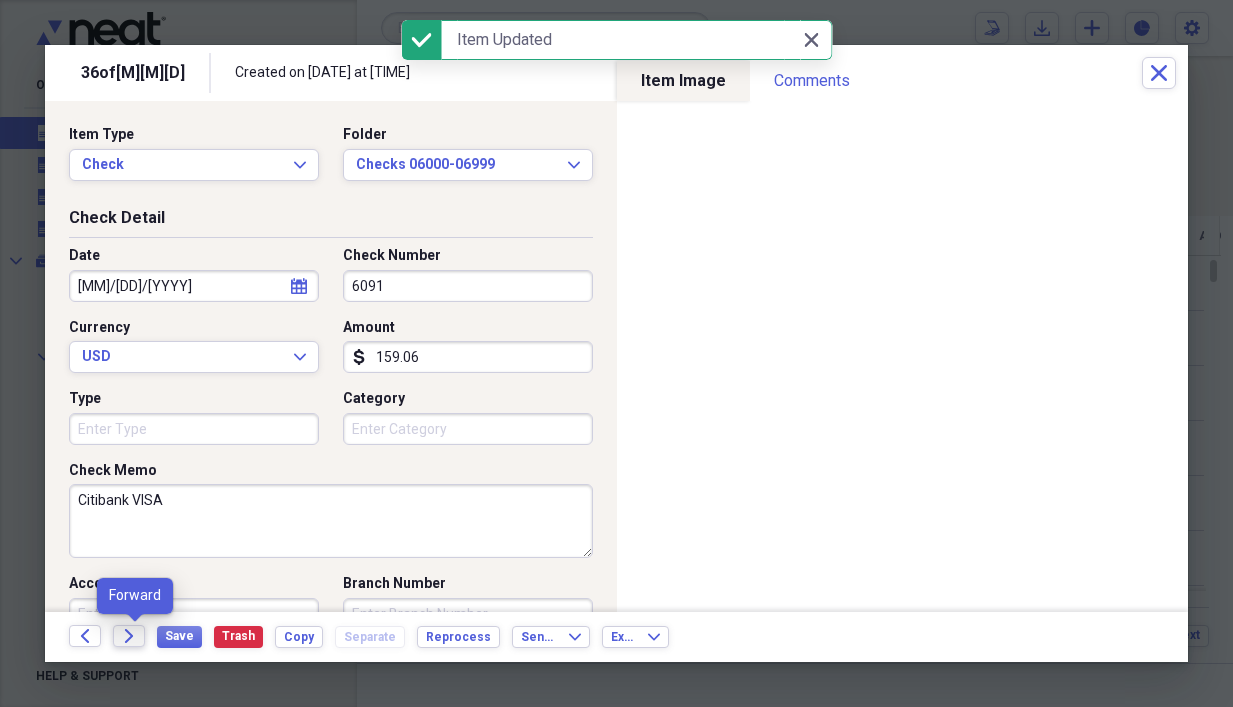 click on "Forward" 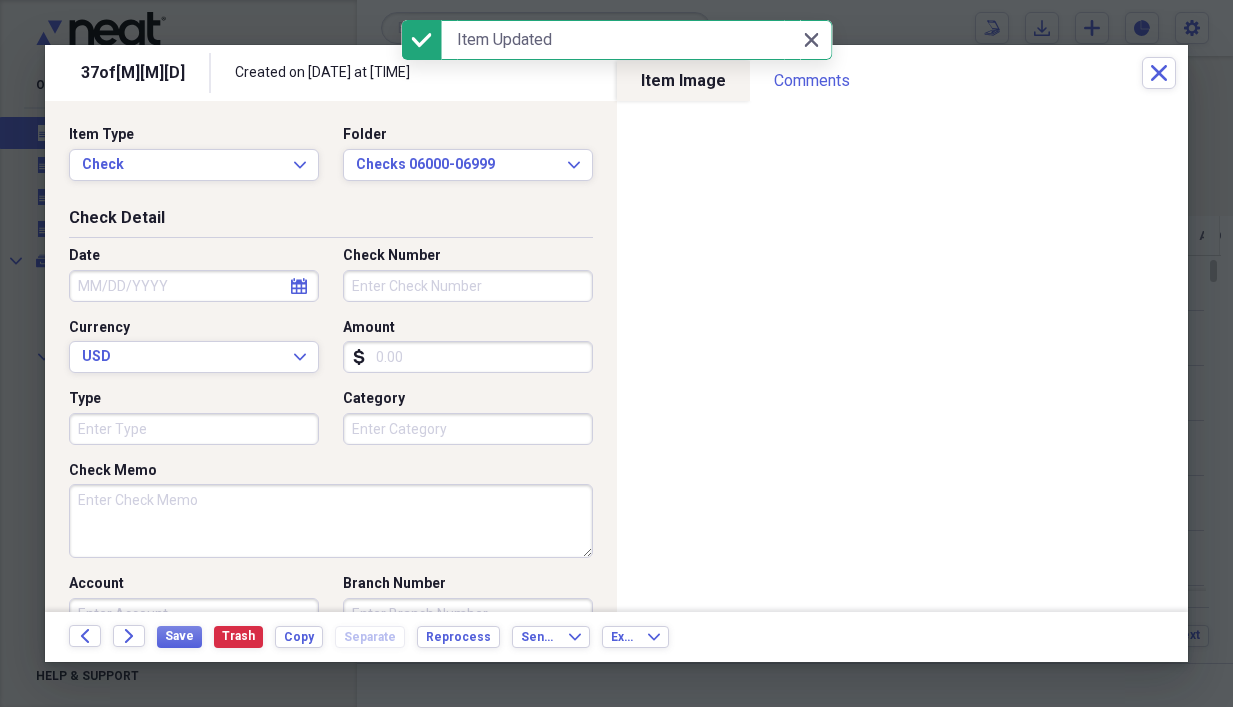 click on "Check Memo" at bounding box center (331, 521) 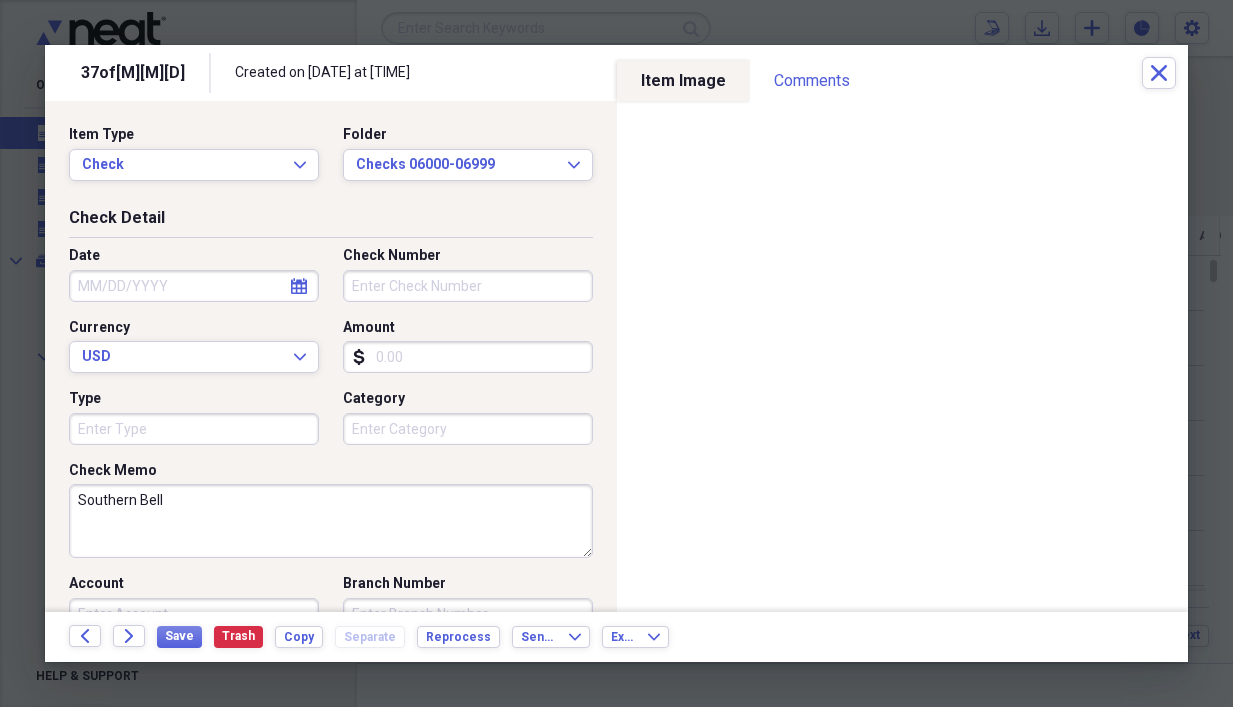 click on "Amount" at bounding box center [468, 357] 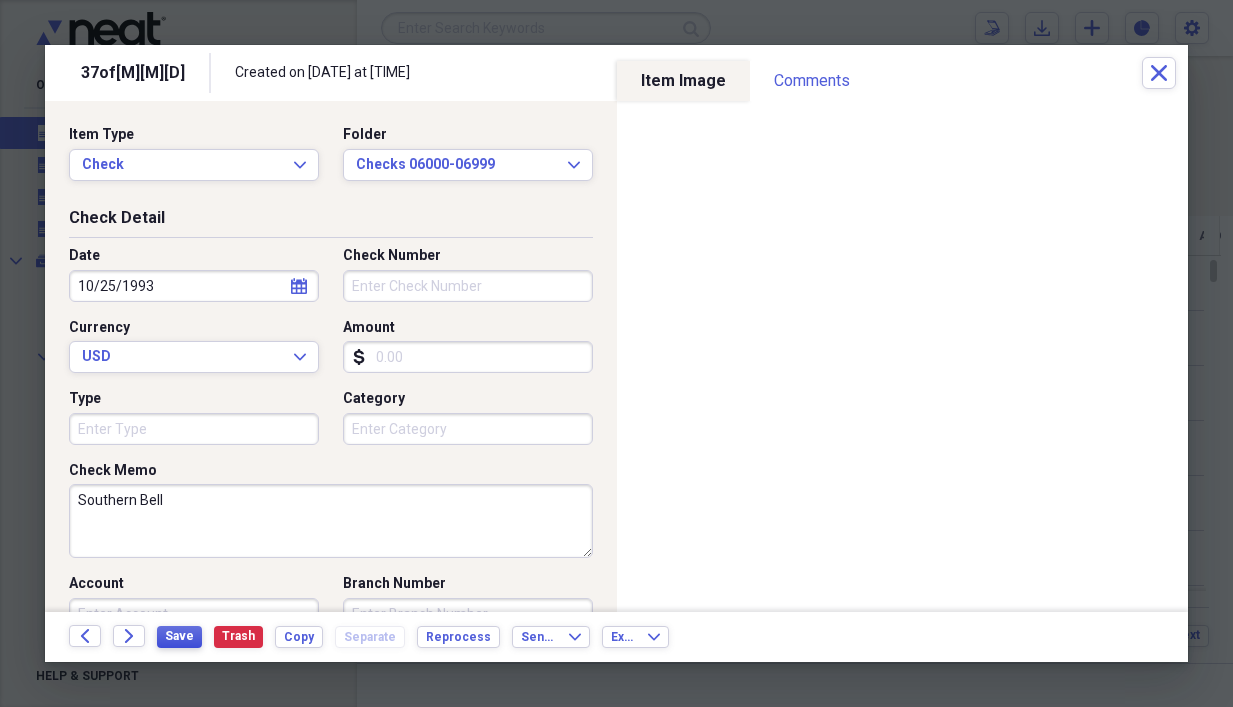 click on "Save" at bounding box center [179, 636] 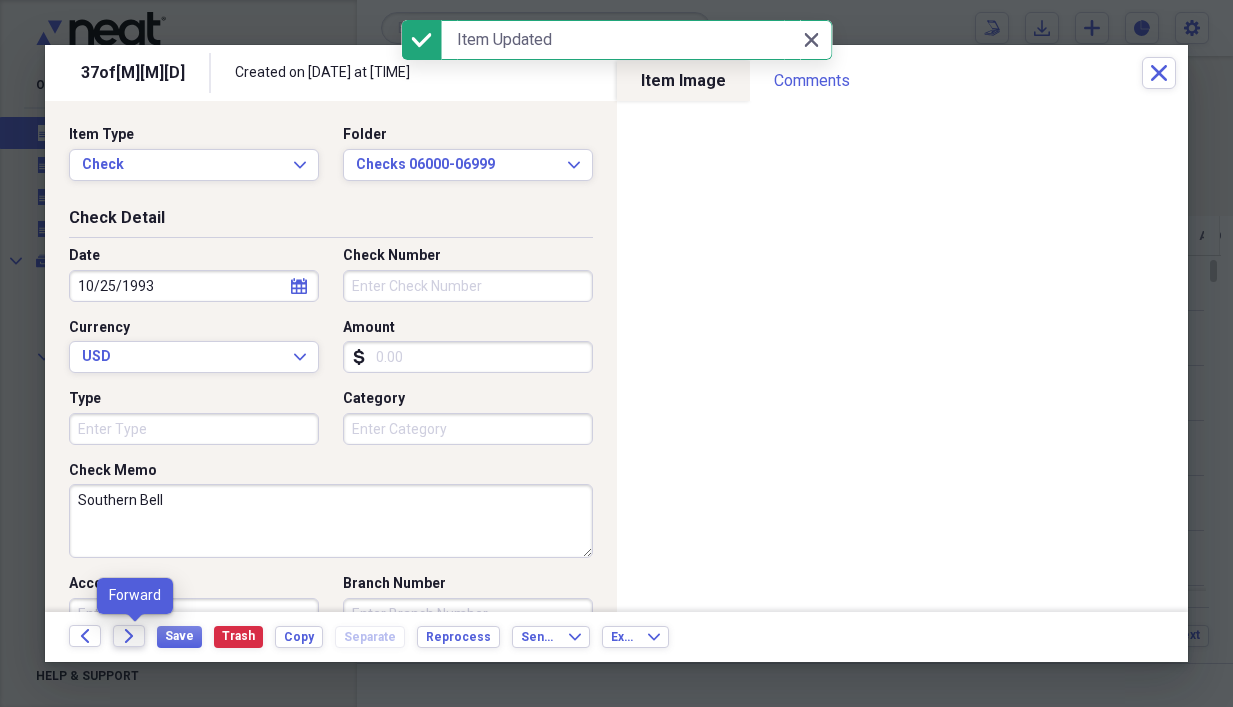 click 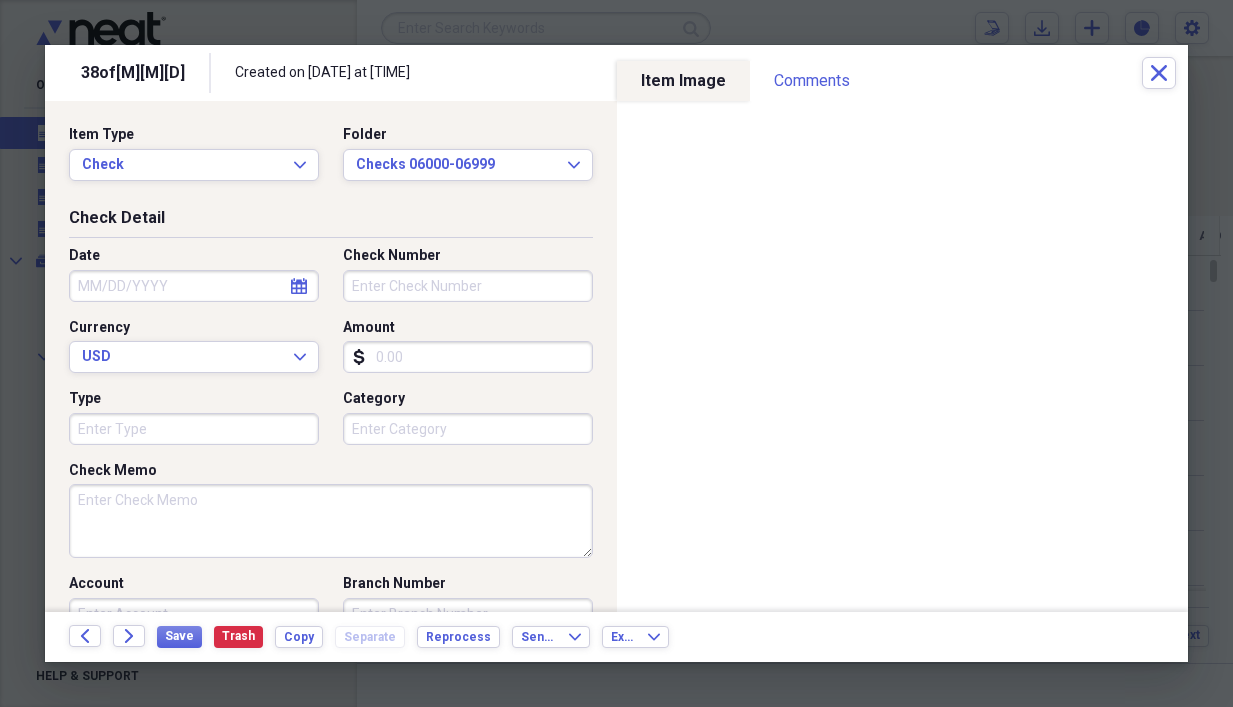 click on "Date" at bounding box center (194, 286) 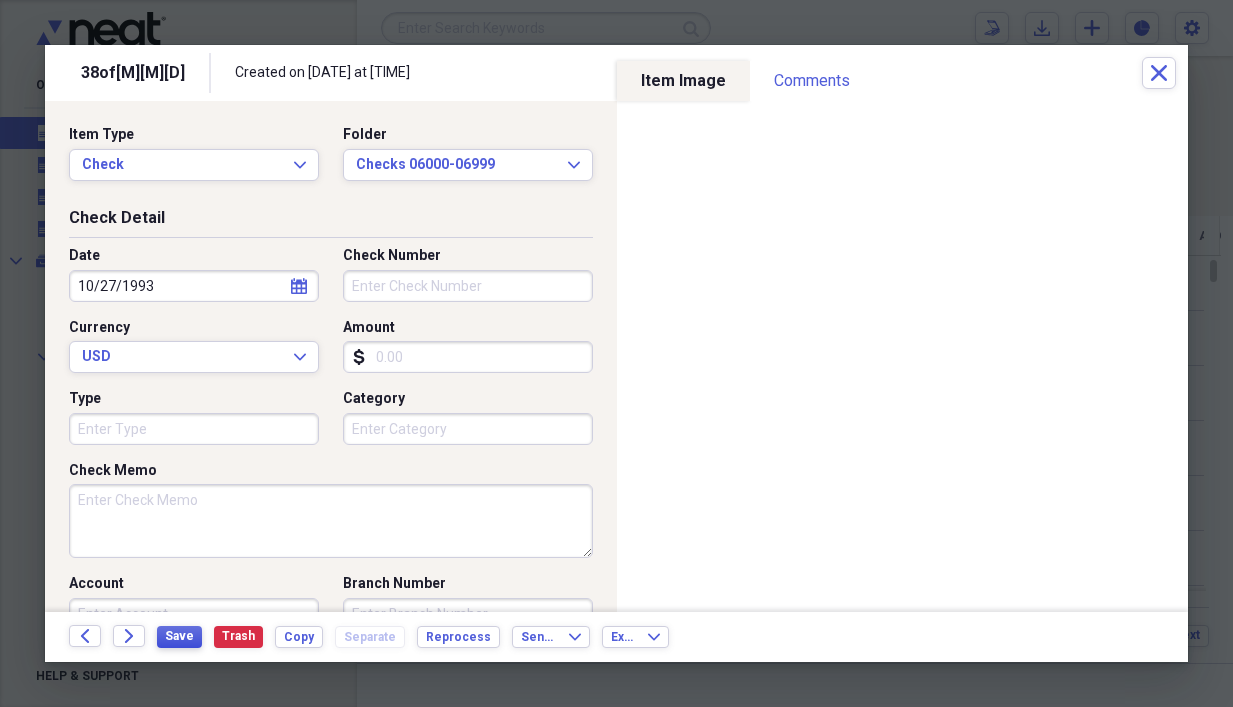click on "Save" at bounding box center (179, 636) 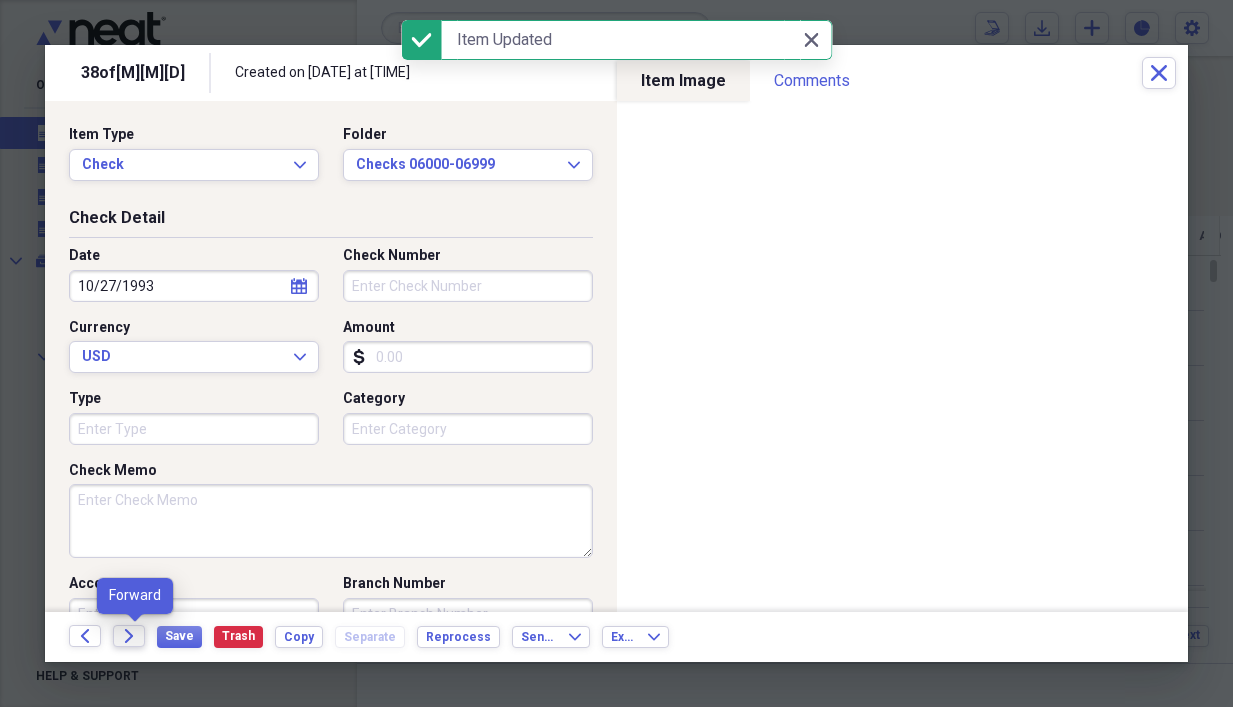 click on "Forward" 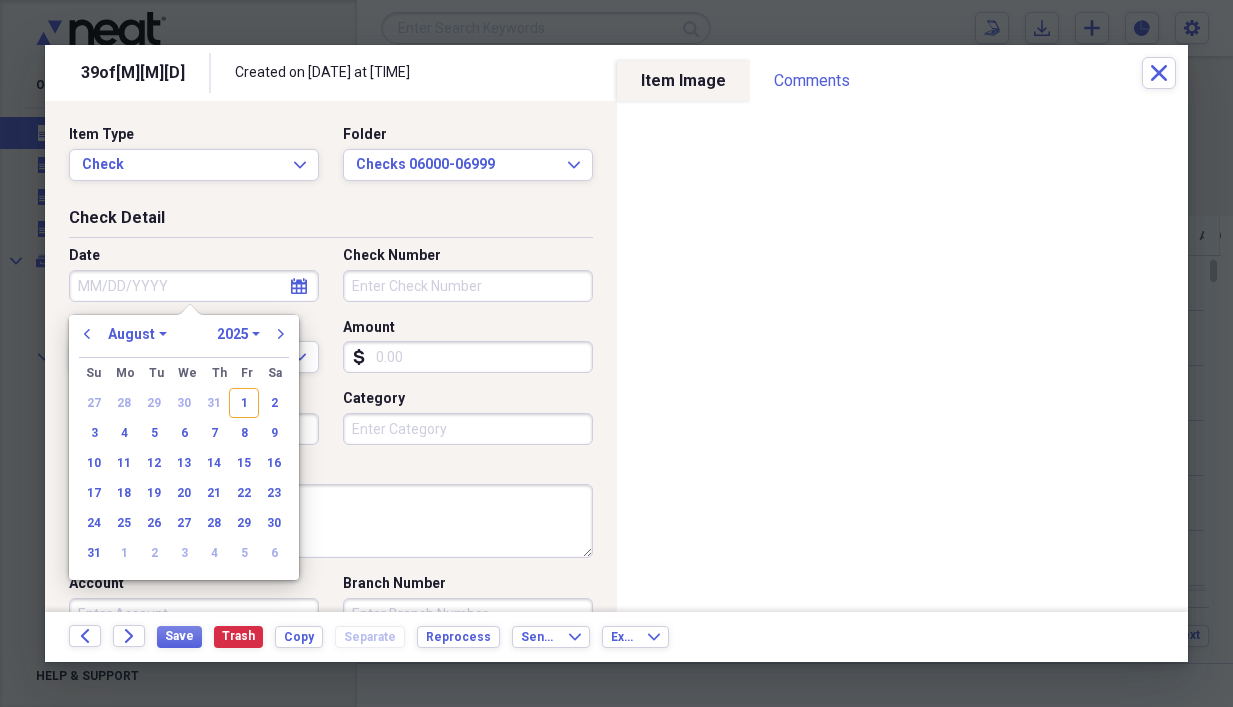 click on "Date" at bounding box center [194, 286] 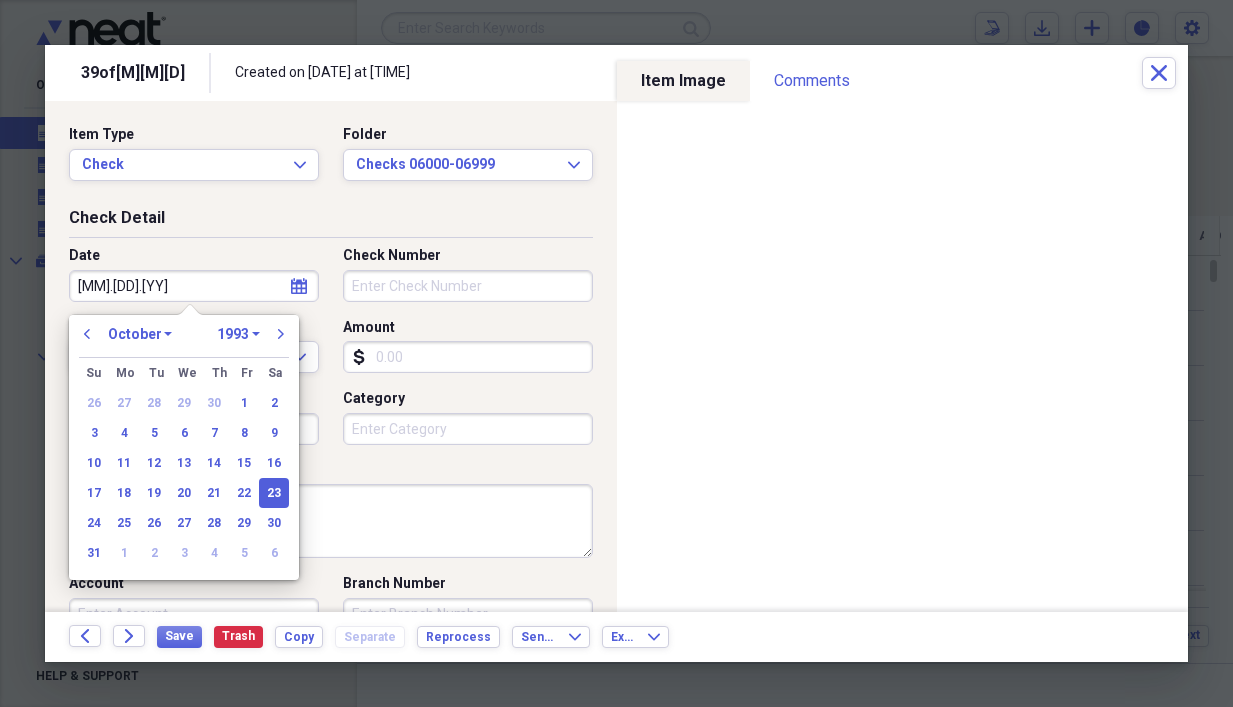 click on "[MM].[DD].[YY]" at bounding box center [194, 286] 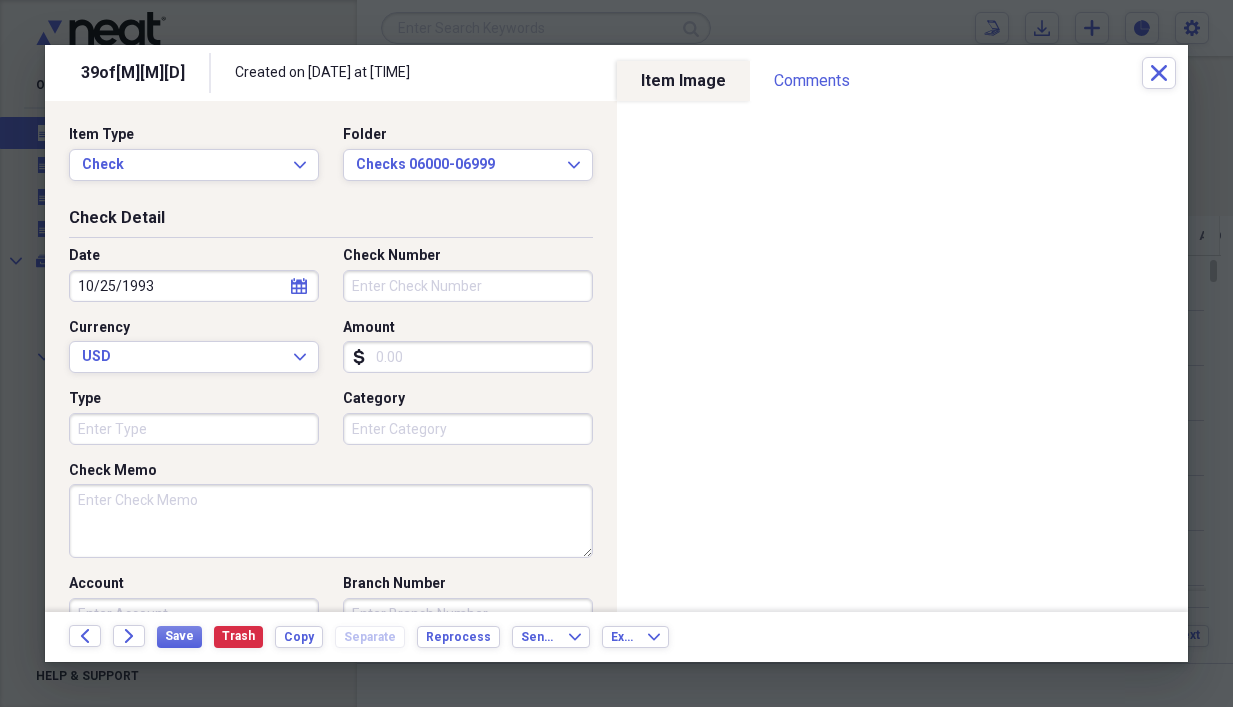 click on "Amount" at bounding box center [468, 328] 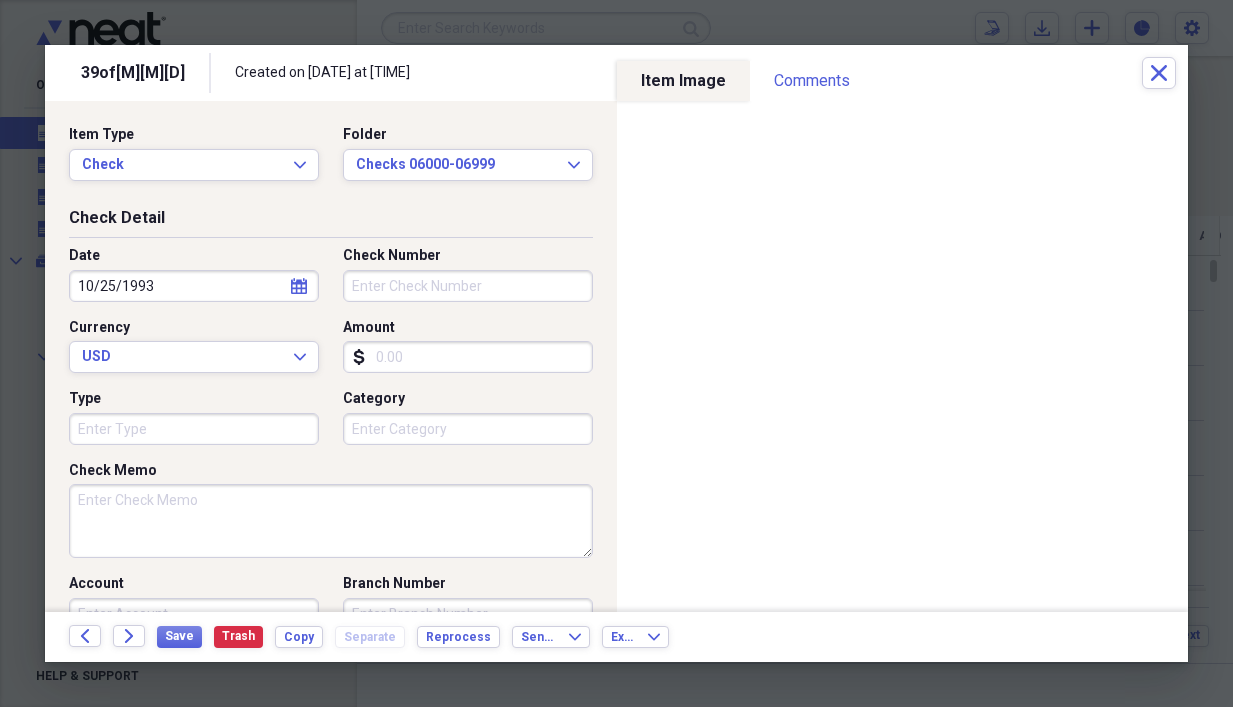 click on "Check Memo" at bounding box center [331, 521] 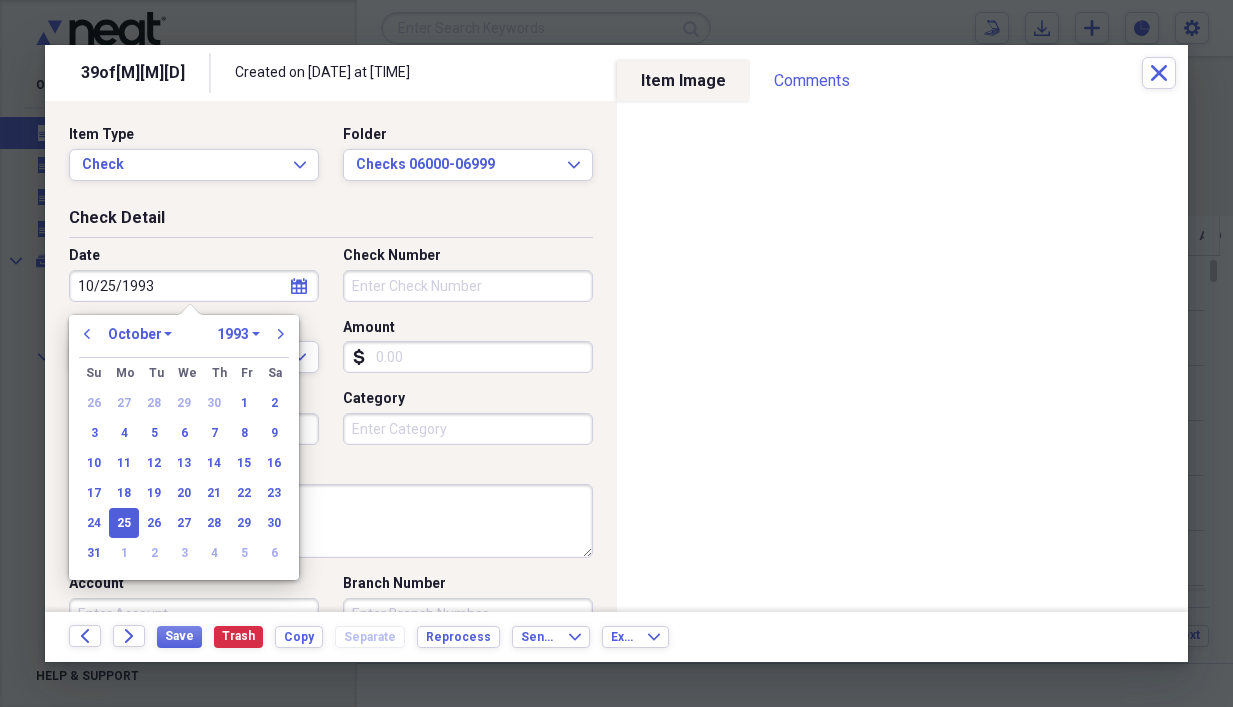 click on "10/25/1993" at bounding box center [194, 286] 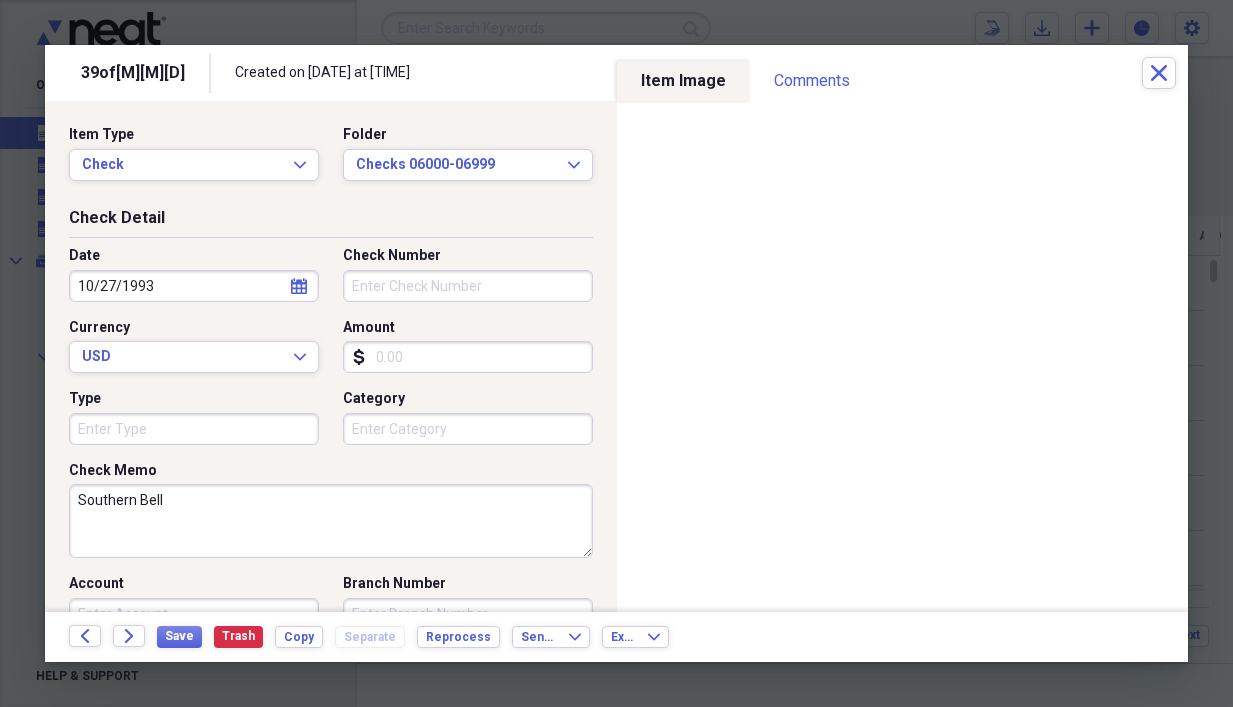 click on "Southern Bell" at bounding box center (331, 521) 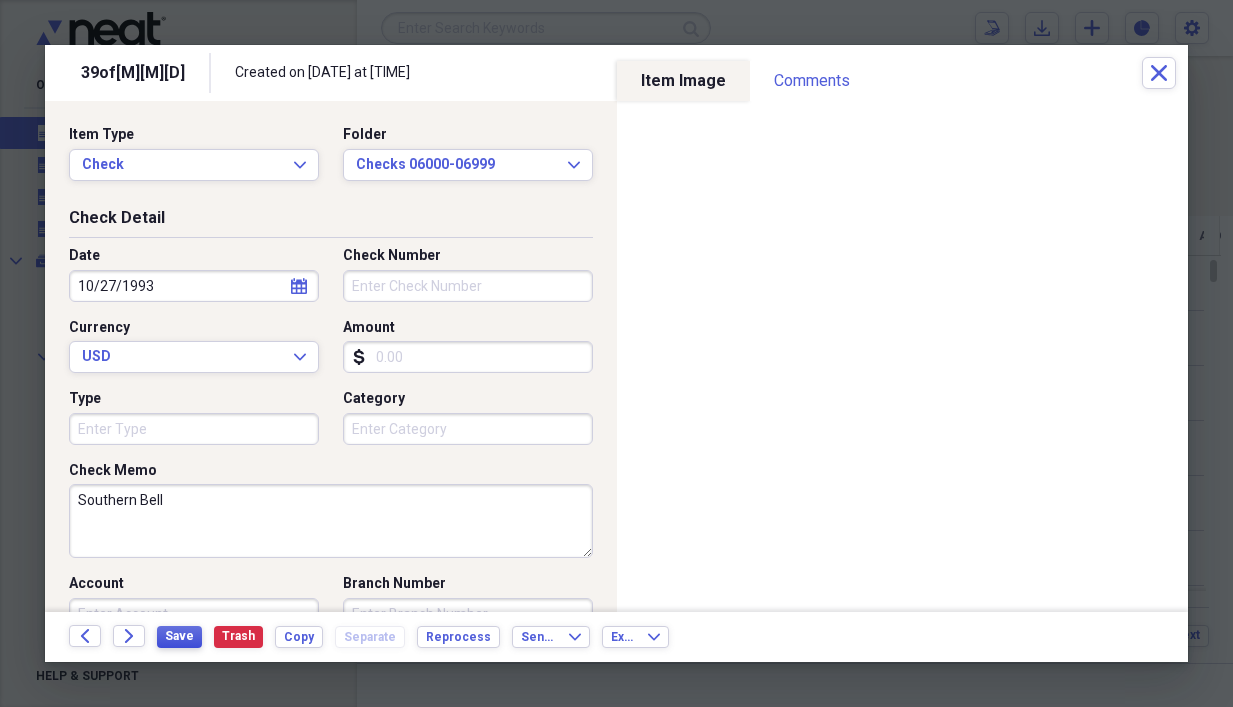 click on "Save" at bounding box center (179, 636) 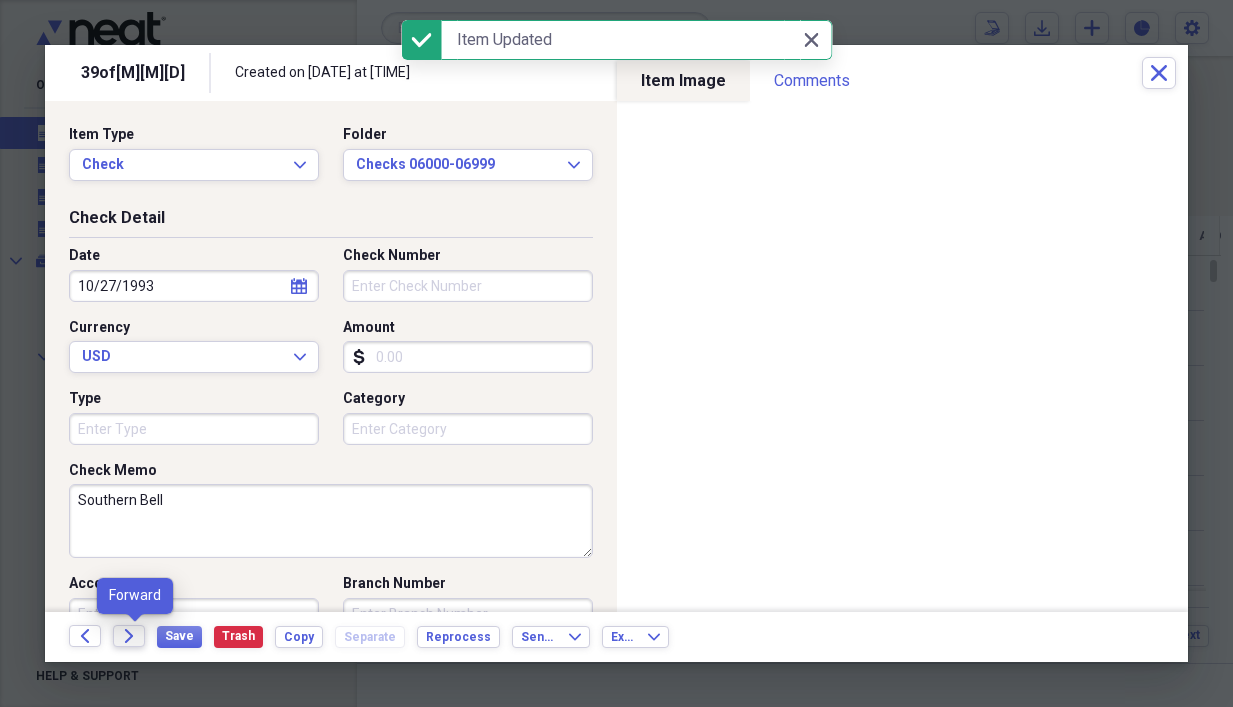 click on "Forward" 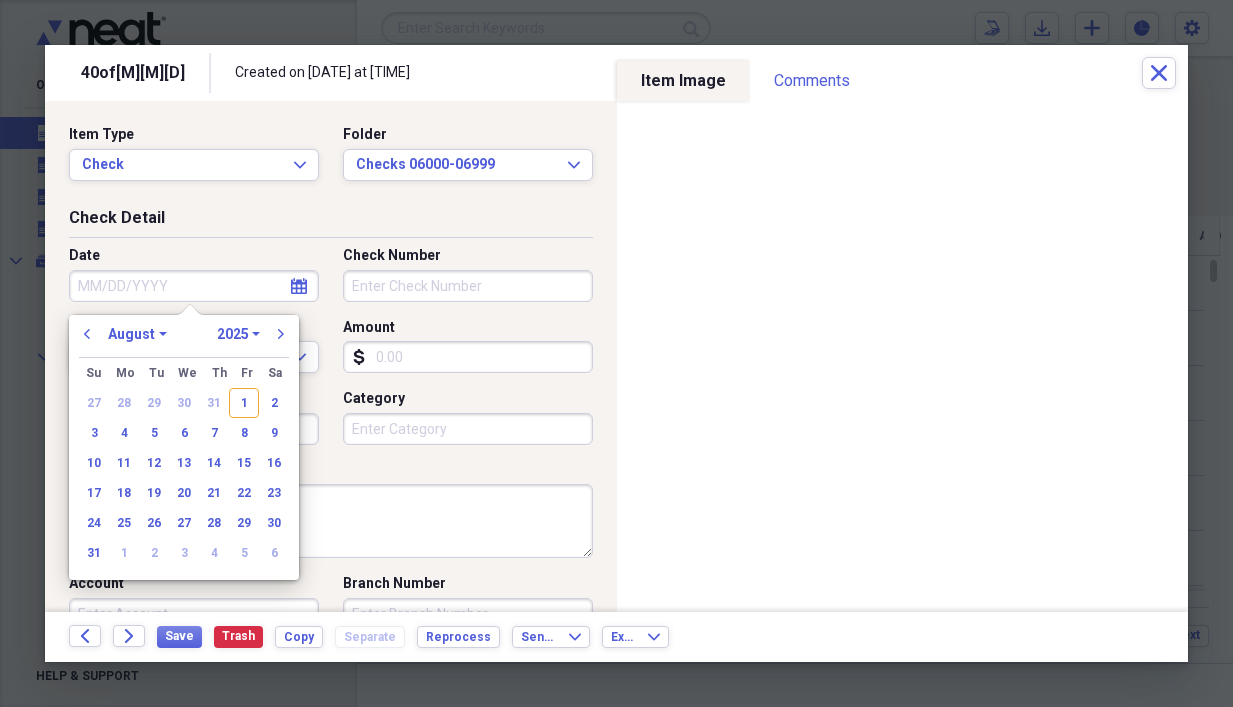 click on "Date" at bounding box center (194, 286) 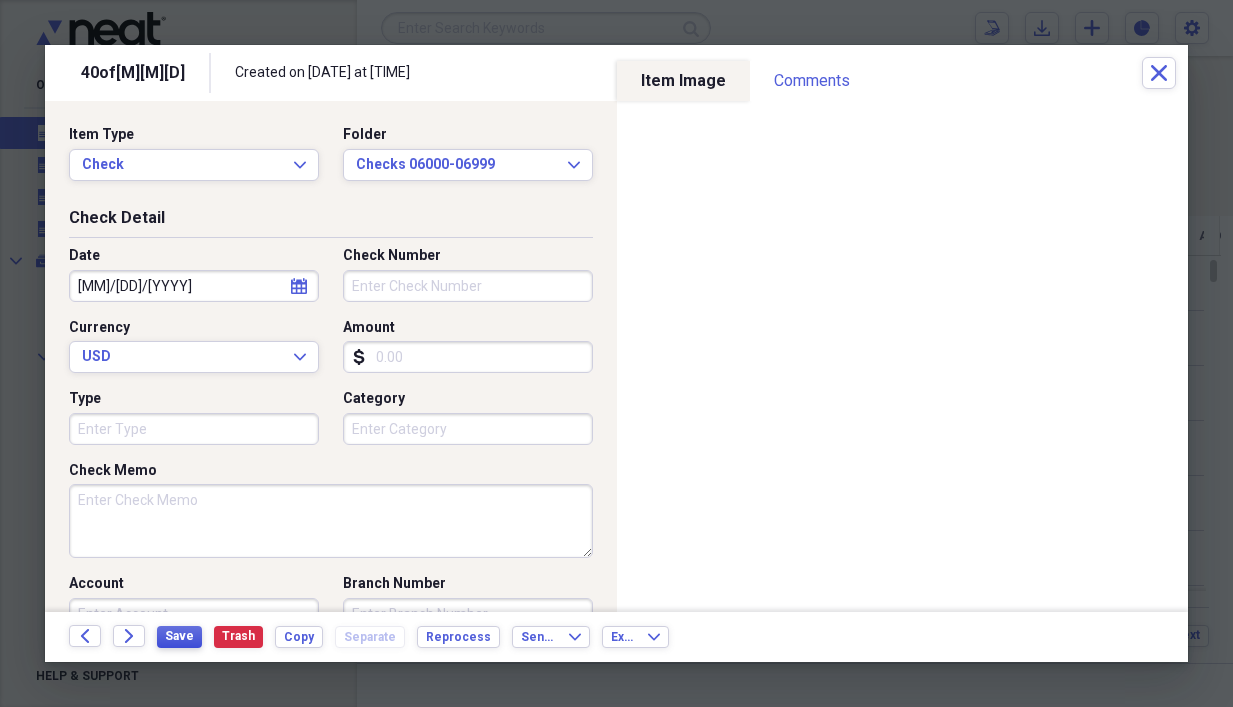 click on "Save" at bounding box center (179, 636) 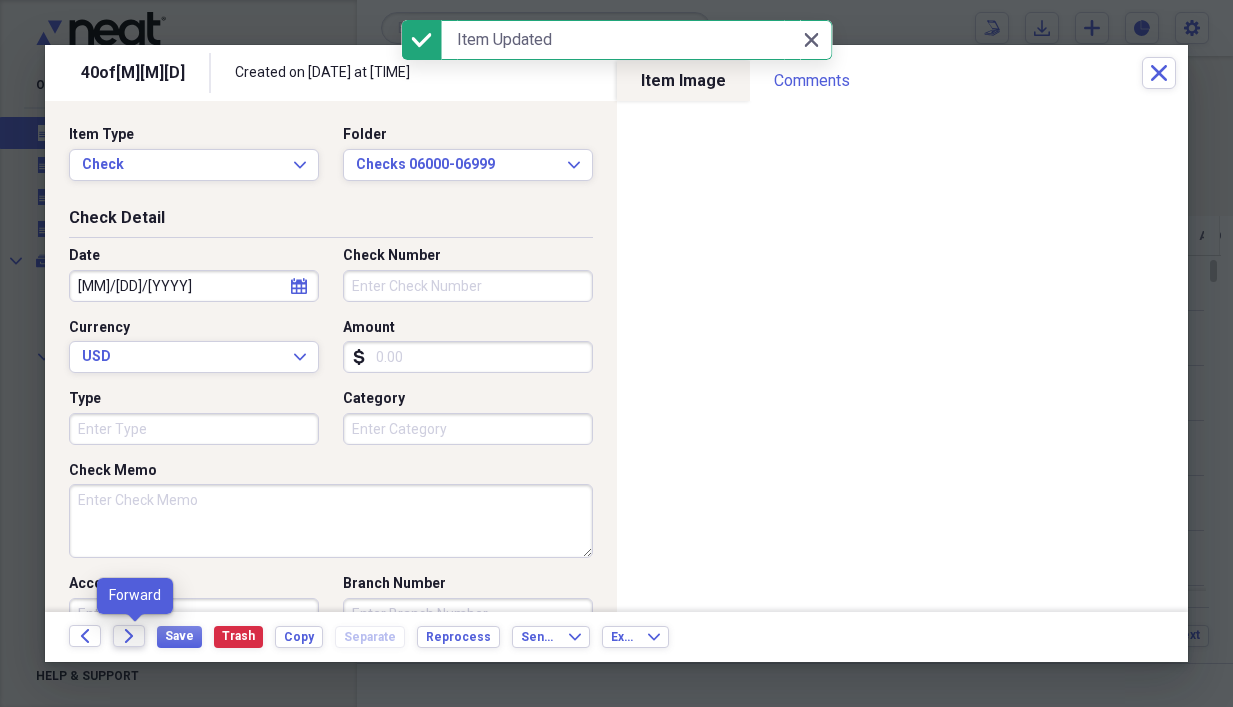 click 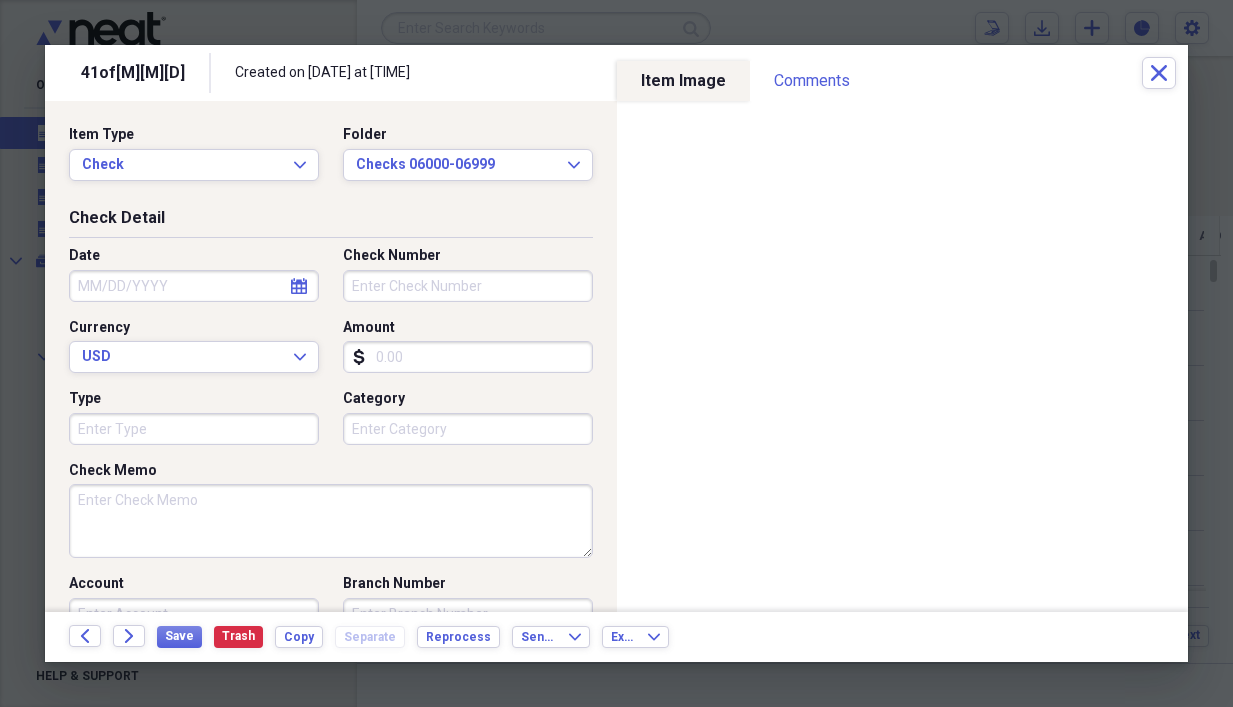 click on "Date calendar Calendar" at bounding box center [200, 274] 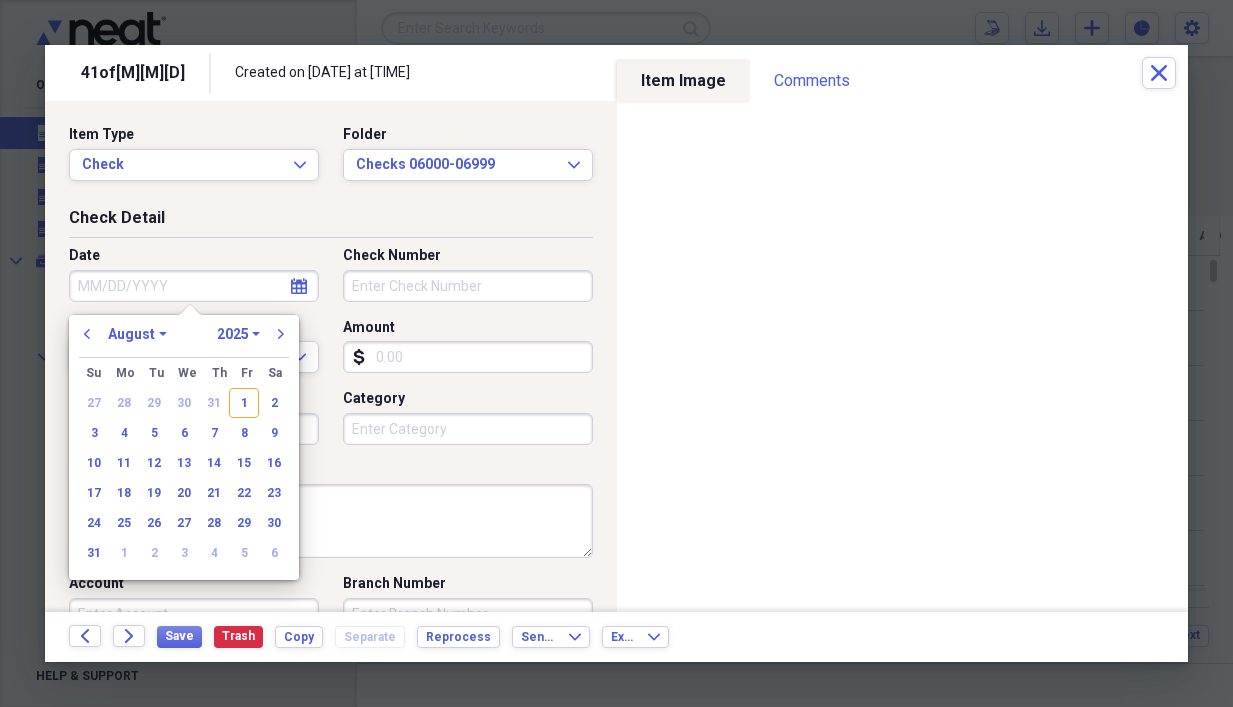 click on "Date" at bounding box center (194, 286) 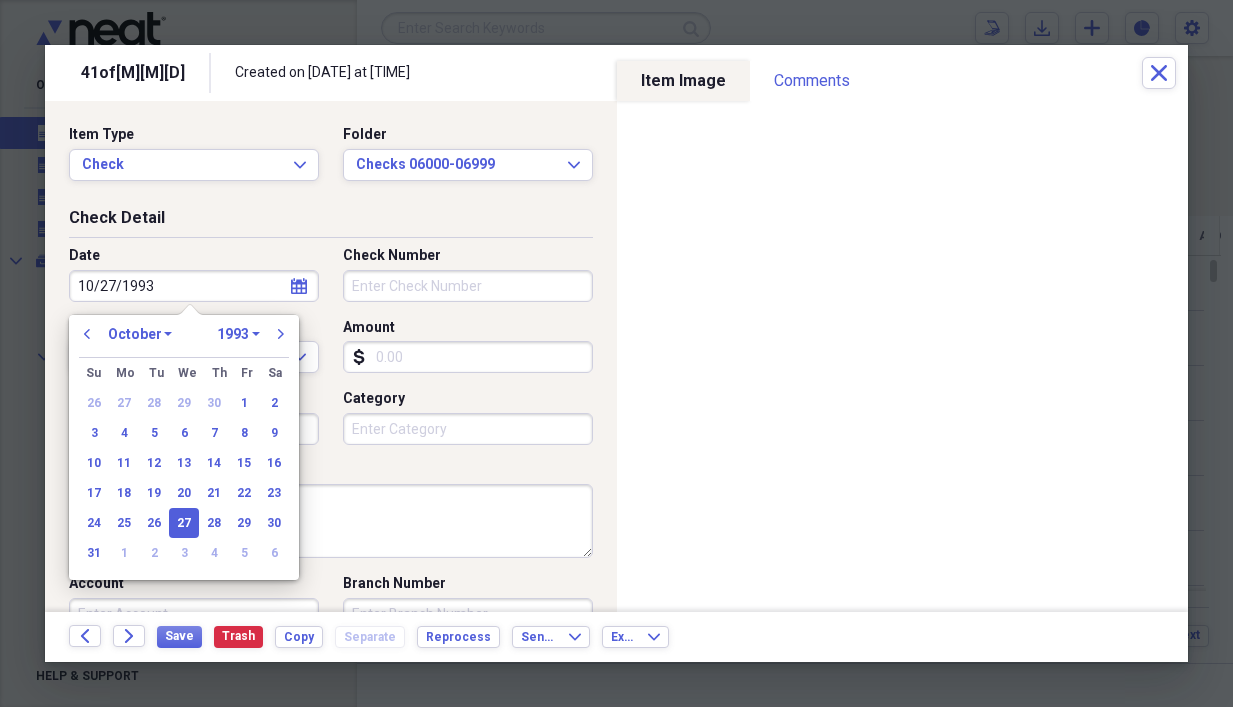 click on "Check Memo" at bounding box center [331, 521] 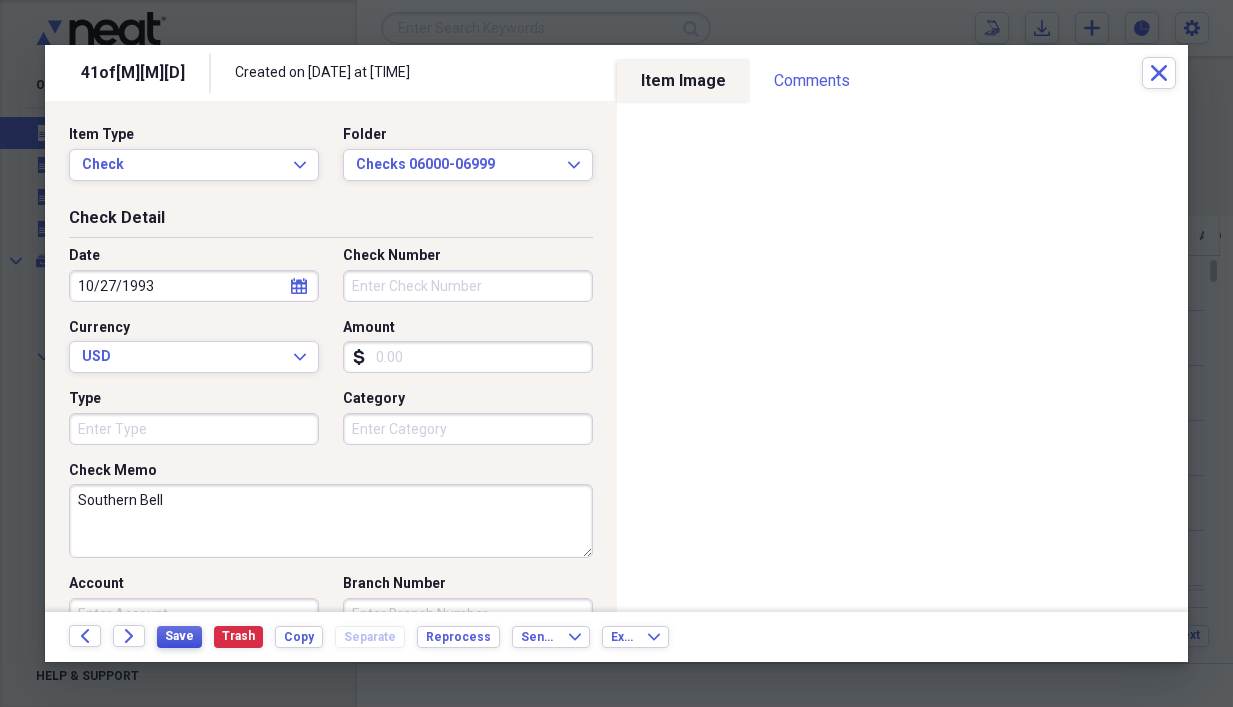 click on "Save" at bounding box center (179, 636) 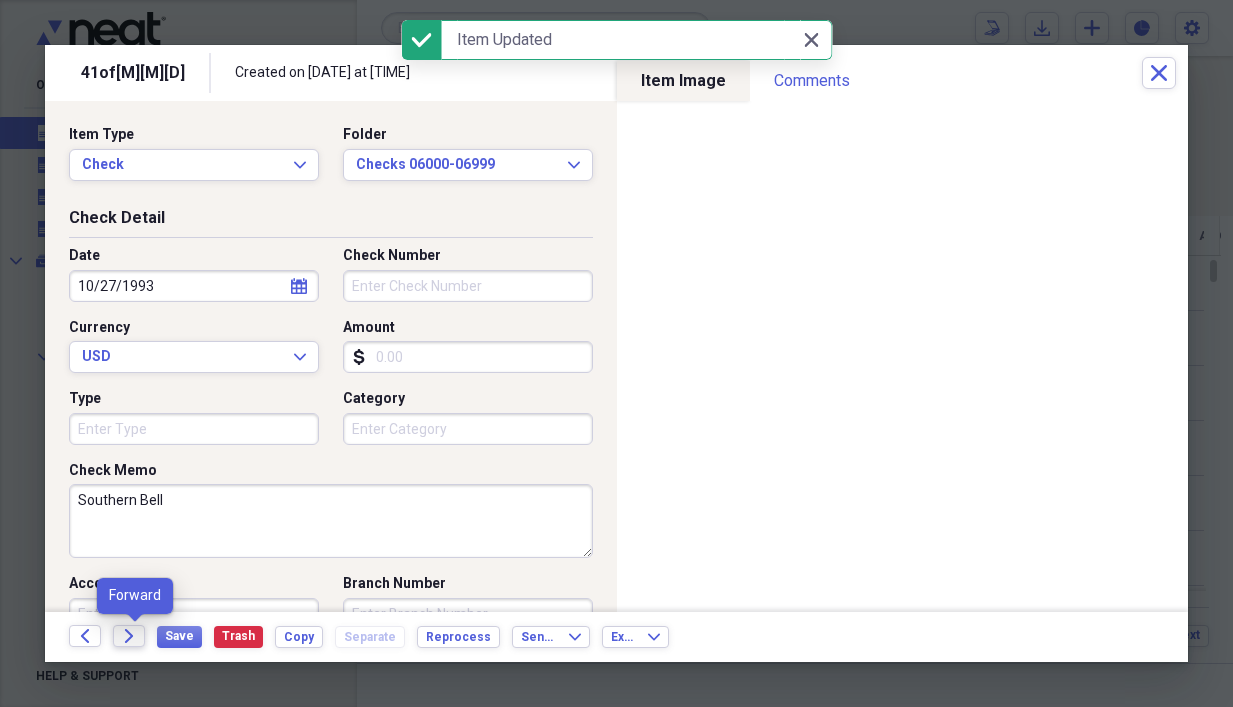 click on "Forward" 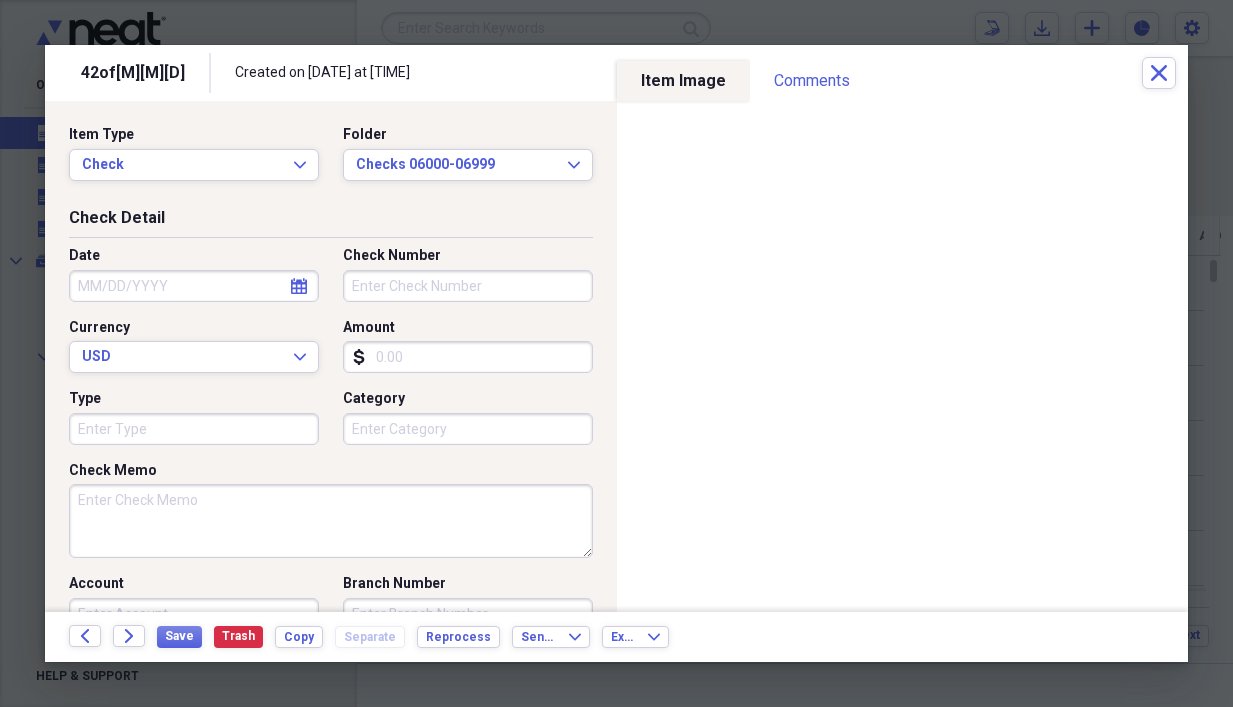 click on "Date" at bounding box center (194, 286) 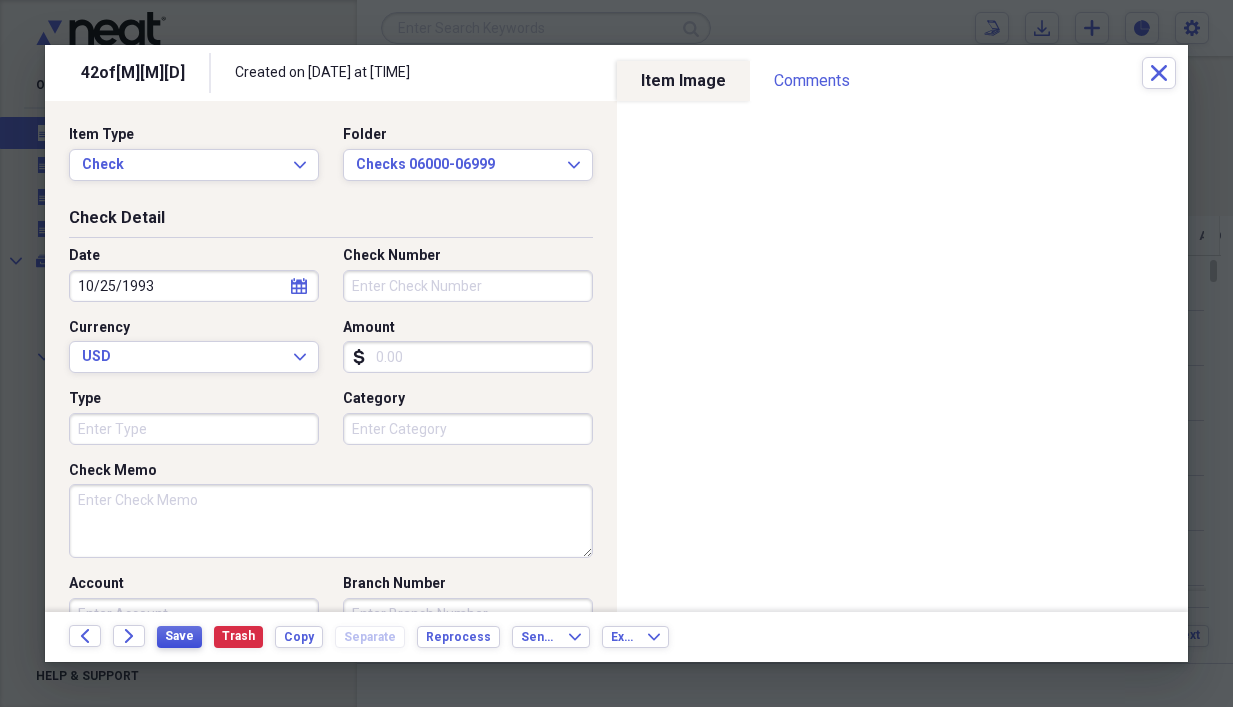 click on "Save" at bounding box center [179, 636] 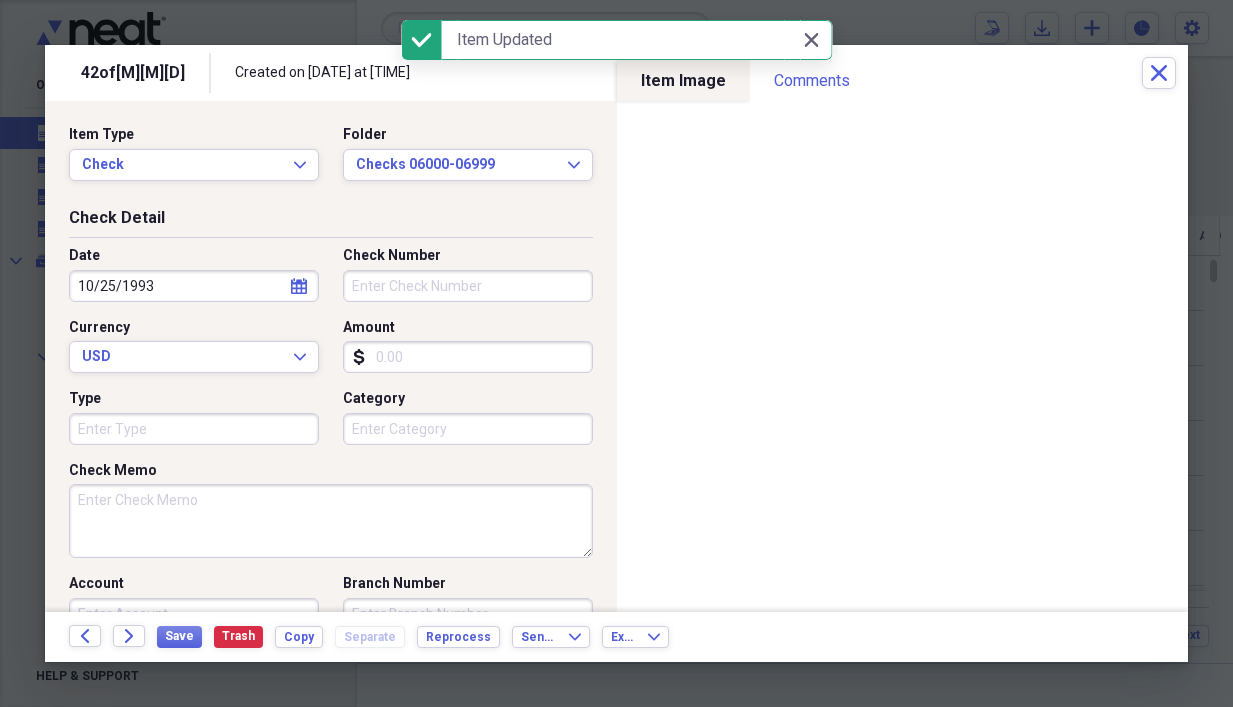 click on "Check Memo" at bounding box center (331, 521) 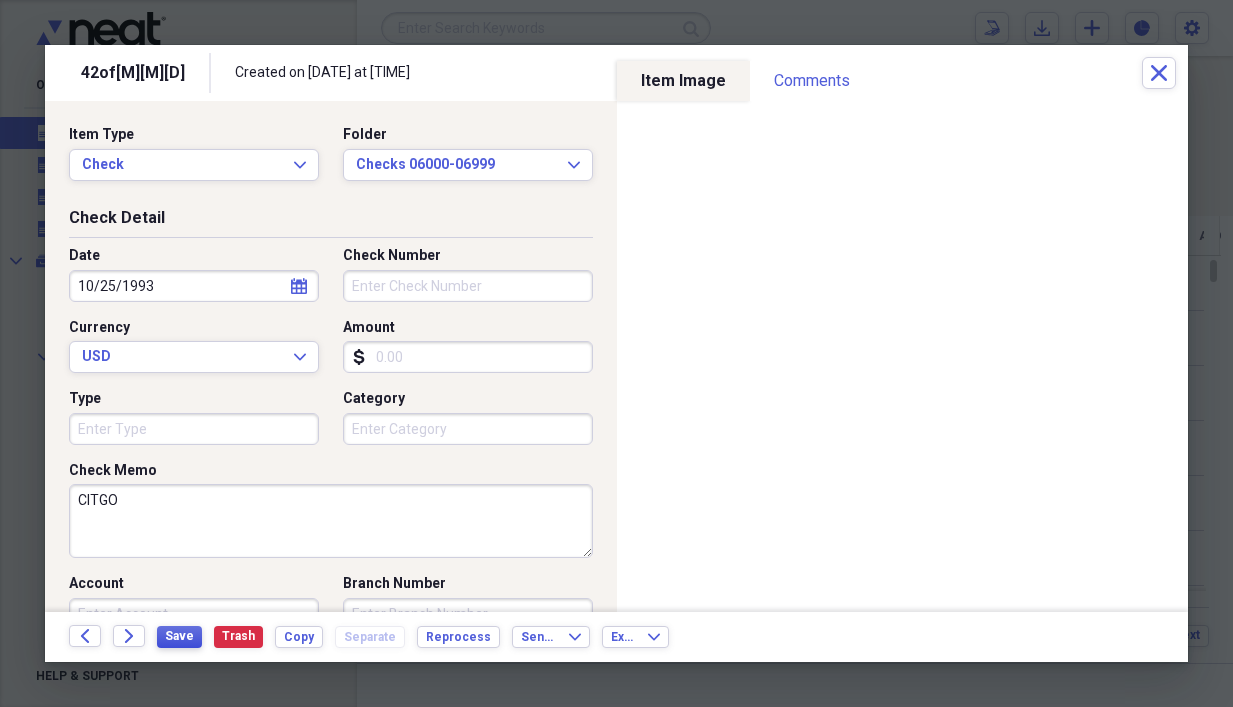 click on "Save" at bounding box center (179, 636) 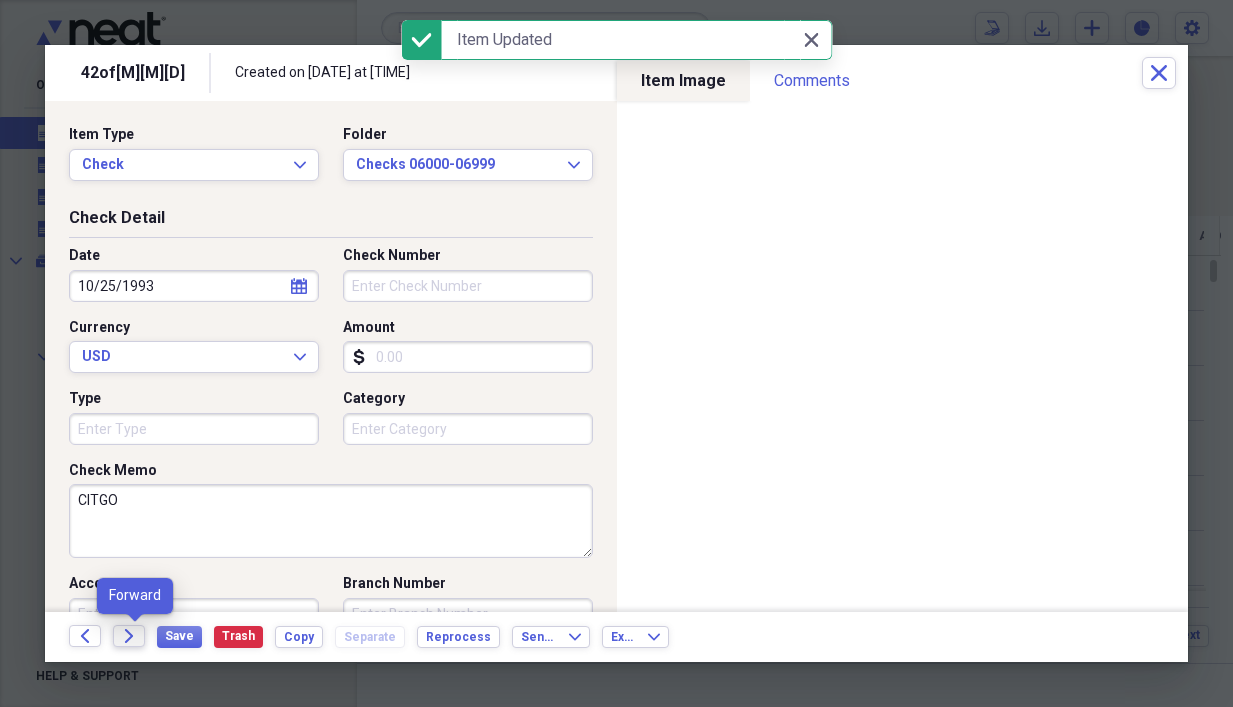 click on "Forward" 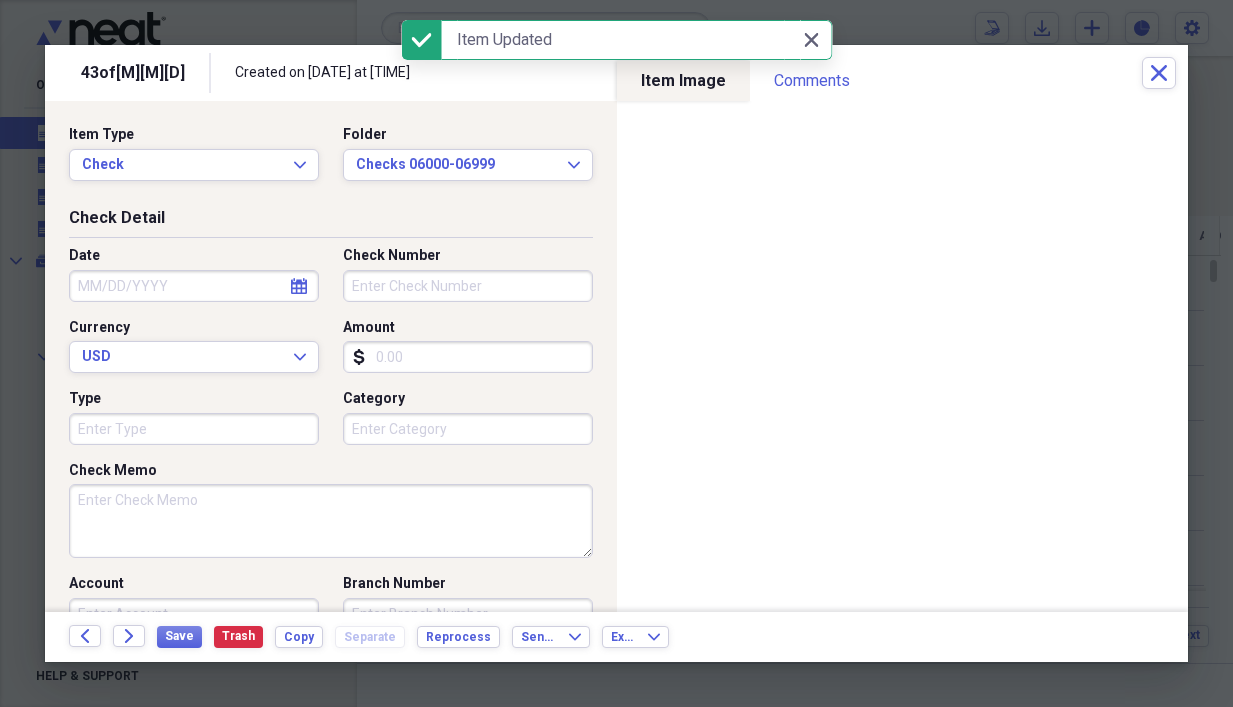 click on "Check Memo" at bounding box center (331, 521) 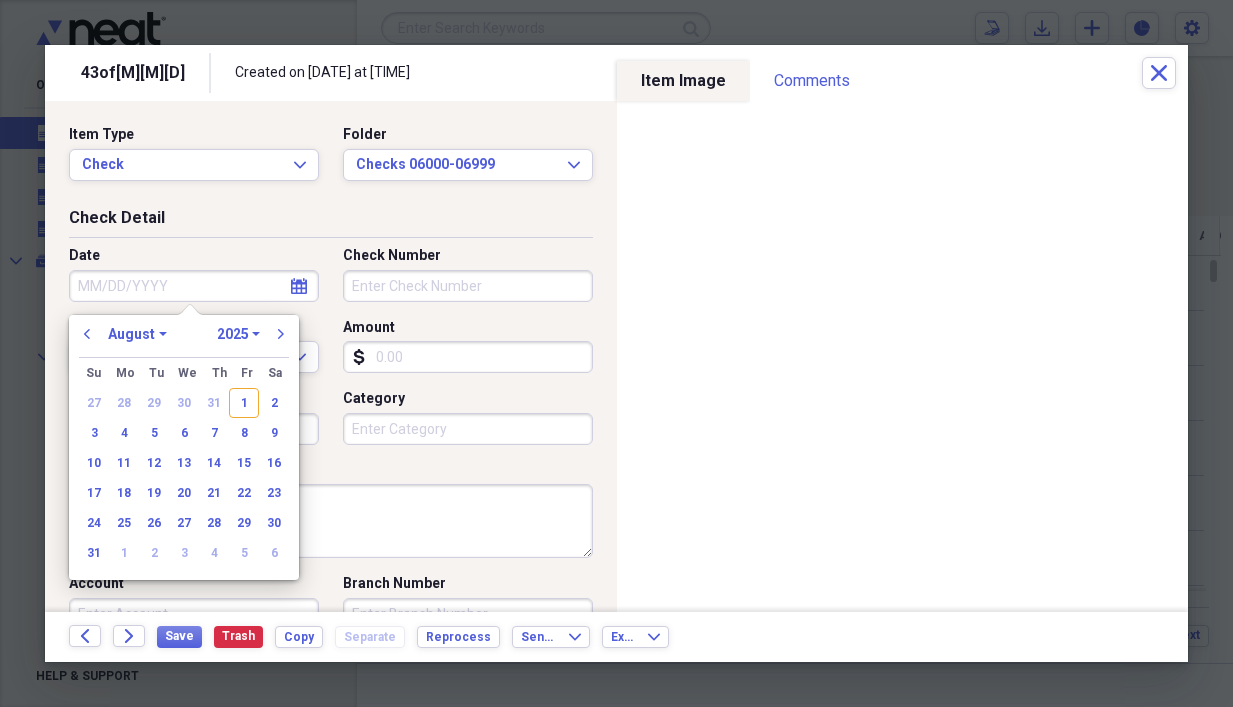 click on "Date" at bounding box center [194, 286] 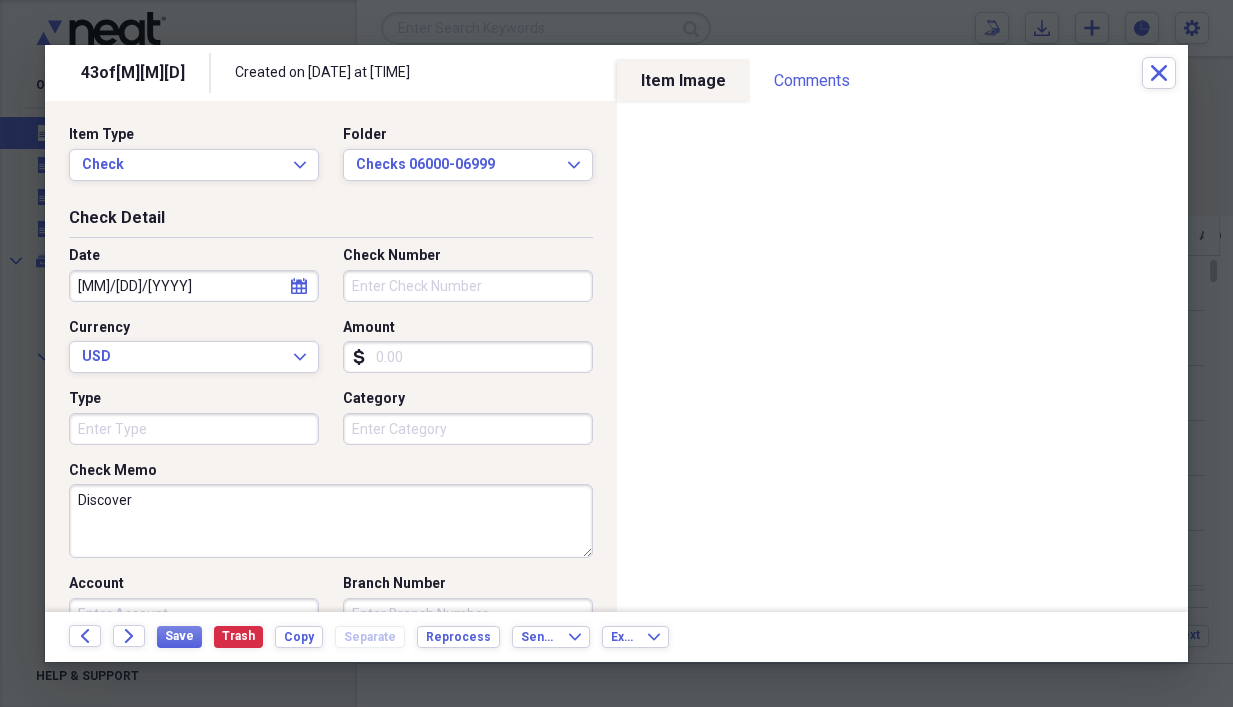 click on "Check Number" at bounding box center [468, 286] 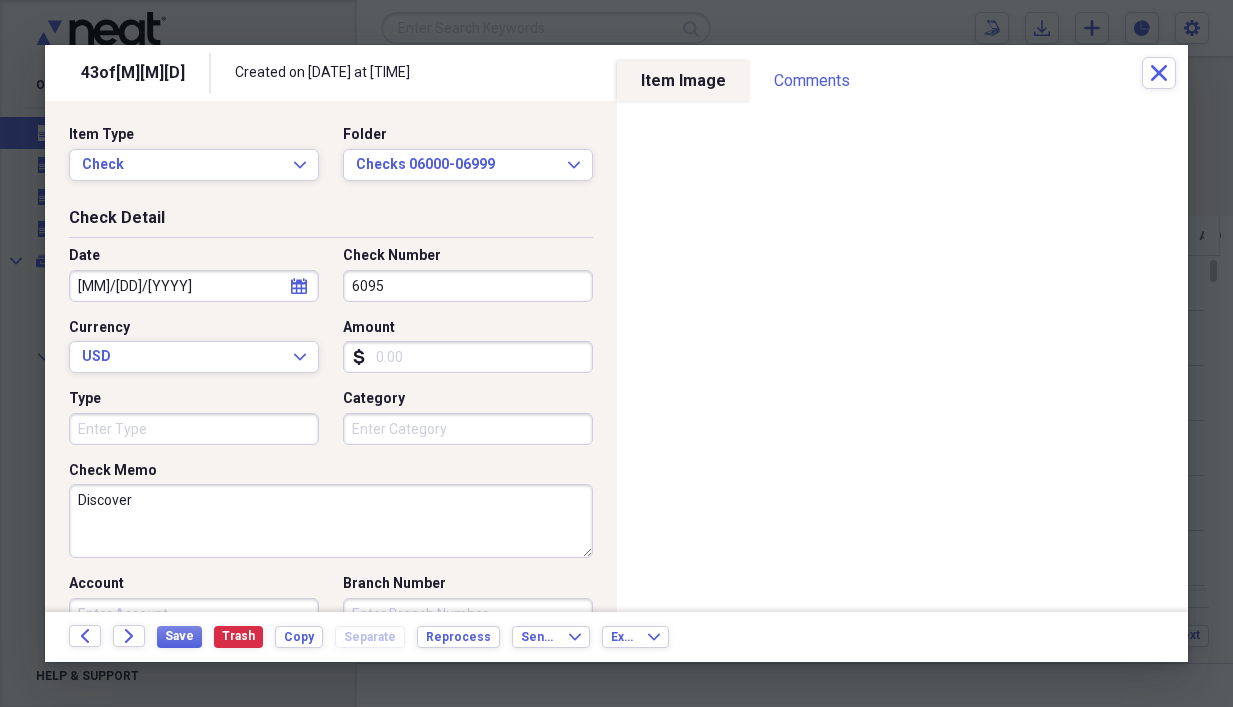 click on "Amount" at bounding box center (468, 357) 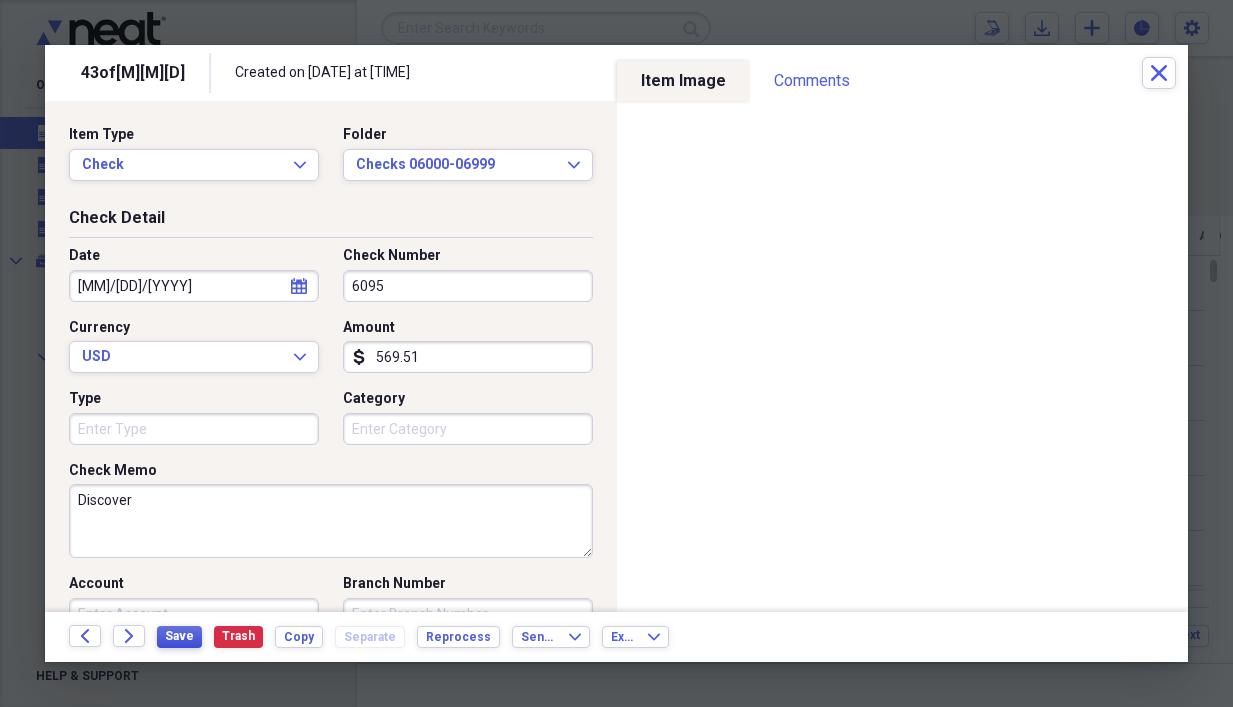 click on "Save" at bounding box center [179, 636] 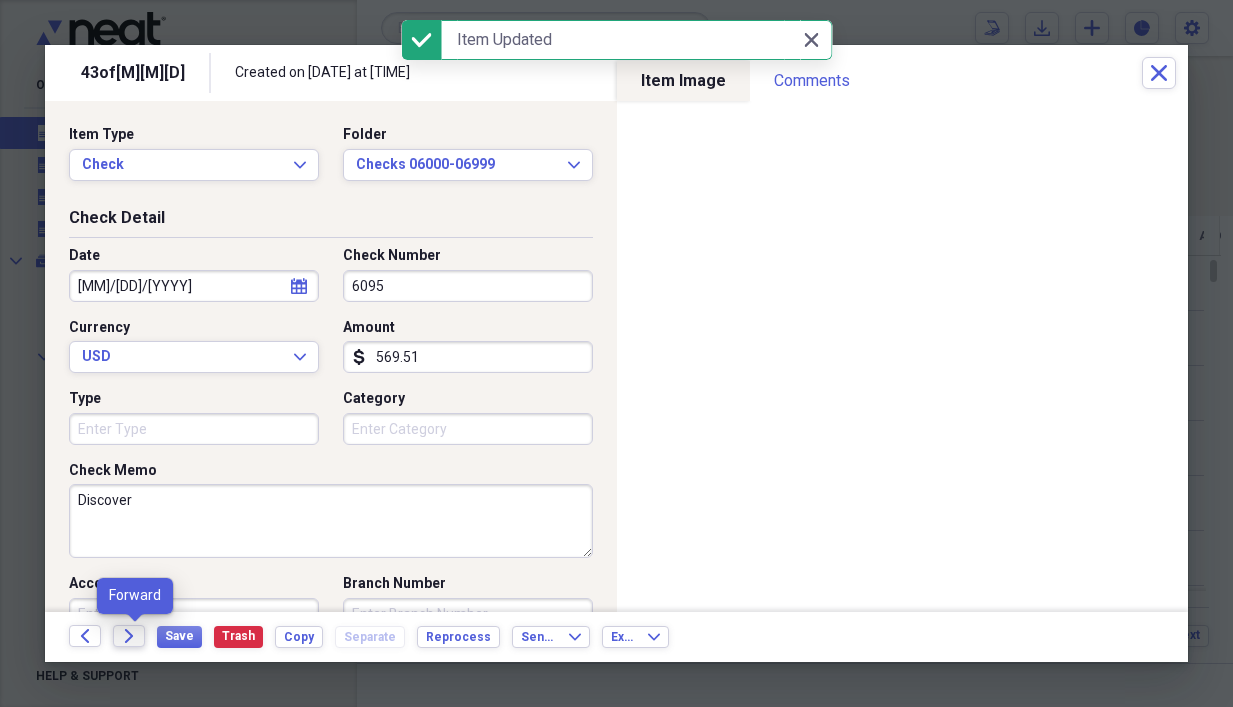 click on "Forward" 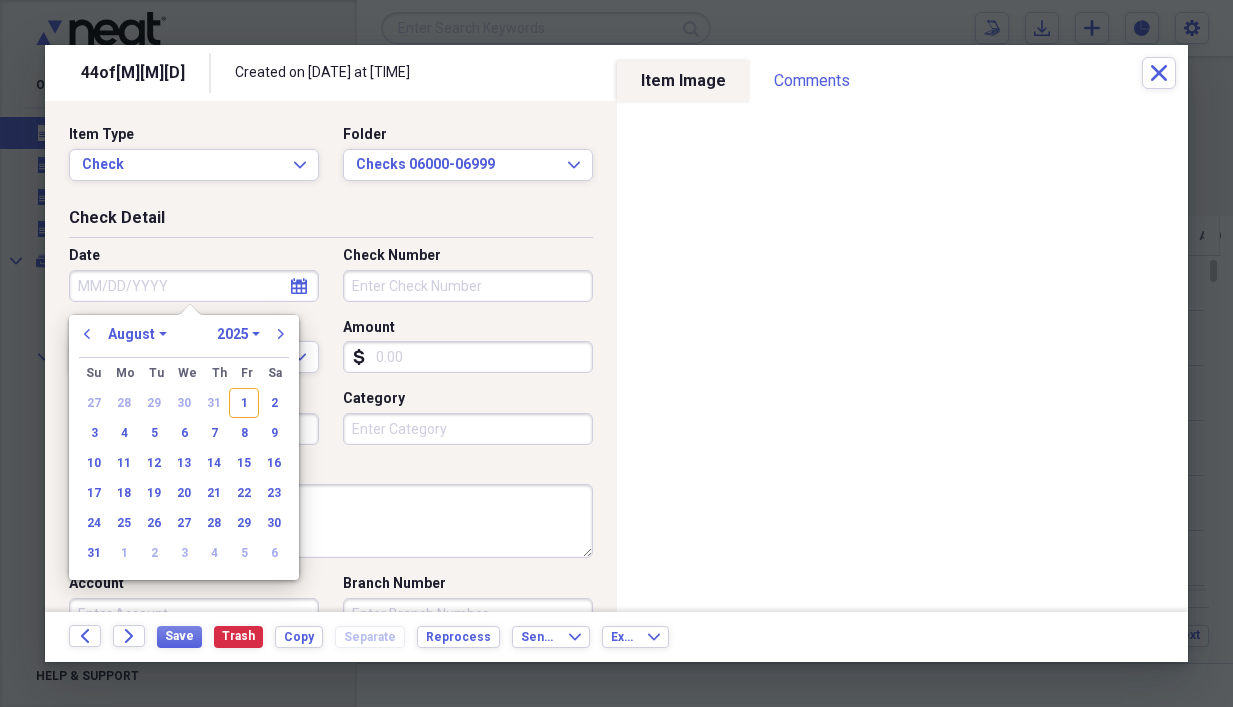 click on "Date" at bounding box center (194, 286) 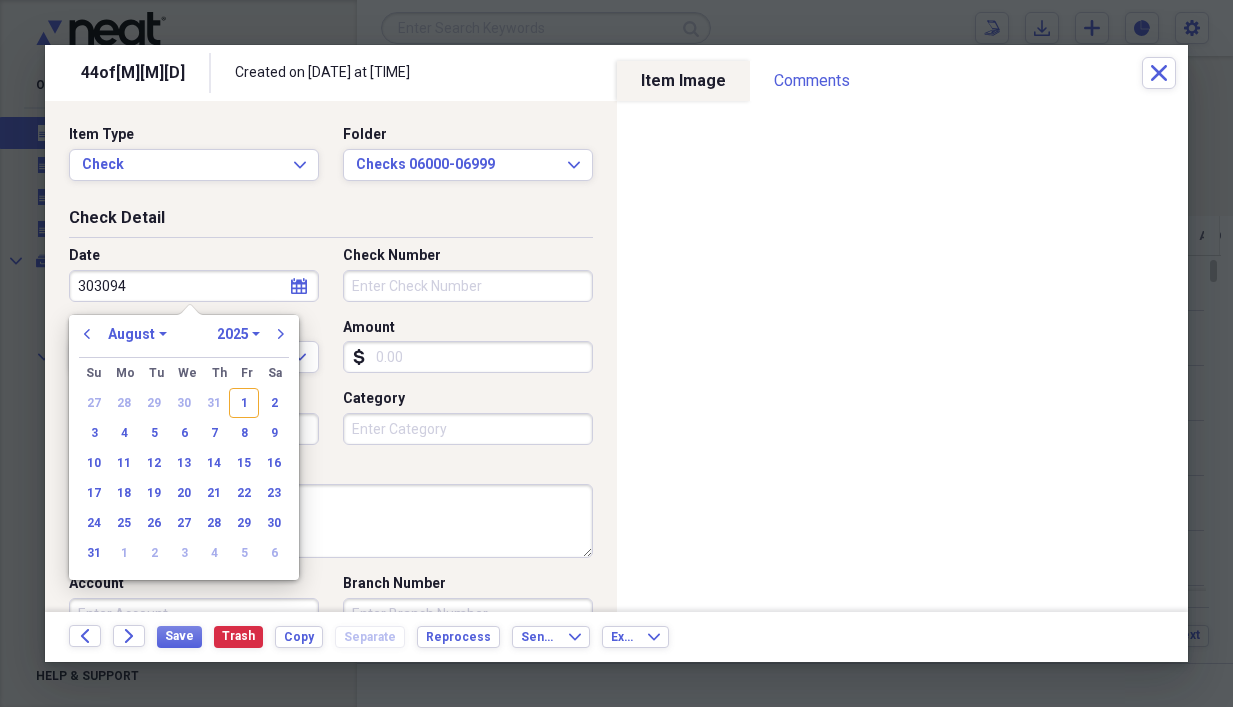 click on "303094" at bounding box center [194, 286] 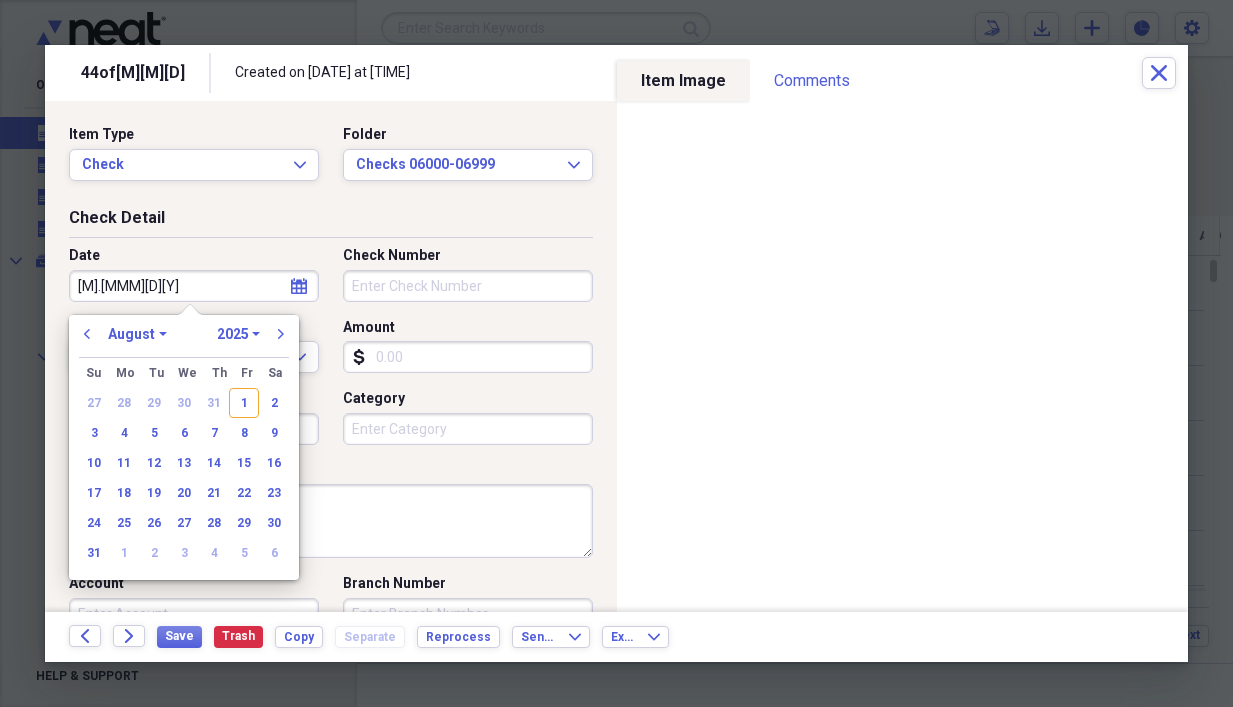 click on "[M].[MMM][D][Y]" at bounding box center (194, 286) 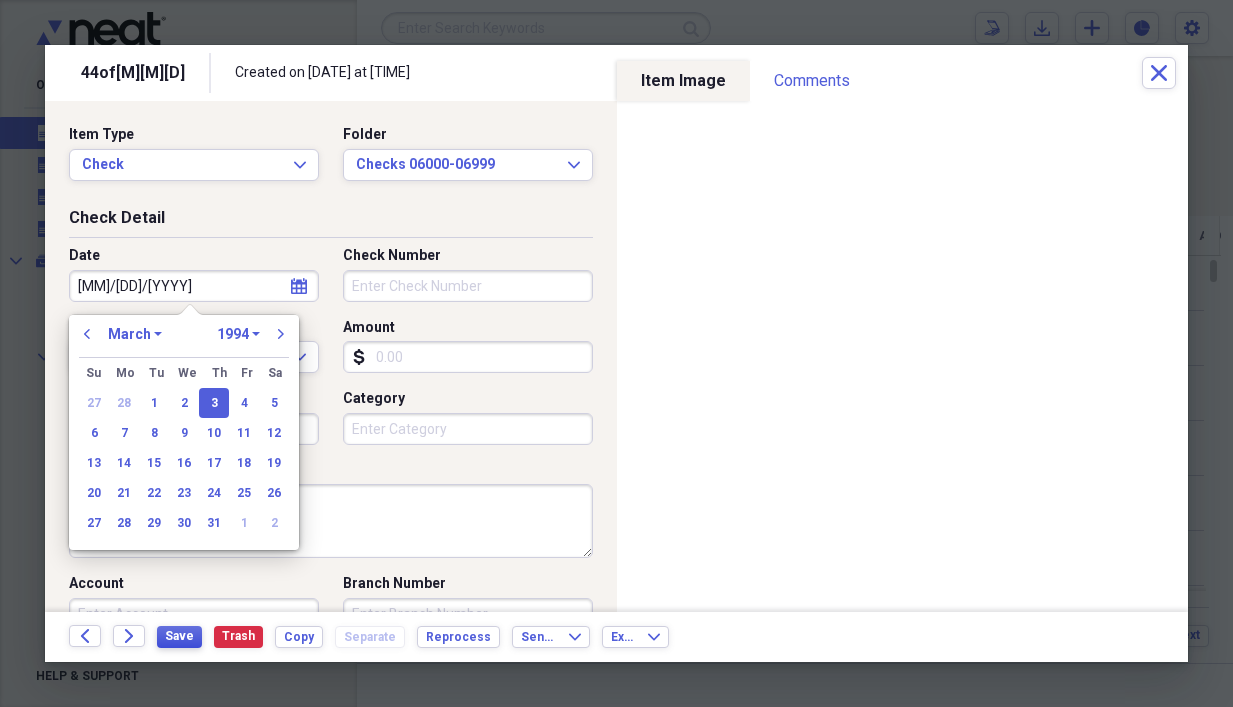 click on "Save" at bounding box center [179, 636] 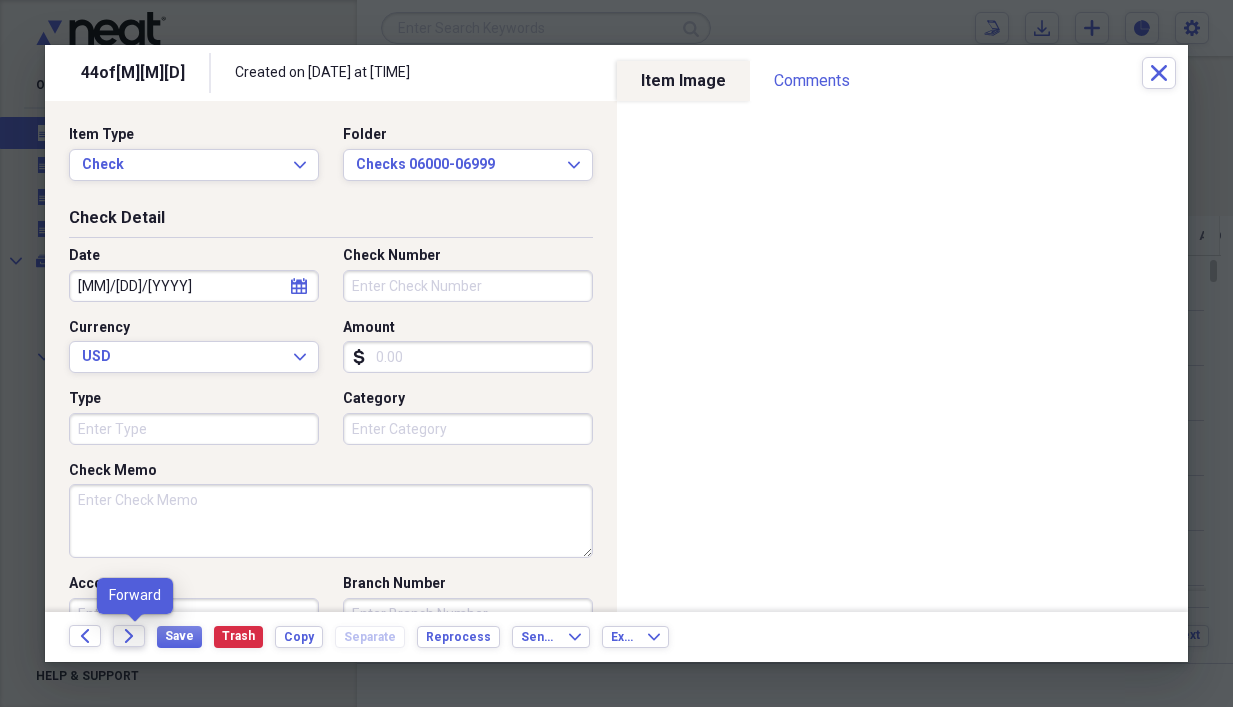 click 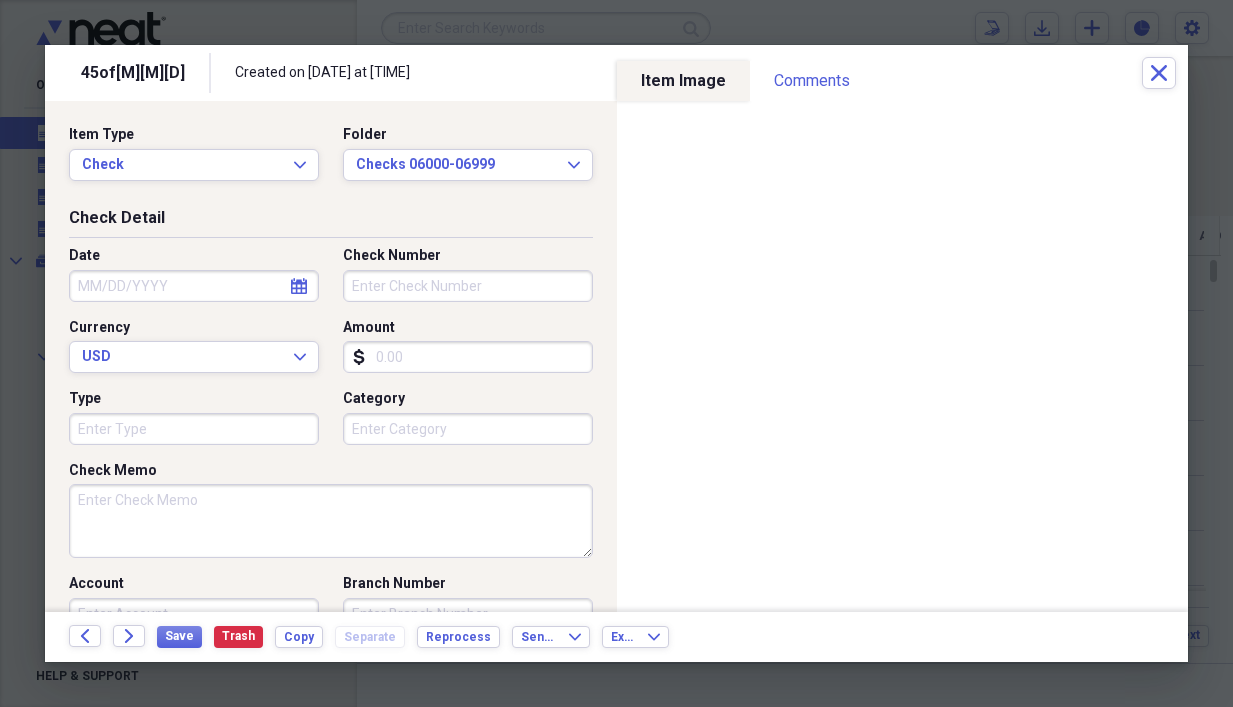 click on "Amount" at bounding box center [468, 357] 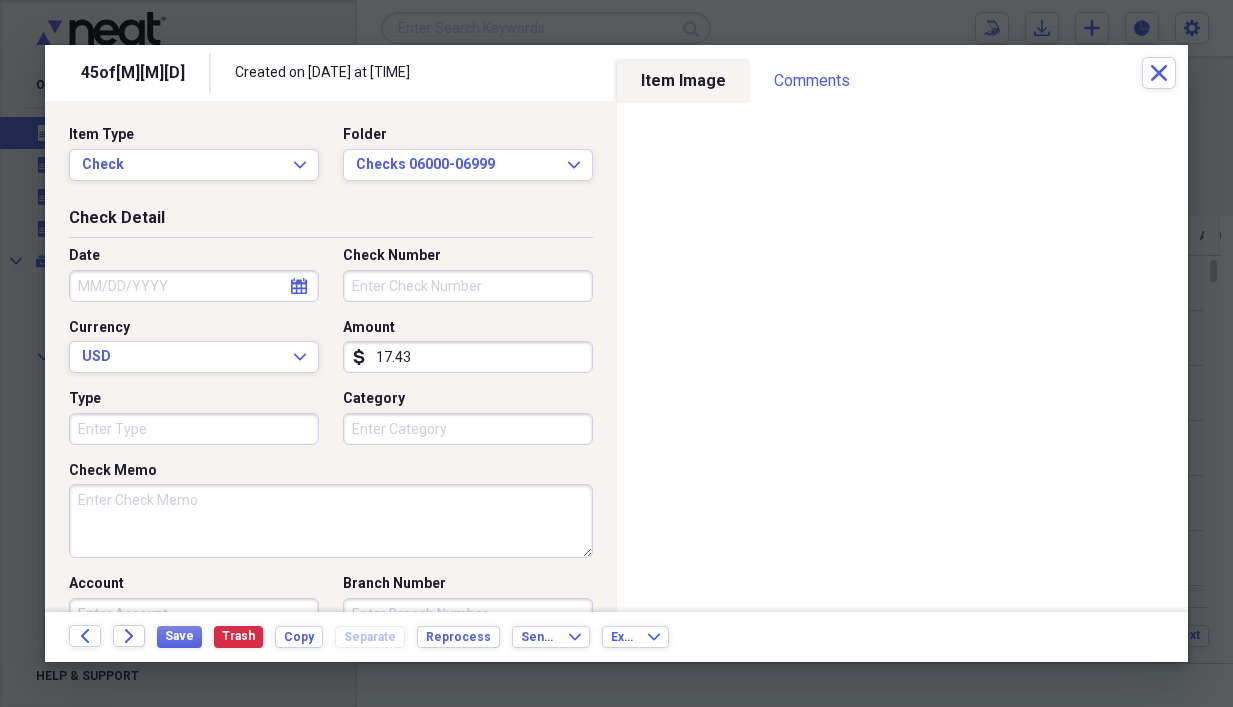 click on "Check Number" at bounding box center [468, 286] 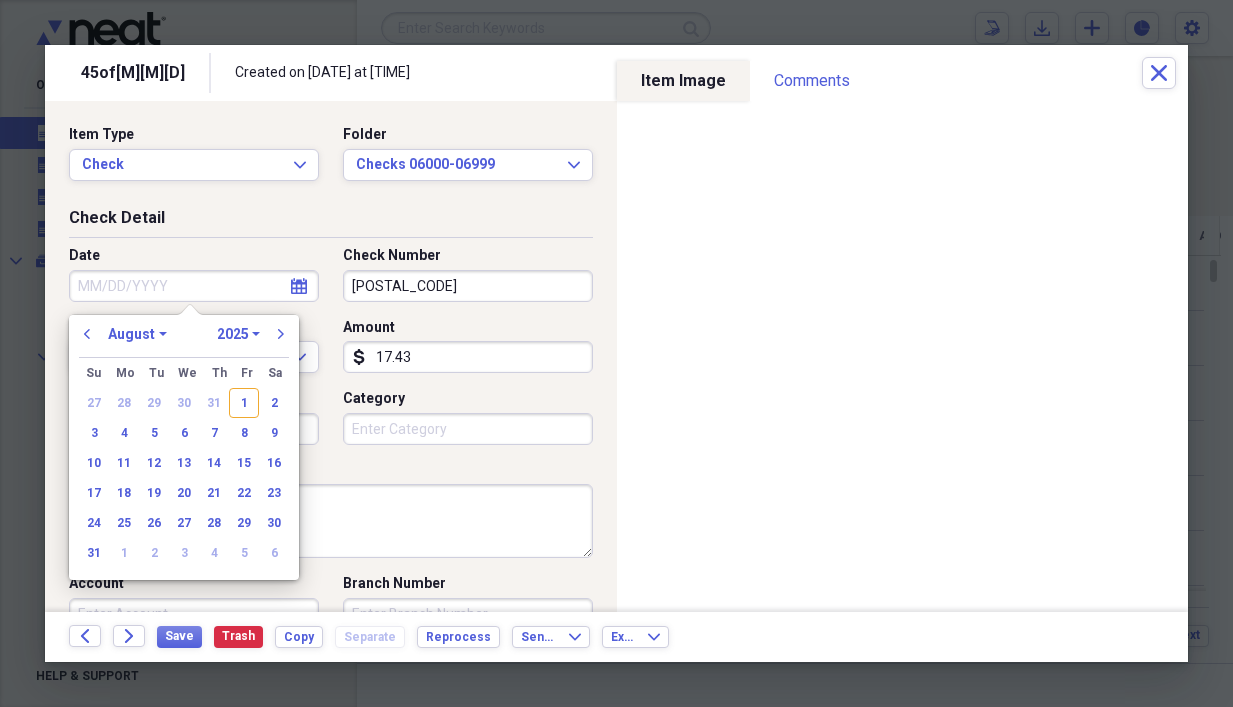 click on "Date" at bounding box center (194, 286) 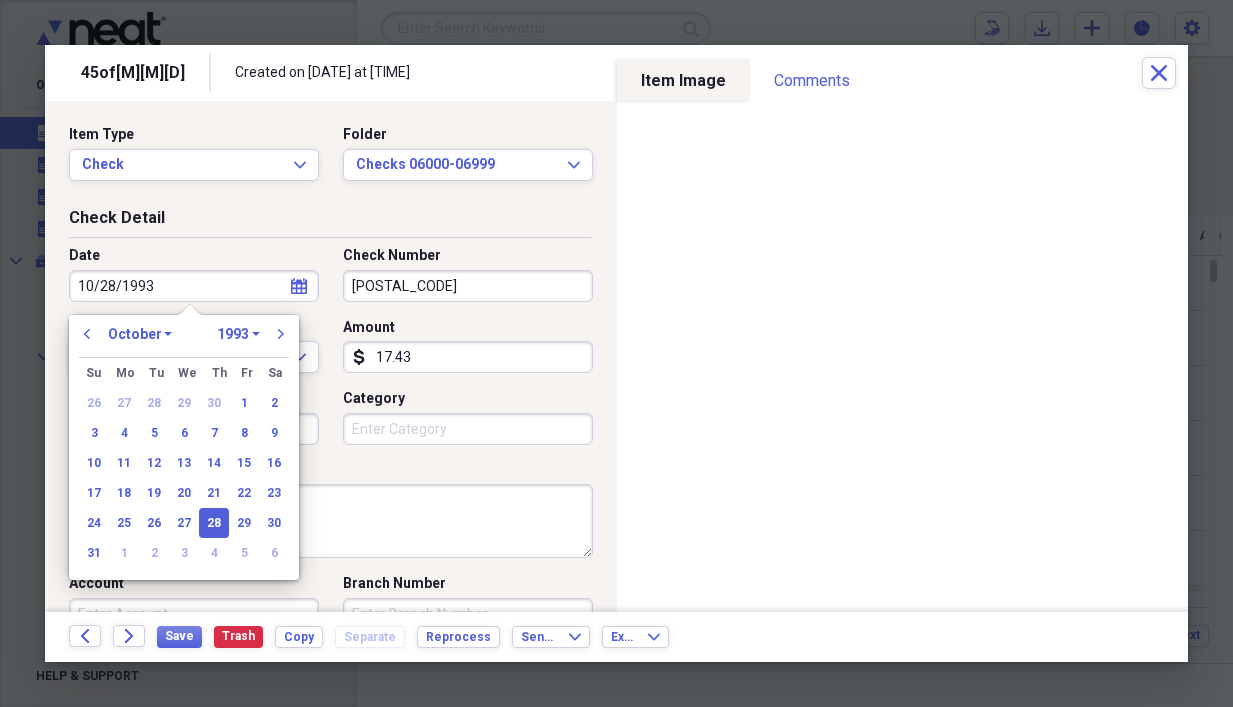 click on "Check Memo" at bounding box center (331, 521) 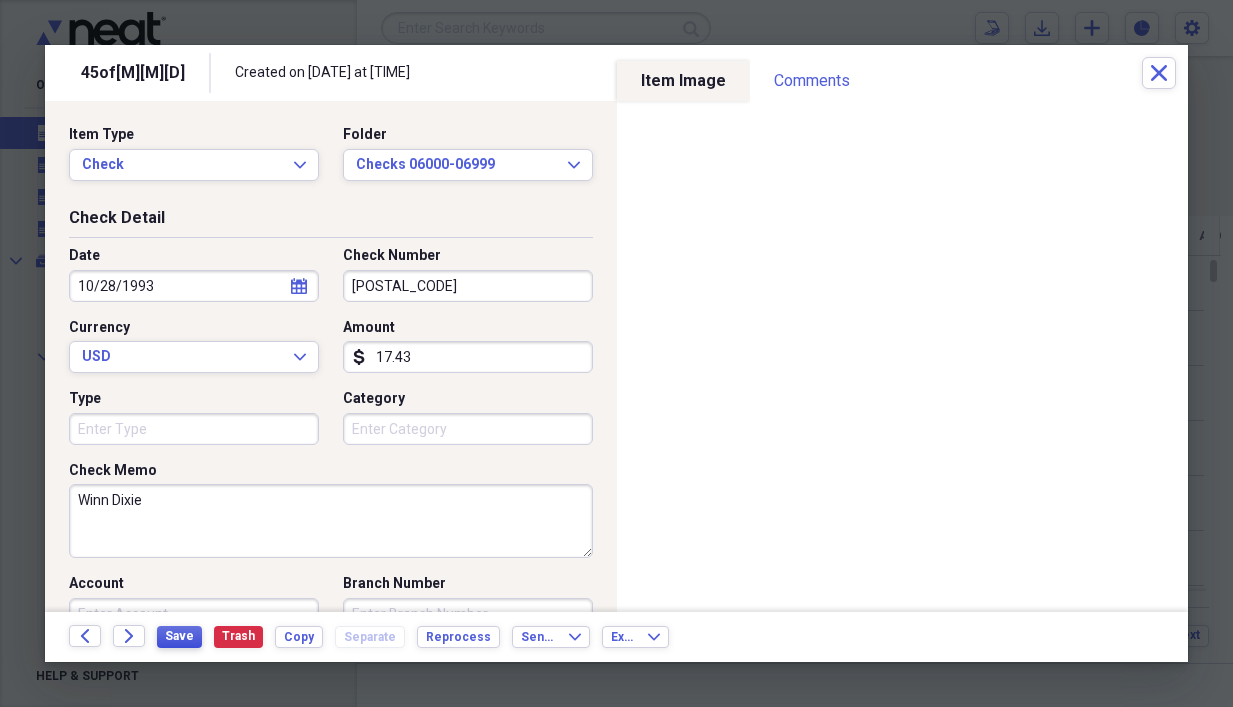 click on "Save" at bounding box center [179, 636] 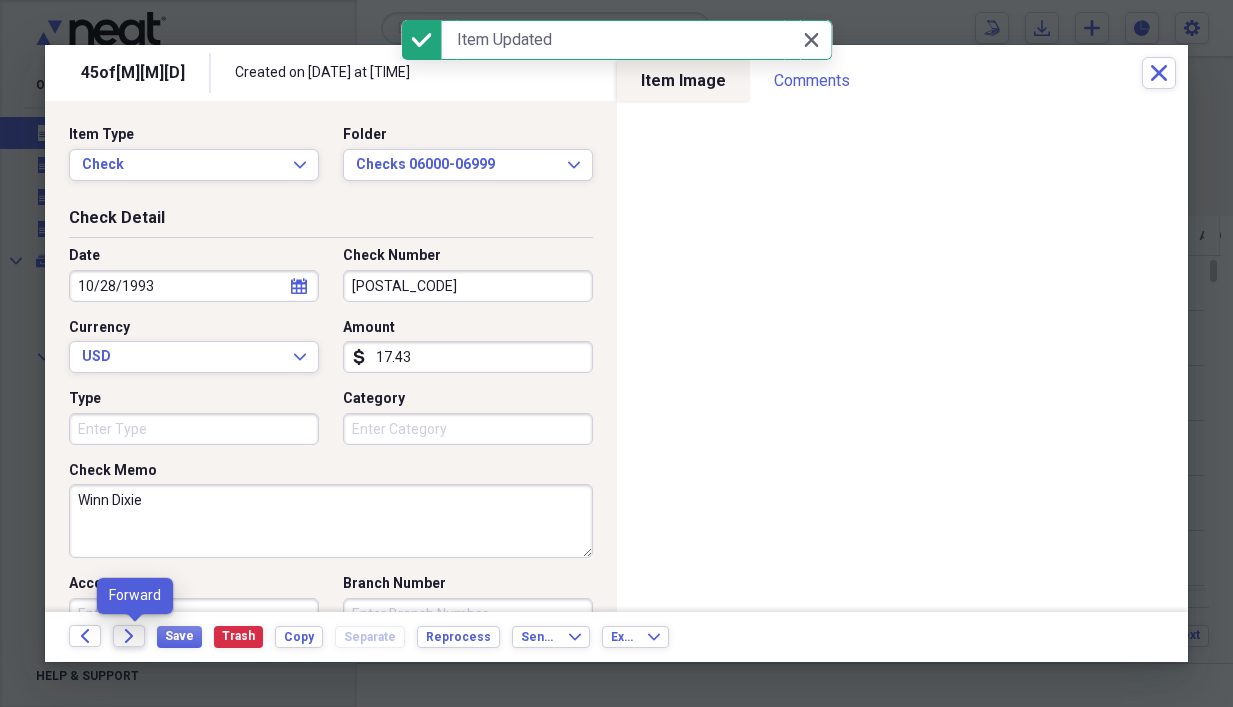 click on "Forward" 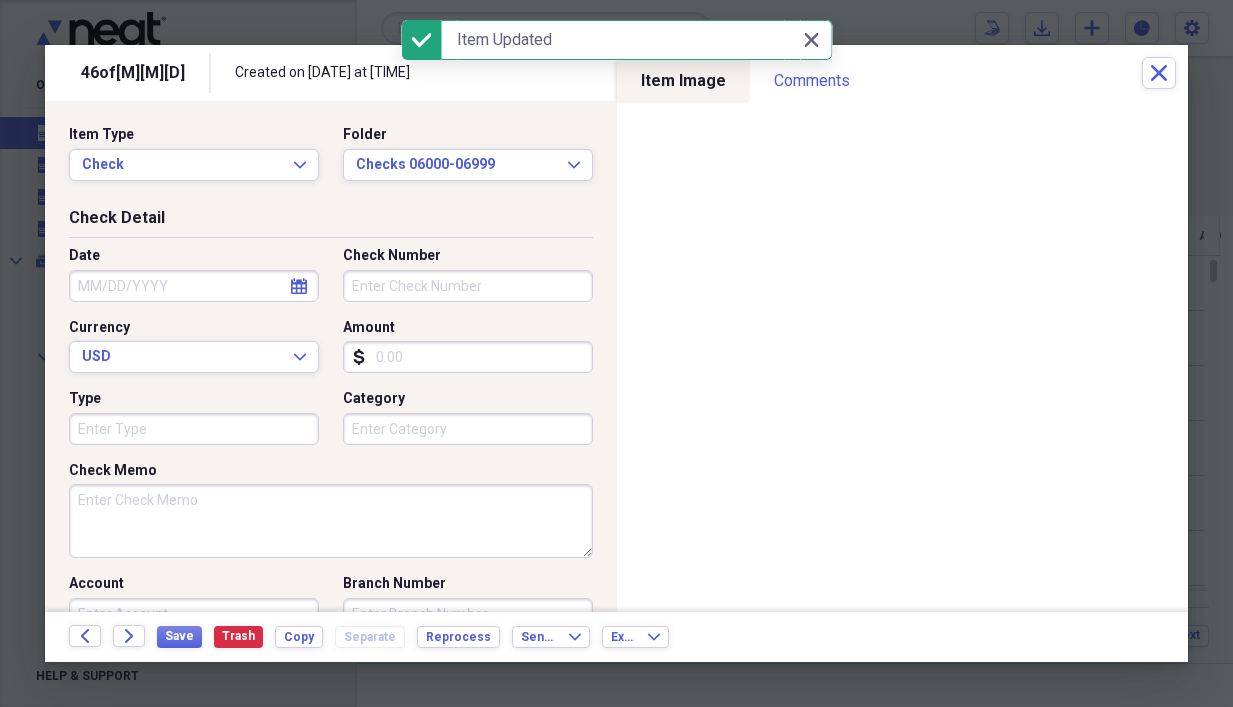 click on "Check Memo" at bounding box center [331, 521] 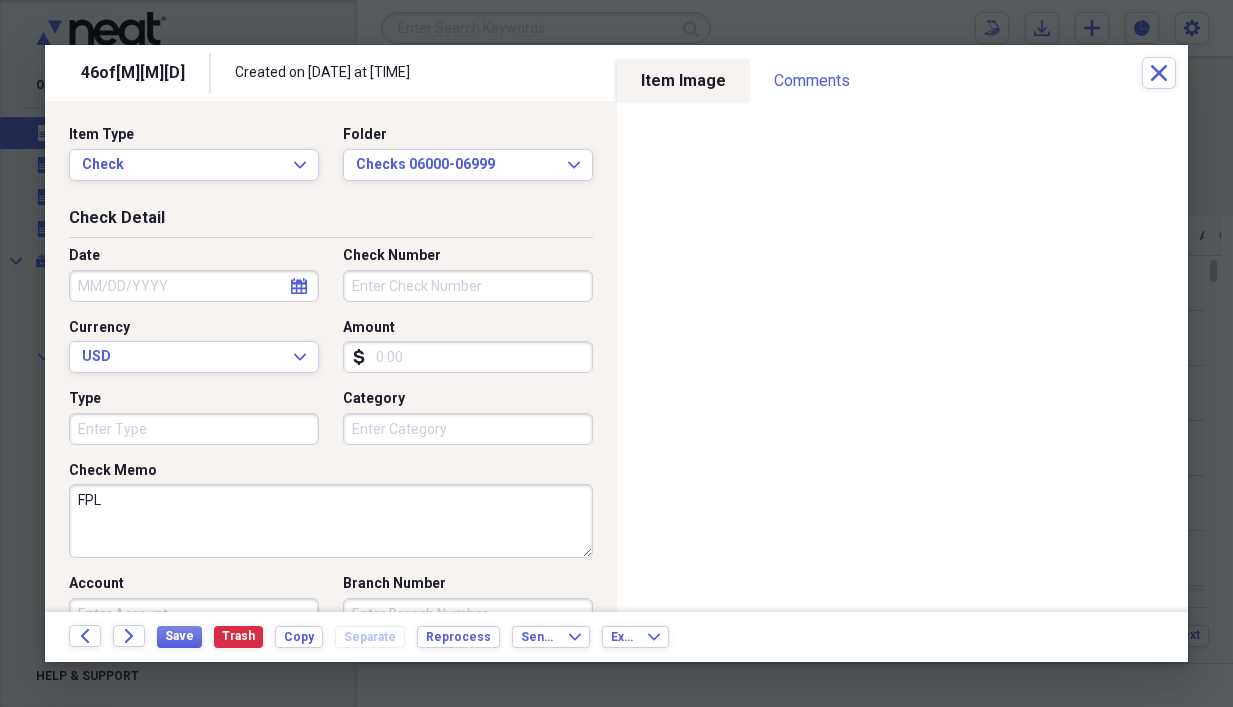 click on "Amount" at bounding box center (468, 357) 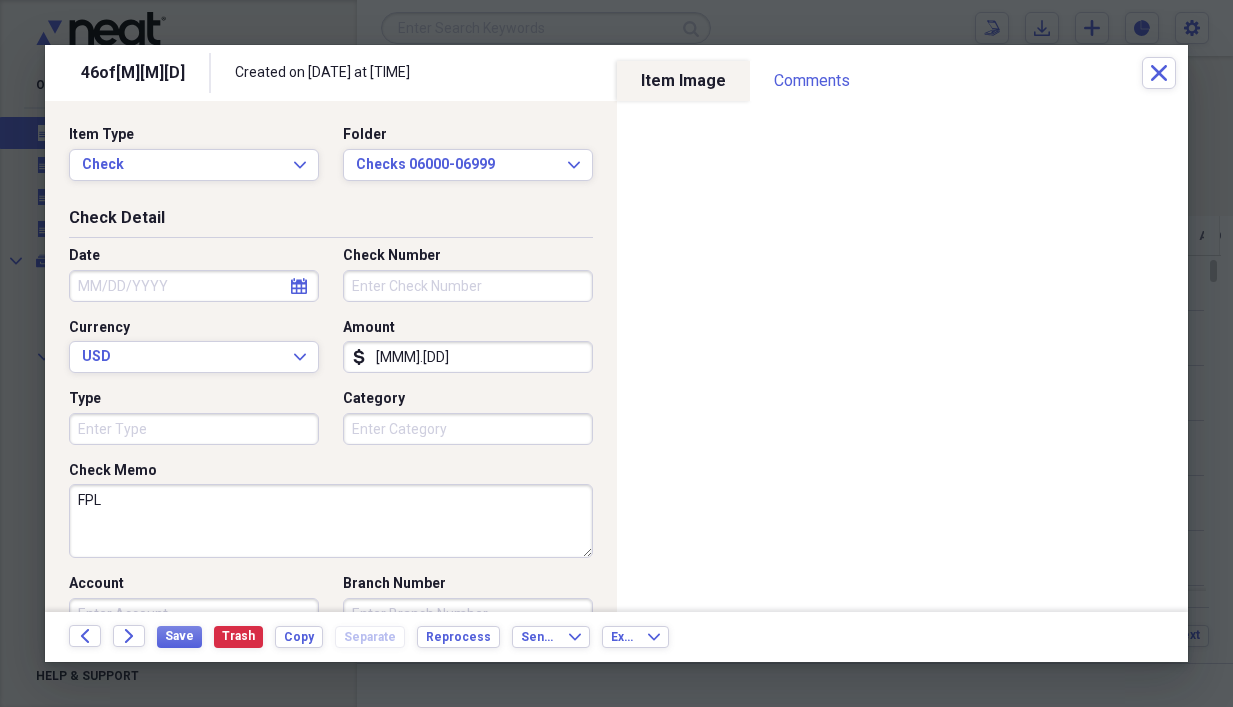 click on "Check Number" at bounding box center (468, 286) 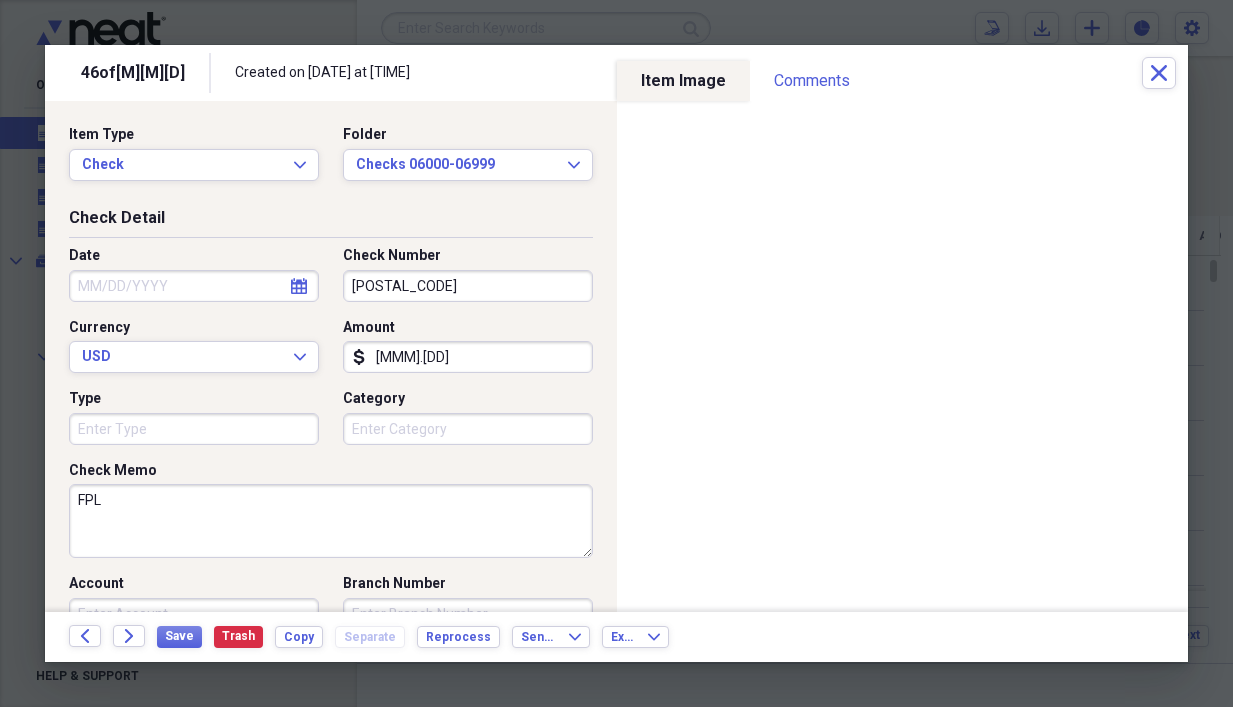 click on "Date" at bounding box center [194, 286] 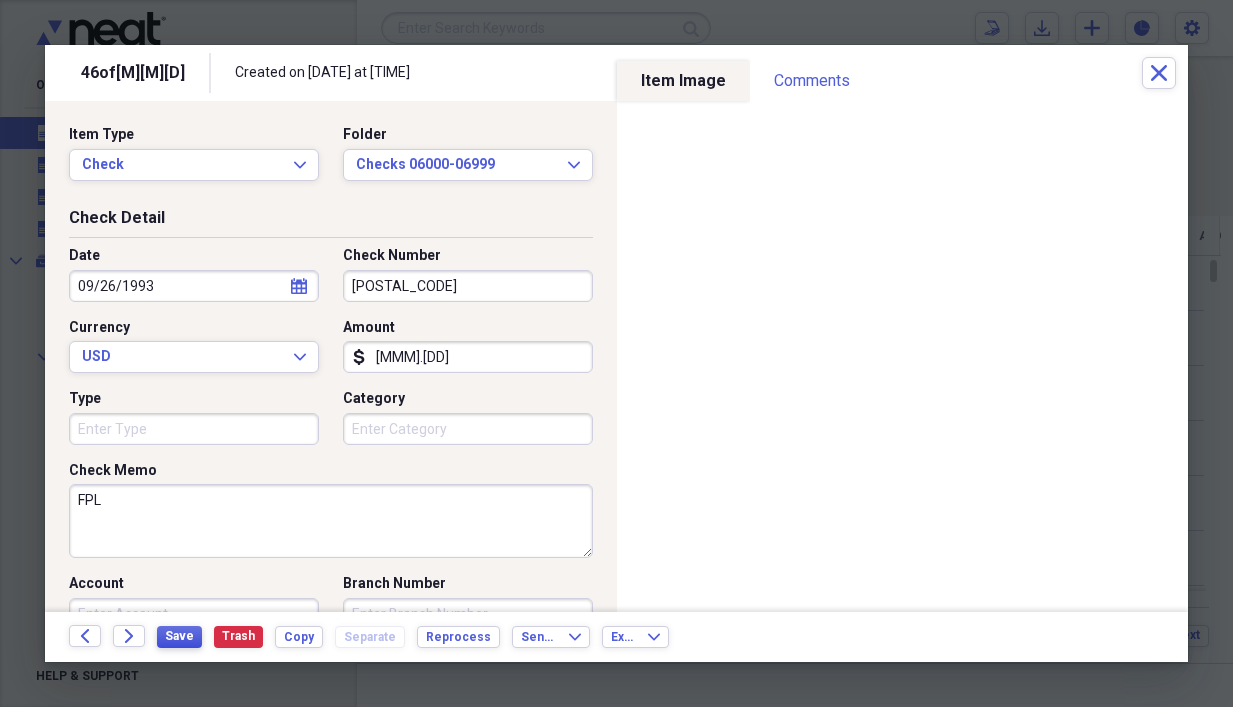 click on "Save" at bounding box center (179, 636) 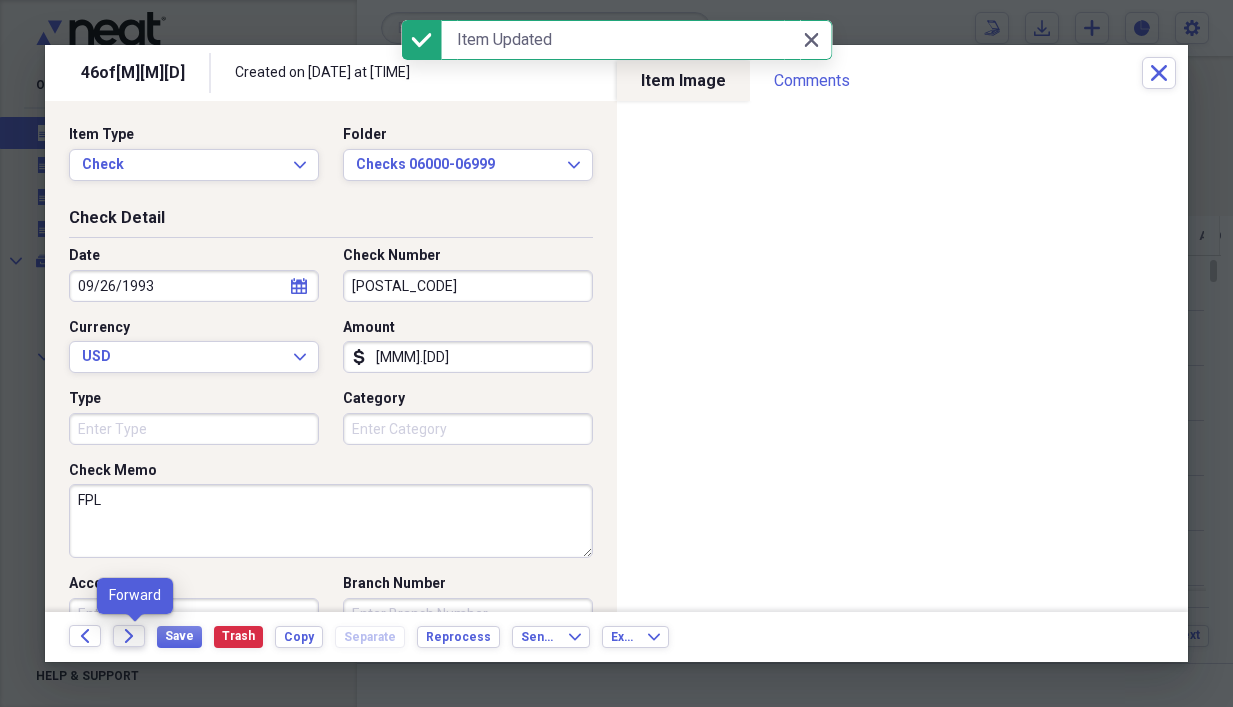 click 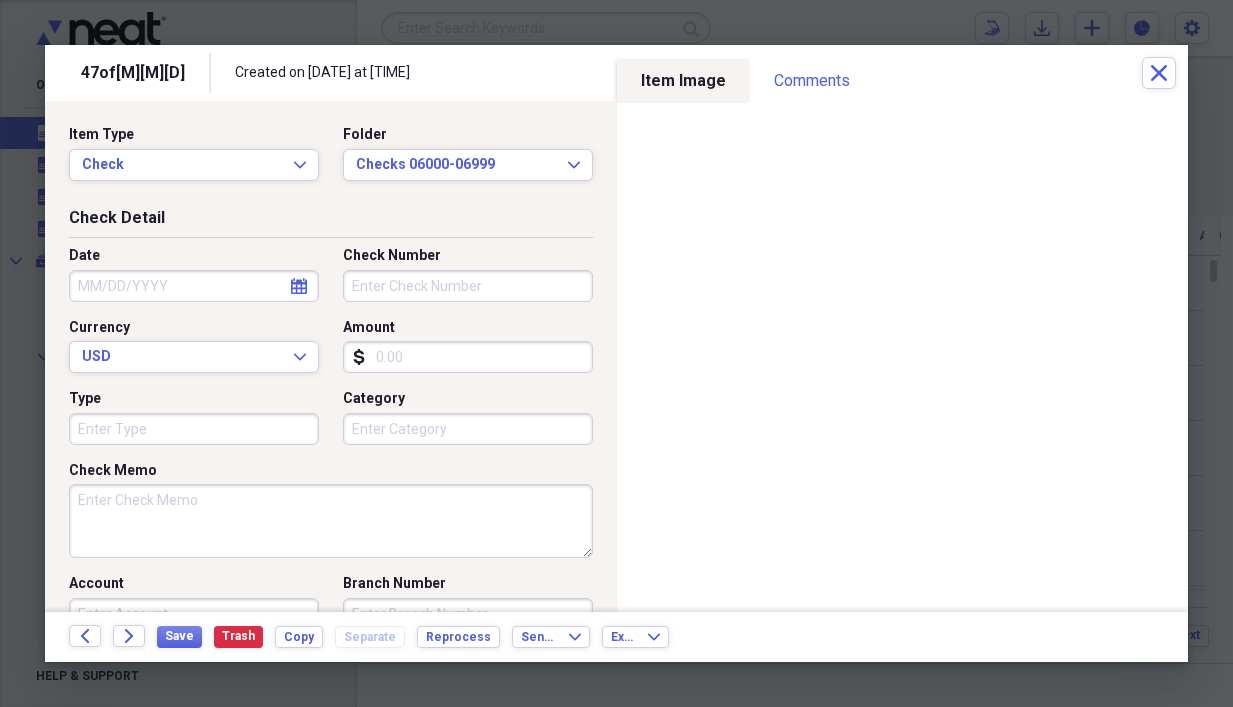 click on "Check Memo" at bounding box center (331, 521) 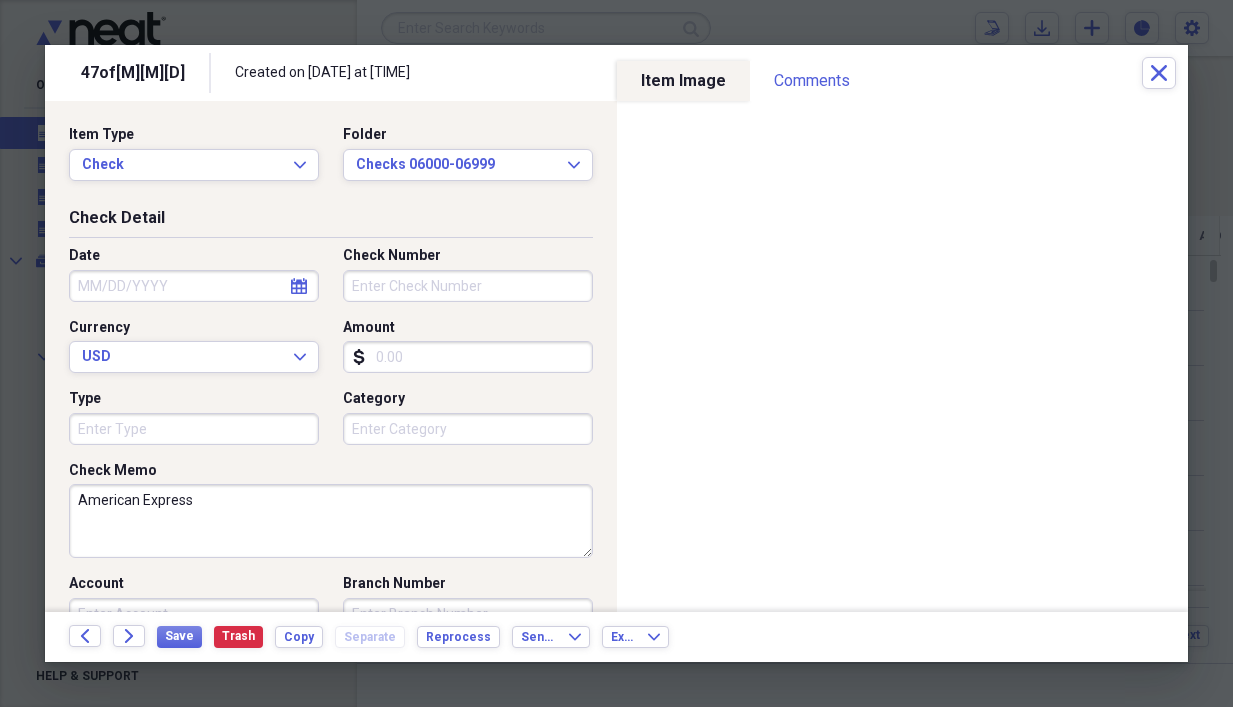 click on "Amount" at bounding box center [468, 357] 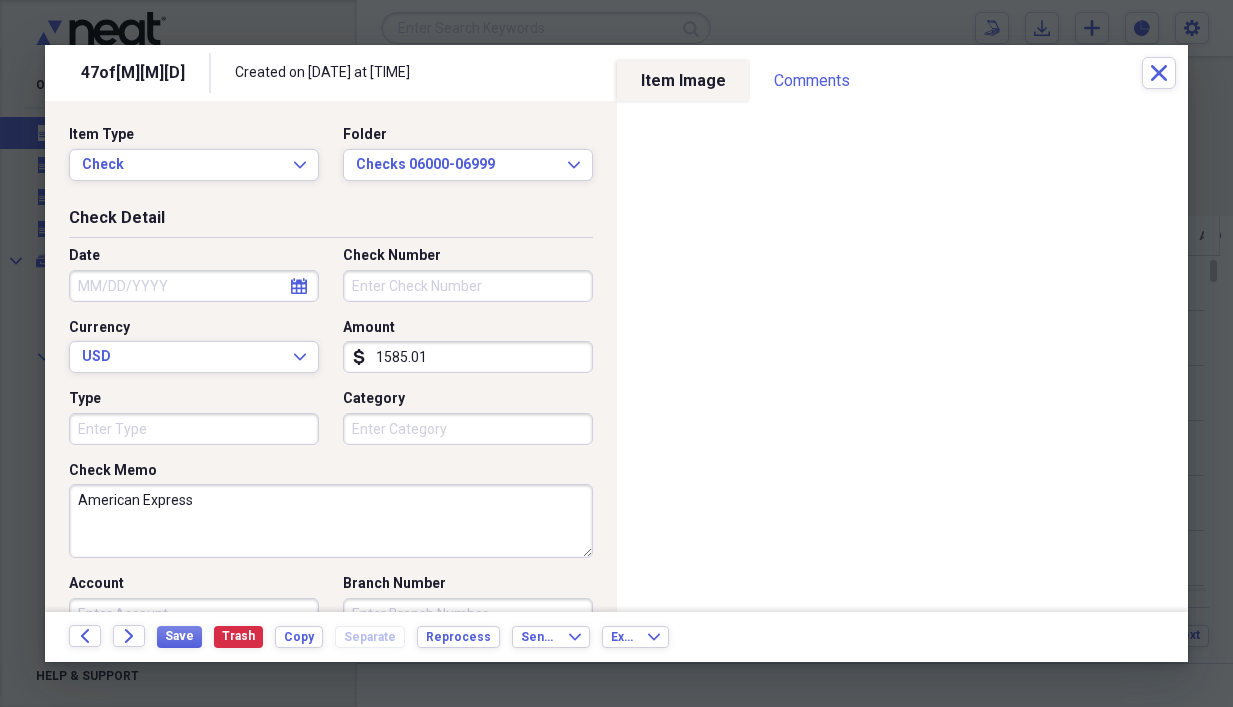 click on "Check Number" at bounding box center [468, 286] 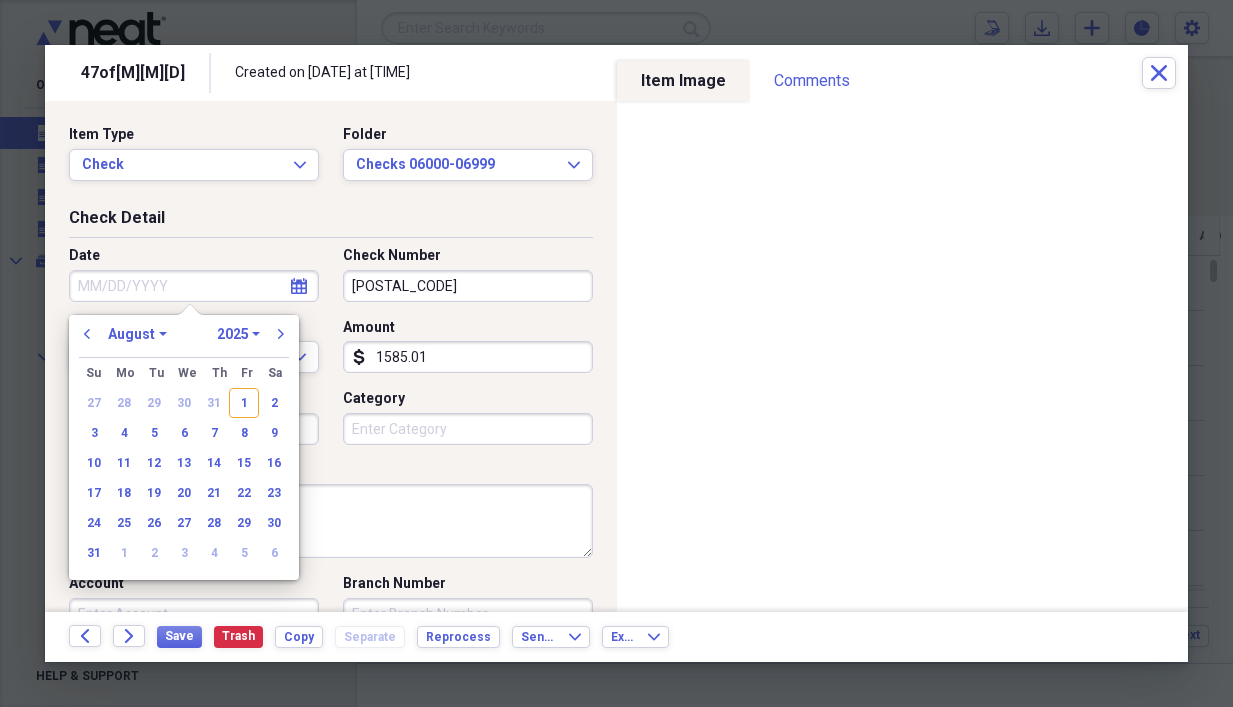 click on "Date" at bounding box center (194, 286) 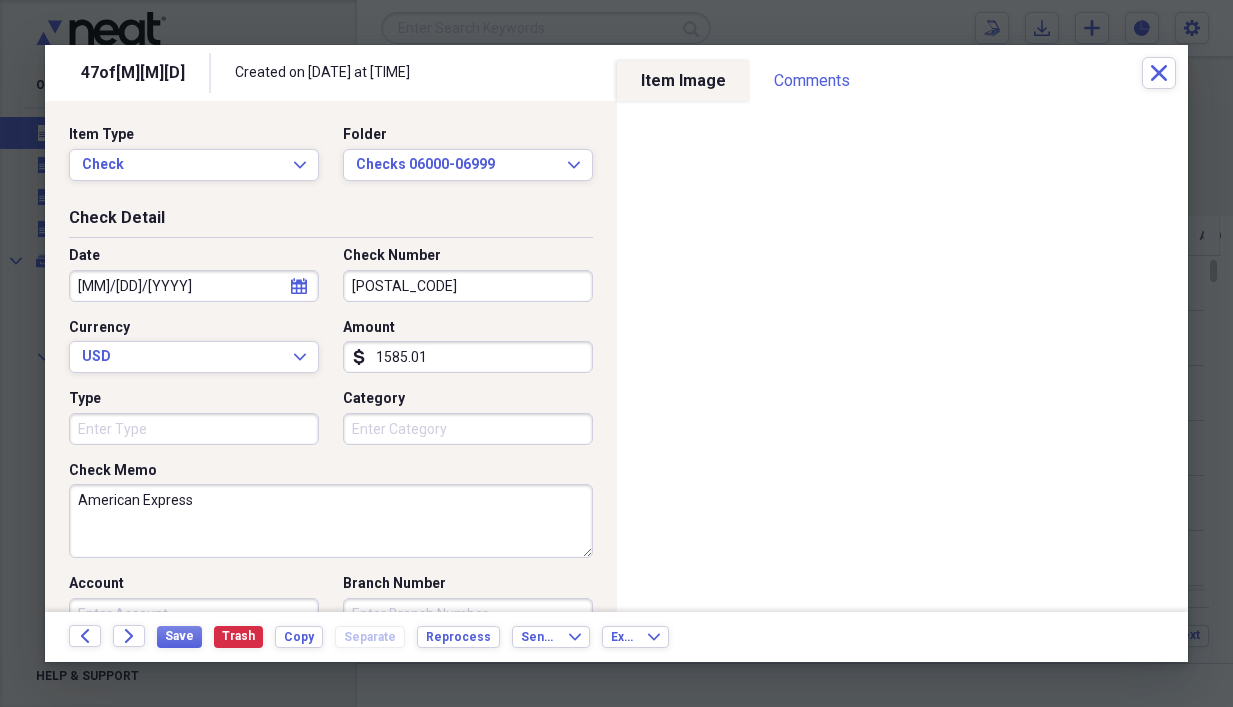 click on "American Express" at bounding box center [331, 521] 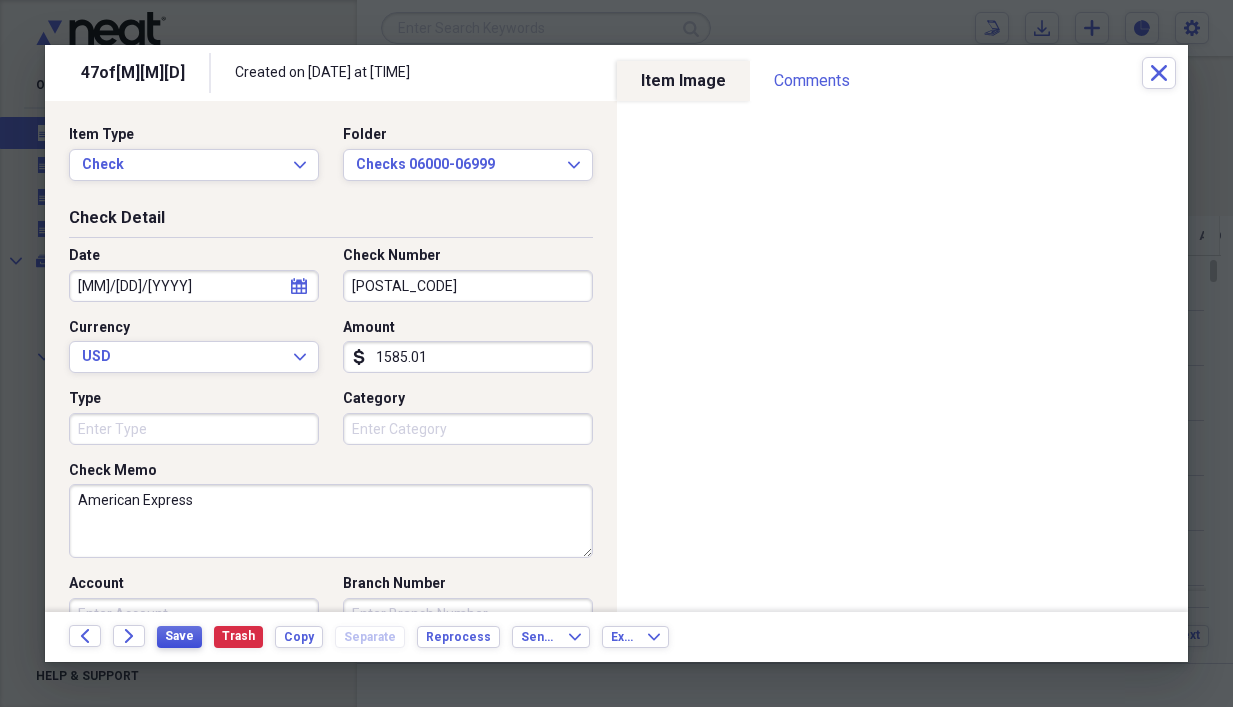 click on "Save" at bounding box center [179, 636] 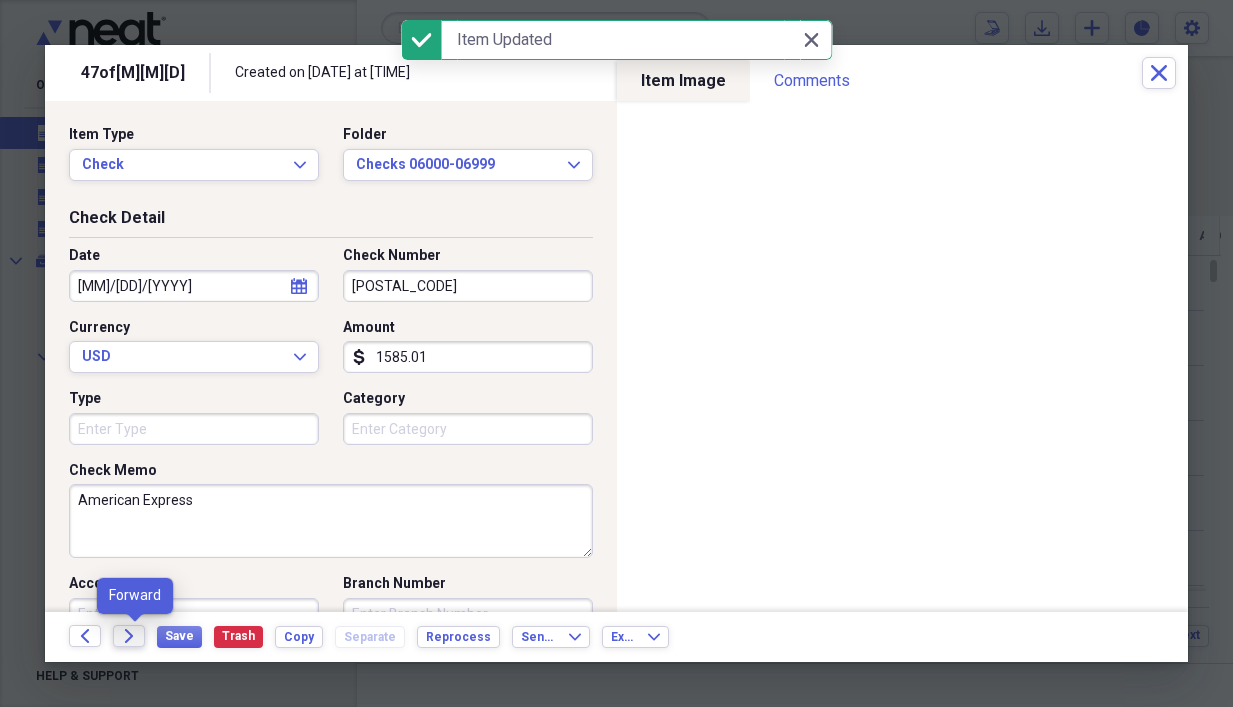 click on "Forward" 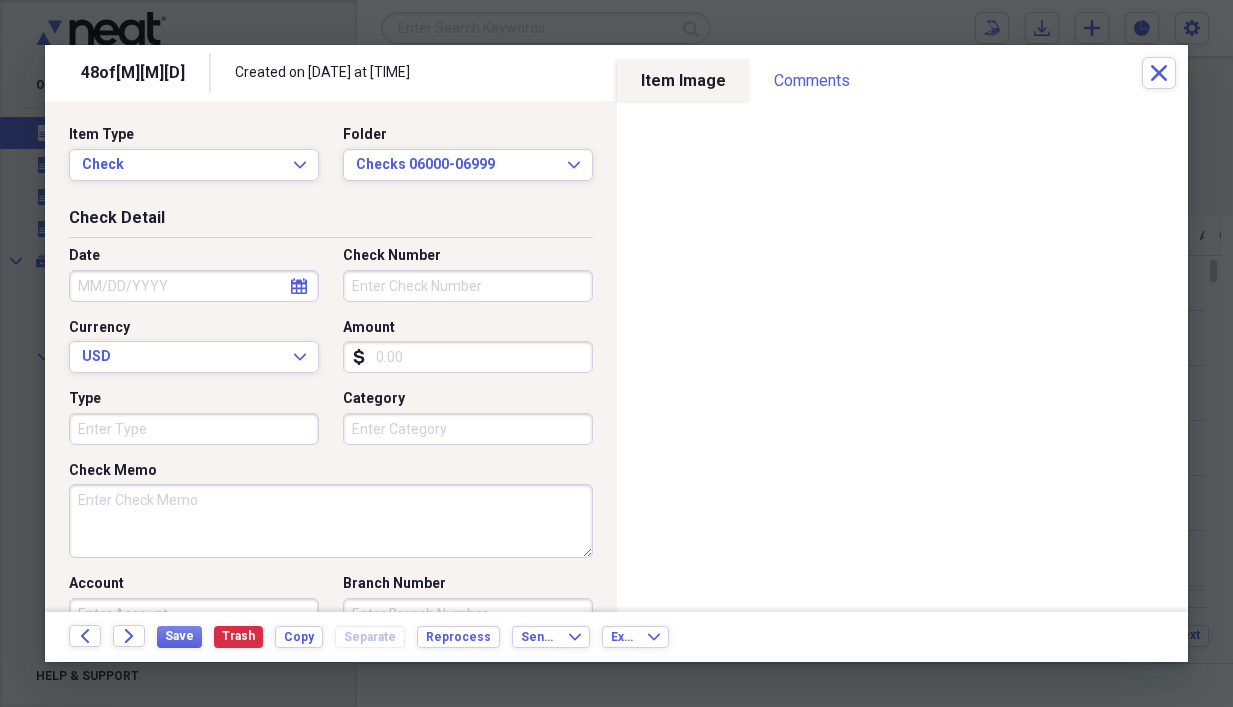 click on "Amount" at bounding box center (468, 357) 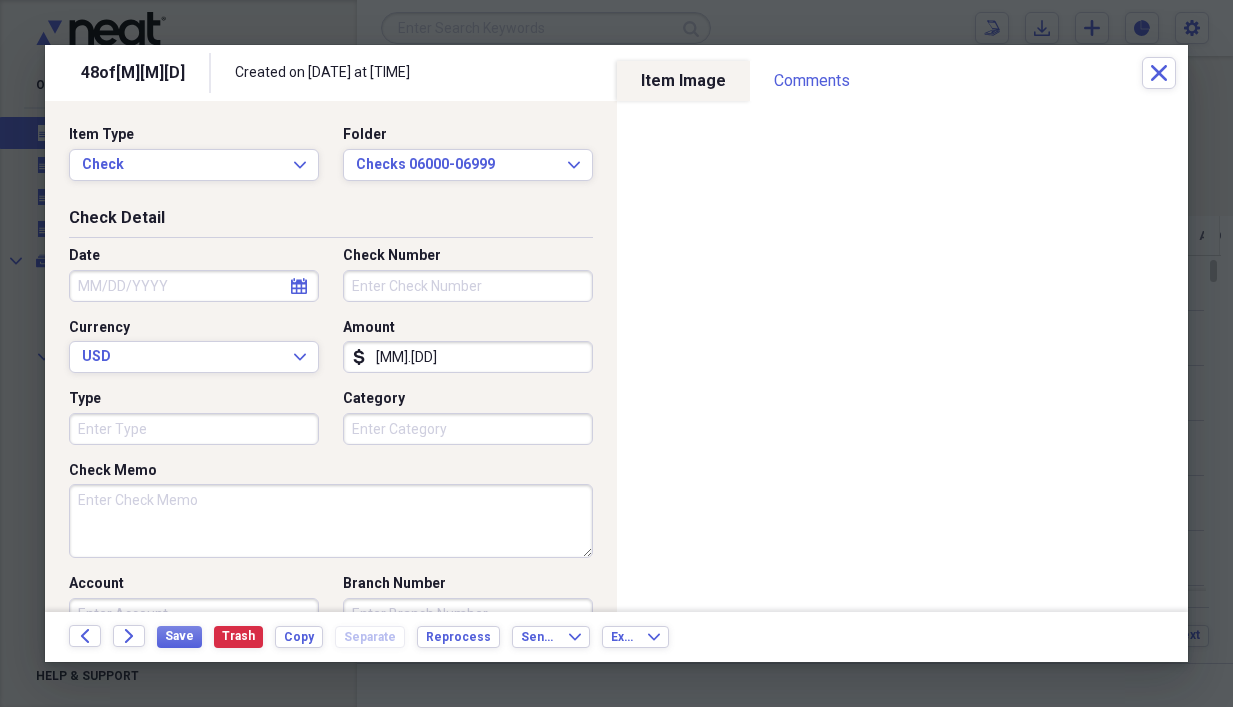 click on "Check Number" at bounding box center [468, 286] 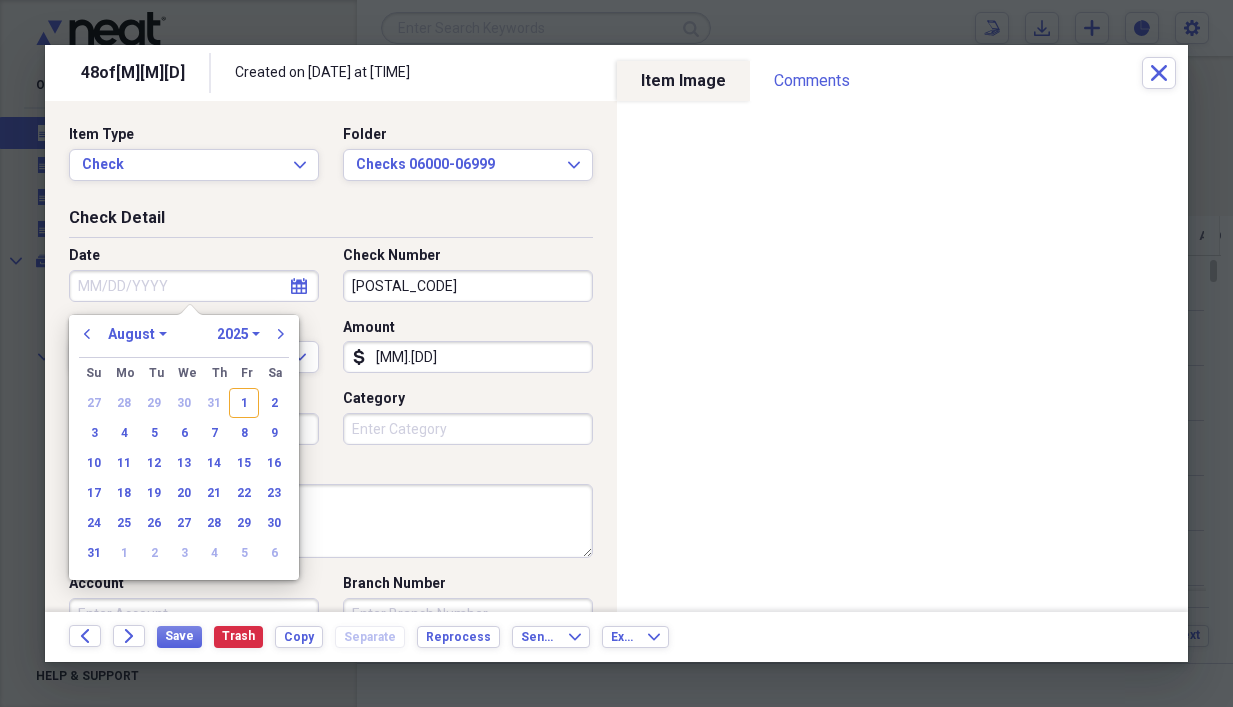 click on "Date" at bounding box center [194, 286] 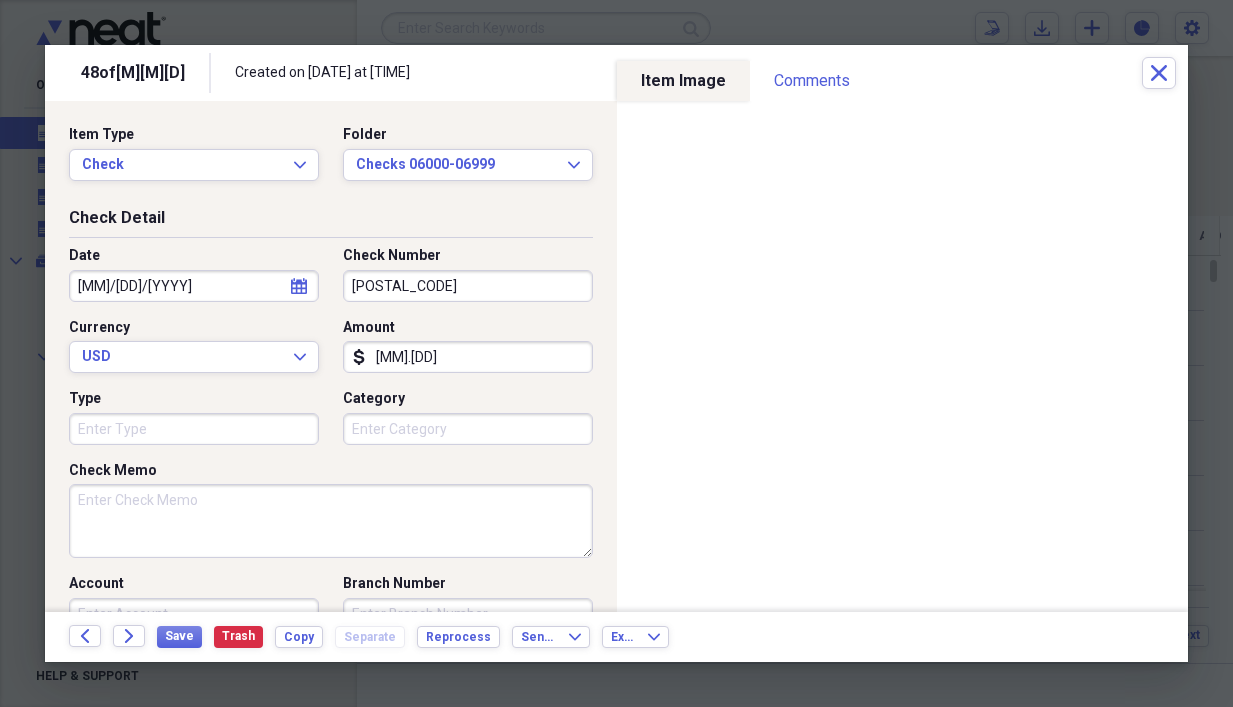 click on "Check Memo" at bounding box center (331, 521) 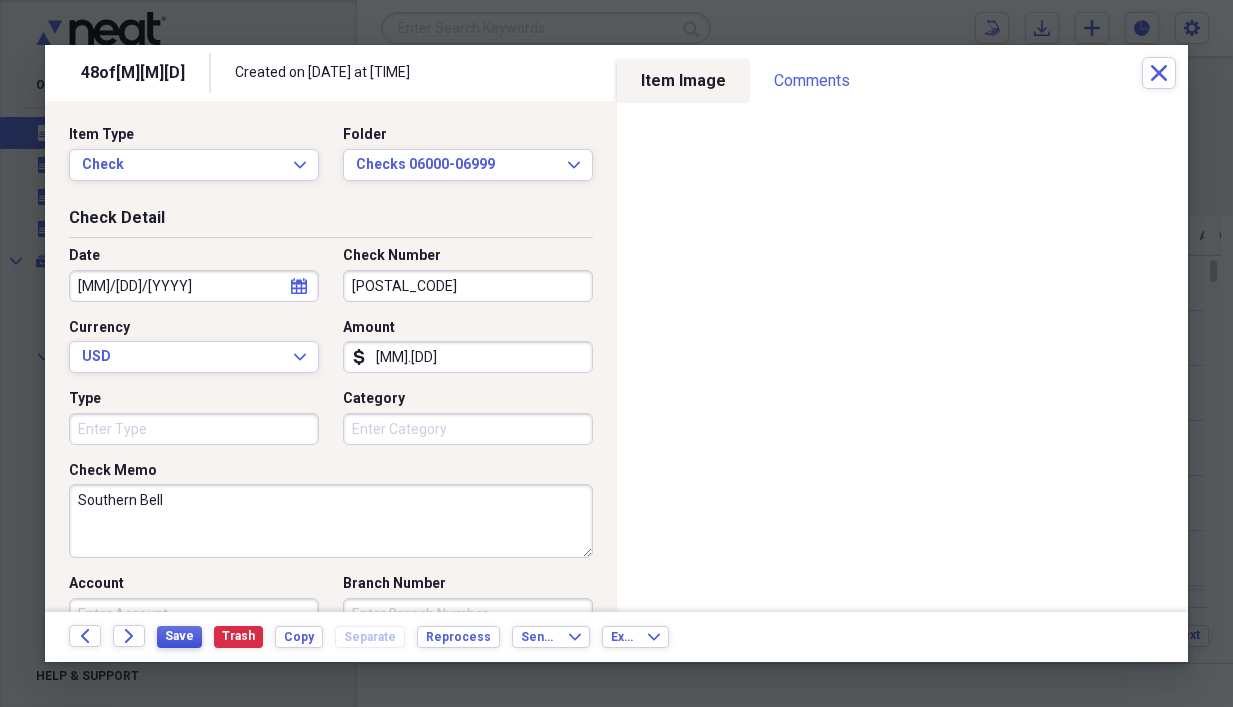 click on "Save" at bounding box center (179, 636) 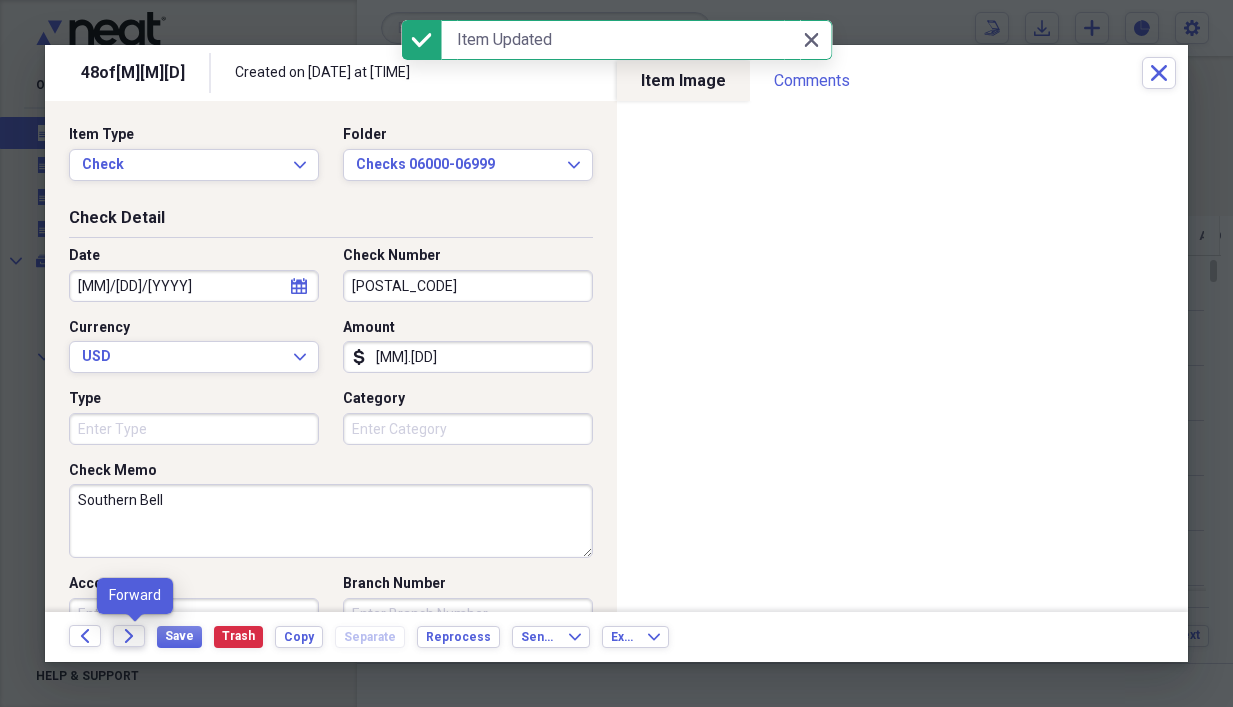 click on "Forward" 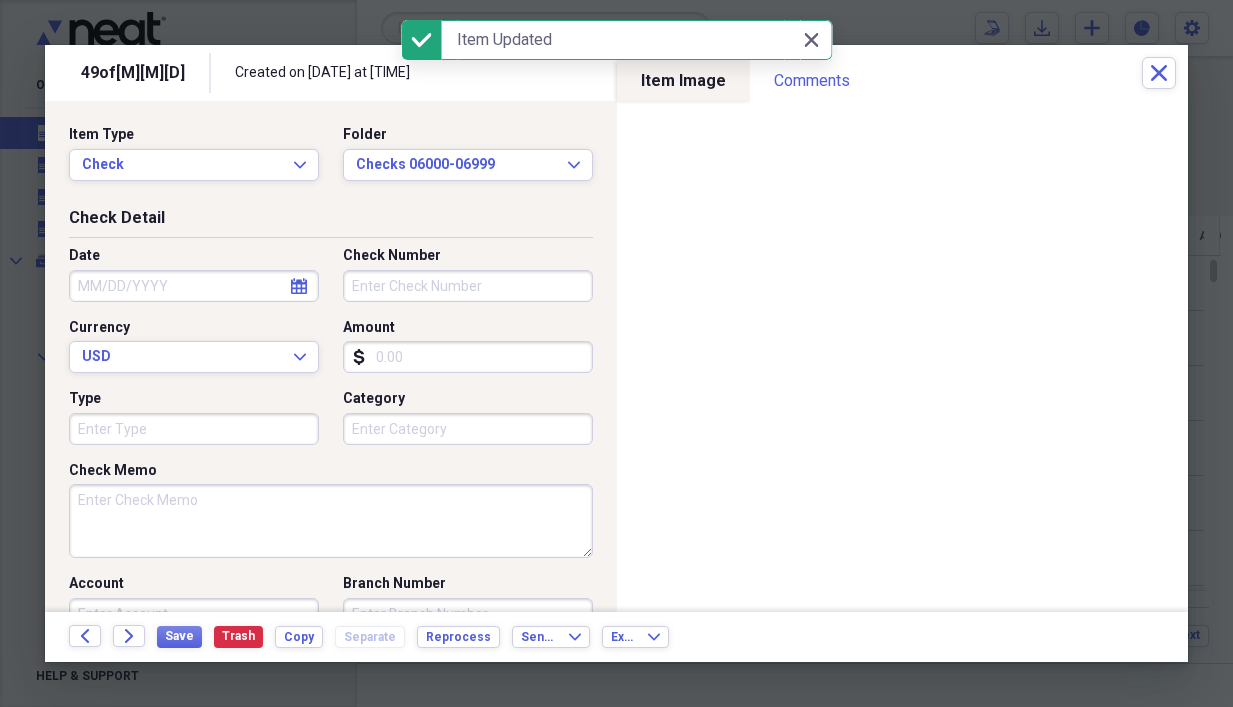 click on "Check Memo" at bounding box center (331, 521) 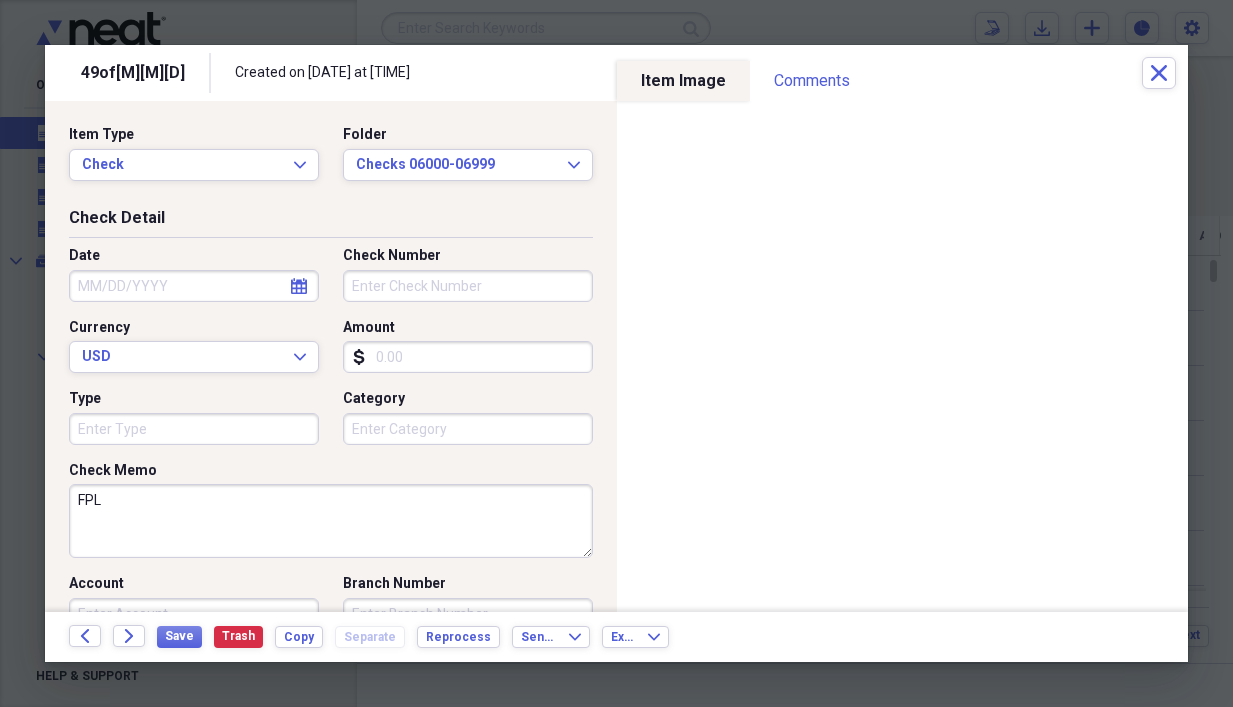 click on "Amount" at bounding box center (468, 357) 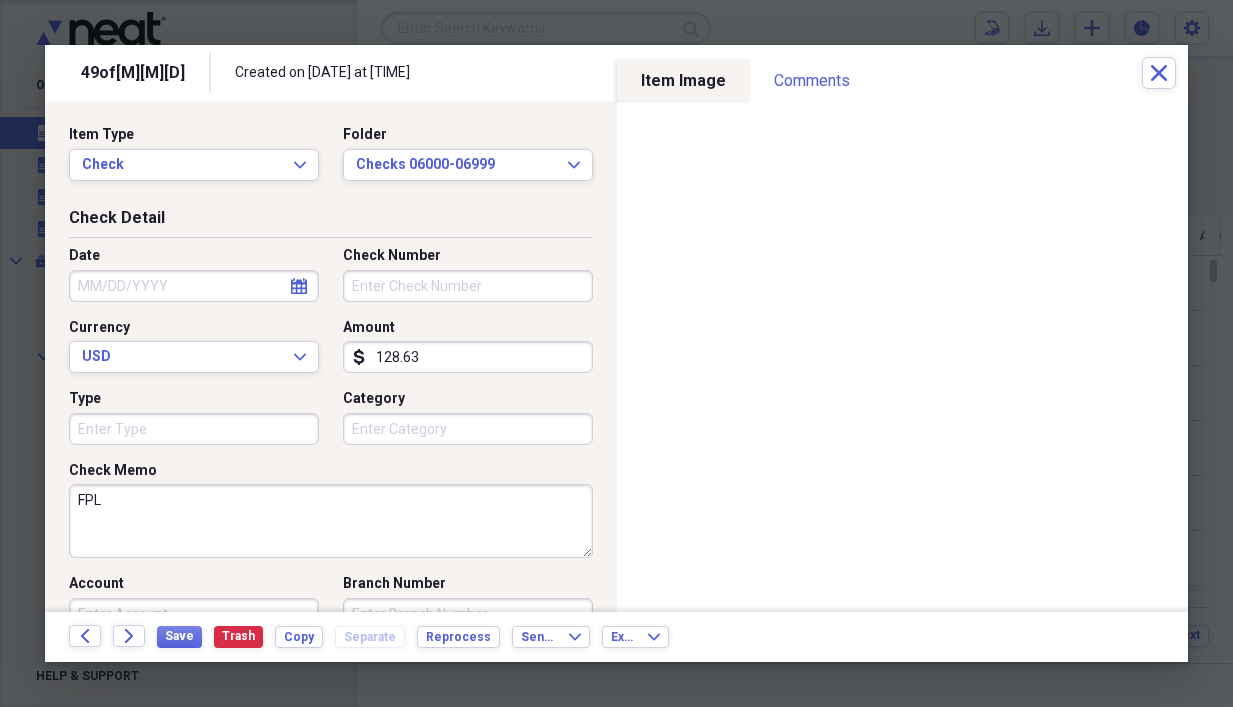 click on "Check Number" at bounding box center (468, 286) 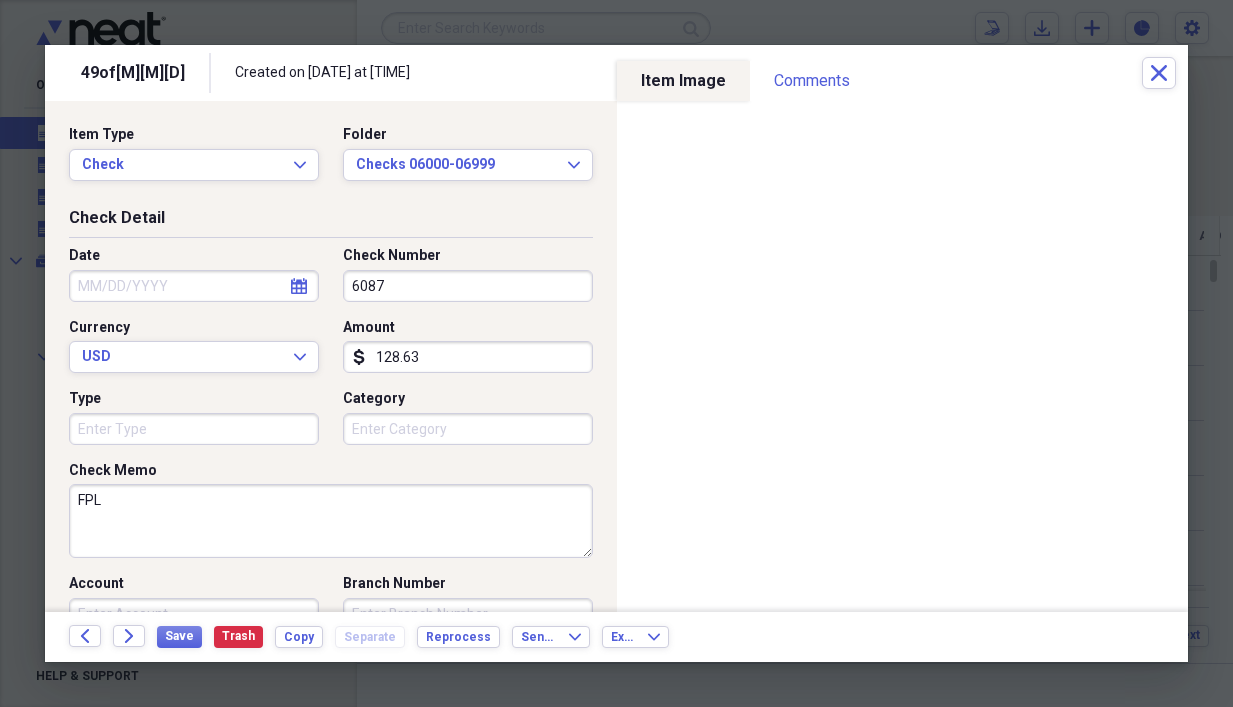 click on "Date" at bounding box center (194, 286) 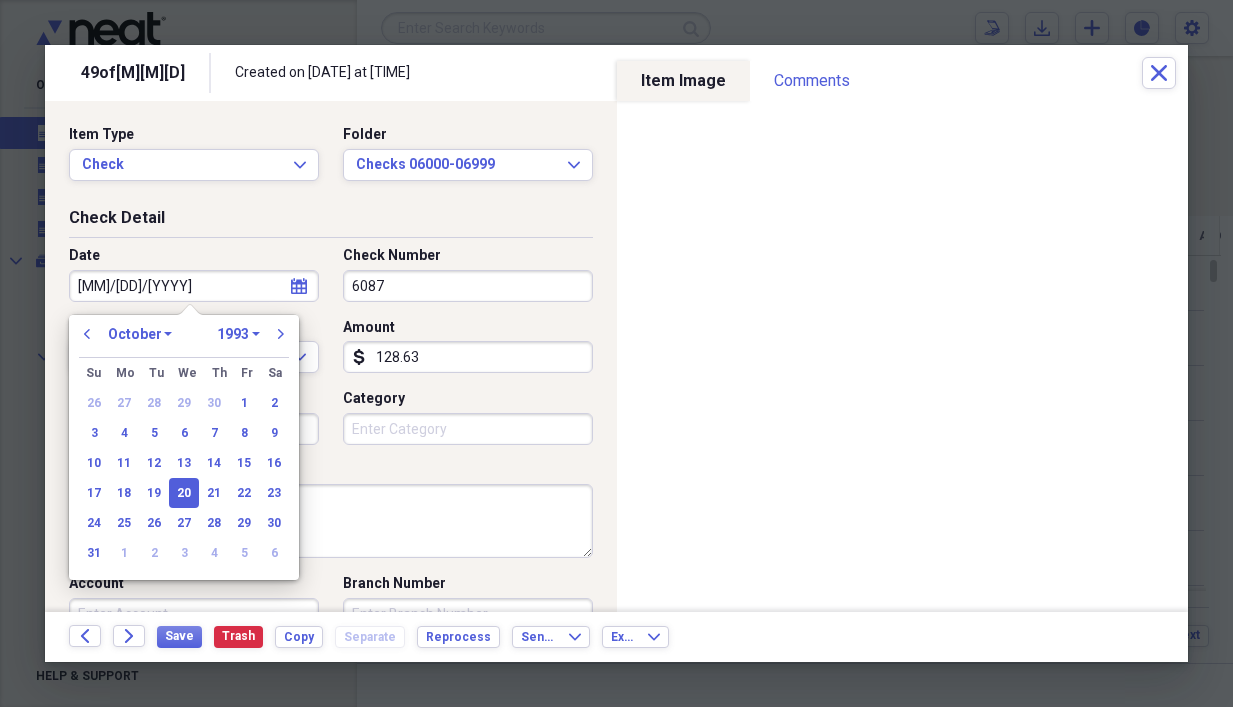 click on "FPL" at bounding box center [331, 521] 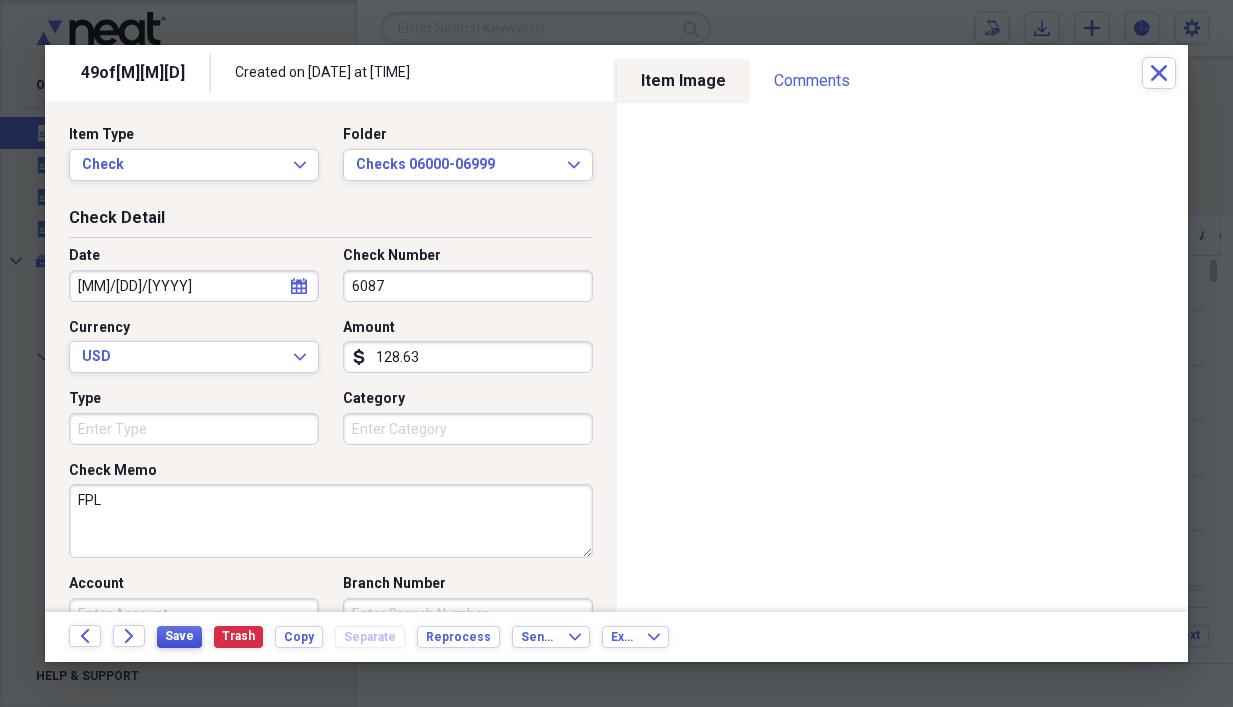 click on "Save" at bounding box center (179, 636) 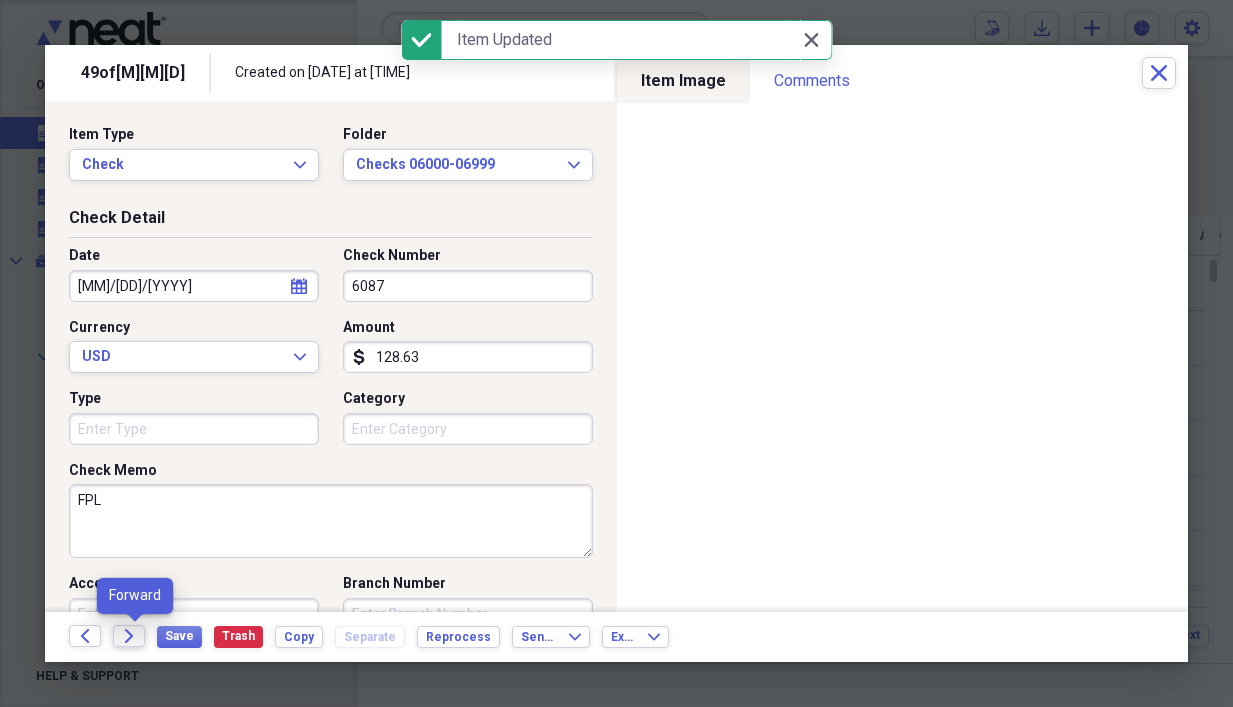 click on "Forward" 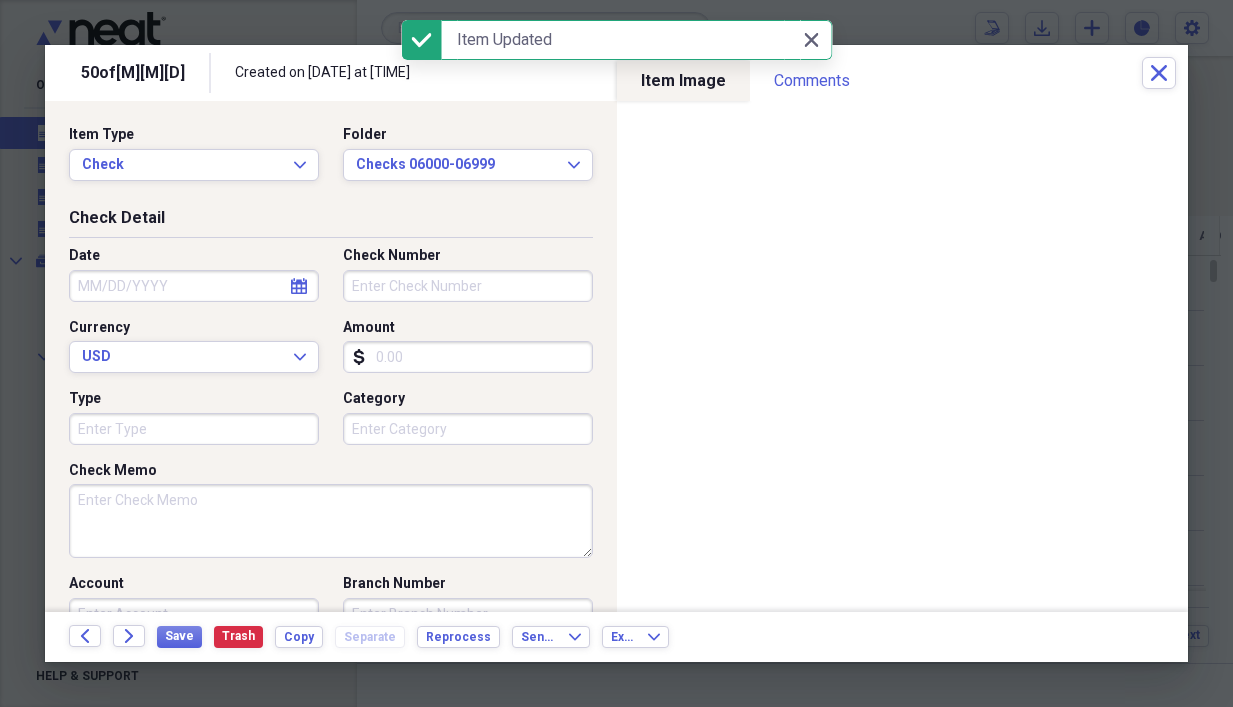 click on "Check Memo" at bounding box center (331, 521) 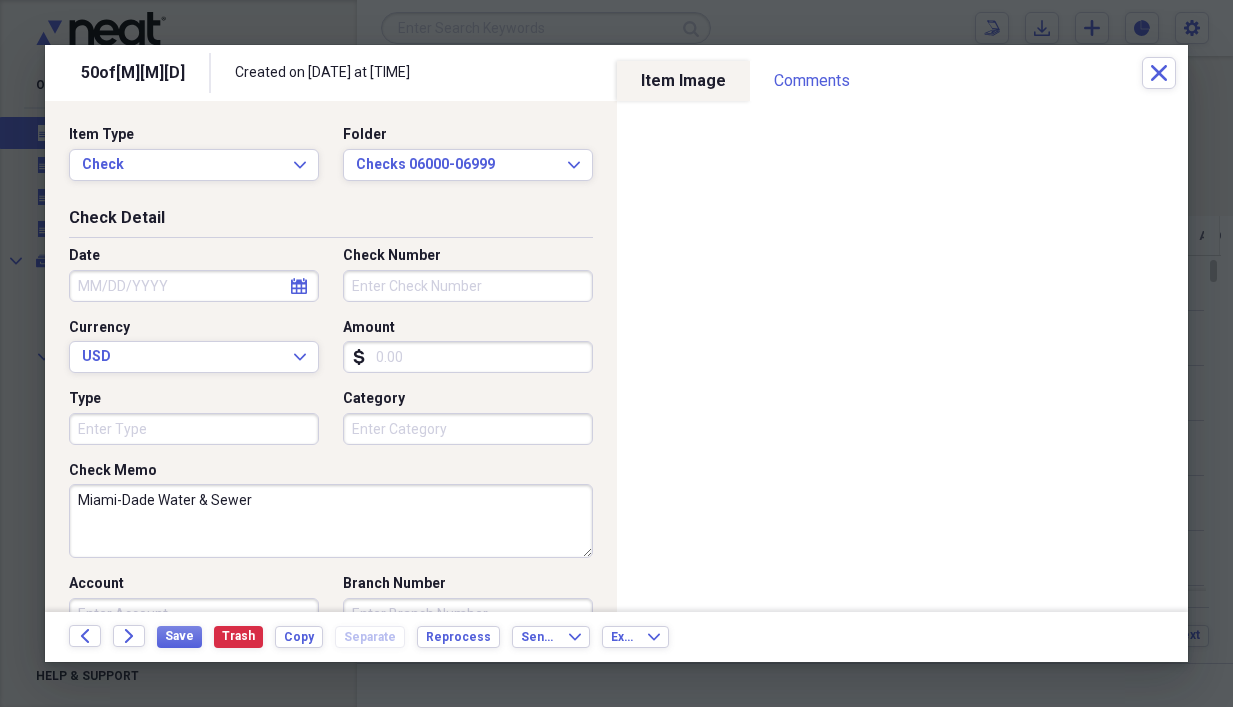 click on "Amount" at bounding box center (468, 357) 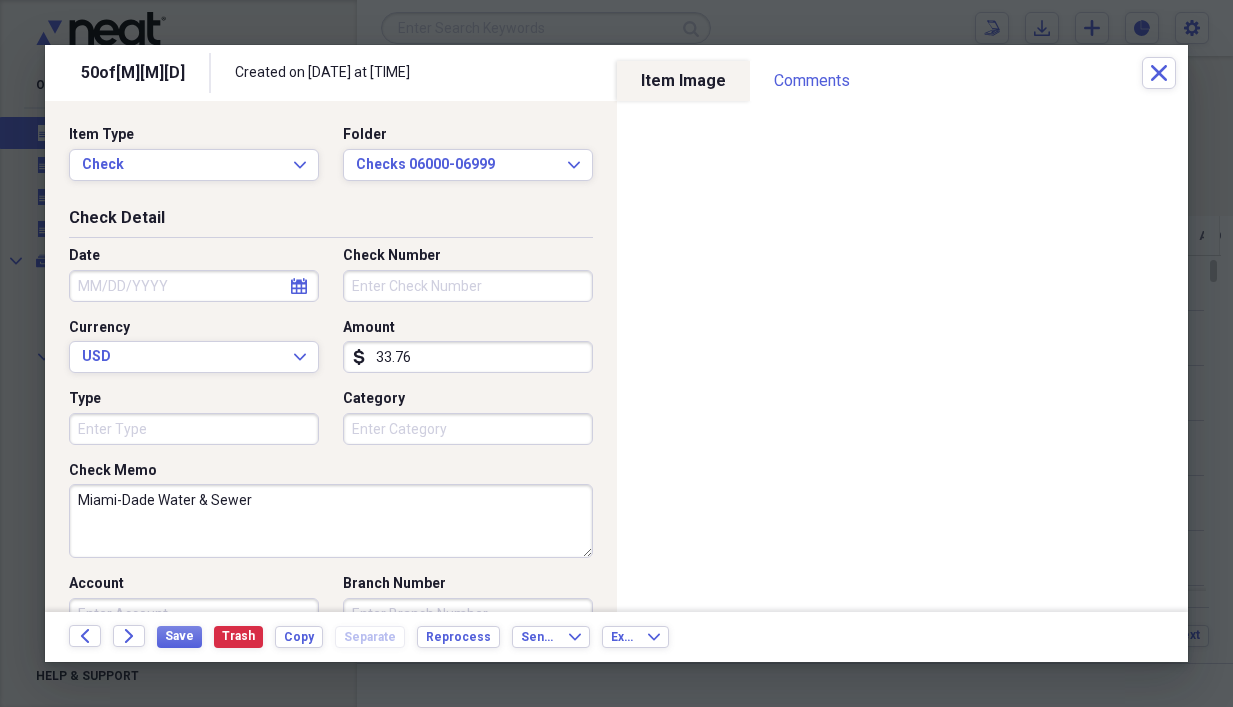 click on "Check Number" at bounding box center [468, 286] 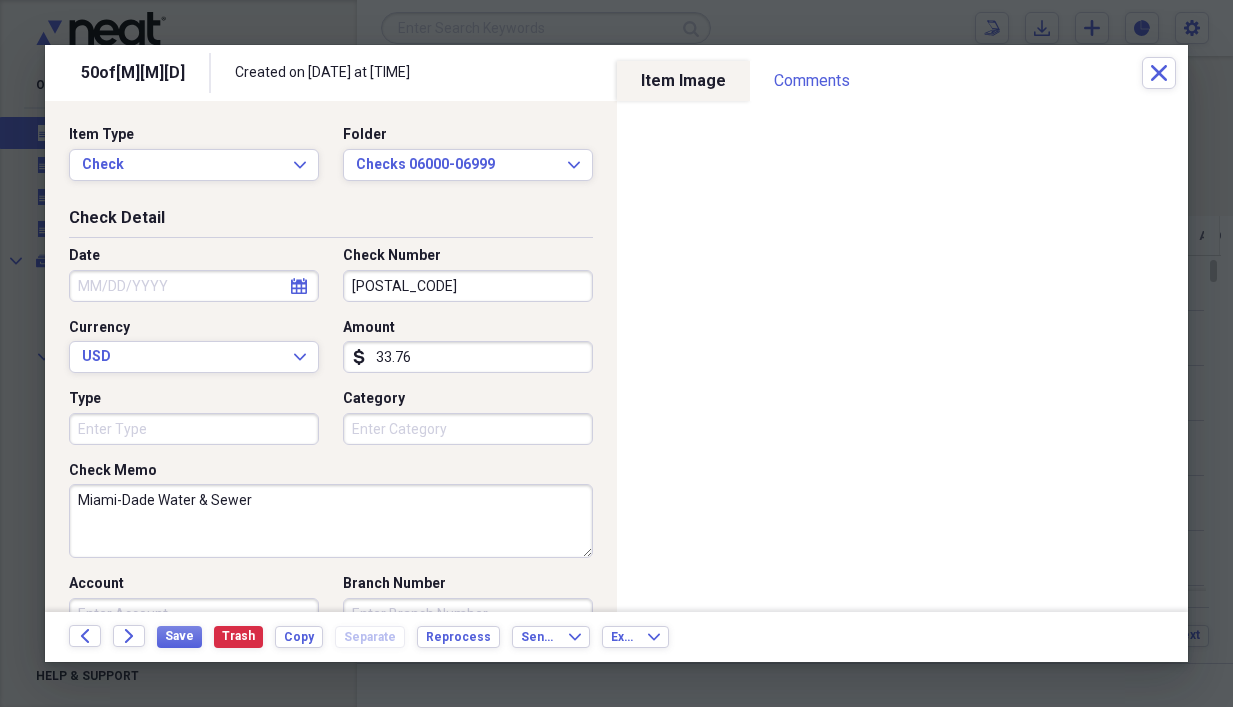 click on "Date" at bounding box center (194, 286) 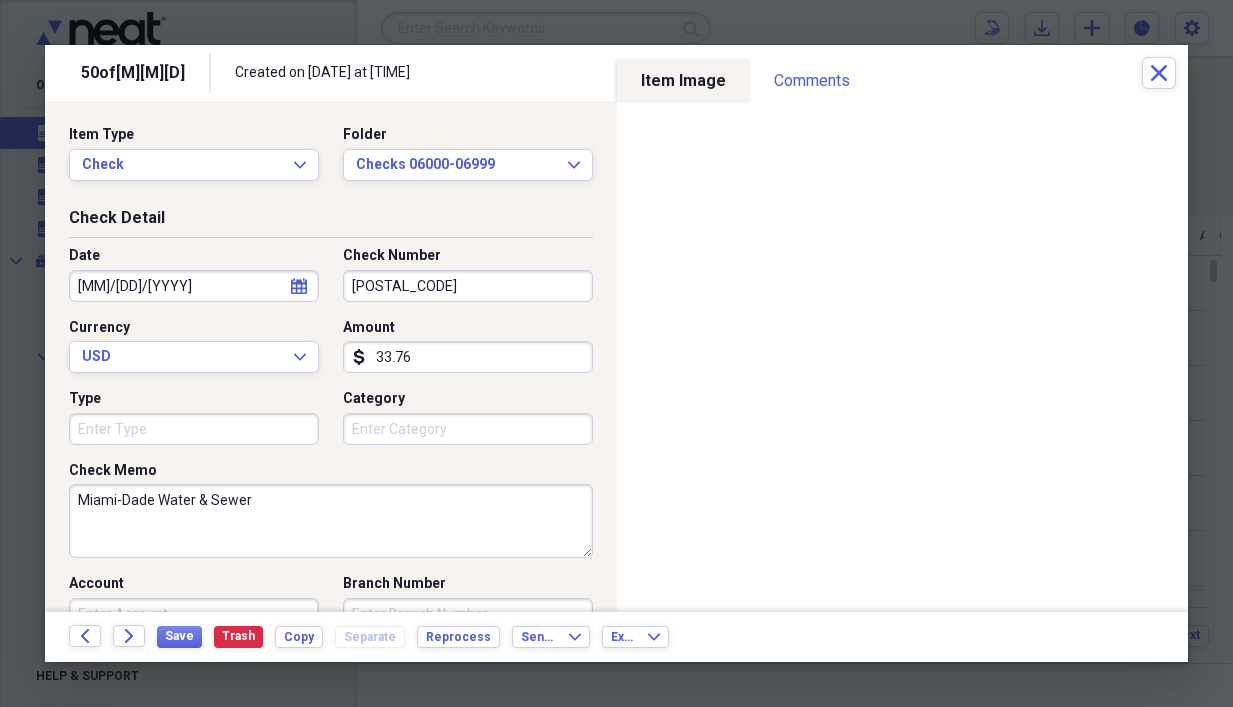 click on "Miami-Dade Water & Sewer" at bounding box center (331, 521) 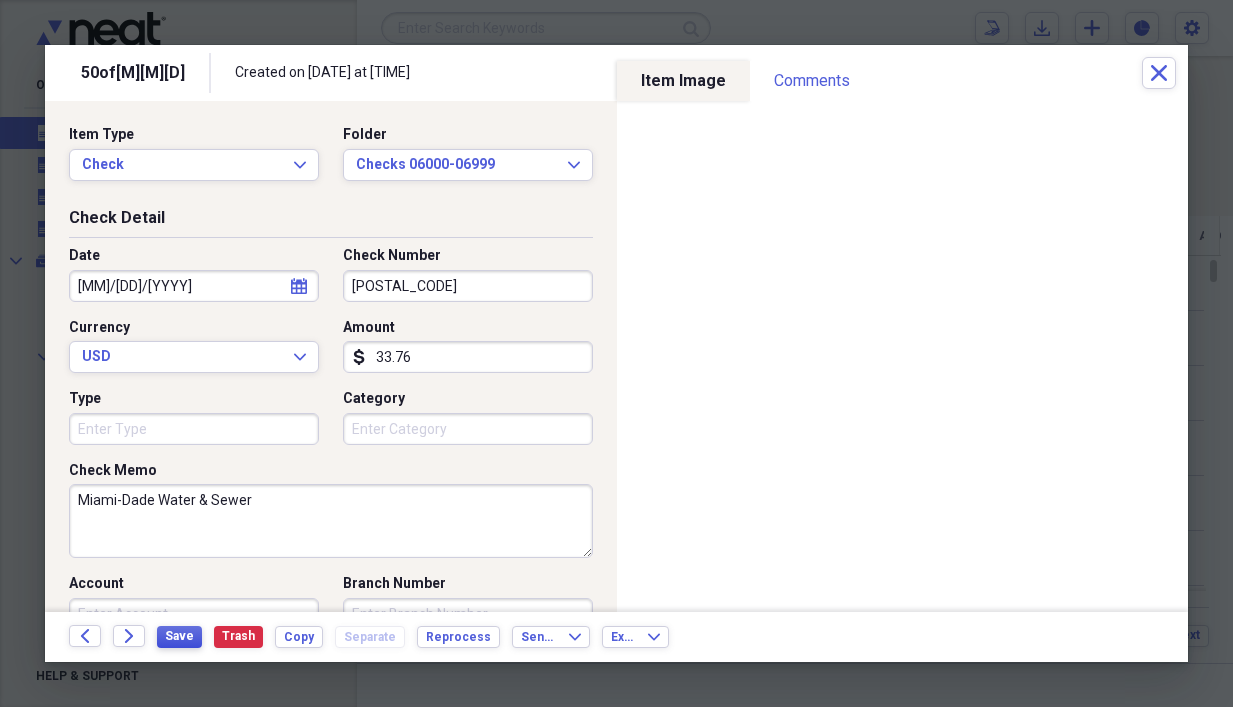 click on "Save" at bounding box center [179, 637] 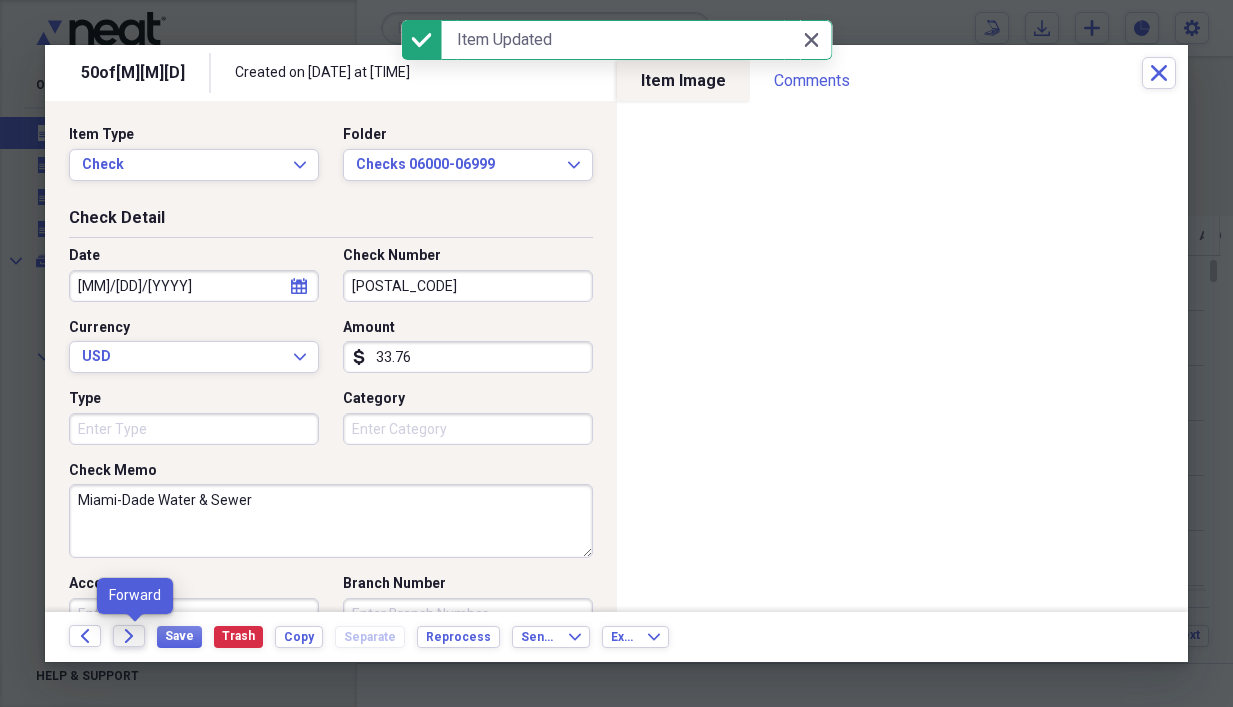 click on "Forward" 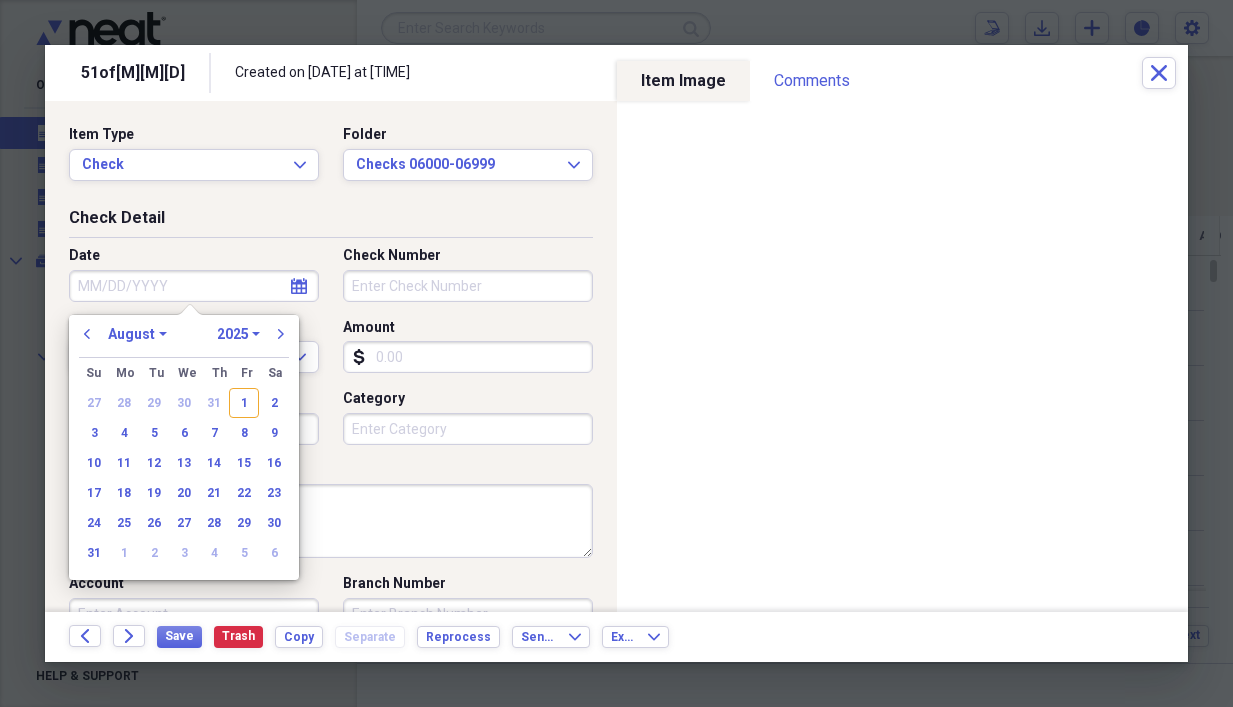 click on "Date" at bounding box center (194, 286) 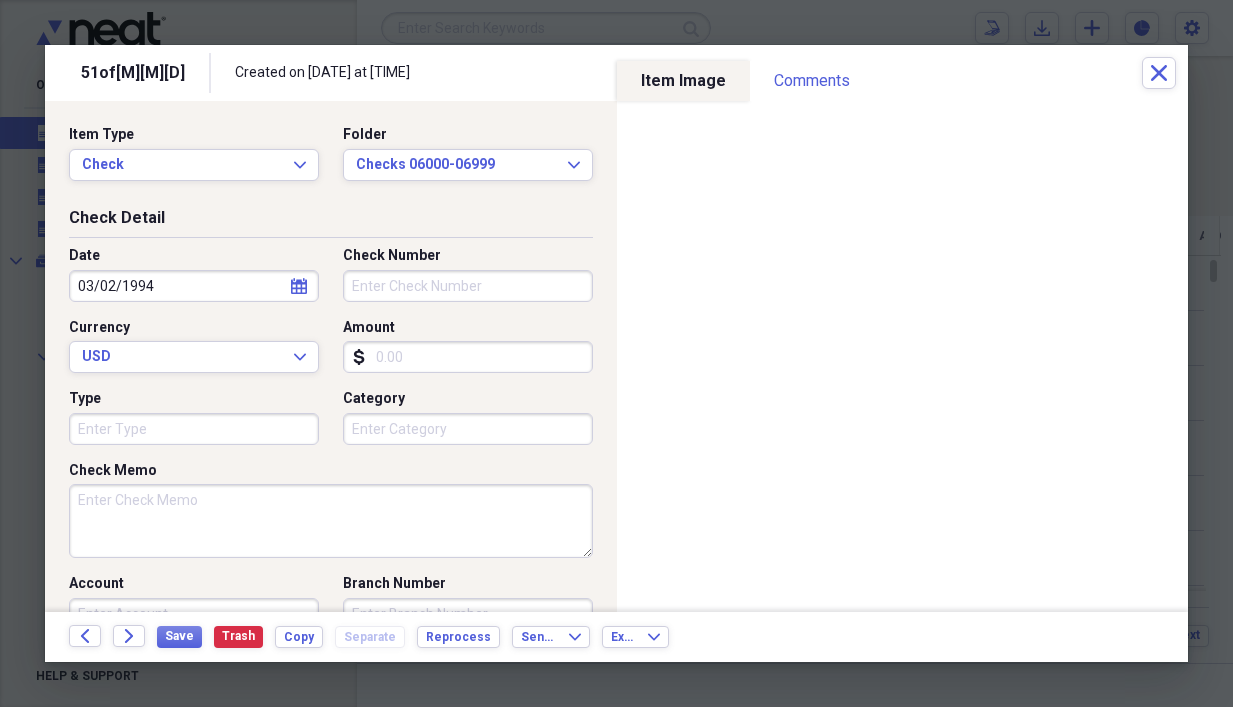 click on "Check Memo" at bounding box center [331, 521] 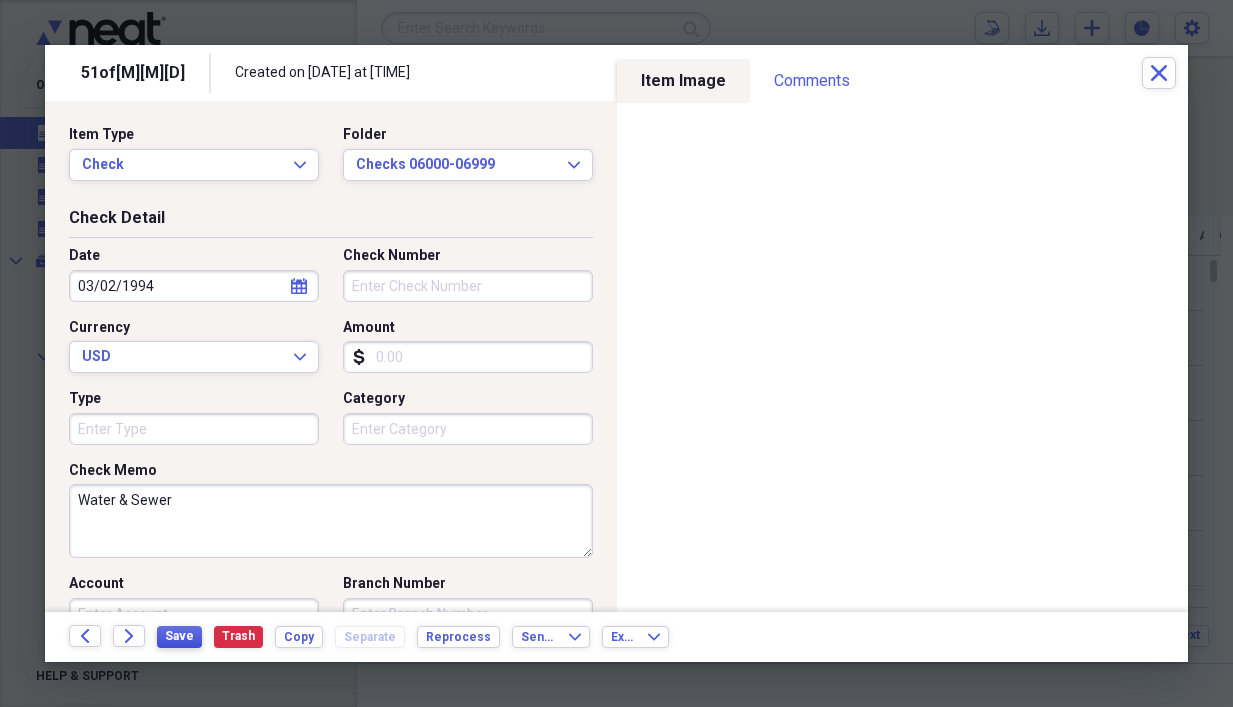 click on "Save" at bounding box center (179, 636) 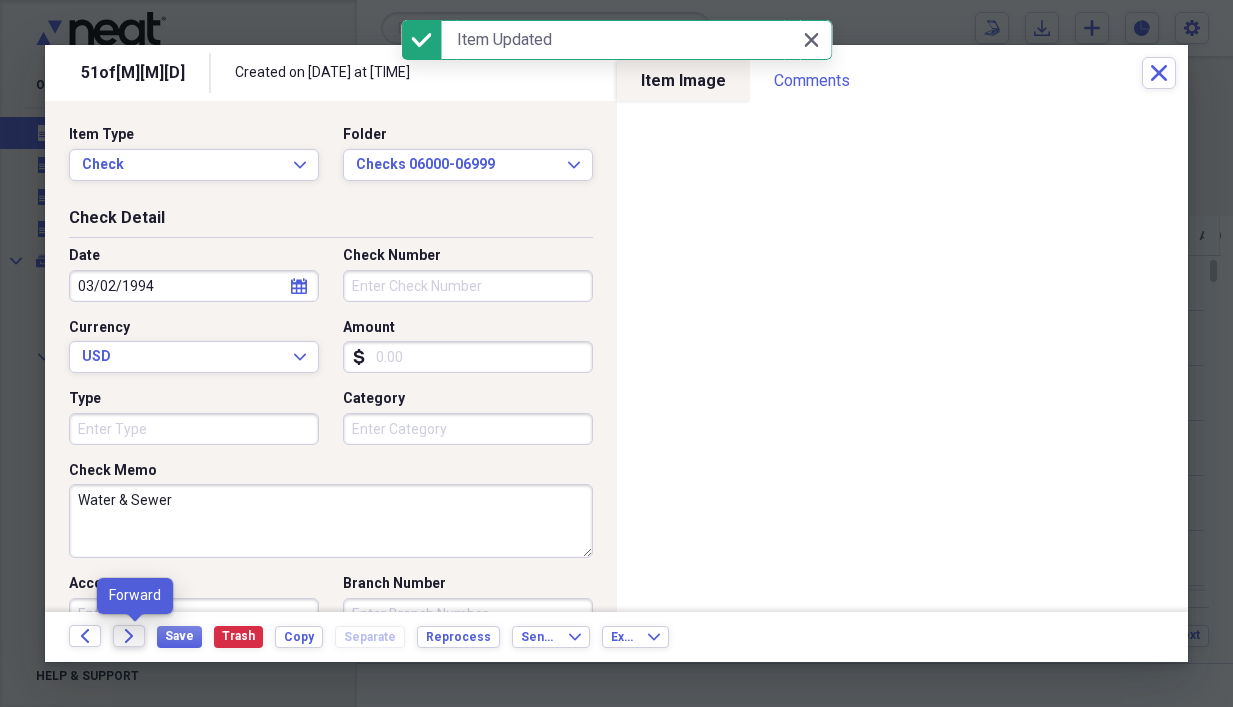 click 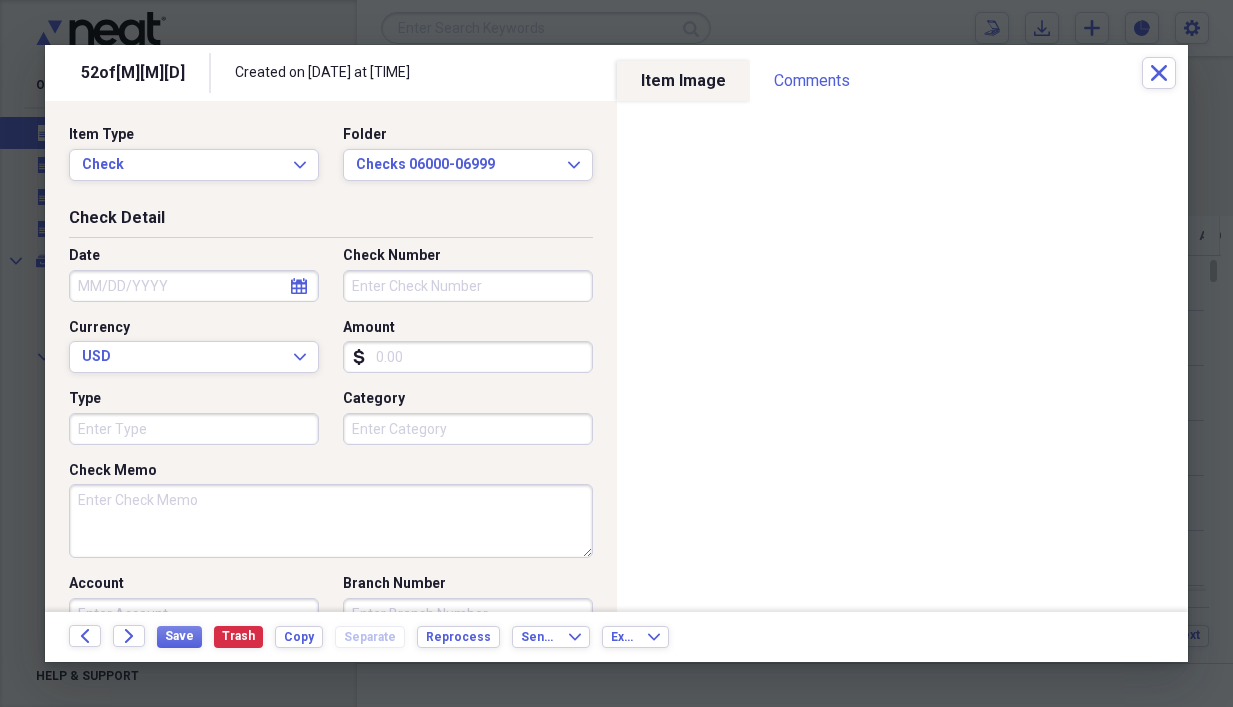 click on "Date" at bounding box center [194, 286] 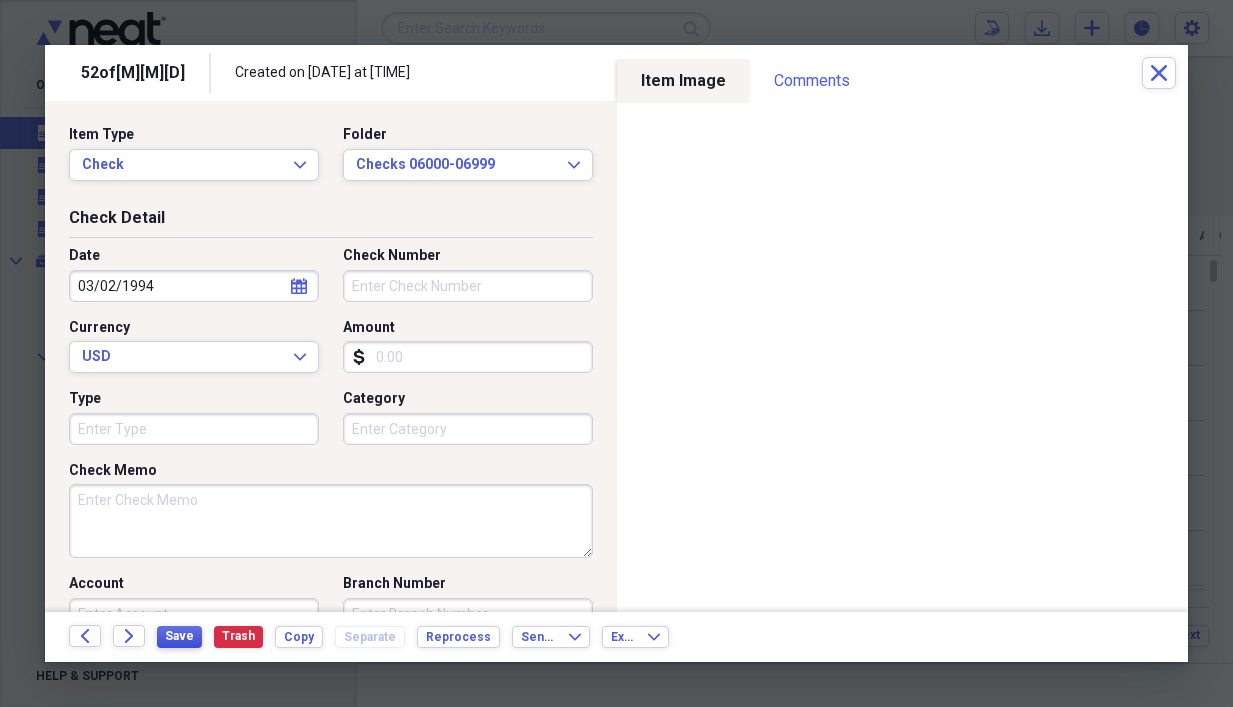 click on "Save" at bounding box center (179, 636) 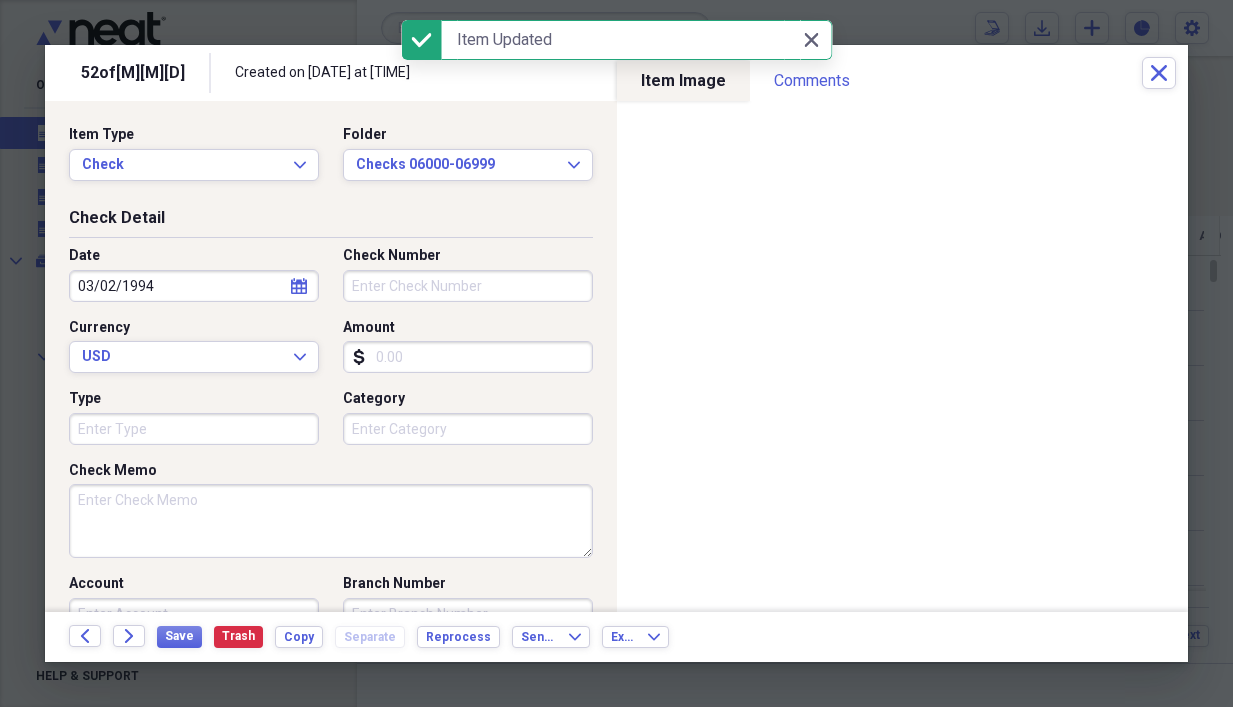 click on "Check Memo" at bounding box center (331, 521) 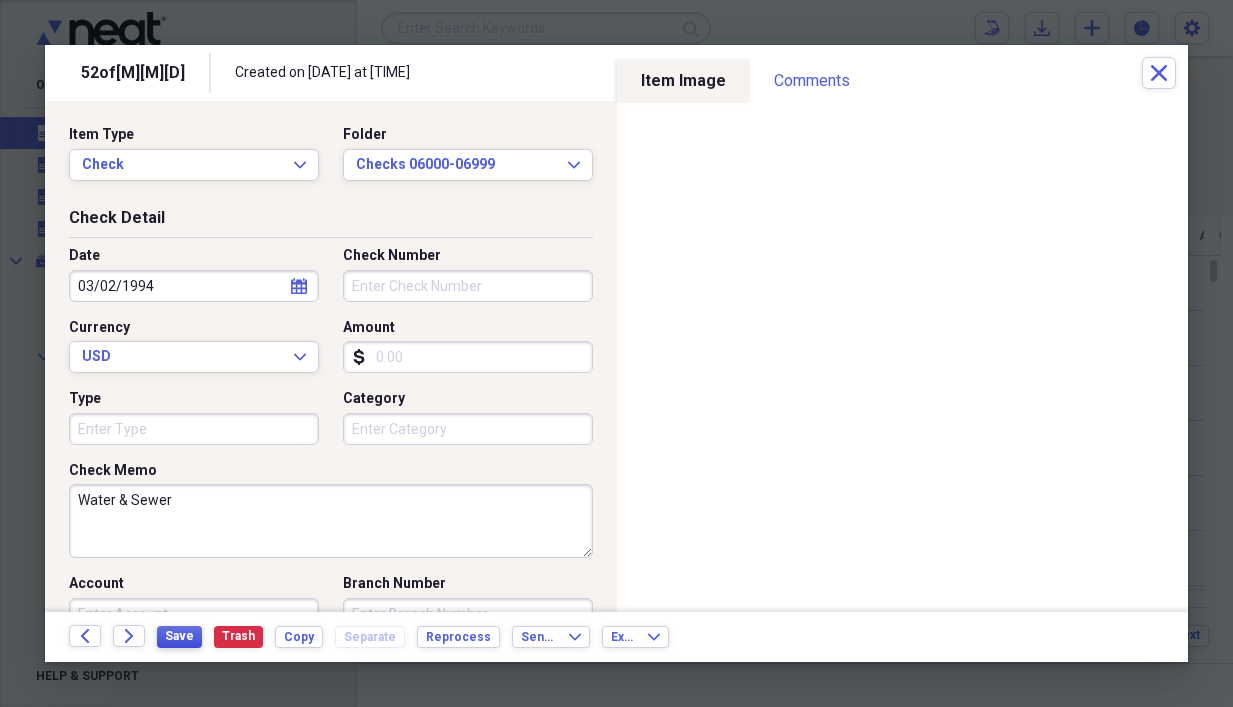 click on "Save" at bounding box center (179, 636) 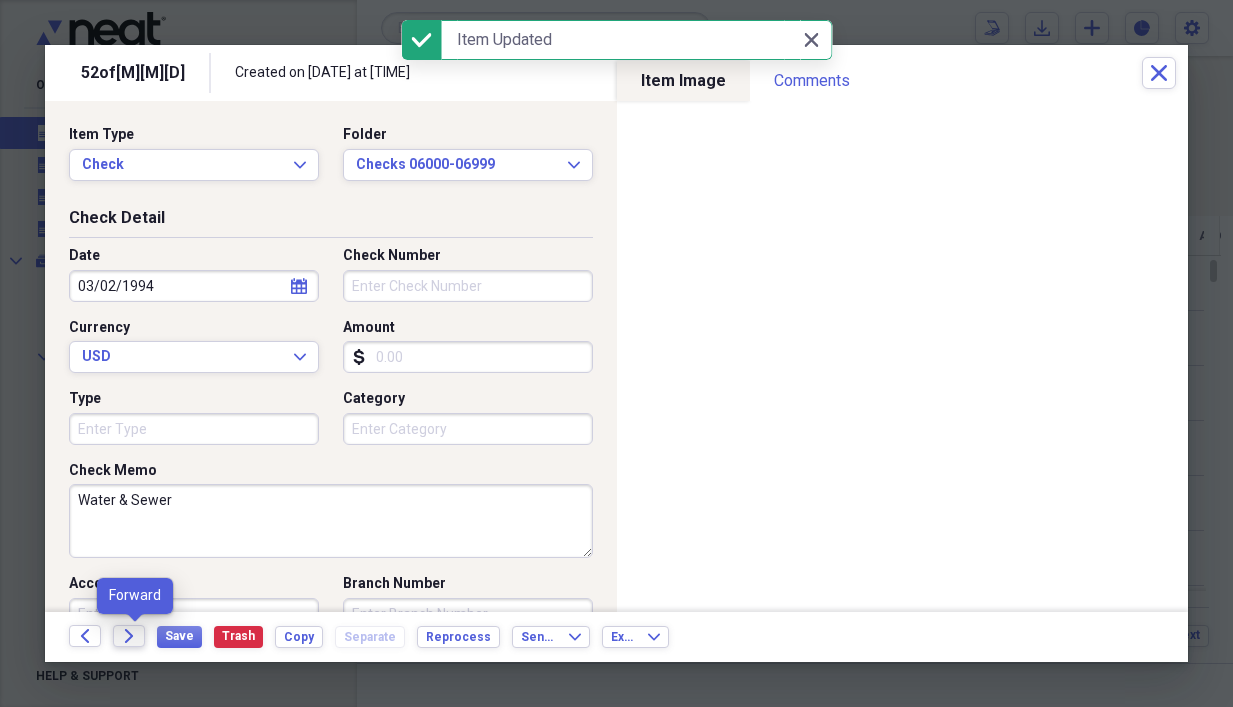 click on "Forward" at bounding box center [129, 636] 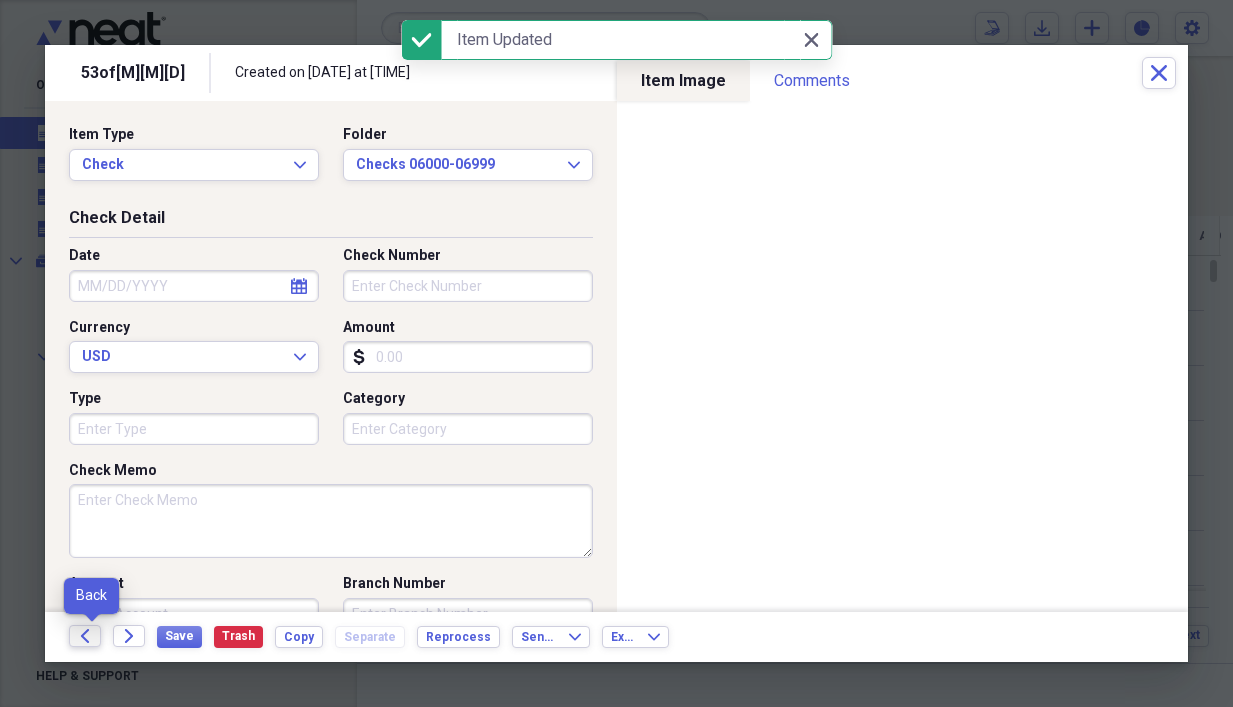 click on "Back" 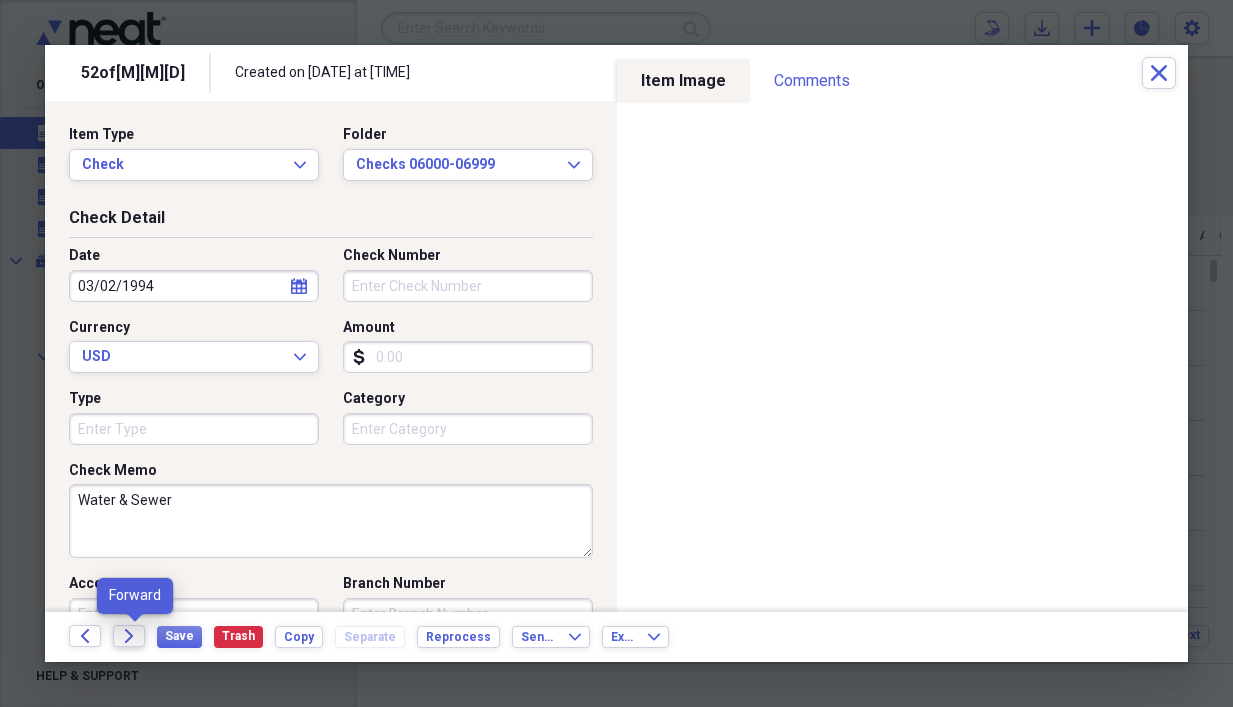 click on "Forward" 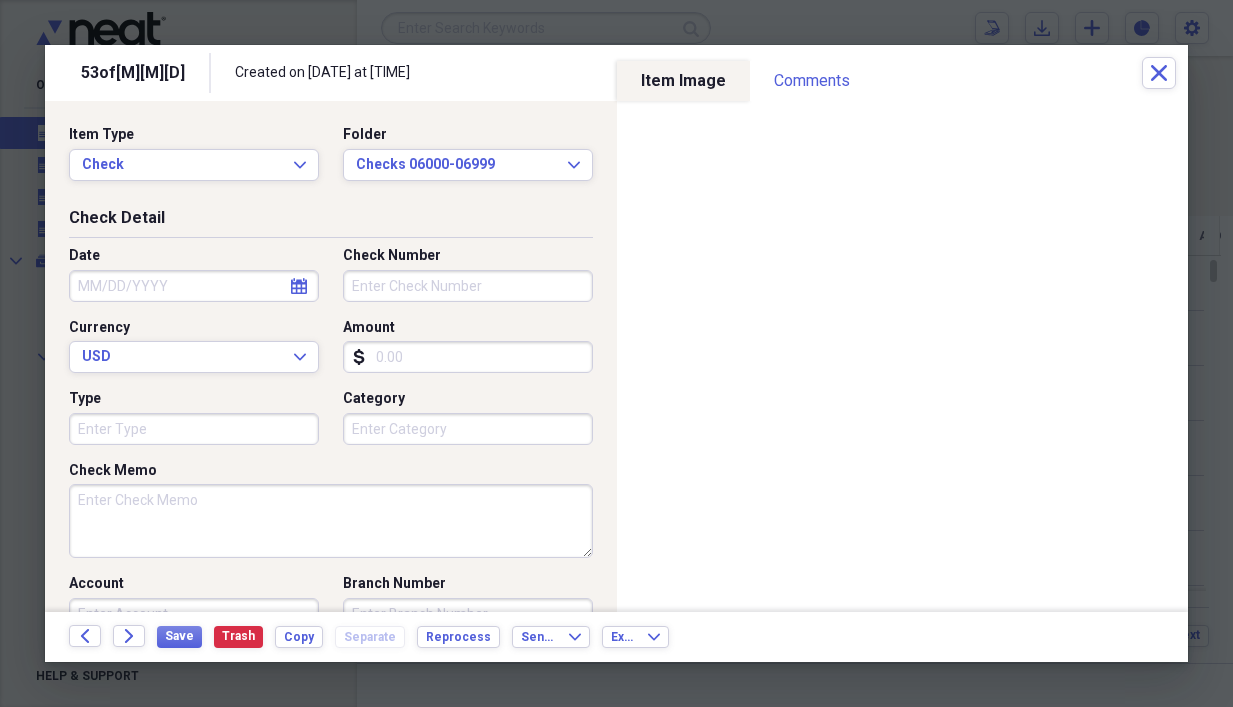 click on "Check Memo" at bounding box center [331, 521] 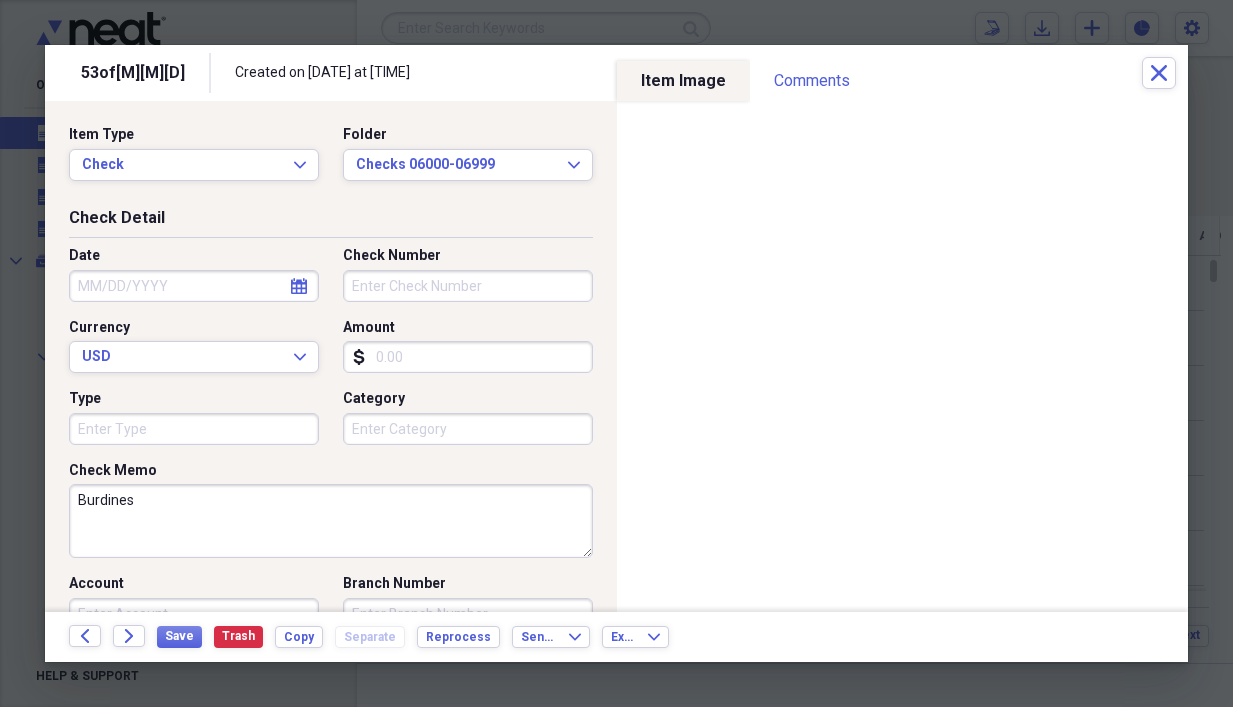 click on "Date" at bounding box center [194, 286] 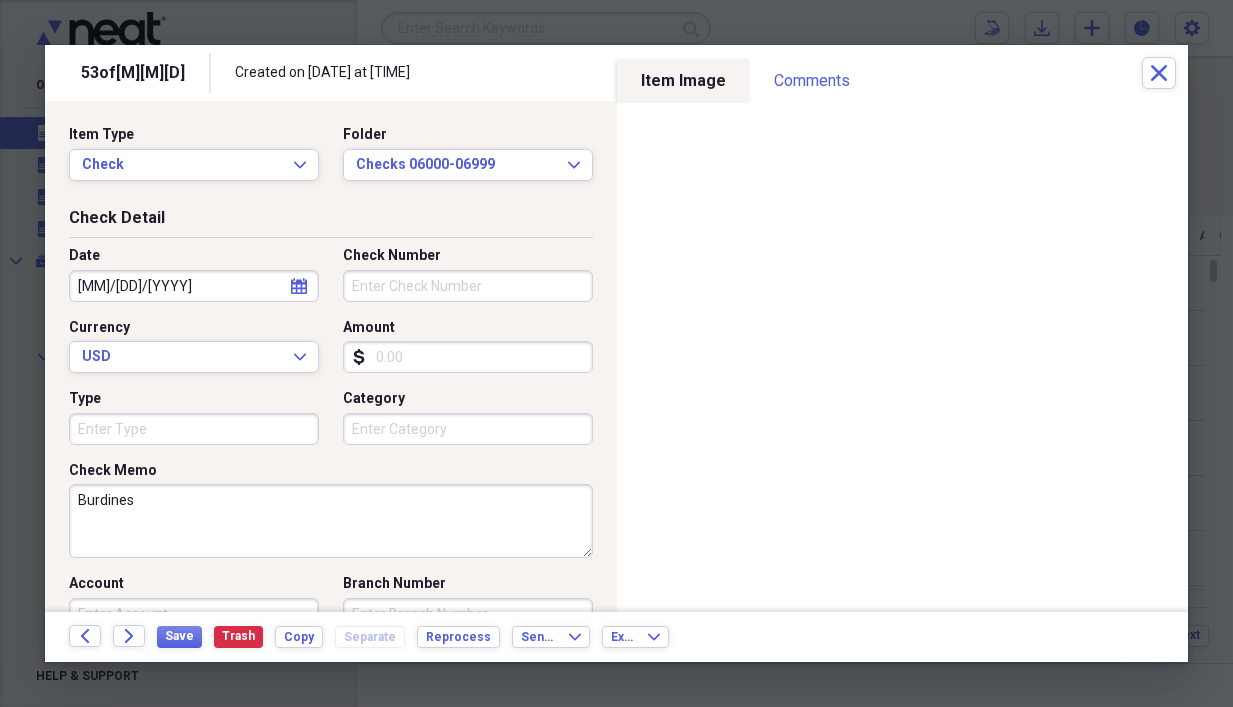 drag, startPoint x: 425, startPoint y: 269, endPoint x: 435, endPoint y: 279, distance: 14.142136 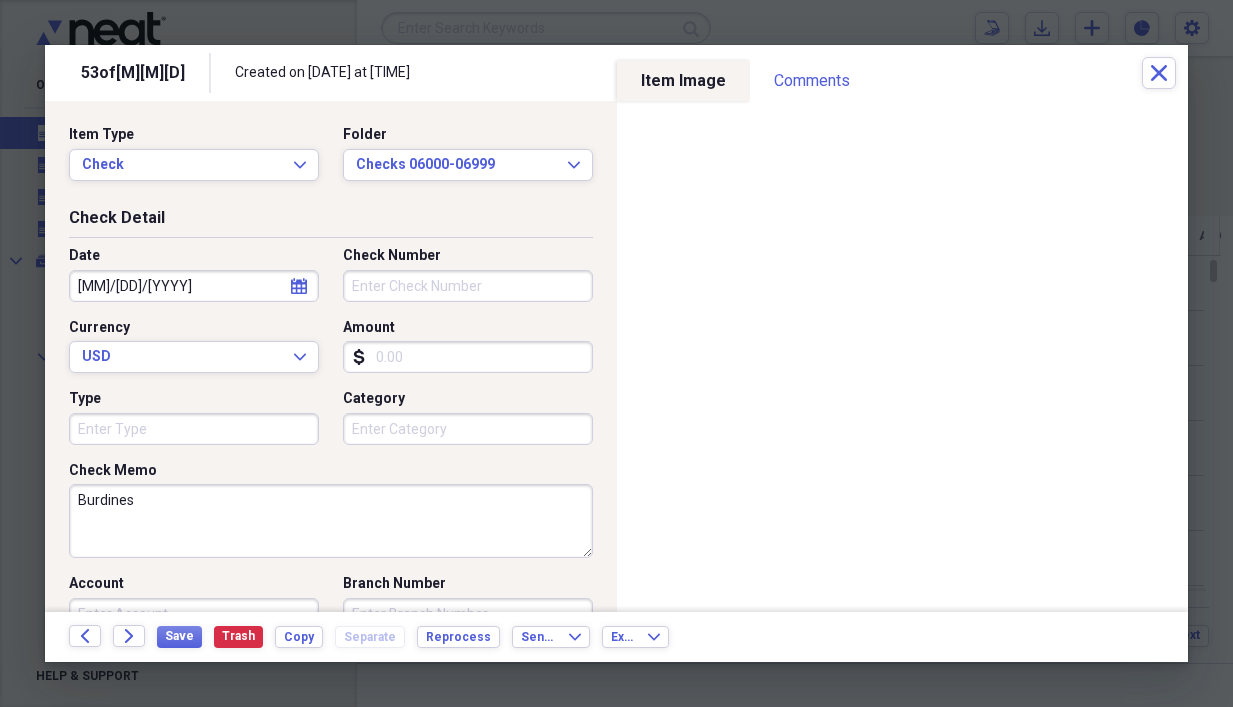 click on "Amount" at bounding box center [468, 357] 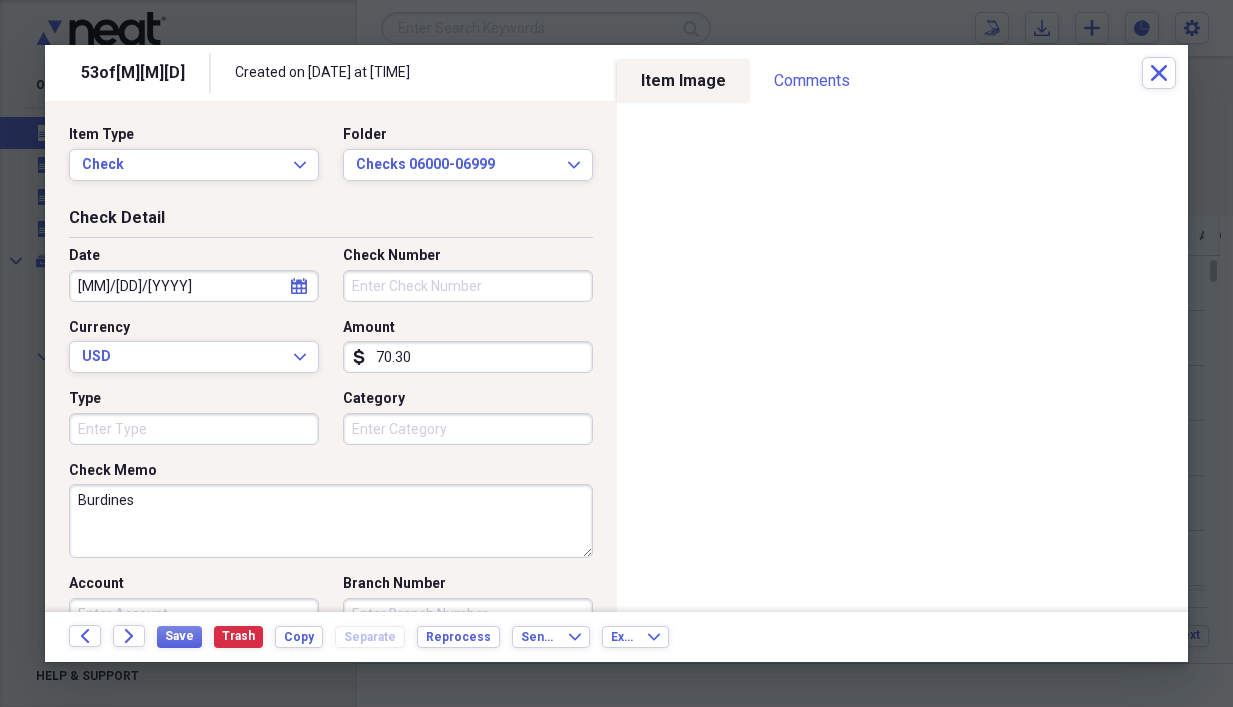click on "Check Number" at bounding box center (468, 286) 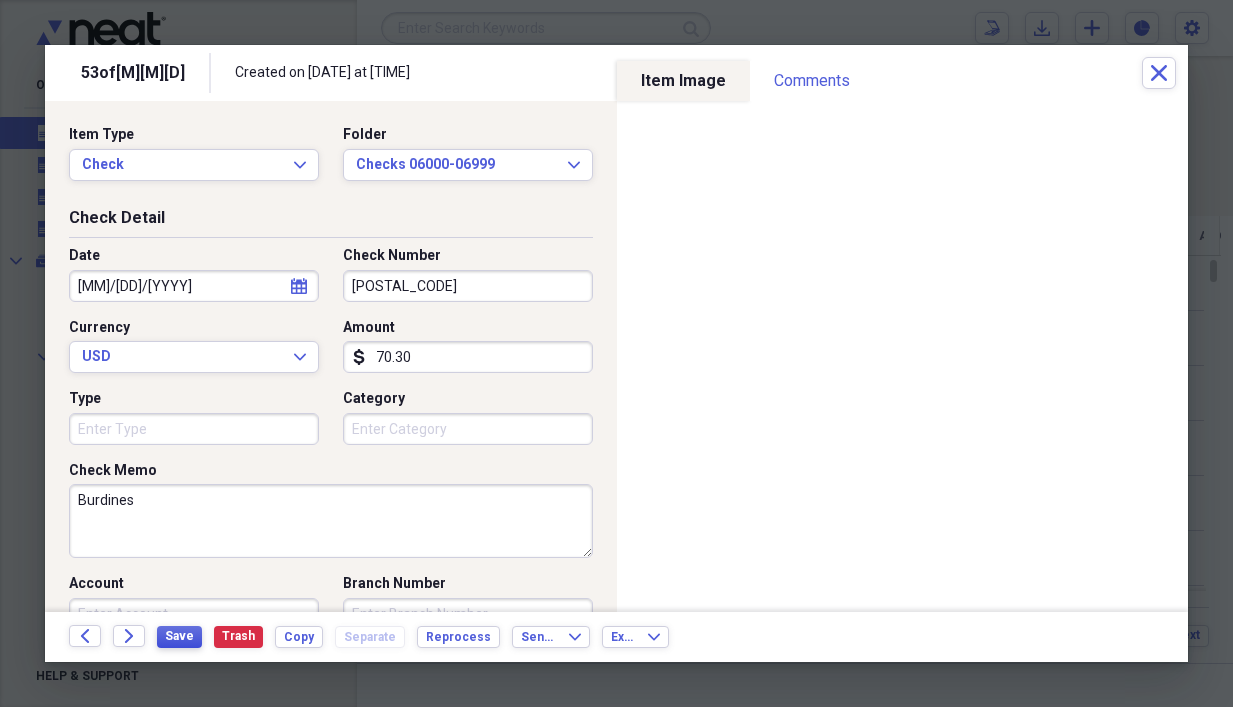 click on "Save" at bounding box center [179, 636] 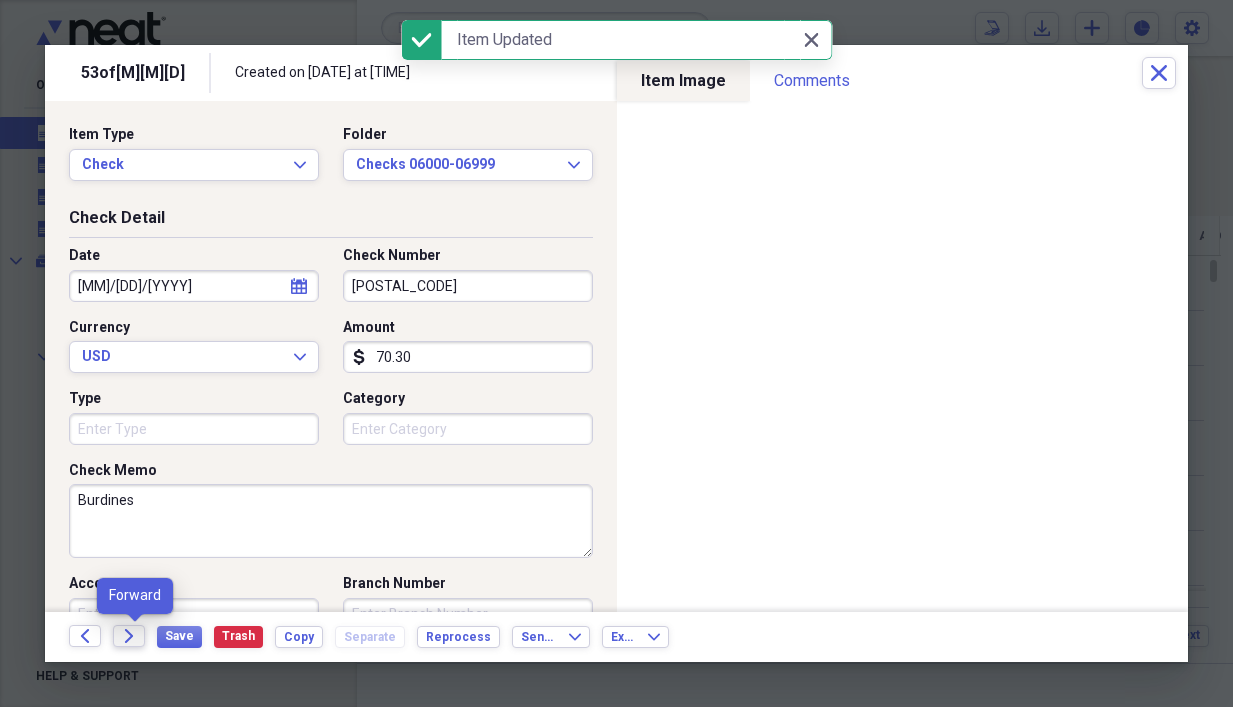 click on "Forward" 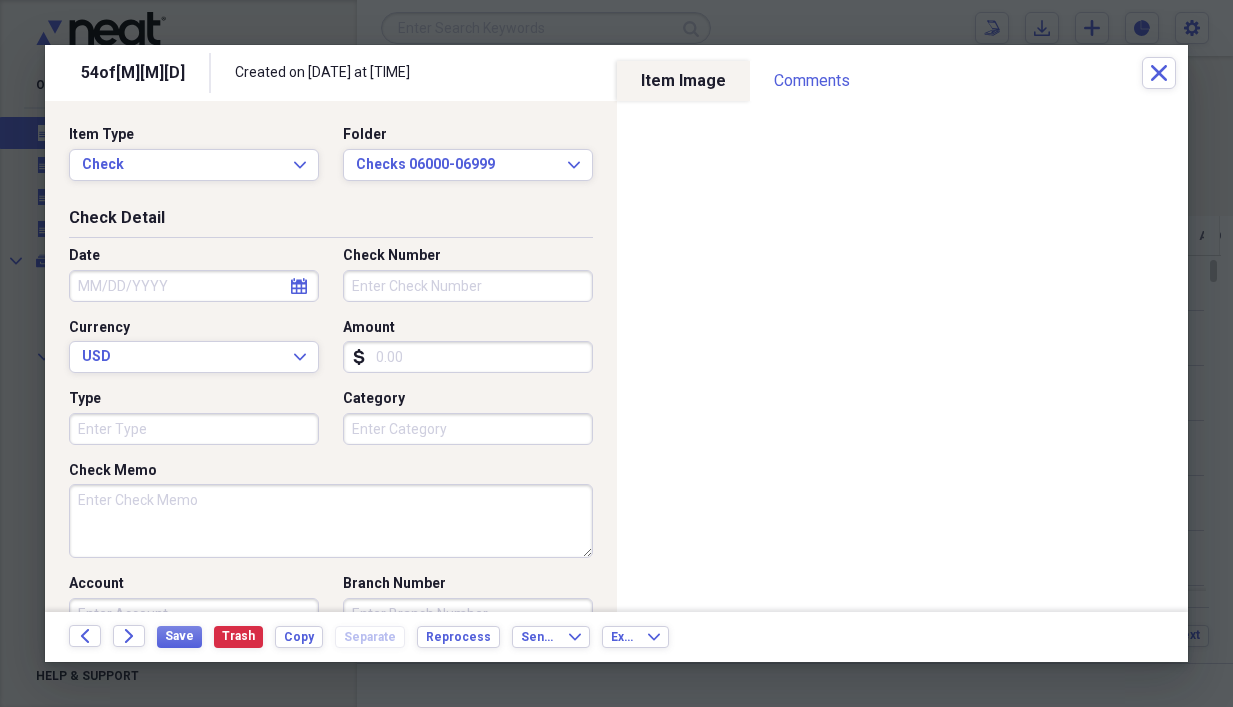 click on "Check Memo" at bounding box center (331, 521) 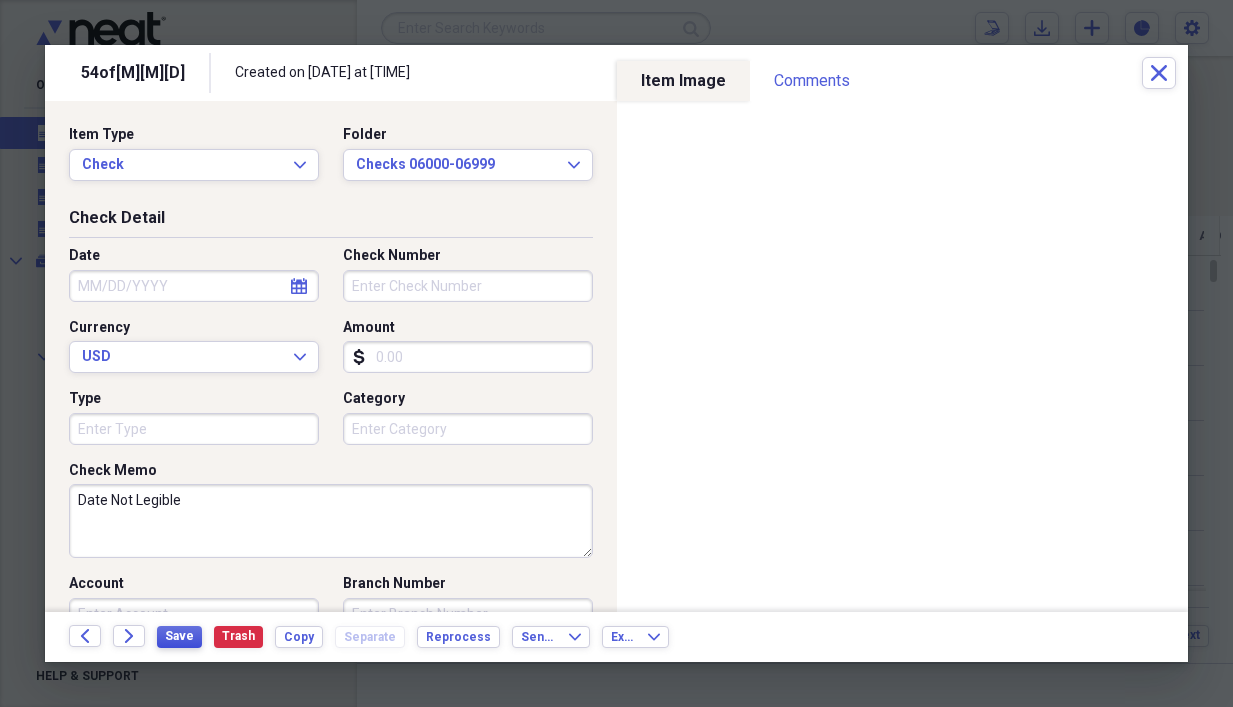 click on "Save" at bounding box center (179, 636) 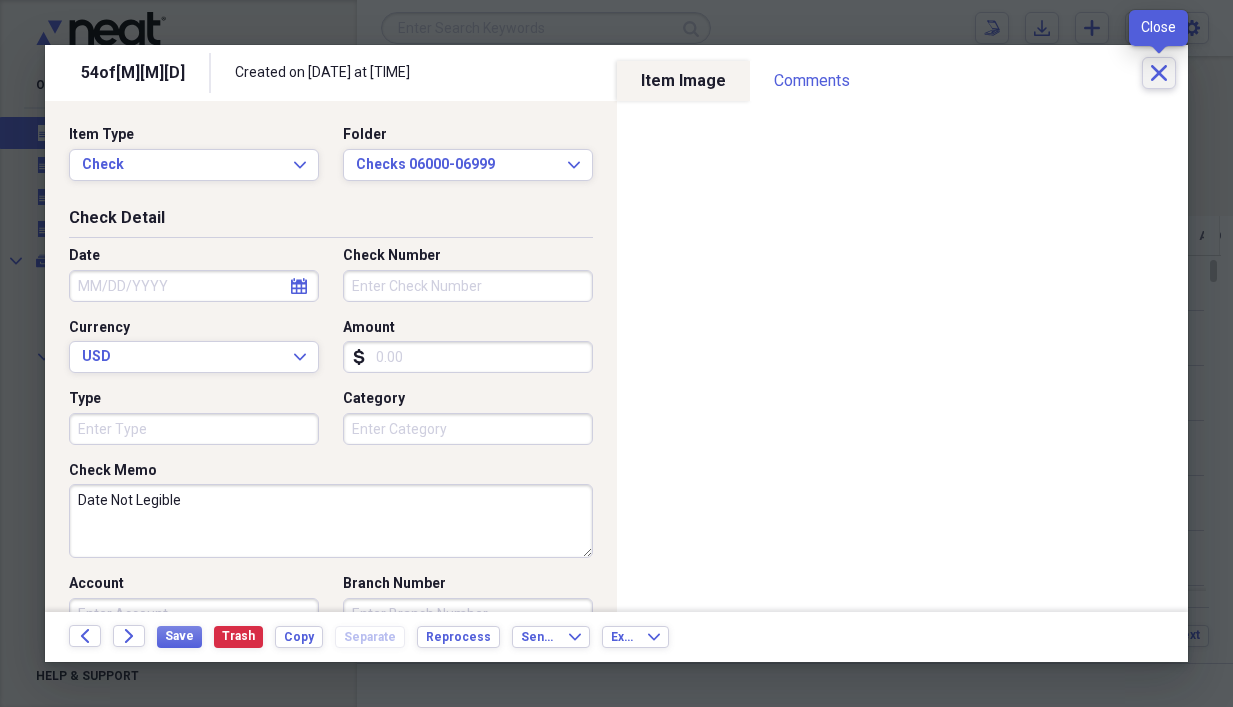 click 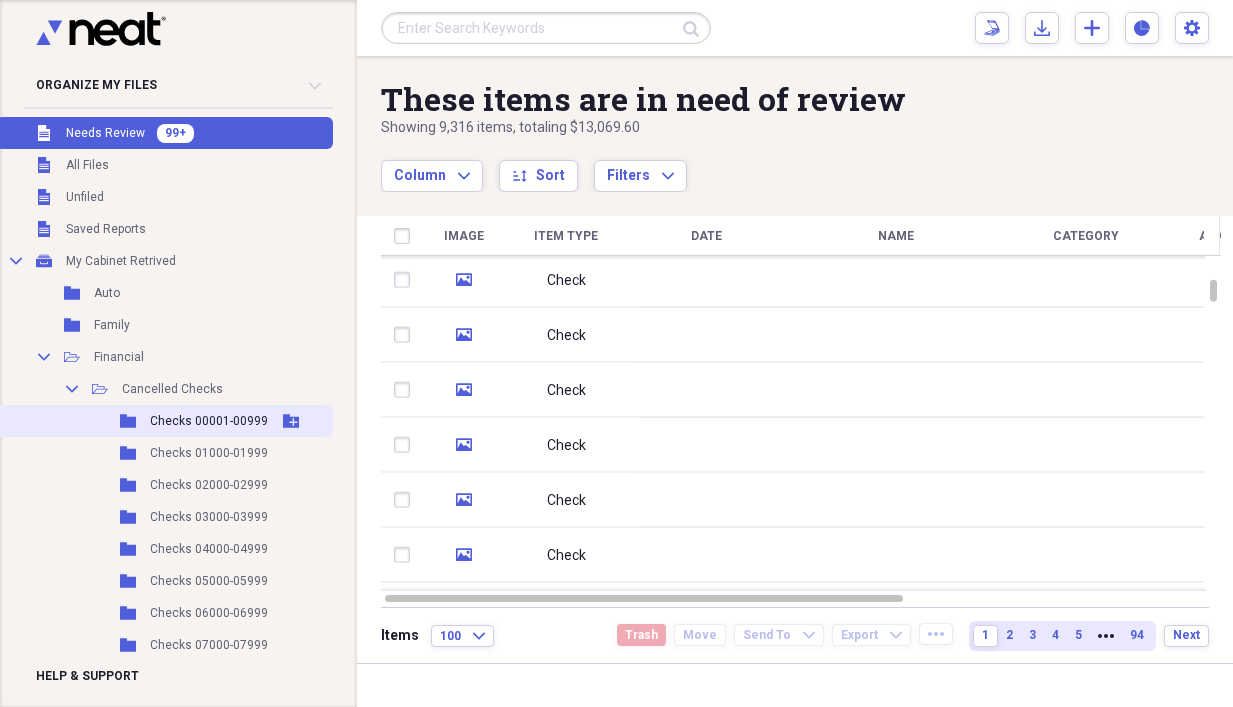 click on "Checks 00001-00999" at bounding box center [209, 421] 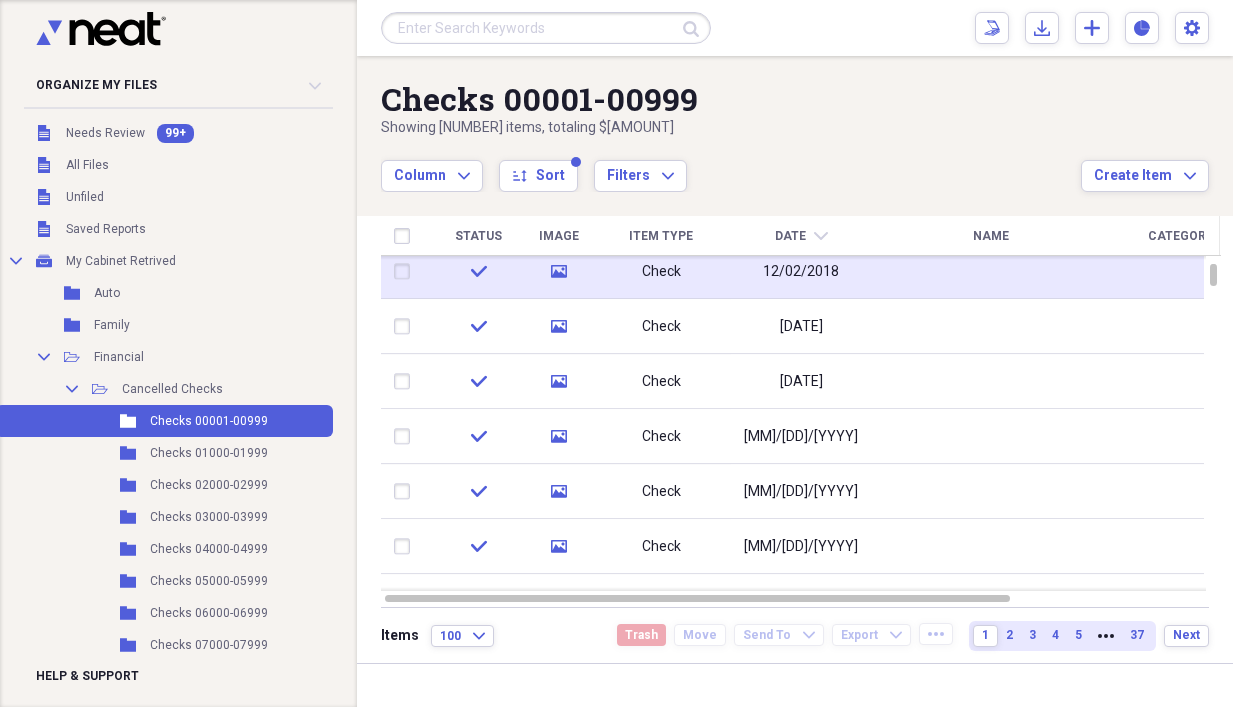 click at bounding box center (991, 271) 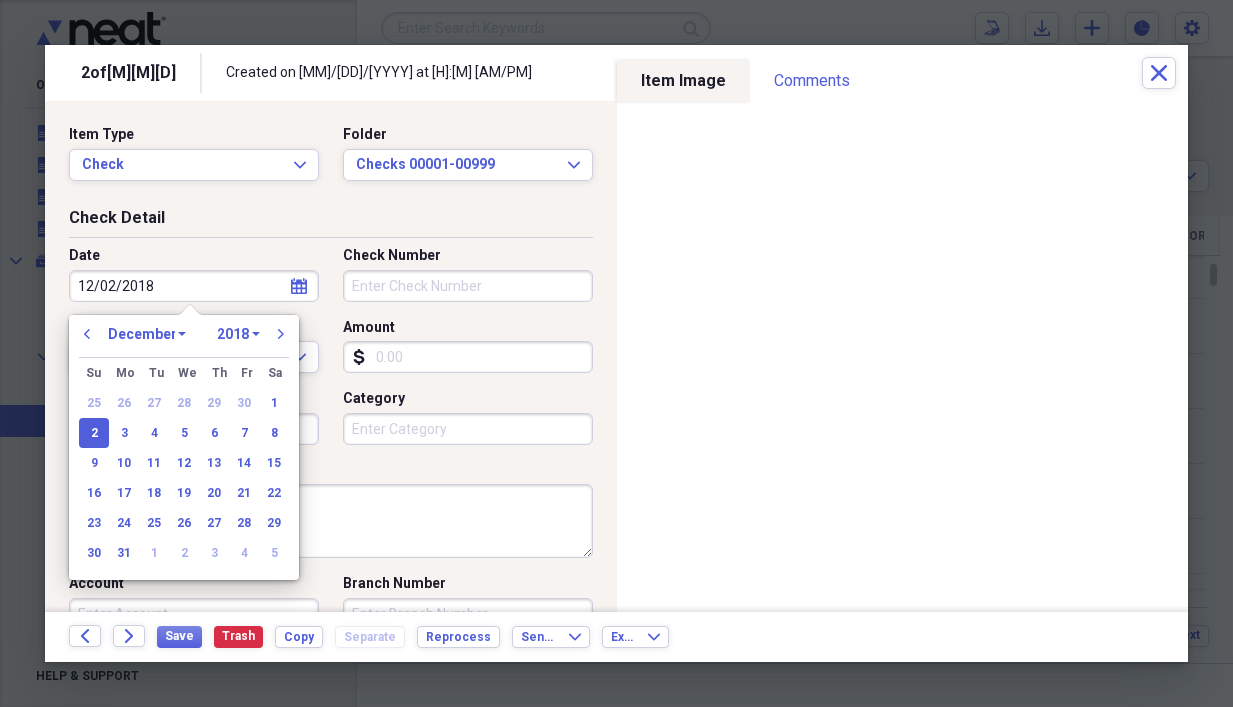drag, startPoint x: 161, startPoint y: 283, endPoint x: 138, endPoint y: 286, distance: 23.194826 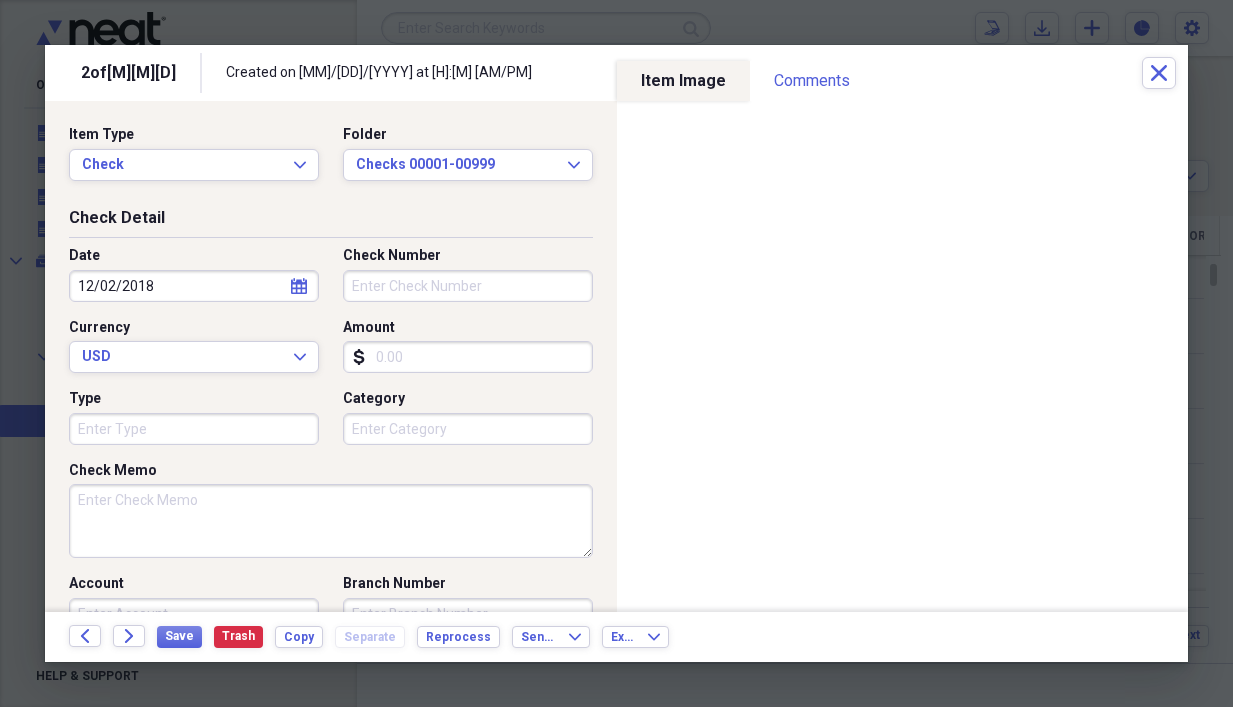 click on "Date [DATE] calendar Calendar Check Number Currency USD Expand Amount dollar-sign Type Category" at bounding box center (331, 353) 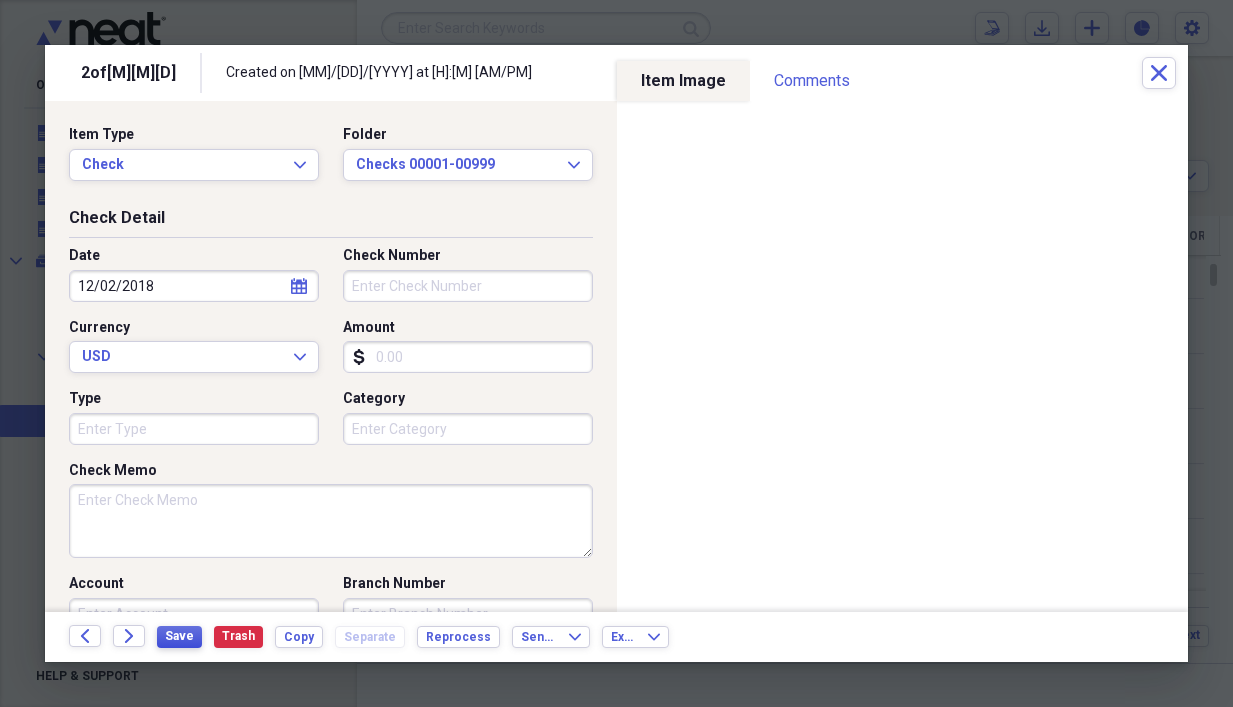 click on "Save" at bounding box center [179, 636] 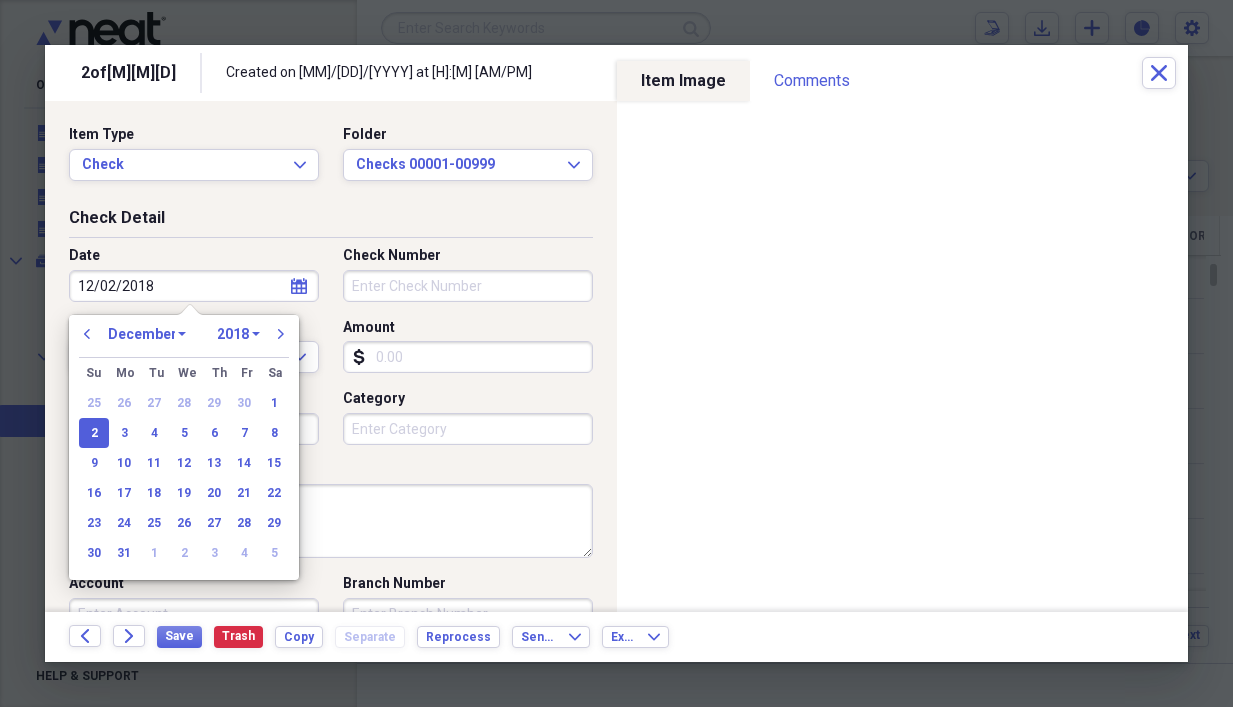 click on "12/02/2018" at bounding box center [194, 286] 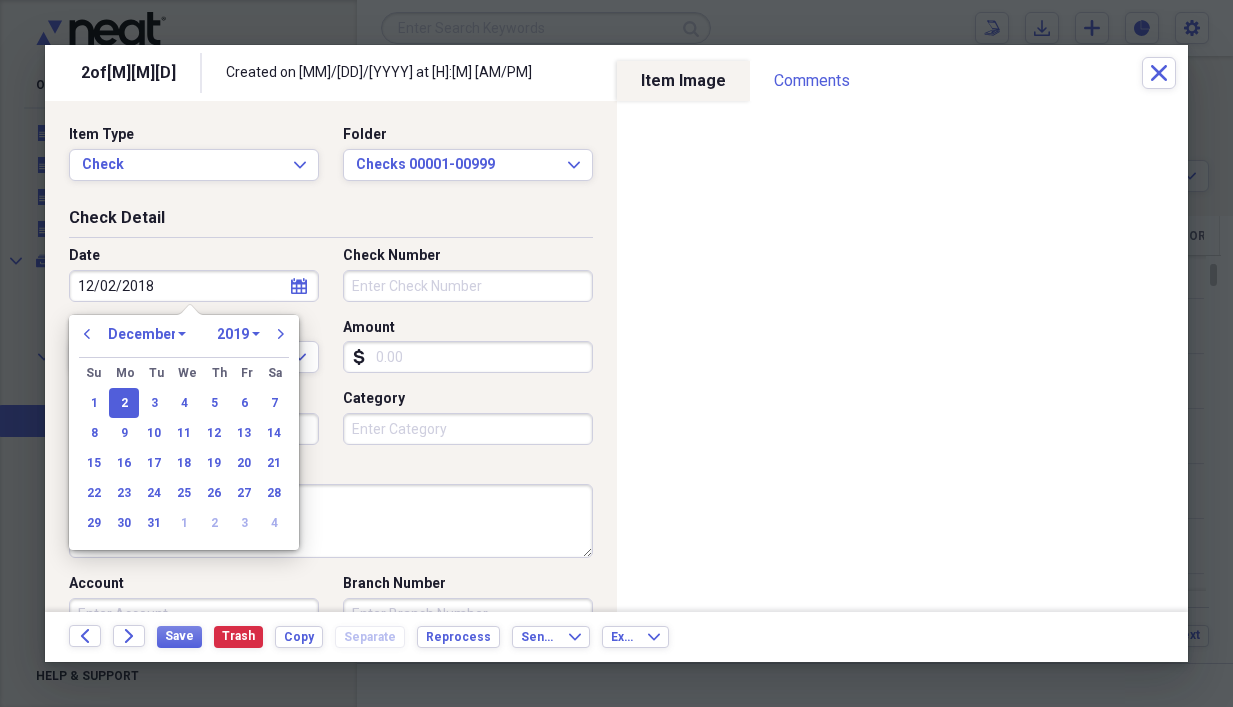 click on "Date" at bounding box center [194, 256] 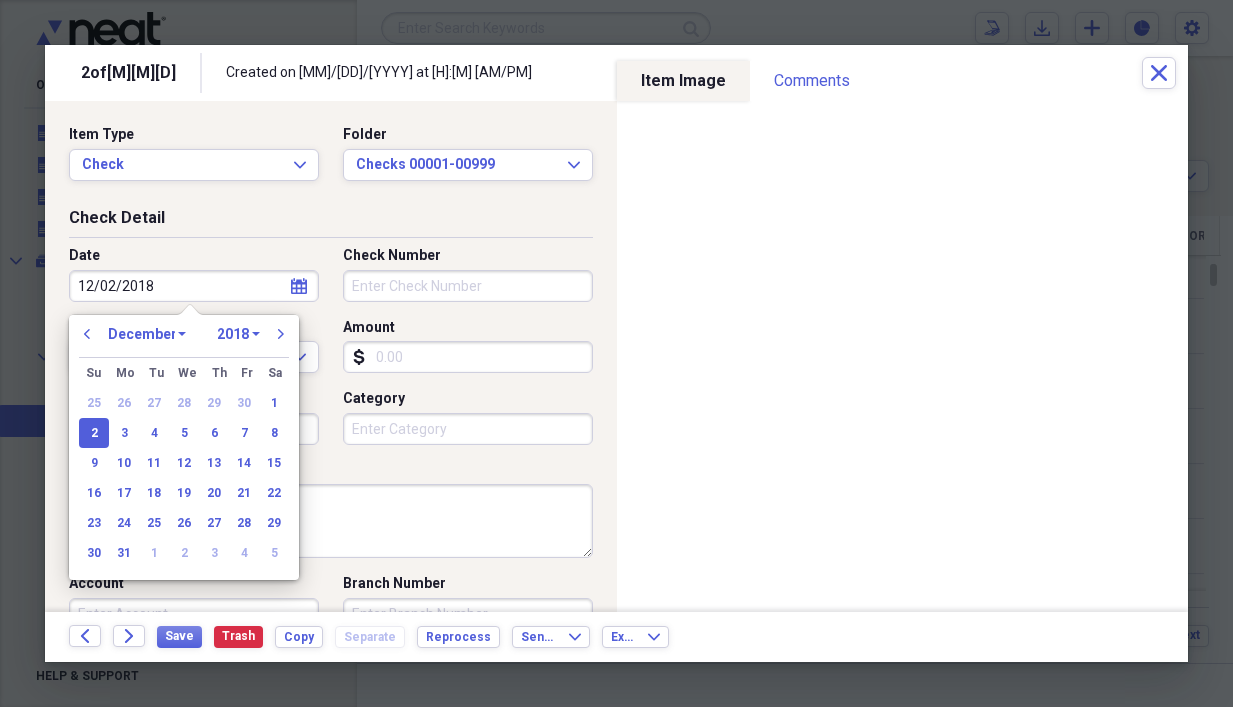 drag, startPoint x: 163, startPoint y: 282, endPoint x: 63, endPoint y: 289, distance: 100.2447 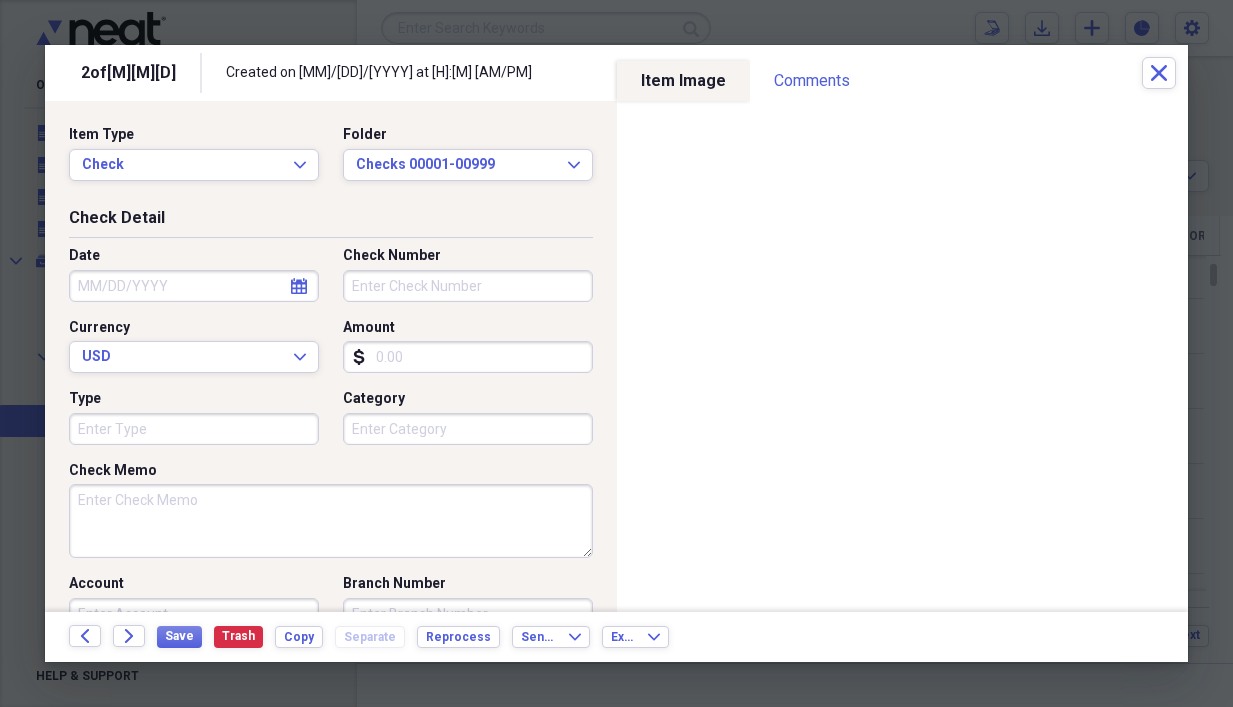 click on "Check Memo" at bounding box center [331, 521] 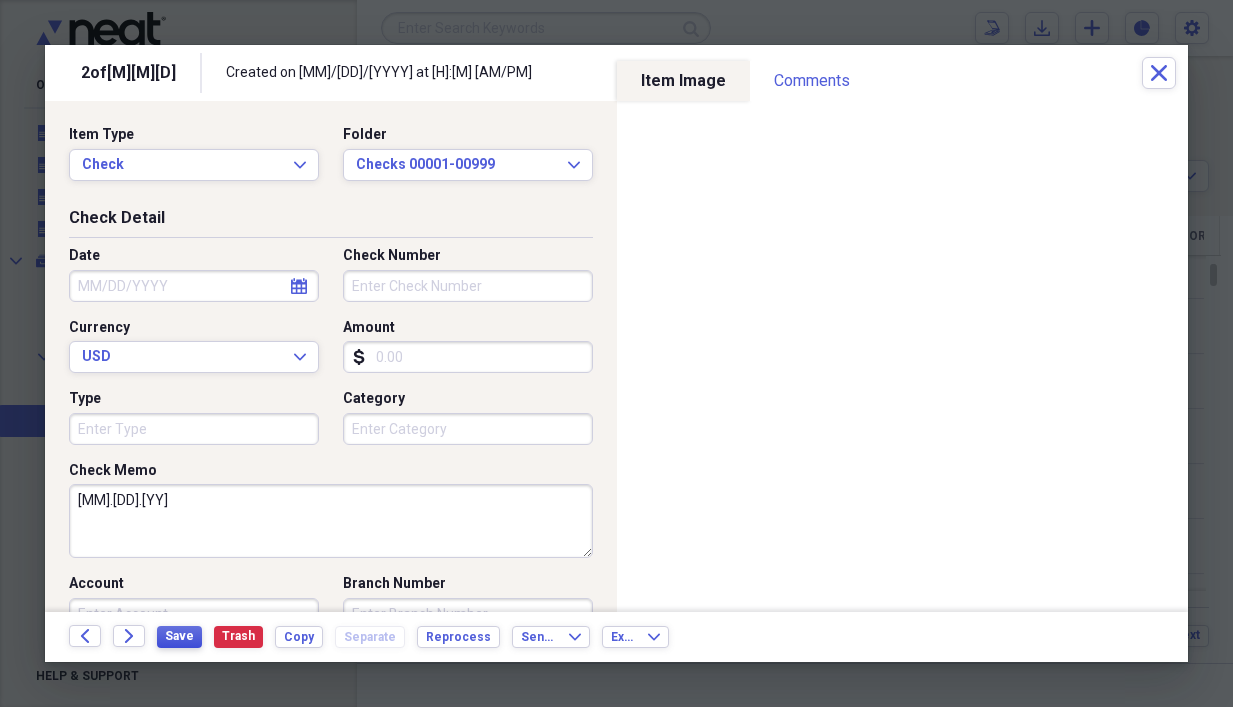 click on "Save" at bounding box center [179, 636] 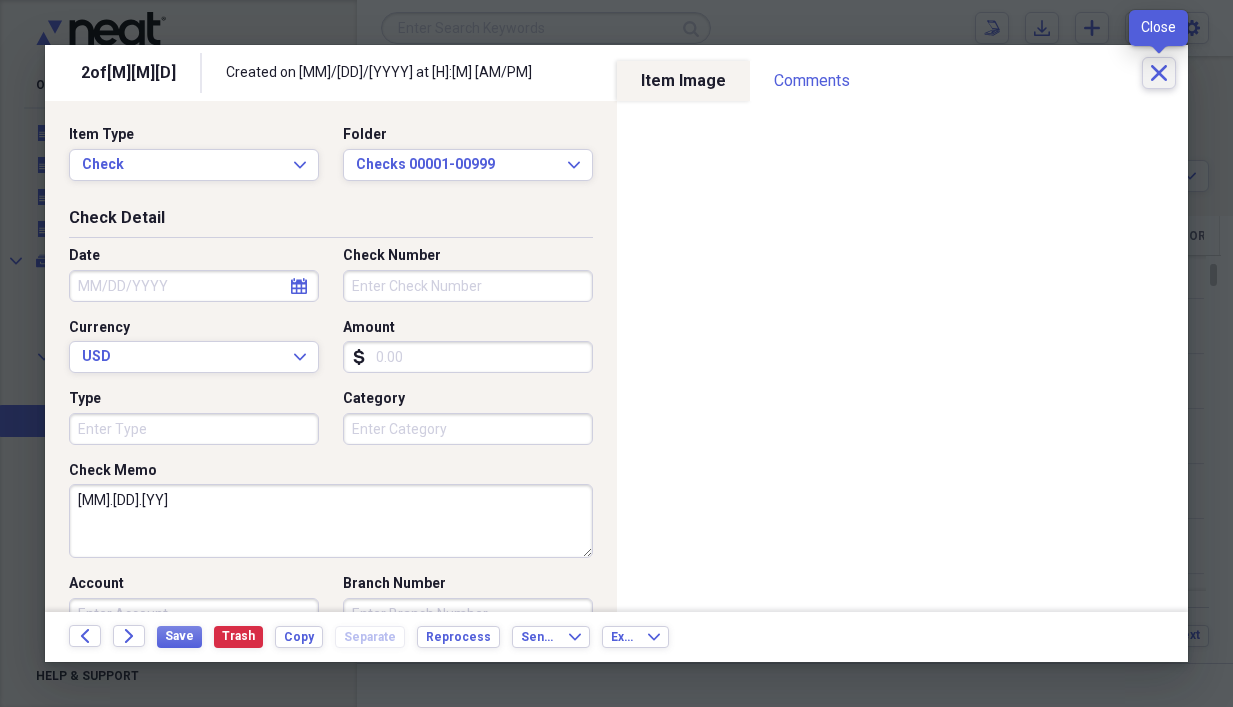 click 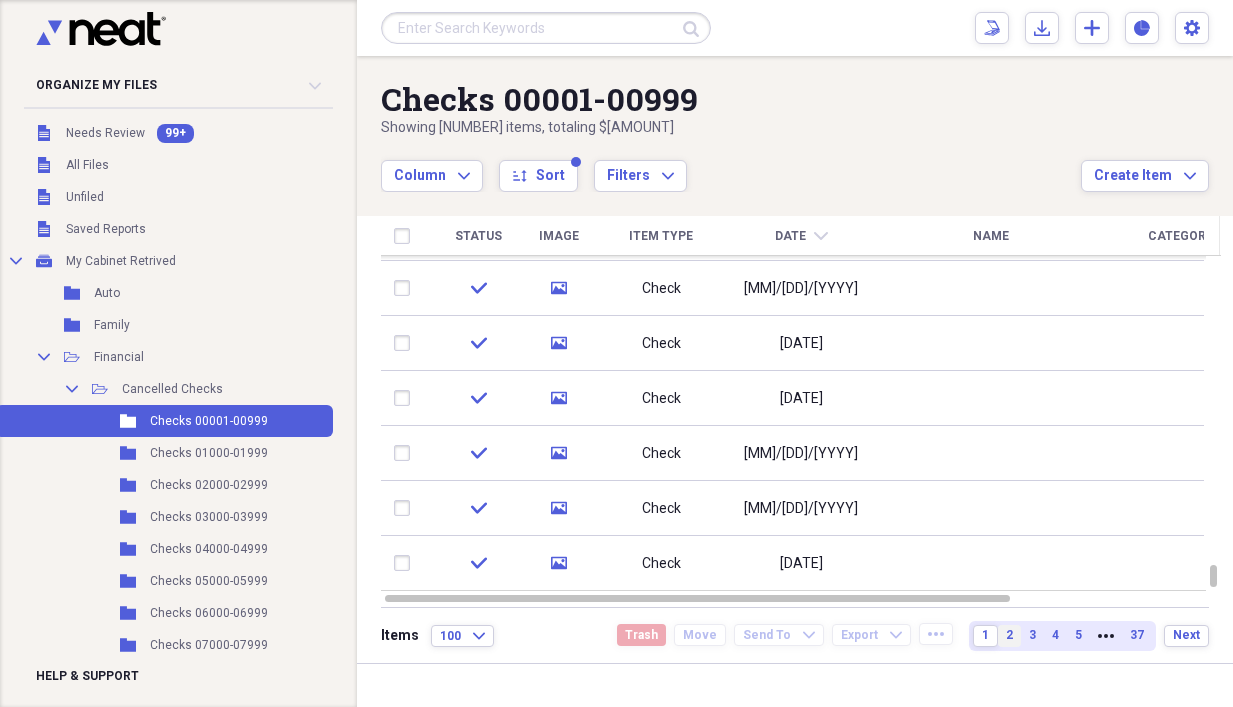 click on "2" at bounding box center [1009, 636] 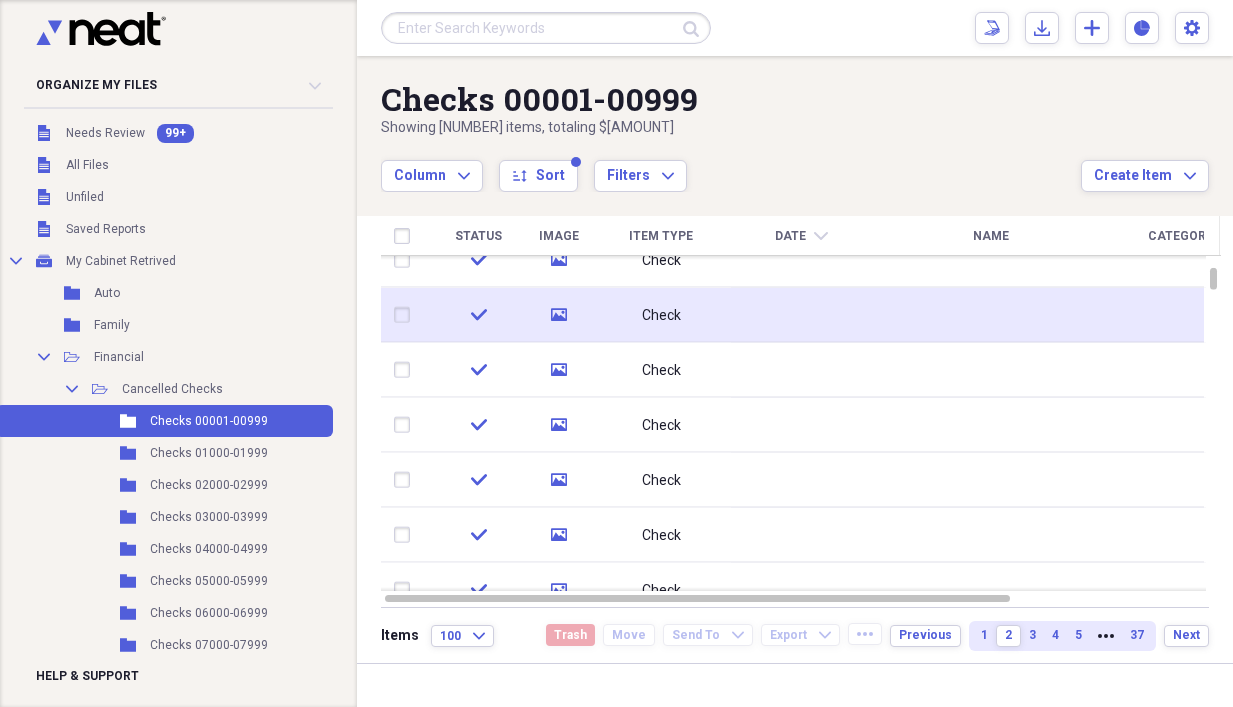 click at bounding box center (801, 315) 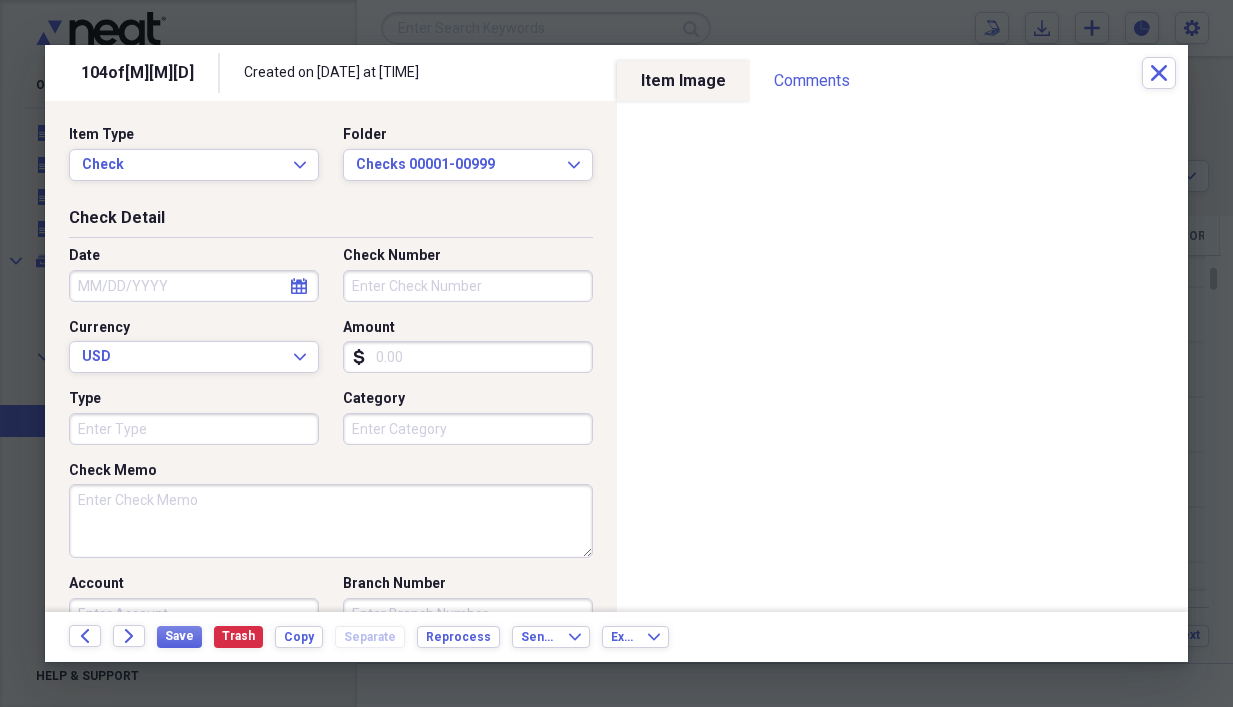 click on "Check Memo" at bounding box center (331, 521) 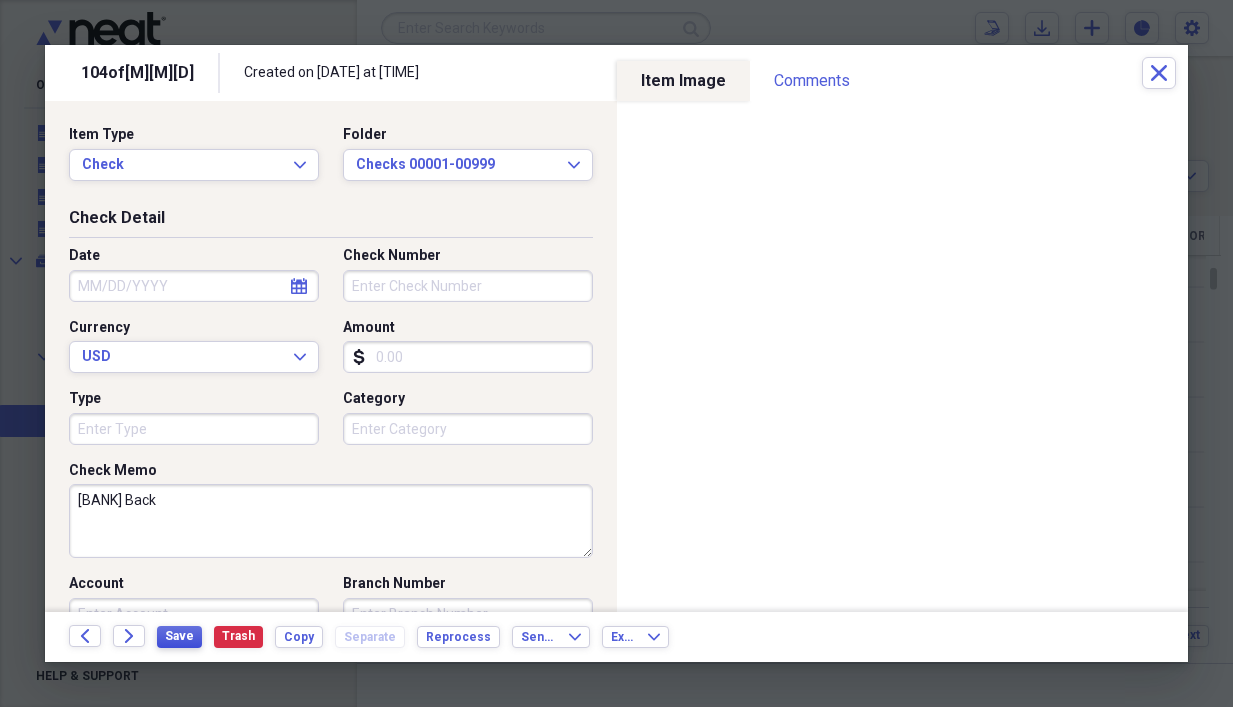 click on "Save" at bounding box center (179, 636) 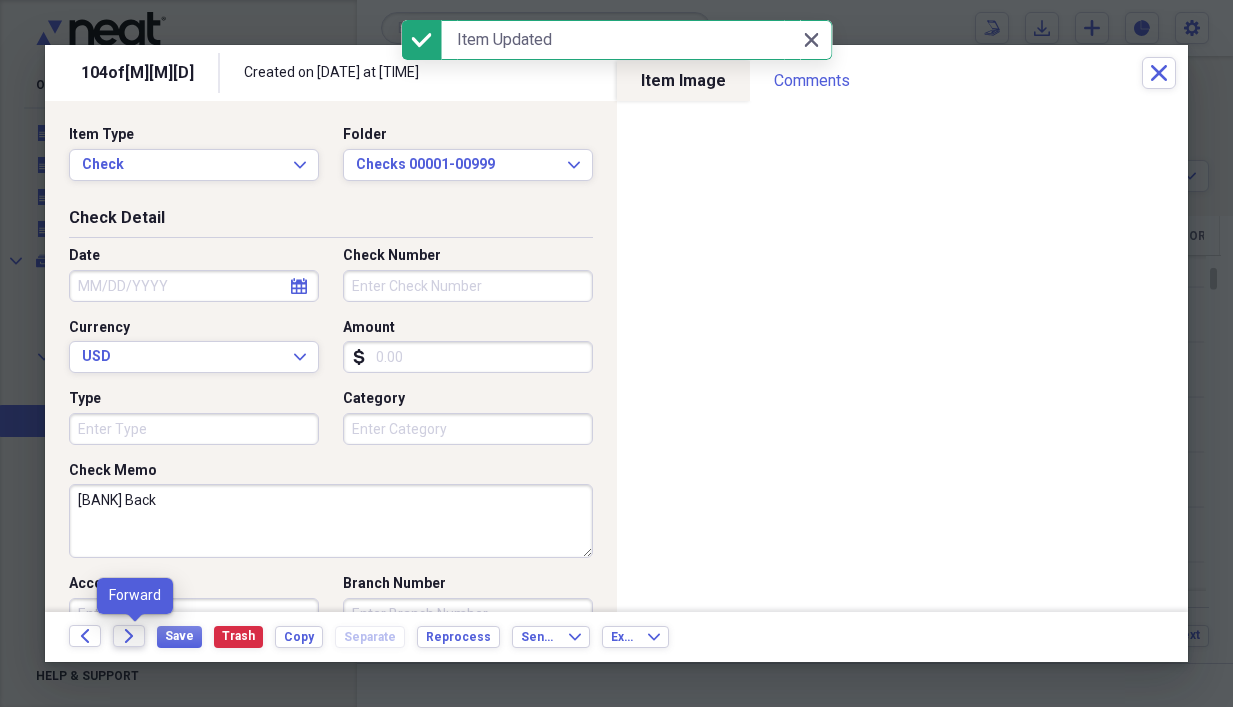 click 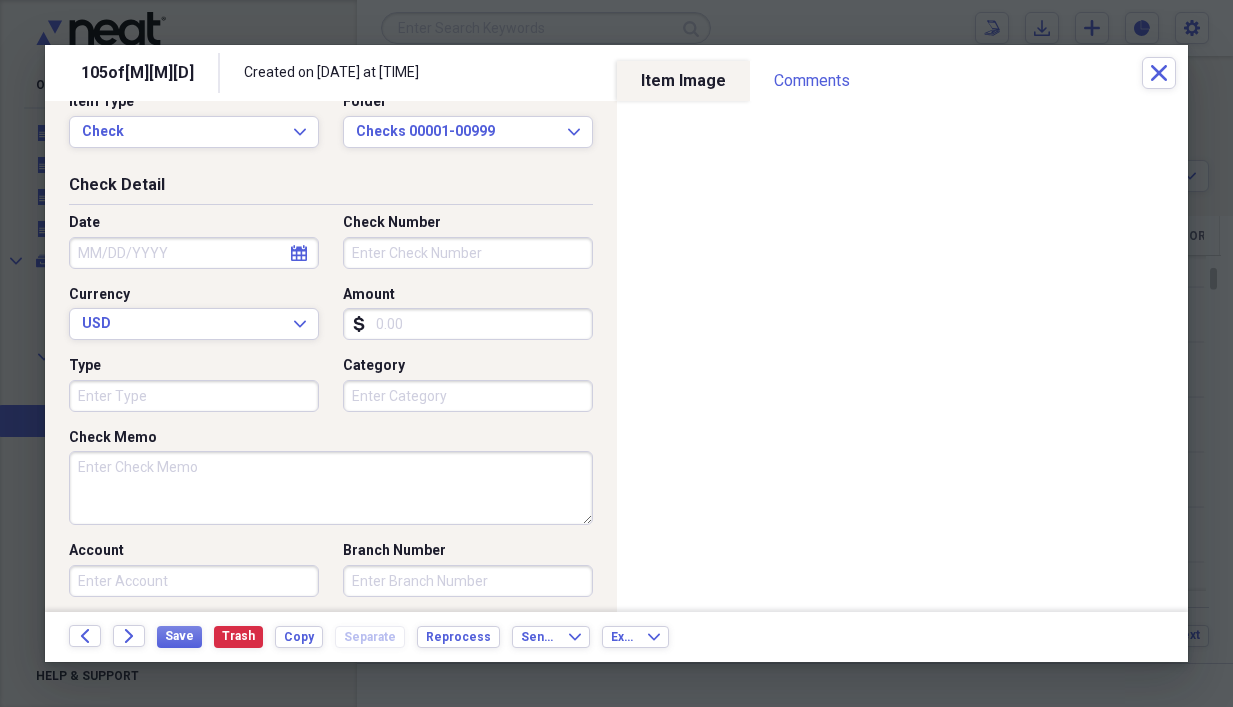 scroll, scrollTop: 0, scrollLeft: 0, axis: both 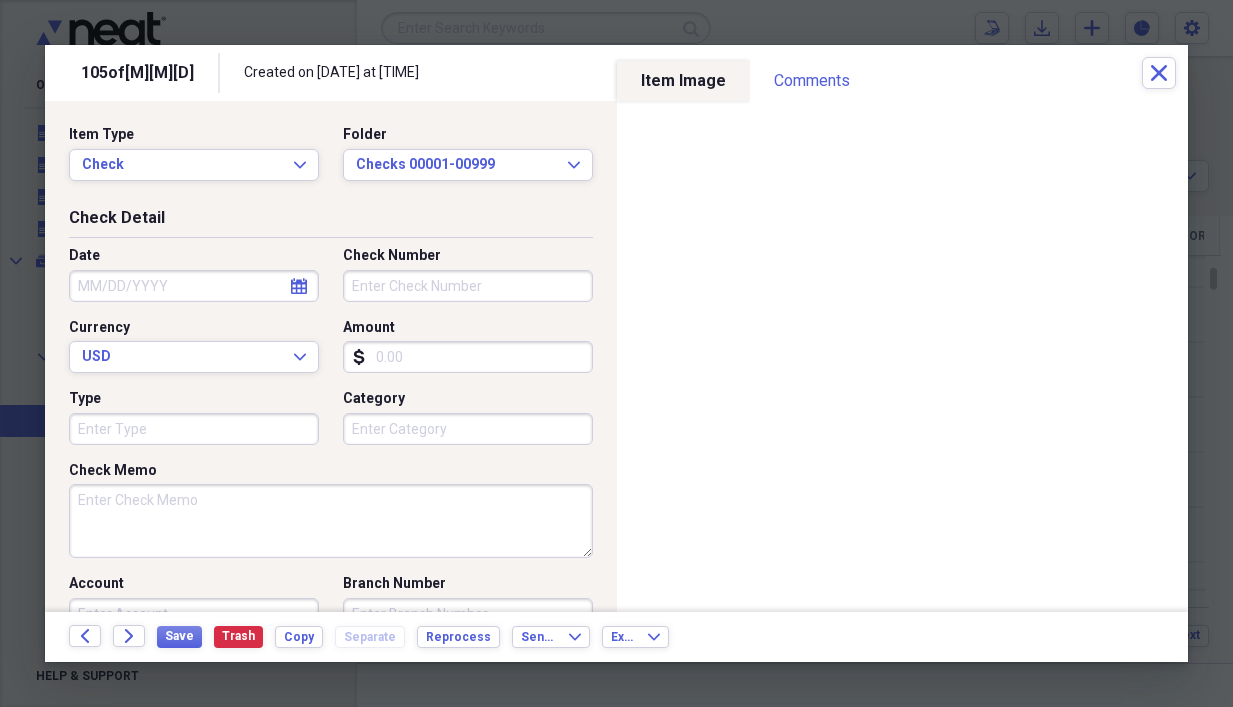 click on "Check Memo" at bounding box center (331, 521) 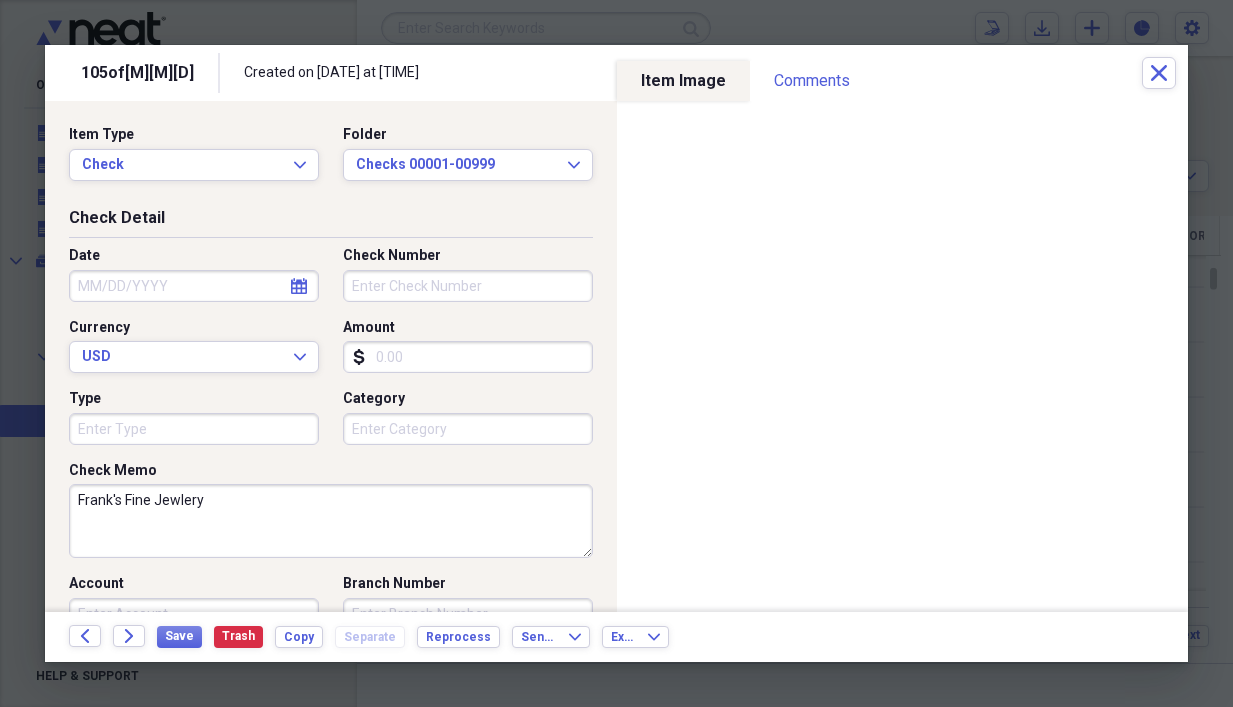 click on "Frank's Fine Jewlery" at bounding box center (331, 521) 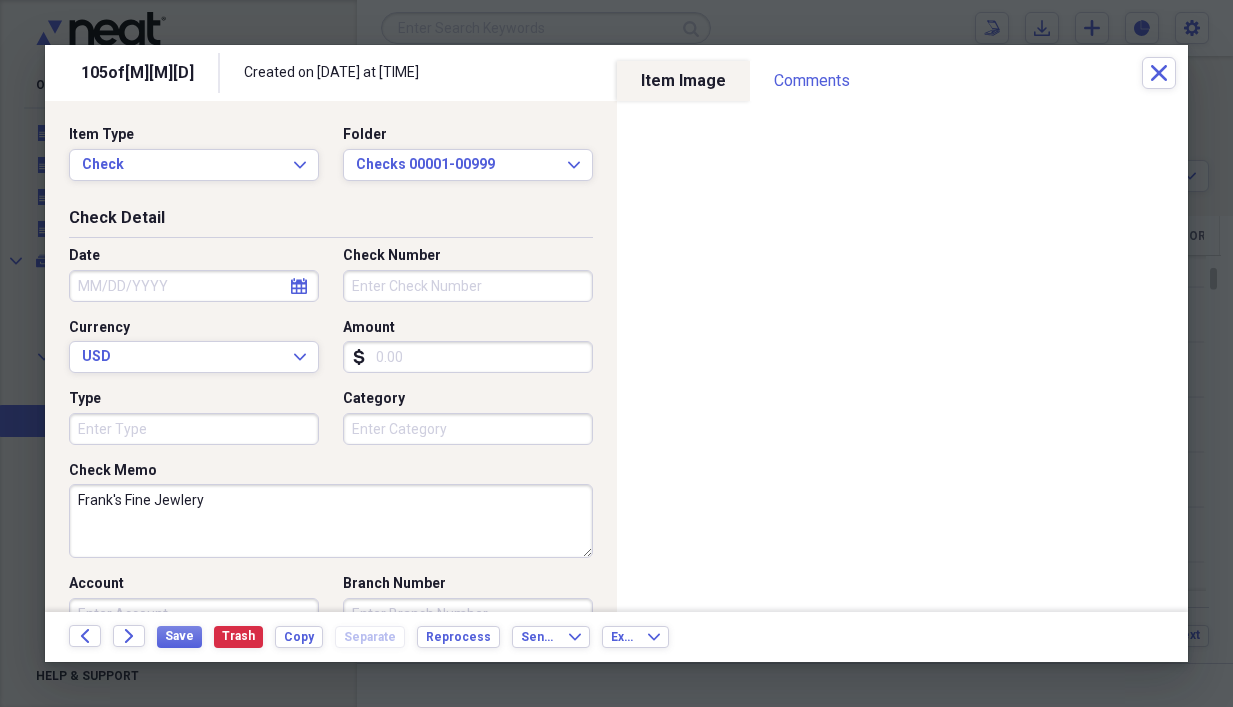 click on "Frank's Fine Jewlery" at bounding box center (331, 521) 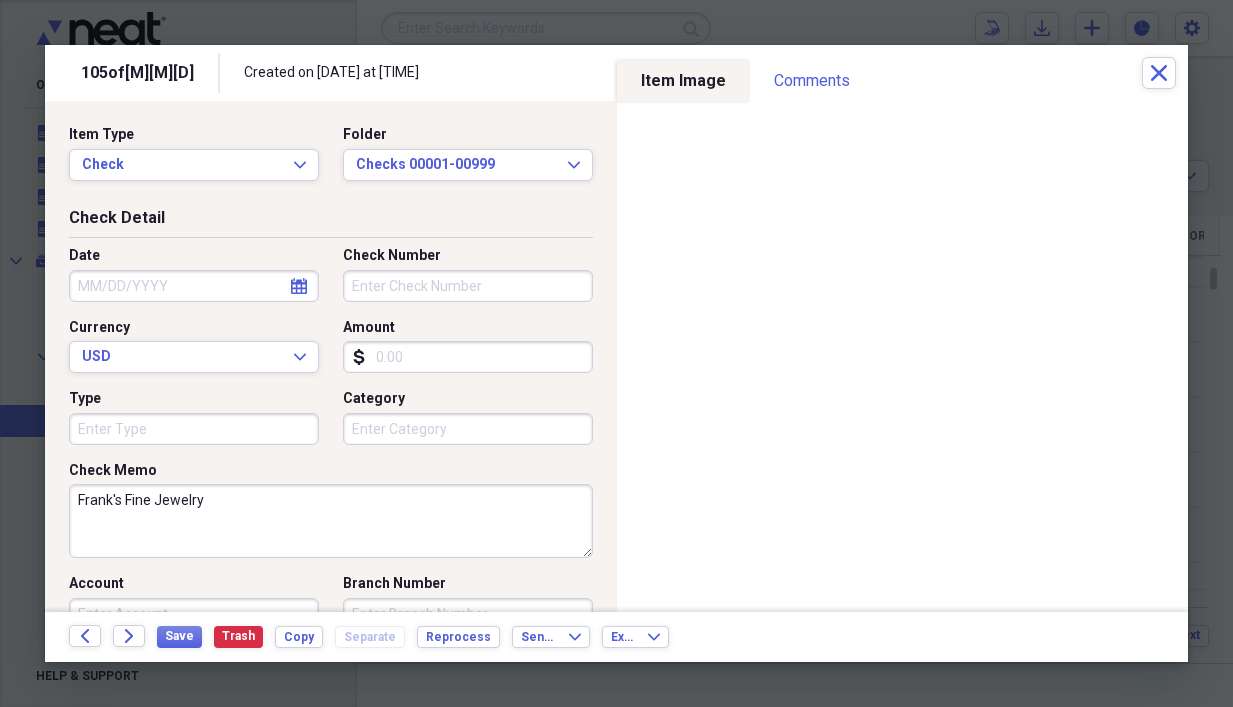 click on "Frank's Fine Jewelry" at bounding box center [331, 521] 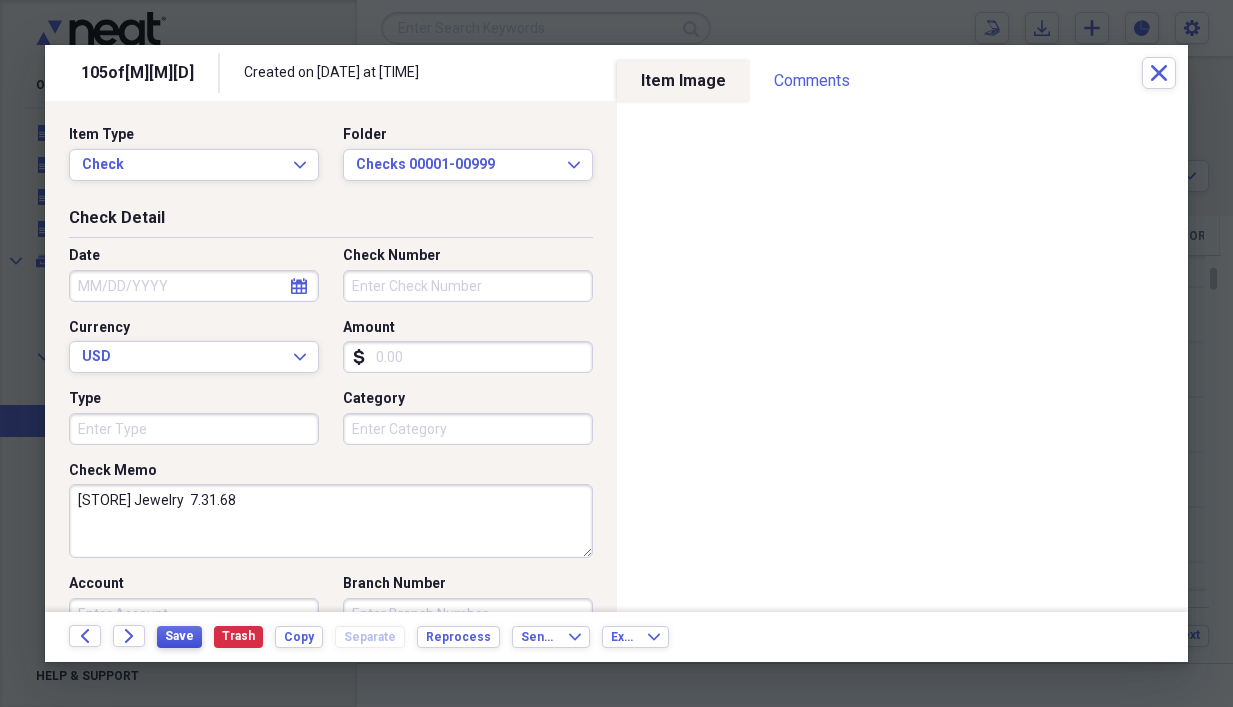 click on "Save" at bounding box center (179, 636) 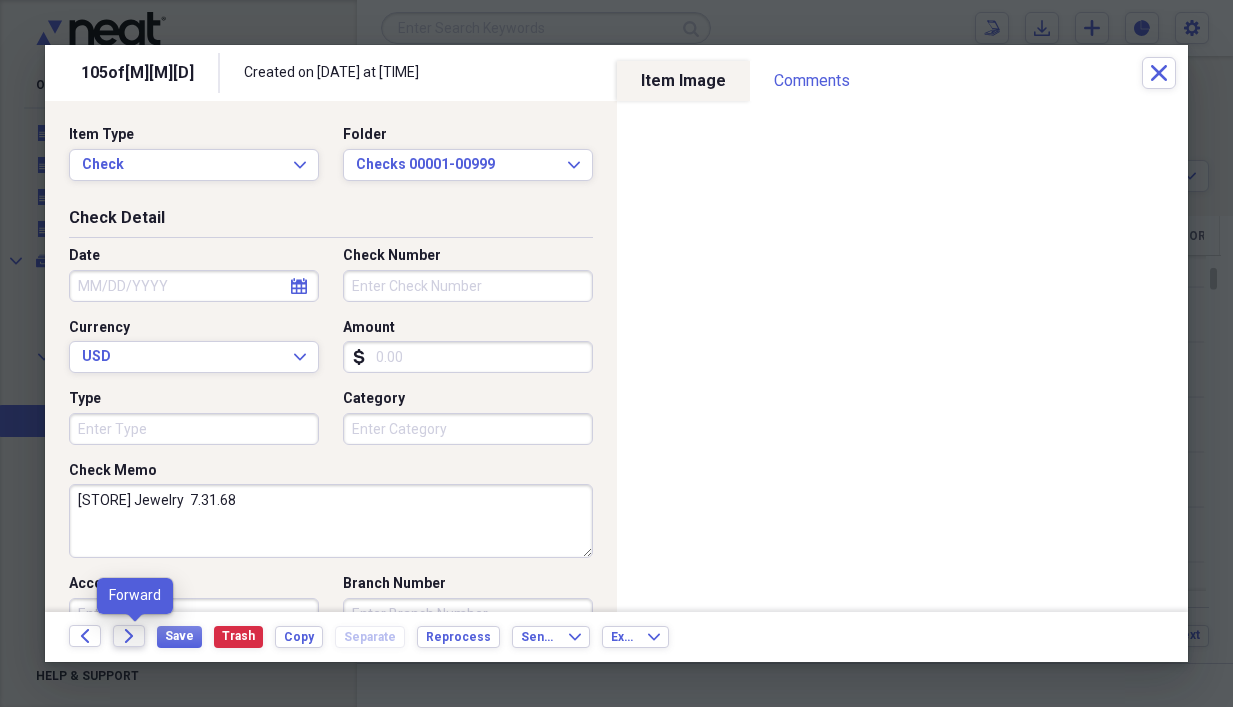 click on "Forward" 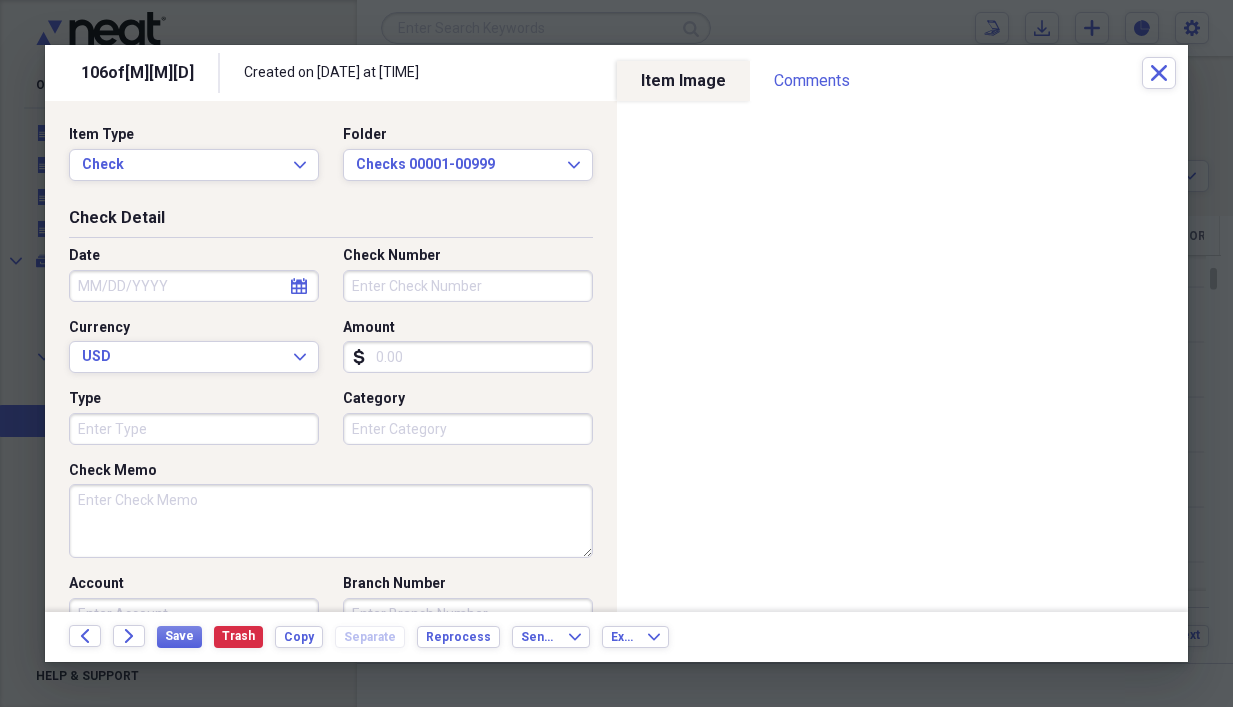 click on "Check Memo" at bounding box center (331, 521) 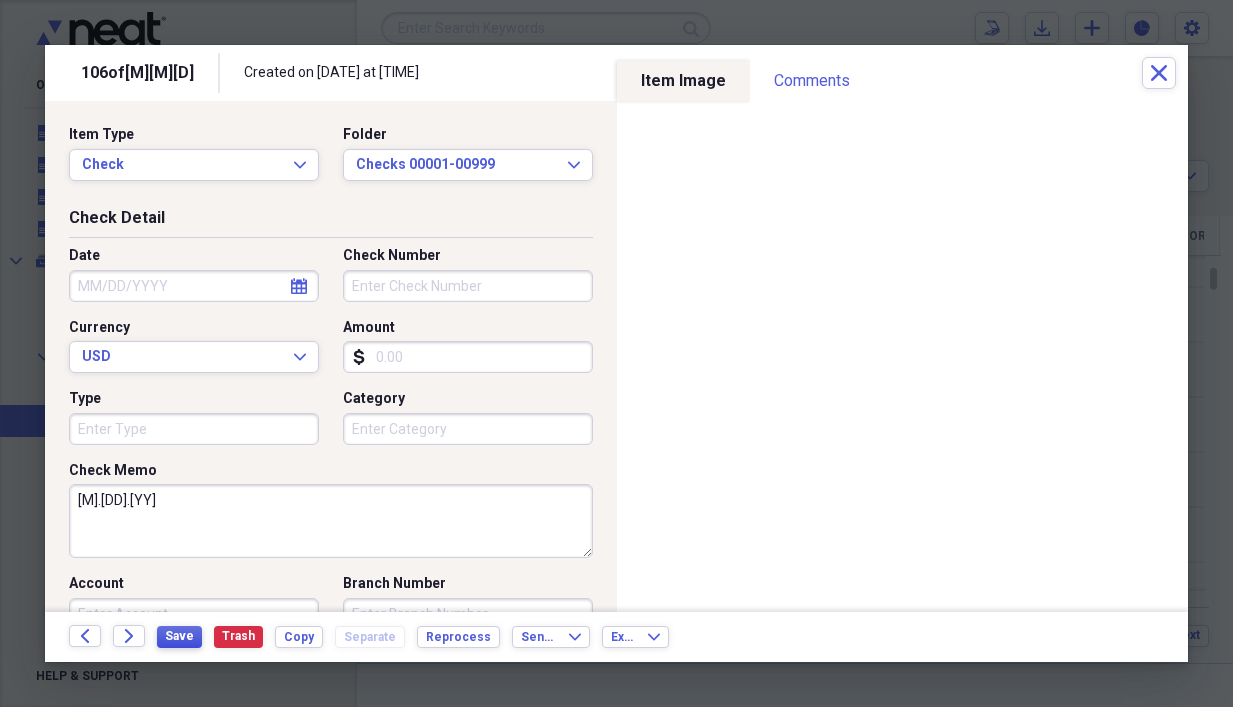 click on "Save" at bounding box center [179, 636] 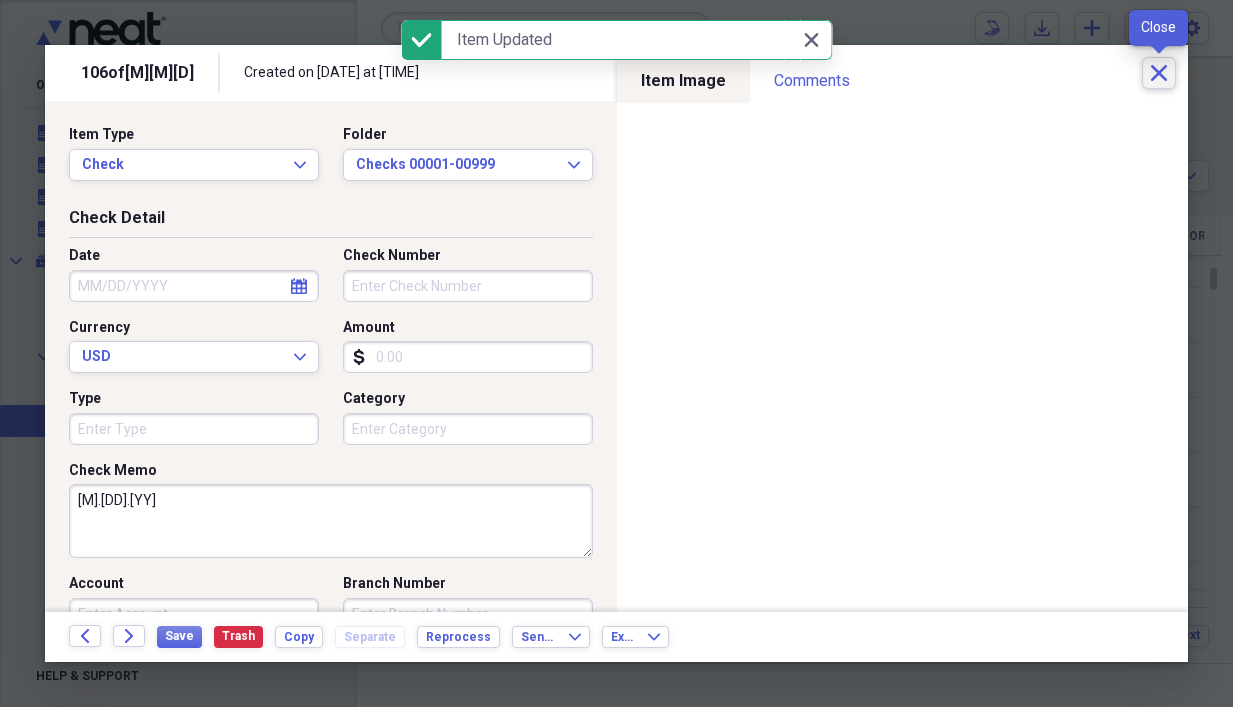 click on "Close" 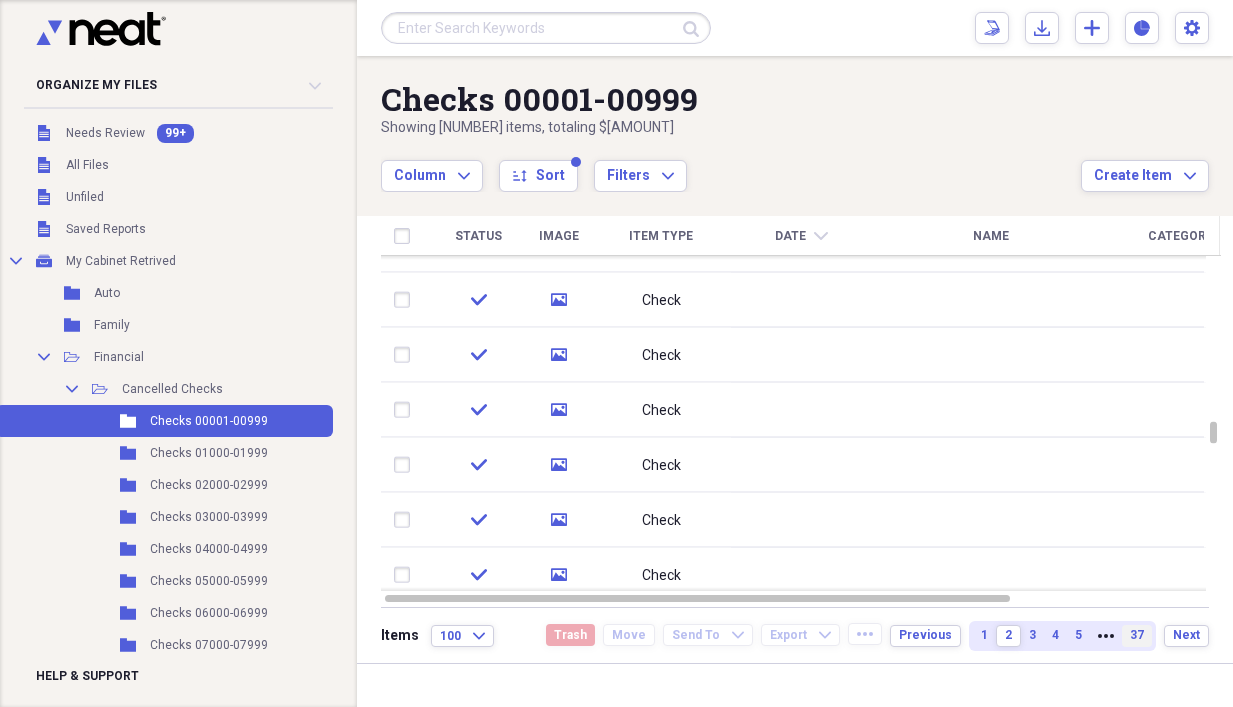 click on "37" at bounding box center [1137, 635] 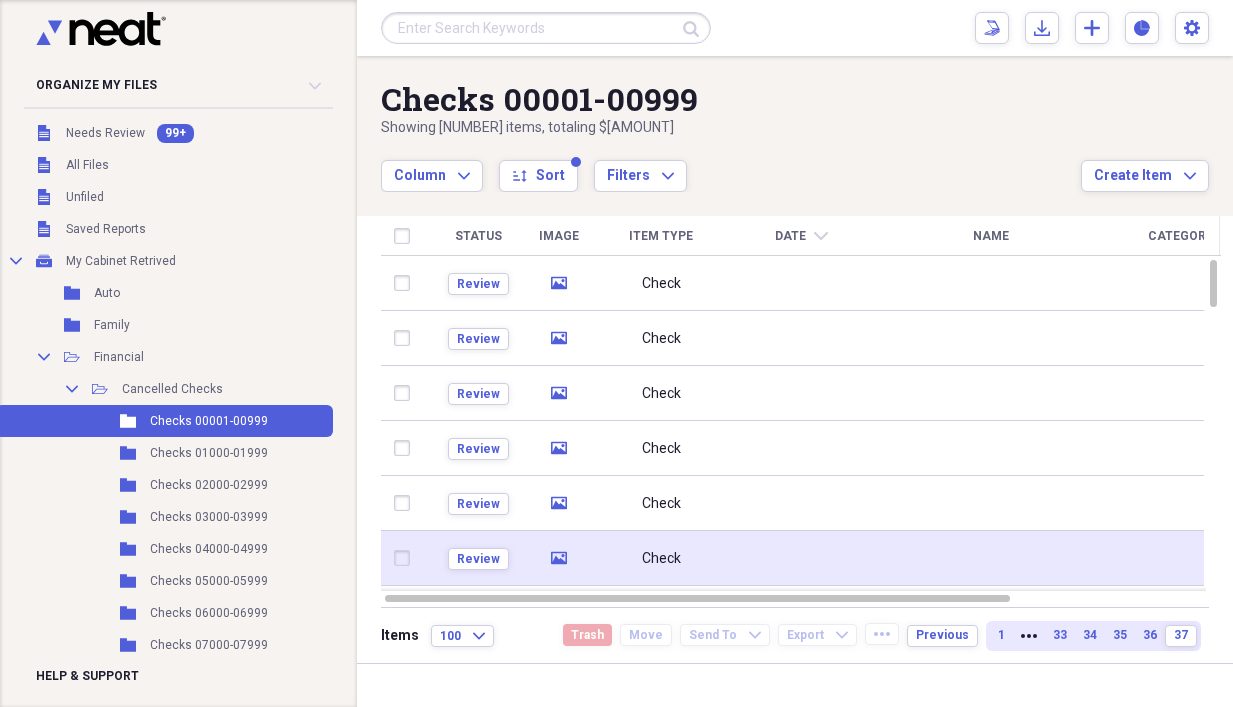 click on "Check" at bounding box center (661, 558) 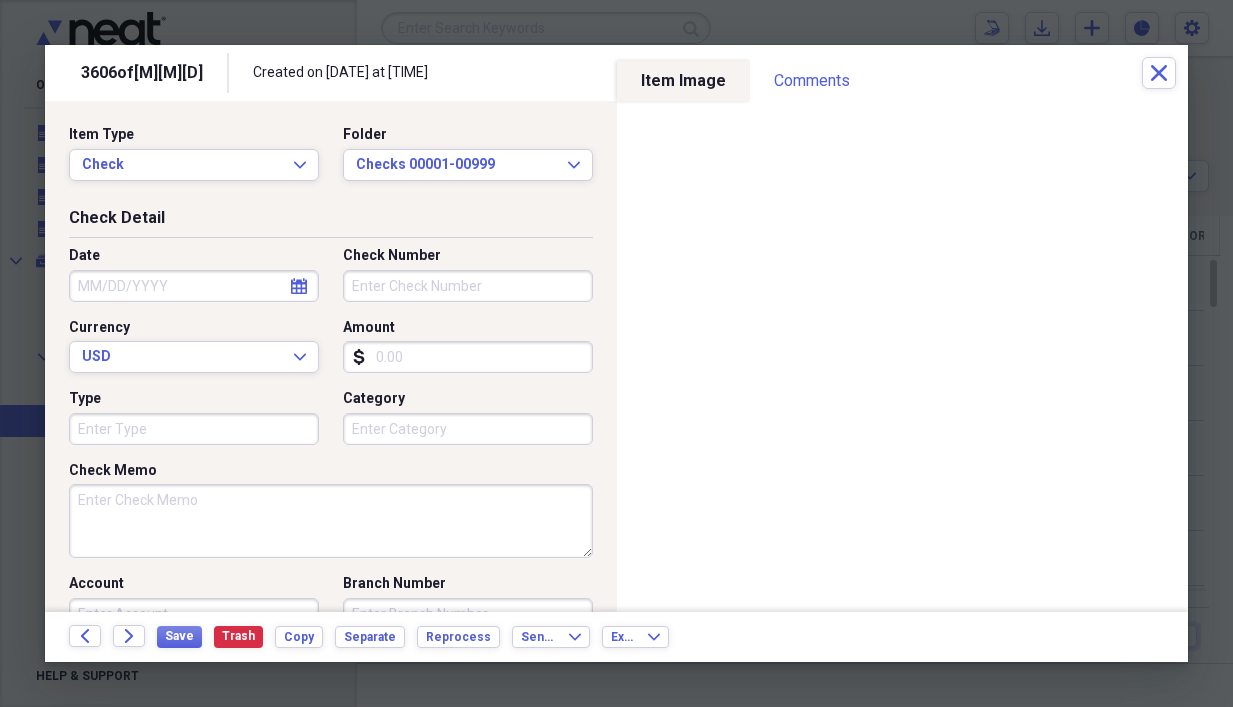 click on "Check Memo" at bounding box center (331, 521) 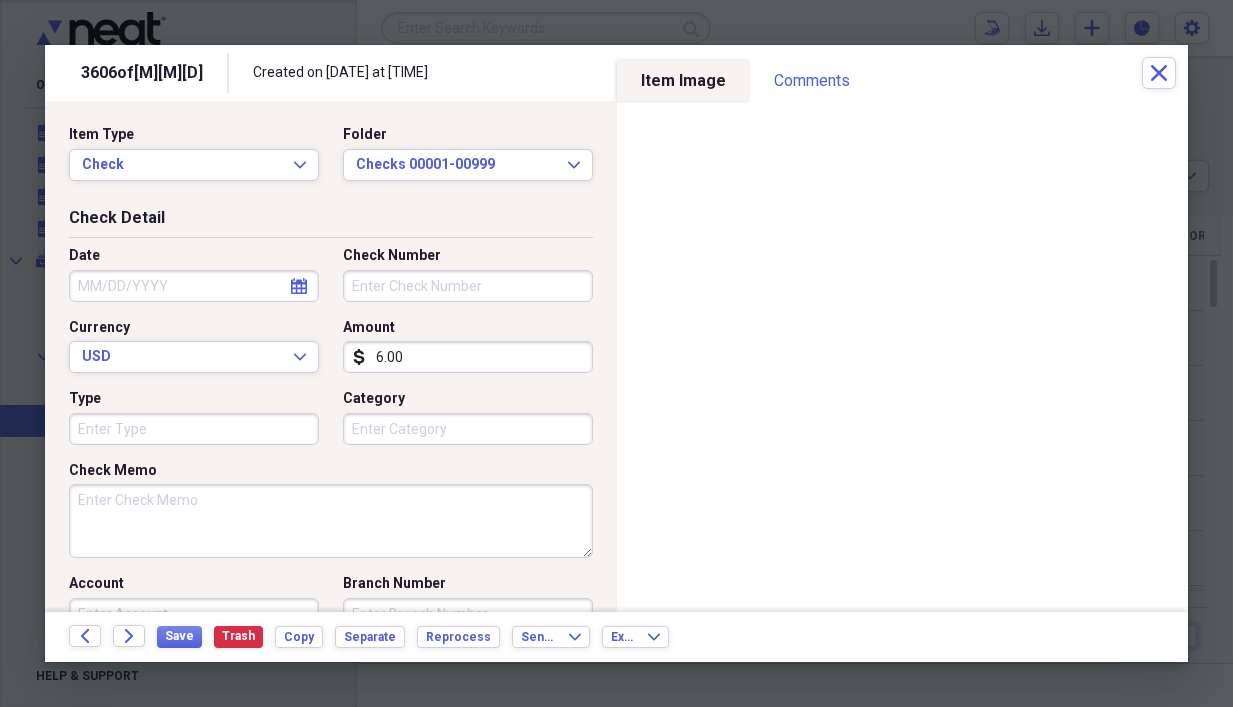 click on "Check Number" at bounding box center (468, 286) 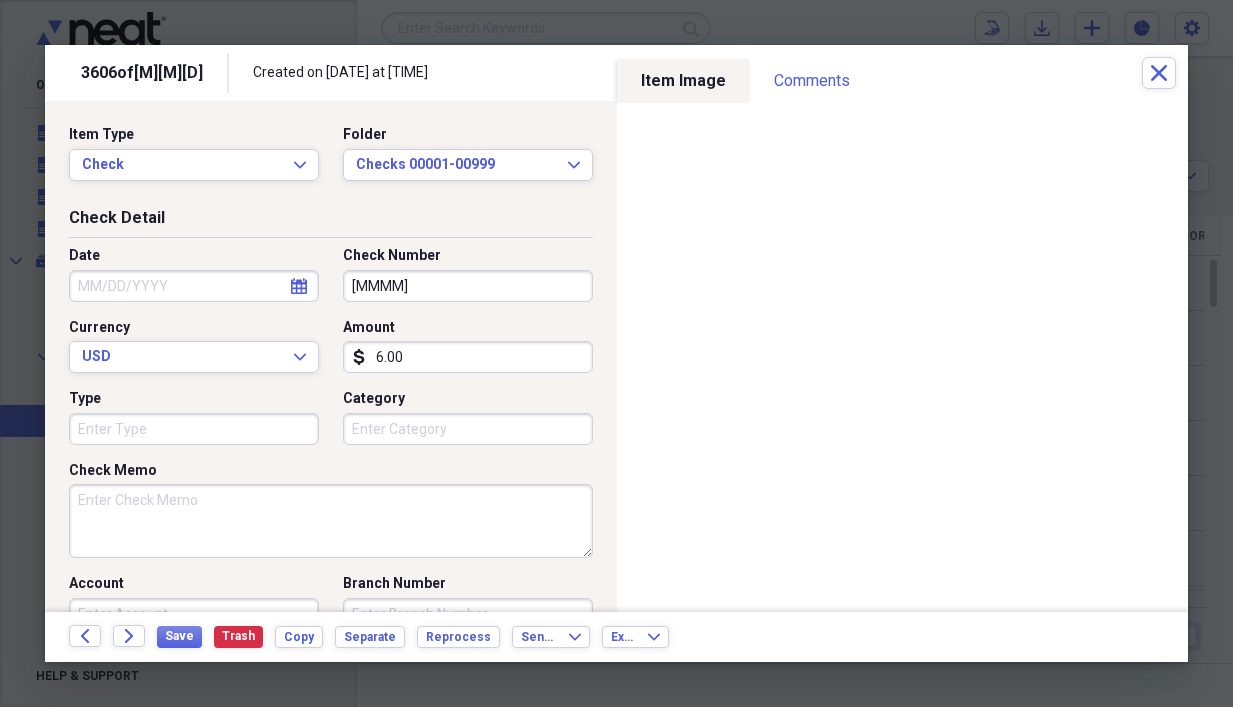 click on "Check Memo" at bounding box center (331, 521) 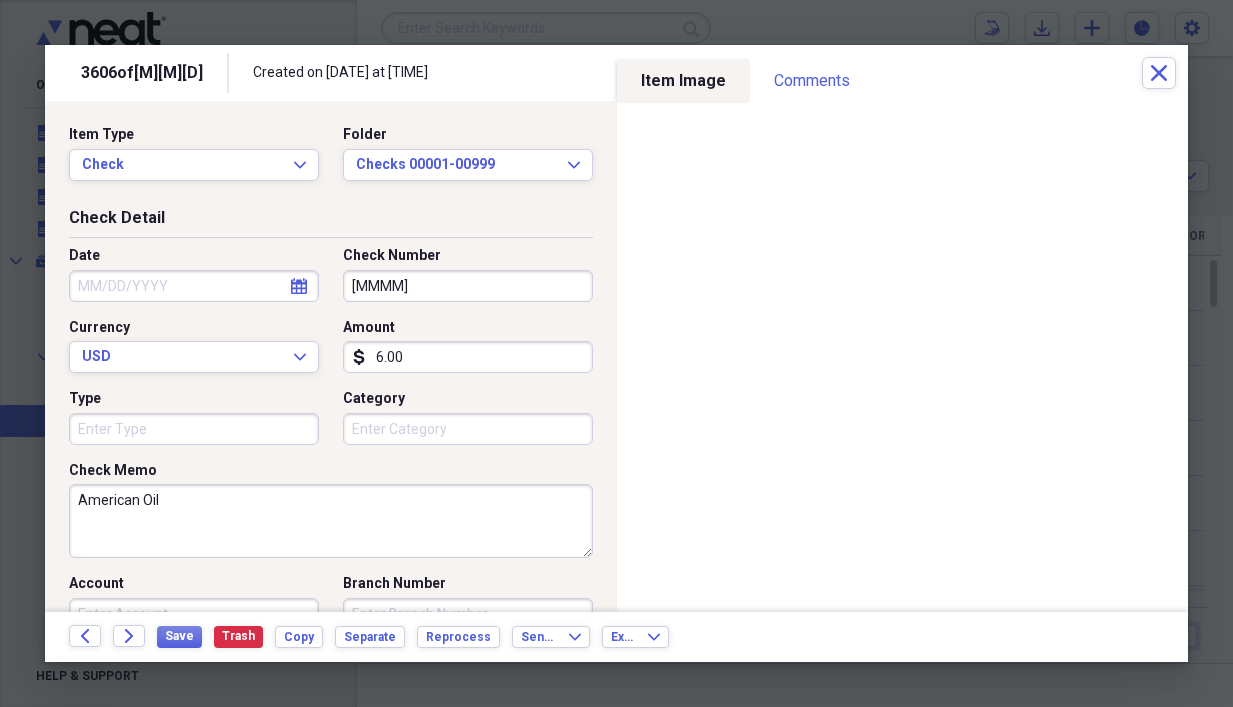 click on "Type" at bounding box center [194, 429] 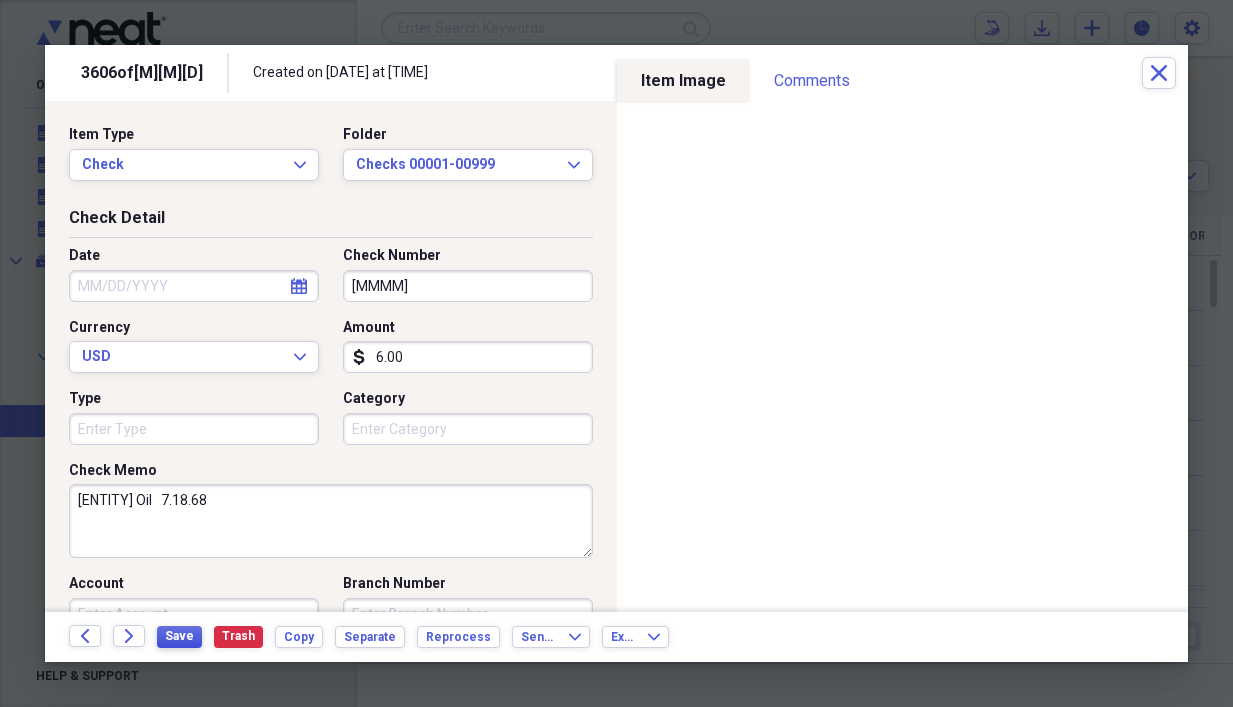 click on "Save" at bounding box center [179, 636] 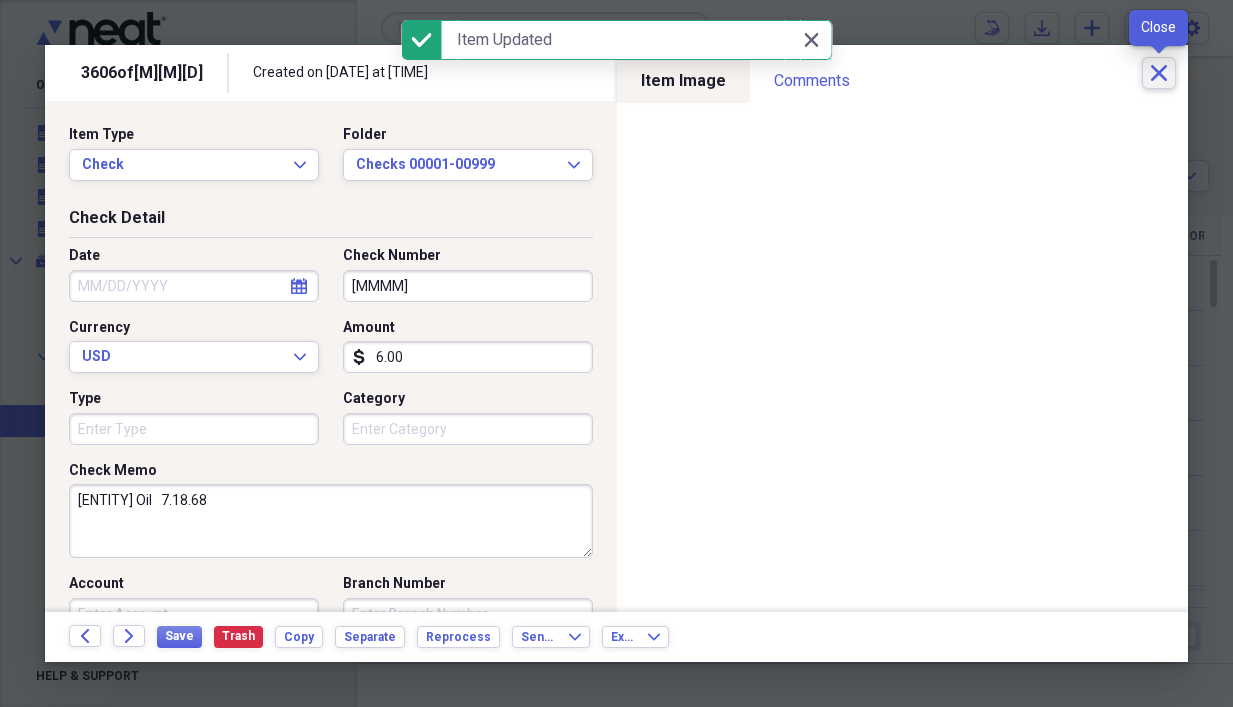 click on "Close" 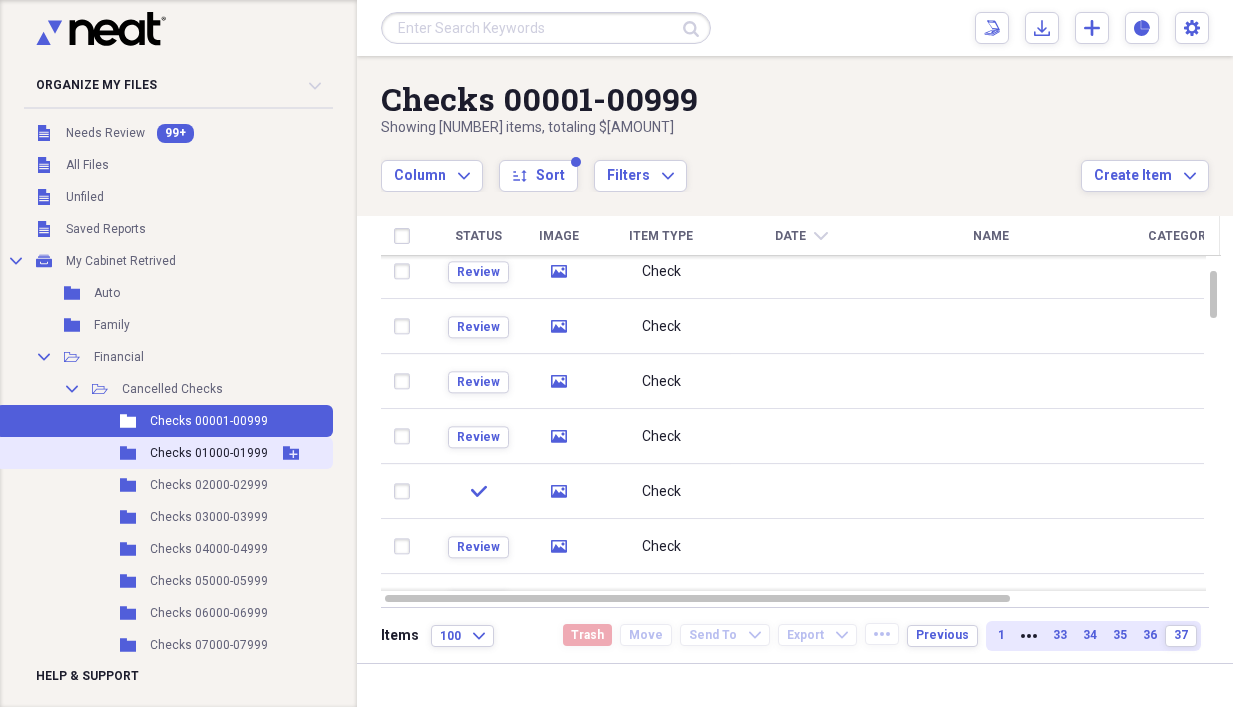 click on "Checks 01000-01999" at bounding box center (209, 453) 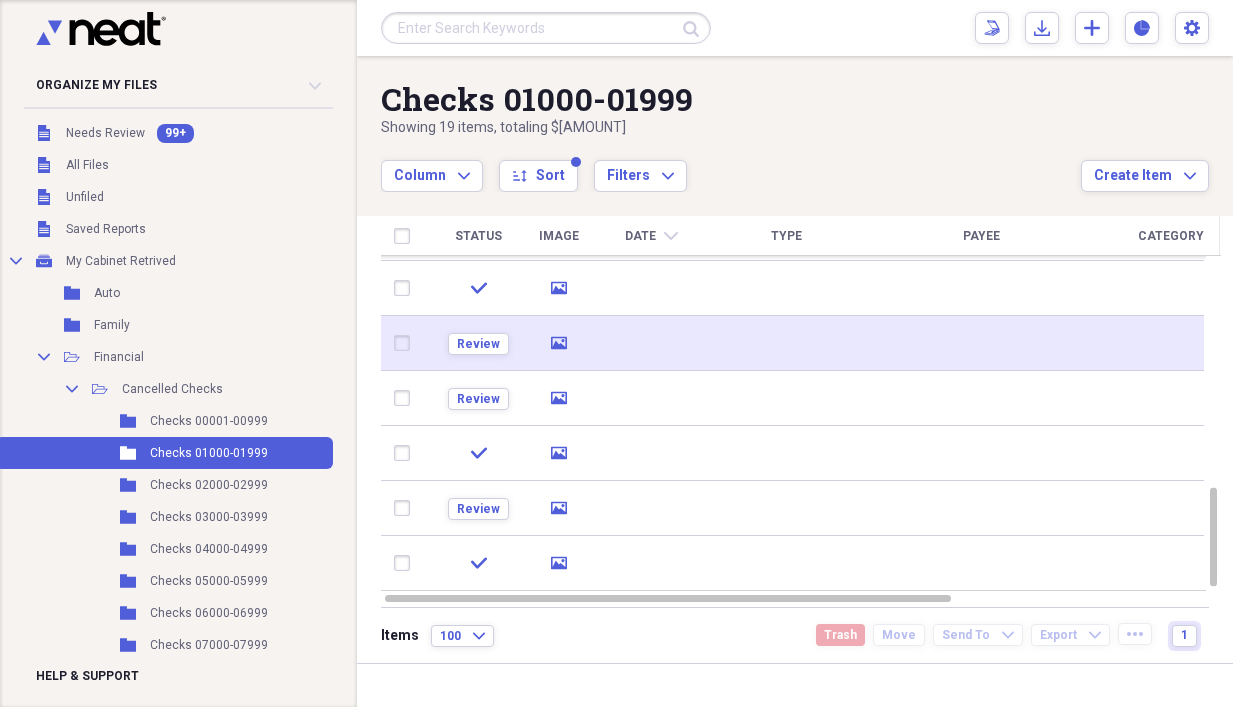 click at bounding box center (651, 343) 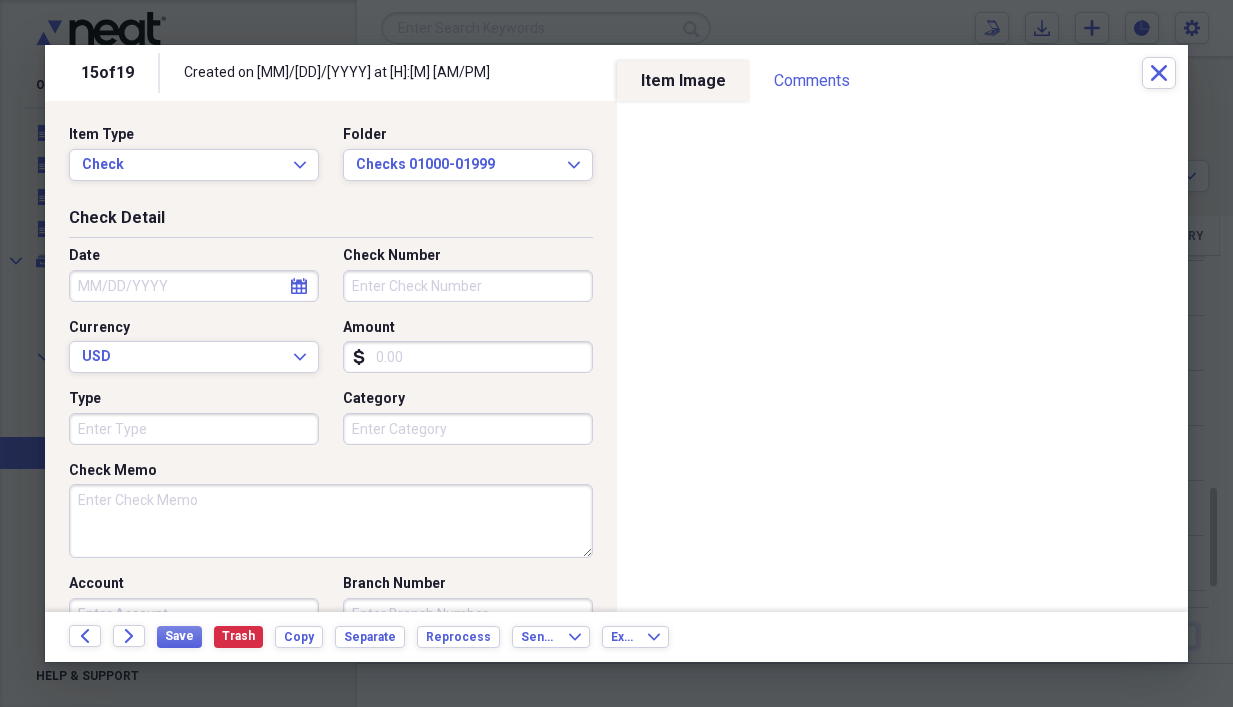 click on "Check Number" at bounding box center [468, 286] 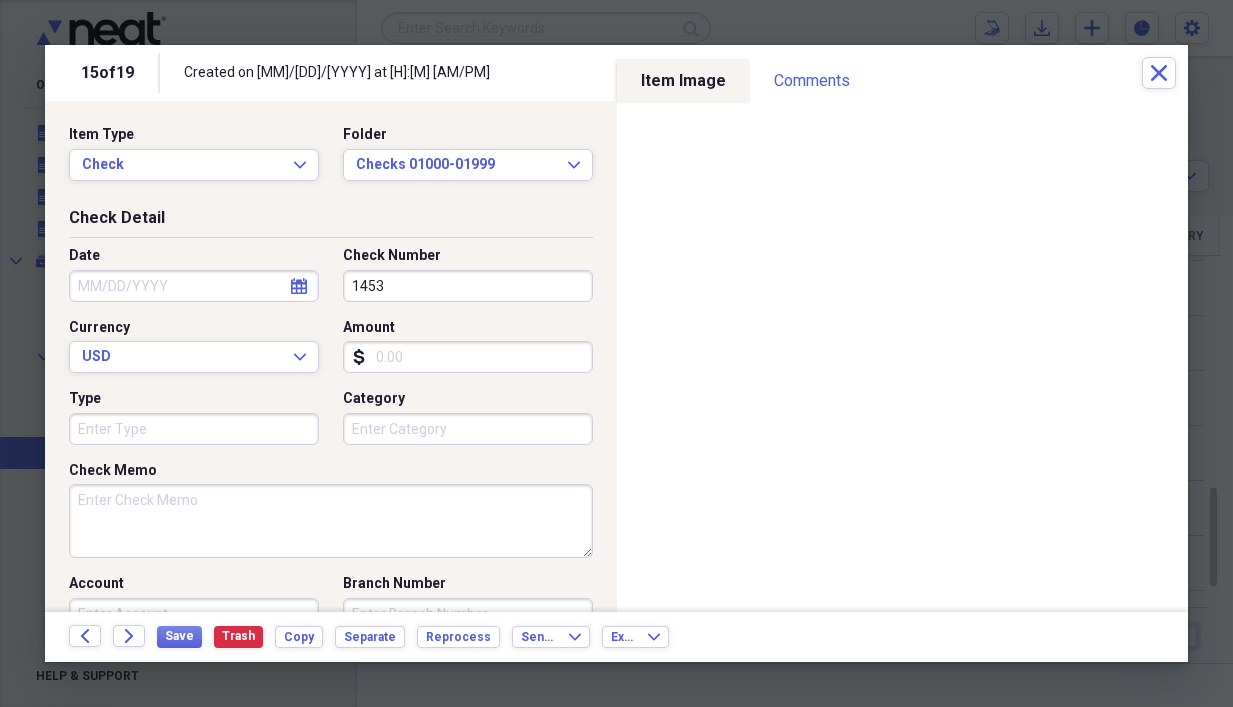 click on "Amount" at bounding box center (468, 357) 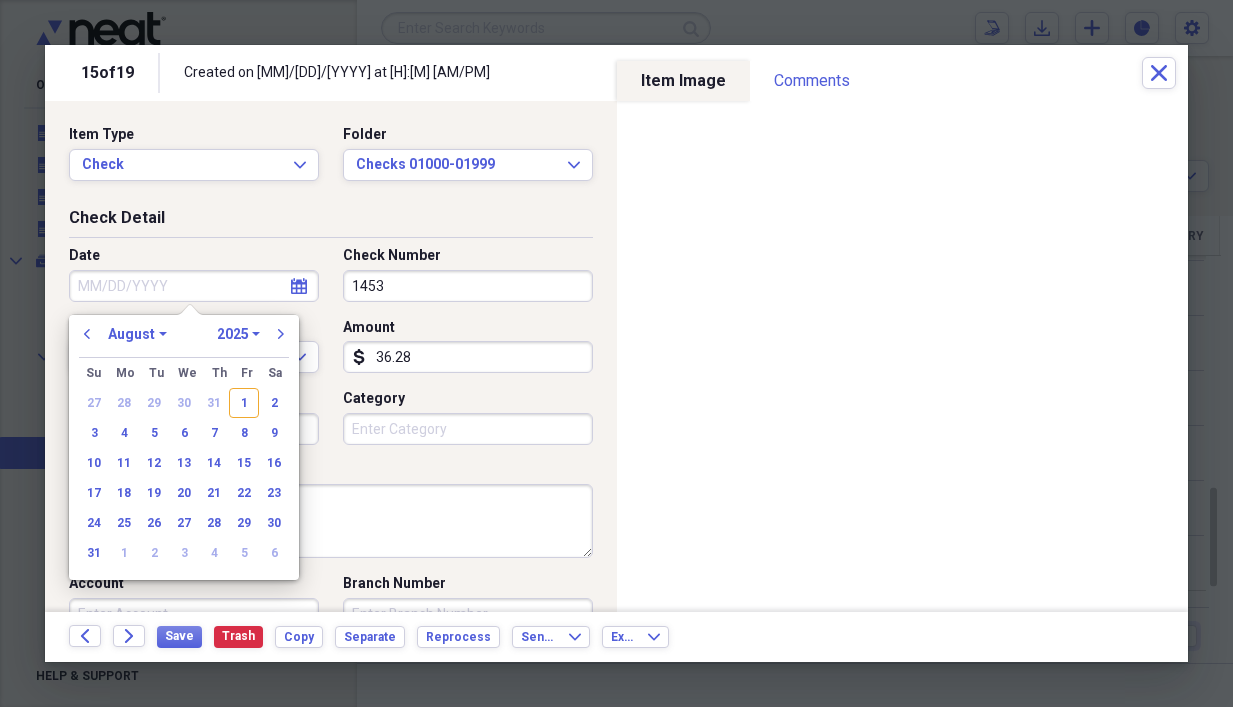 click on "Date" at bounding box center [194, 286] 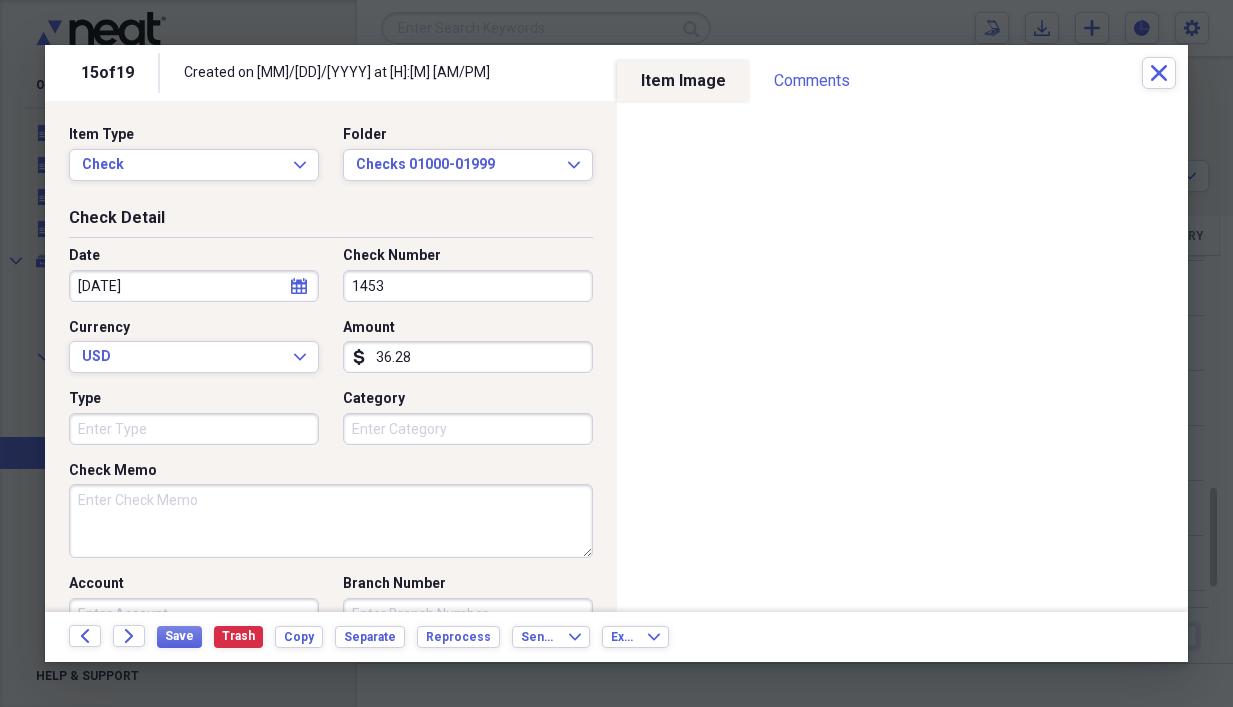 click on "Check Memo" at bounding box center (331, 521) 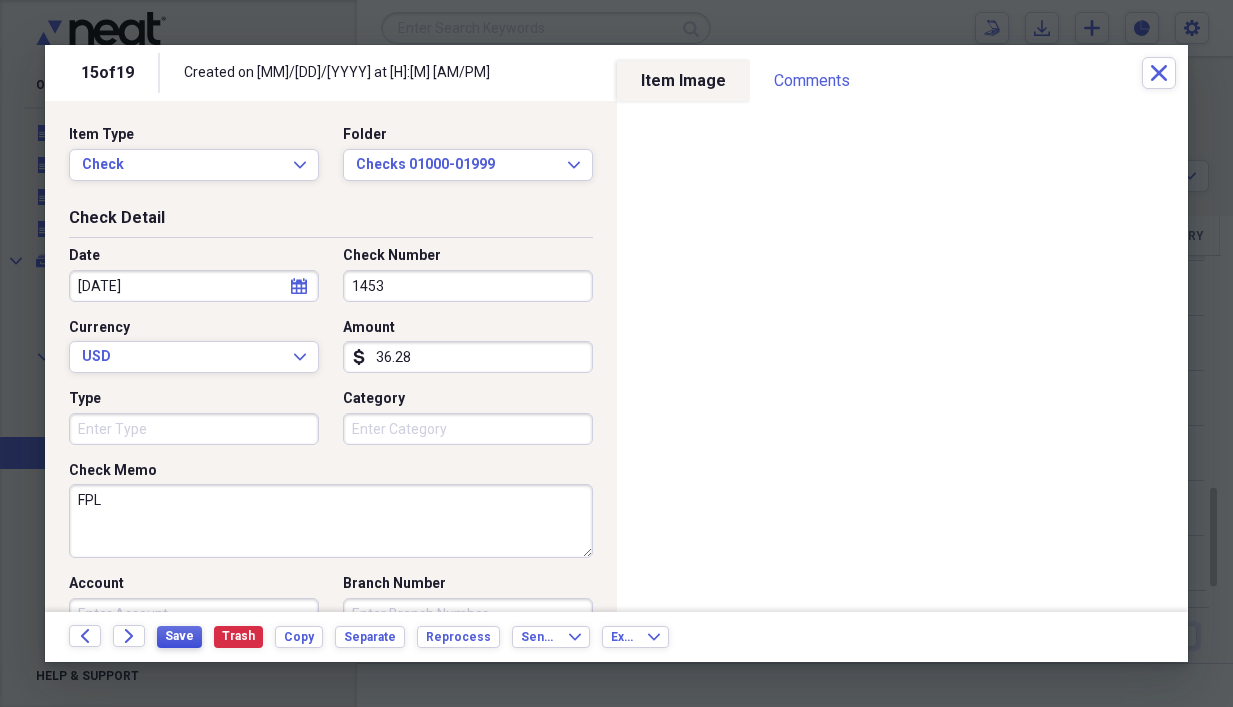 click on "Save" at bounding box center [179, 636] 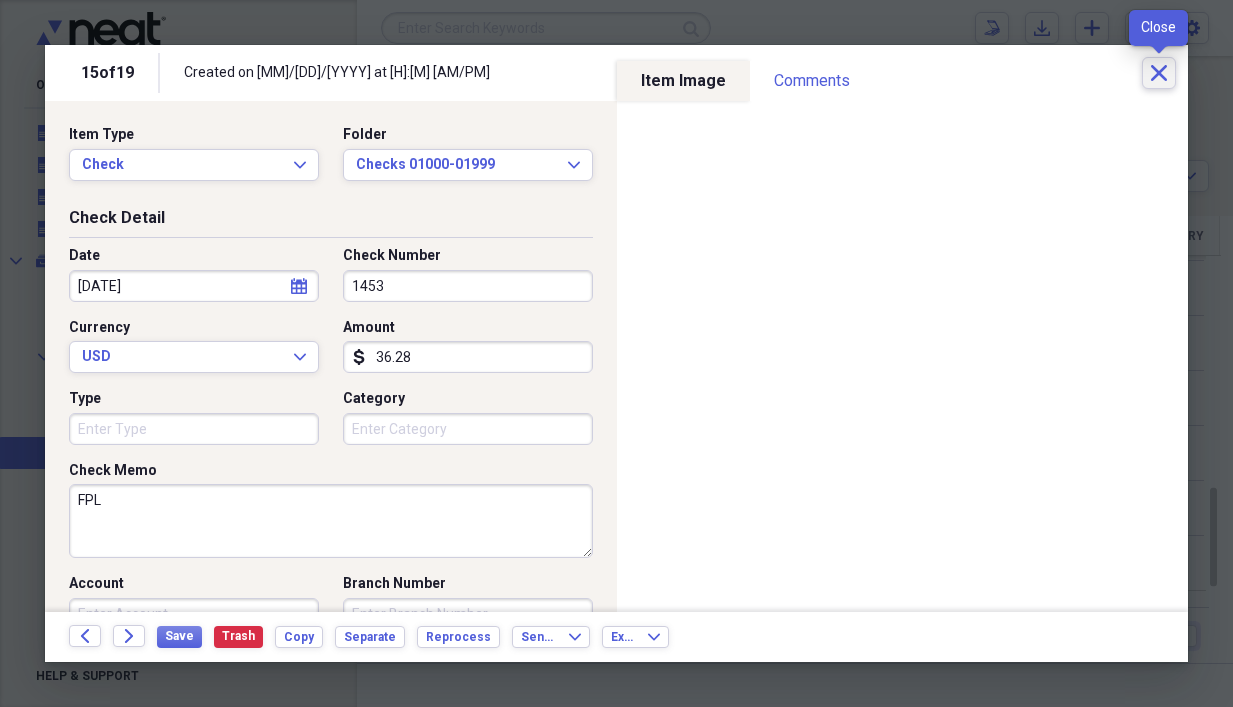 click on "Close" 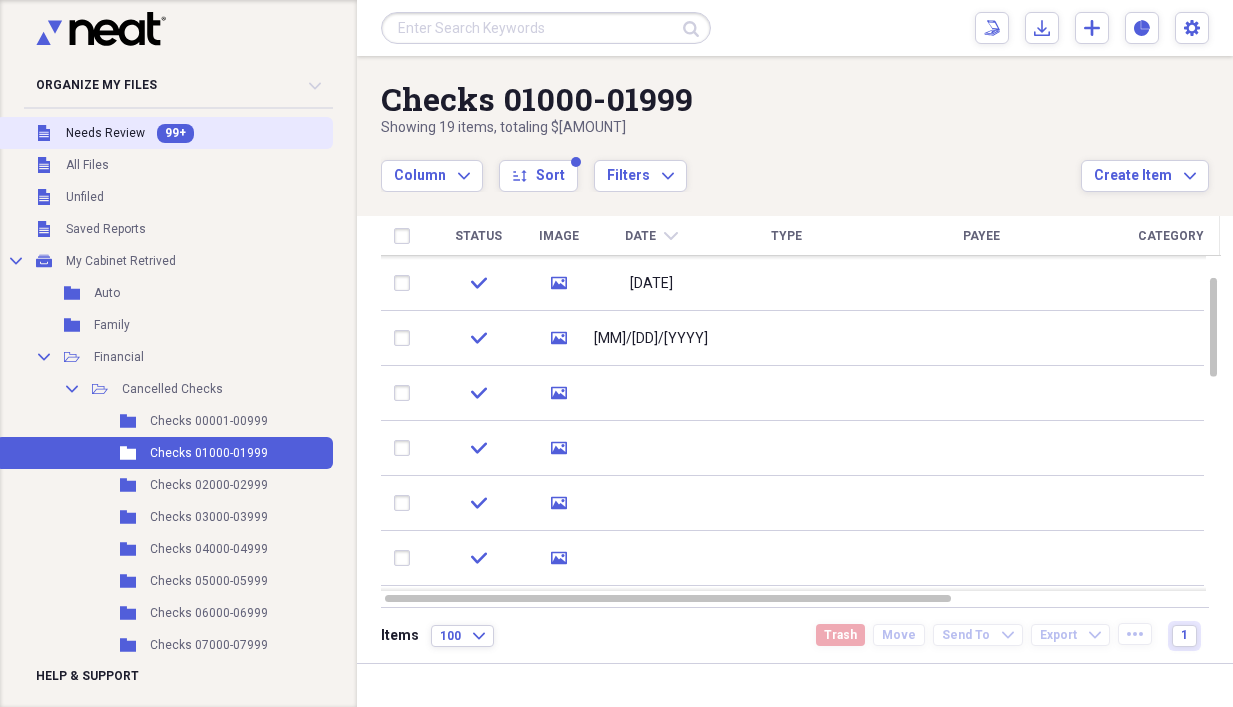 click on "Unfiled Needs Review 99+" at bounding box center [164, 133] 